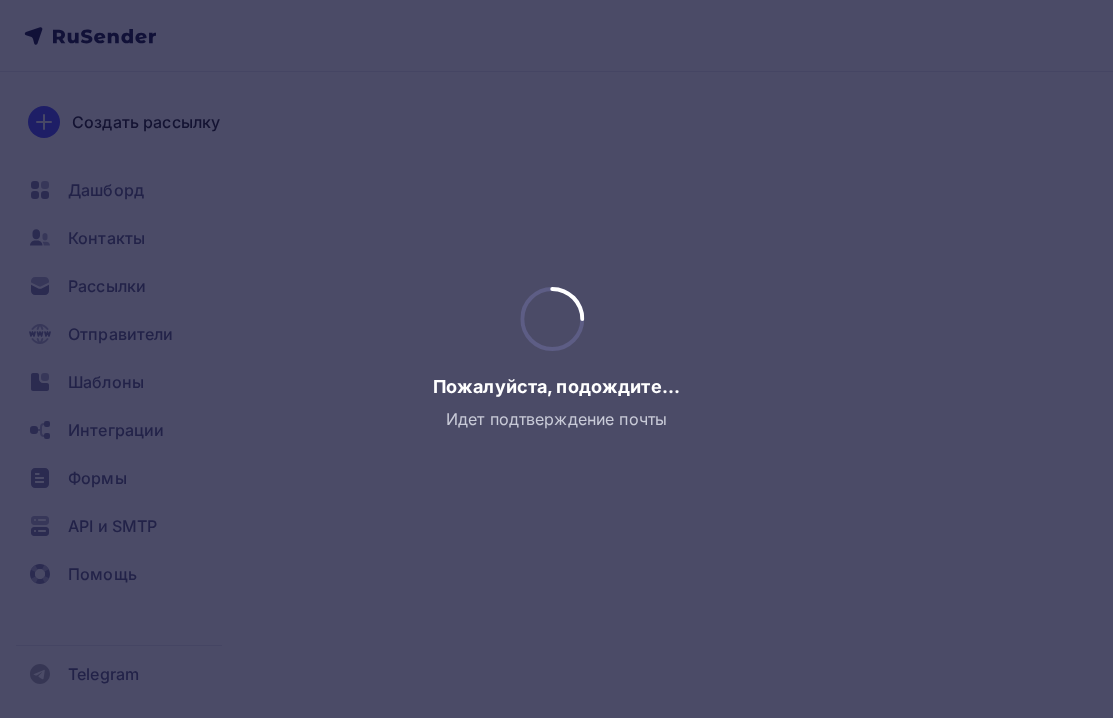 scroll, scrollTop: 0, scrollLeft: 0, axis: both 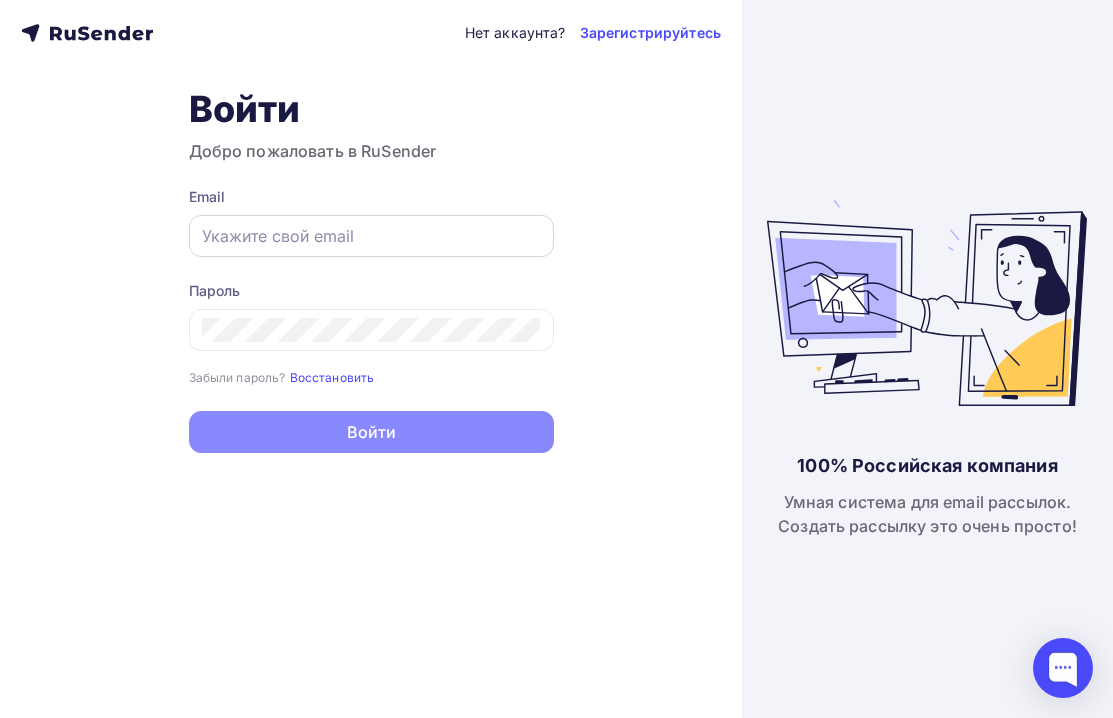 click at bounding box center [371, 236] 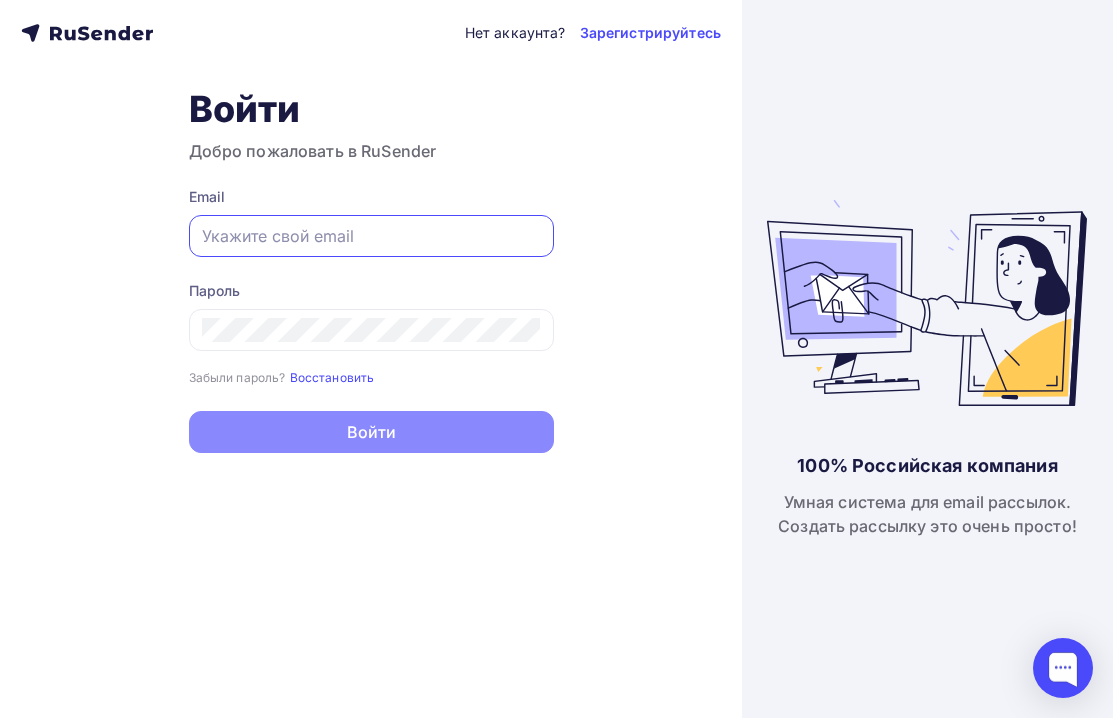 paste on "s.tokareva777@gmail.com" 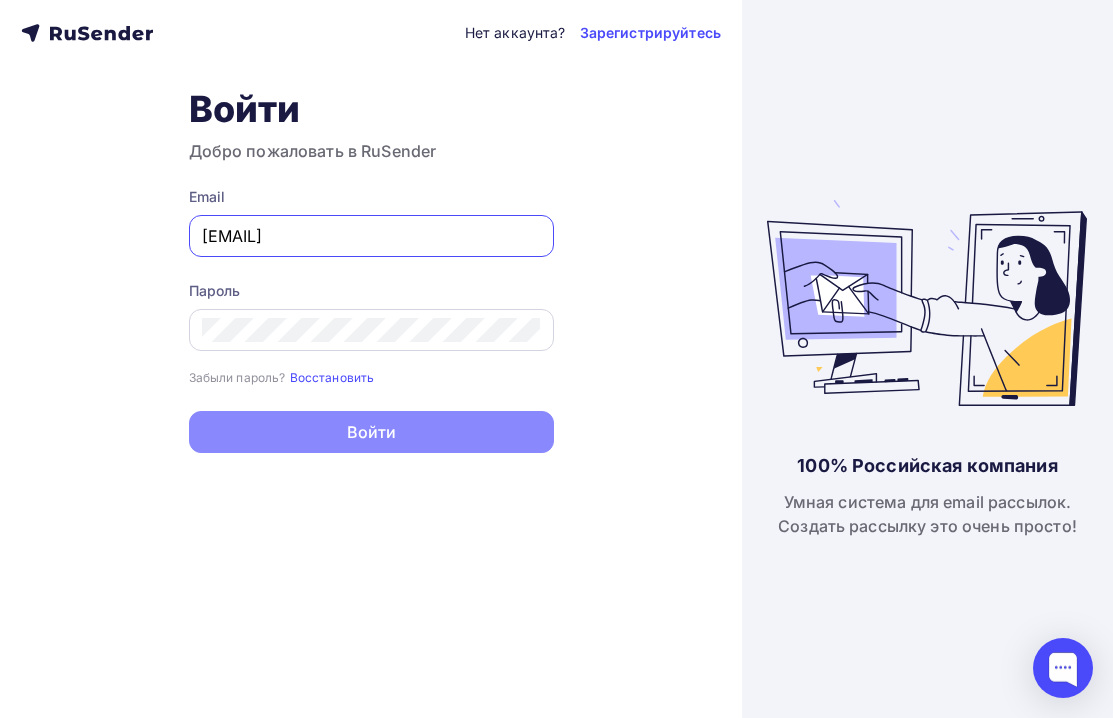 type on "s.tokareva777@gmail.com" 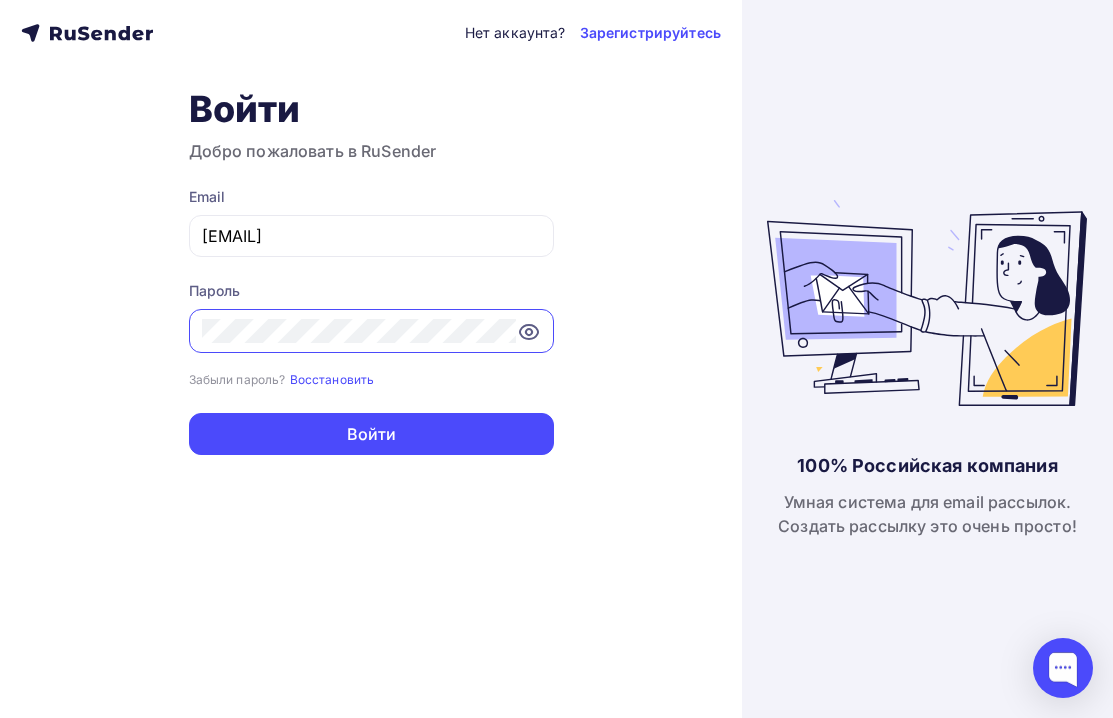 click 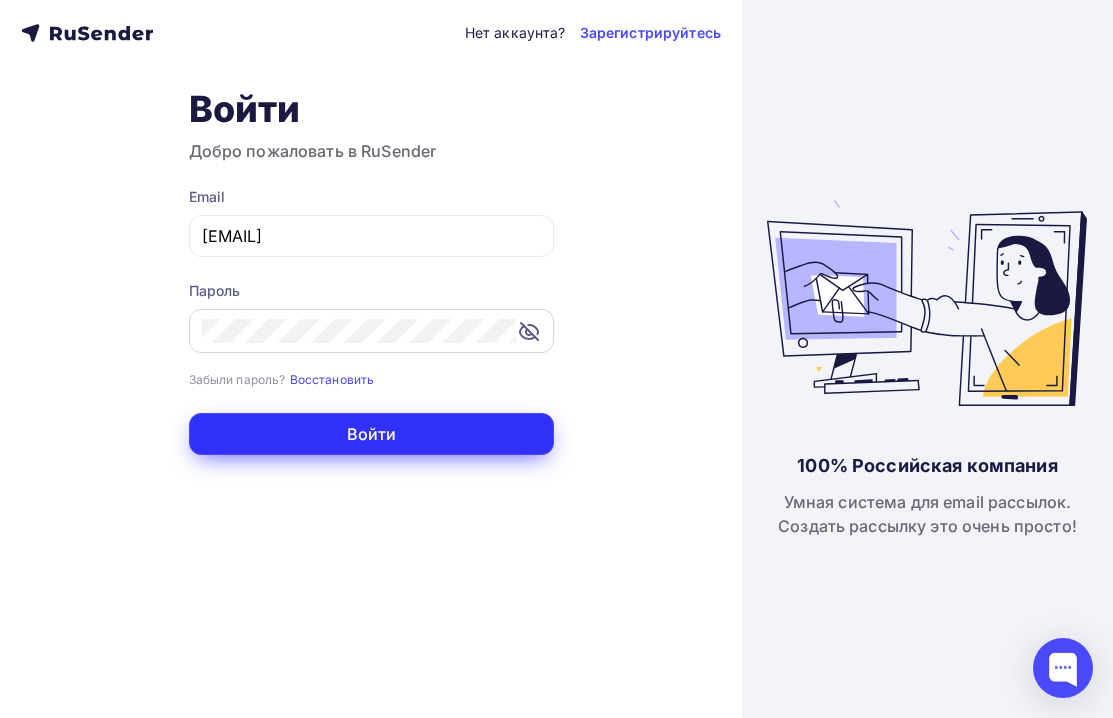 click on "Войти" at bounding box center [371, 434] 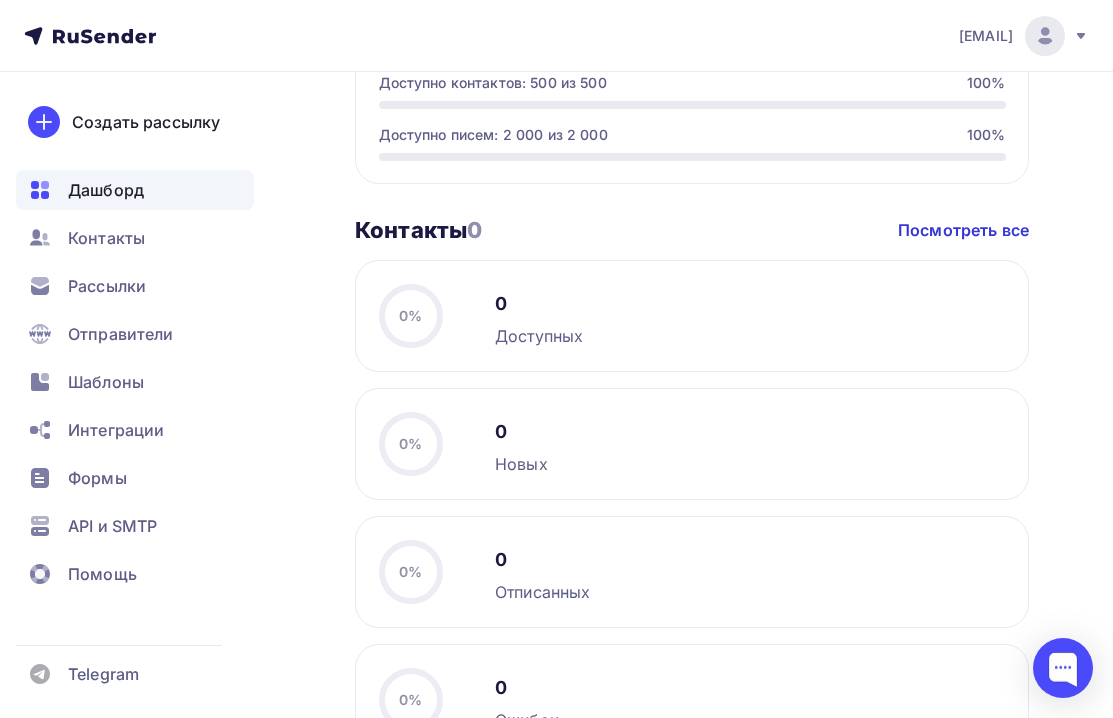 scroll, scrollTop: 1168, scrollLeft: 0, axis: vertical 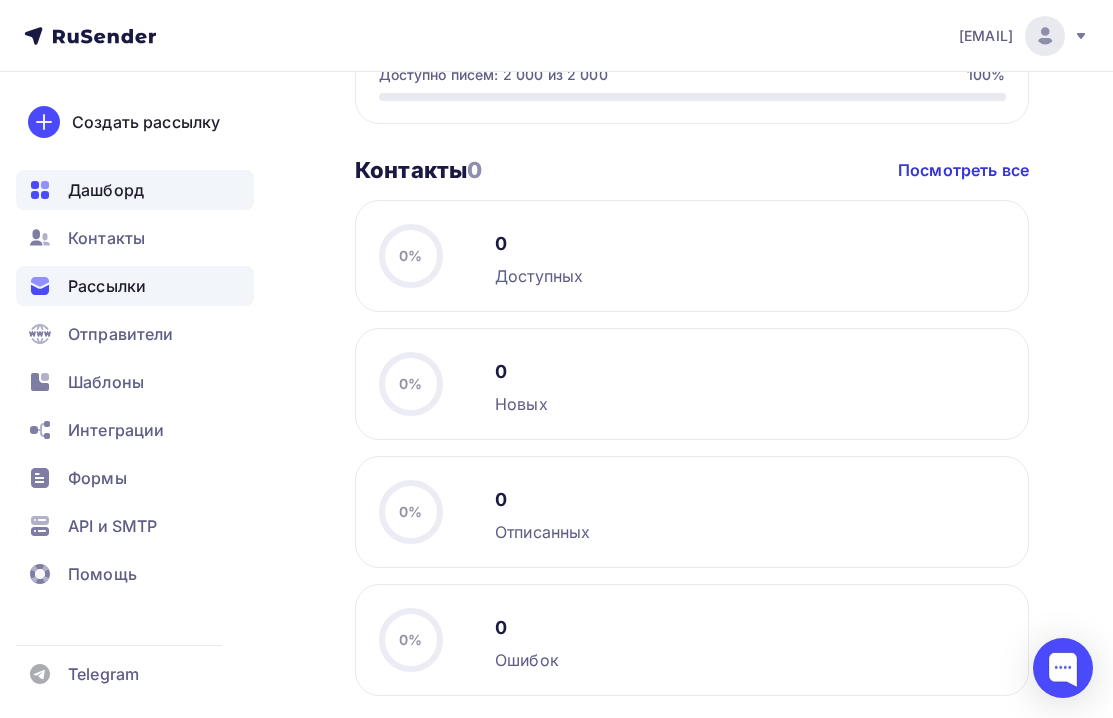 click on "Рассылки" at bounding box center (107, 286) 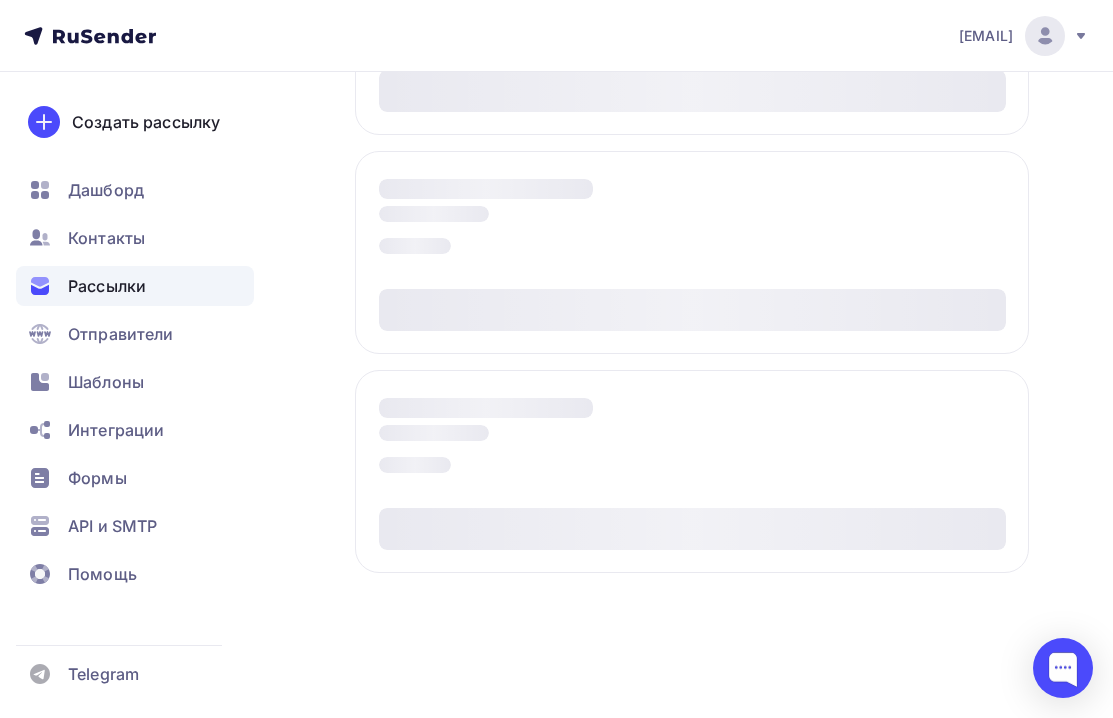 scroll, scrollTop: 0, scrollLeft: 0, axis: both 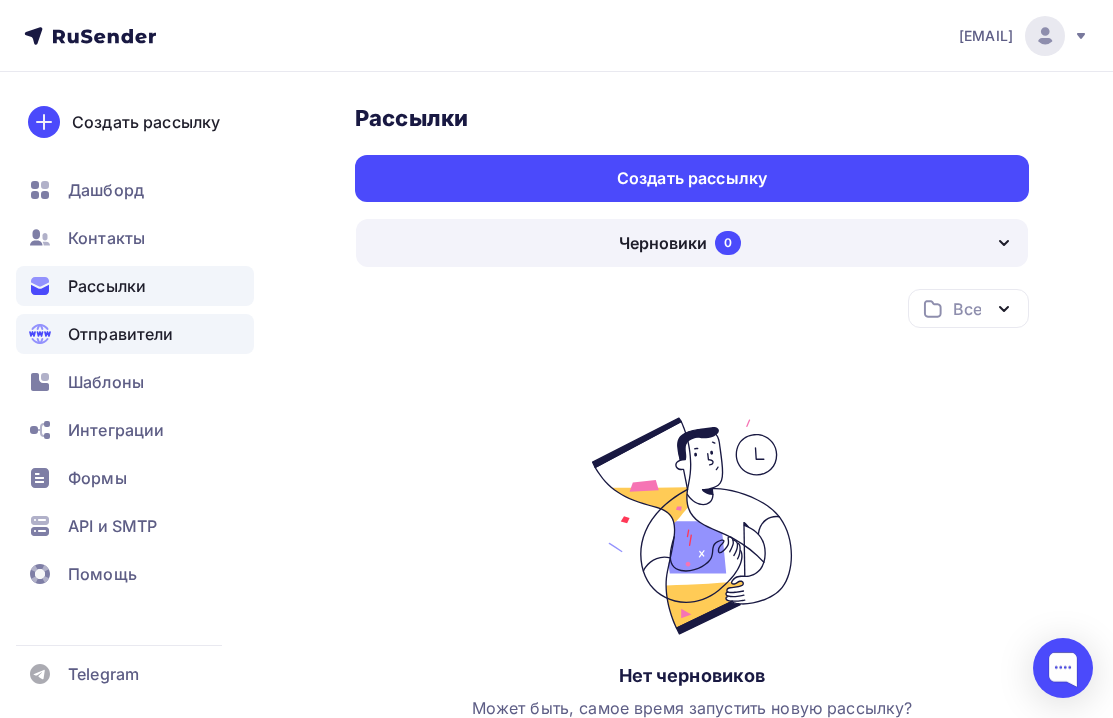 click on "Отправители" at bounding box center (121, 334) 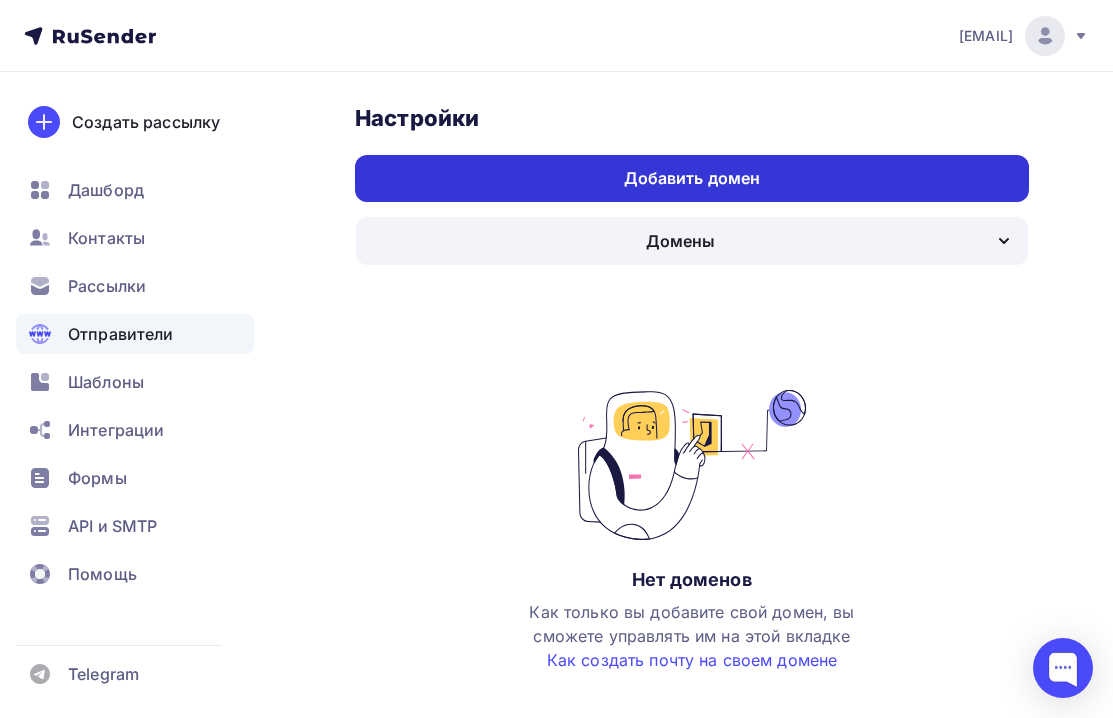 click on "Добавить домен" at bounding box center [692, 178] 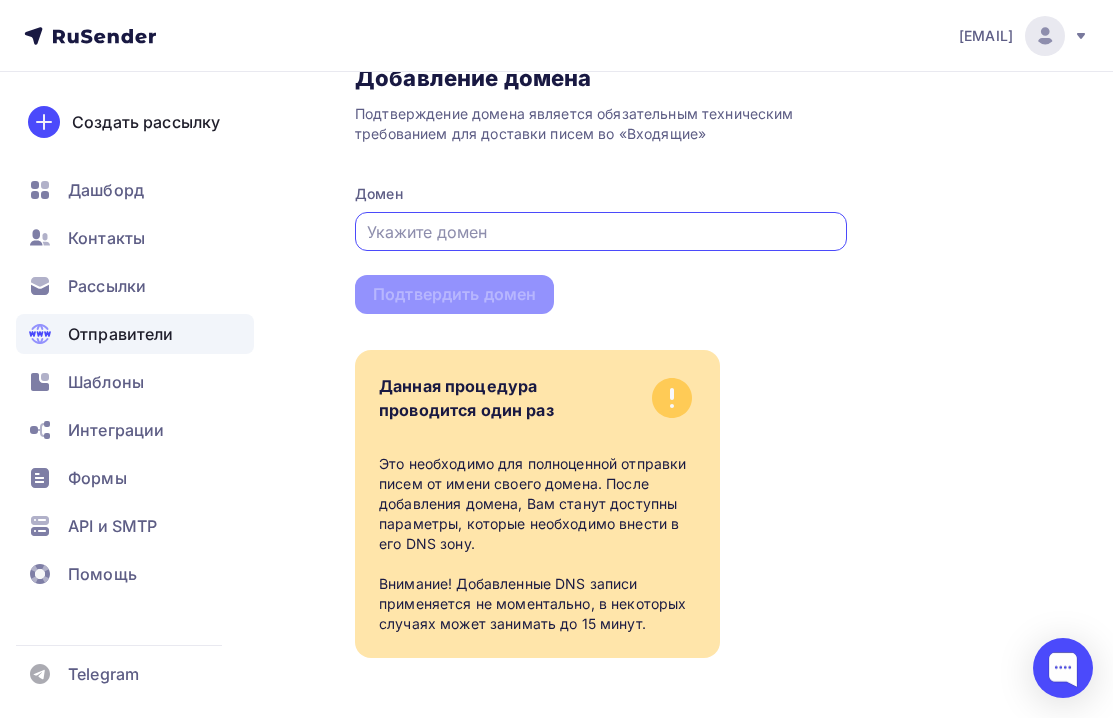 scroll, scrollTop: 101, scrollLeft: 0, axis: vertical 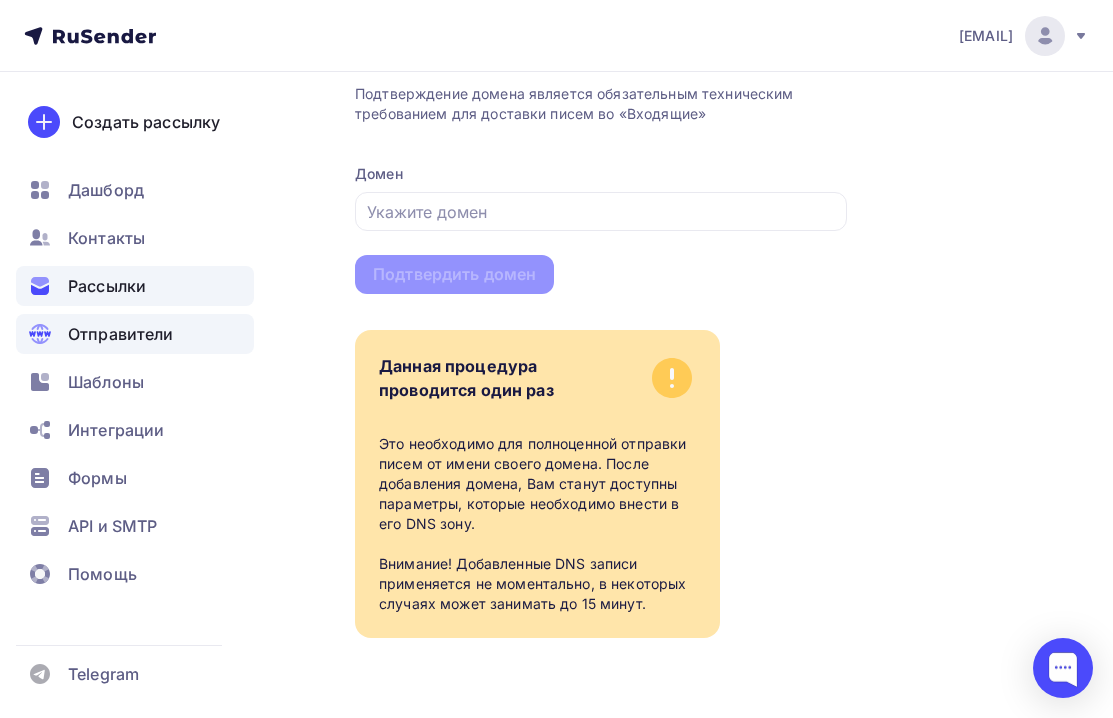 click on "Рассылки" at bounding box center (107, 286) 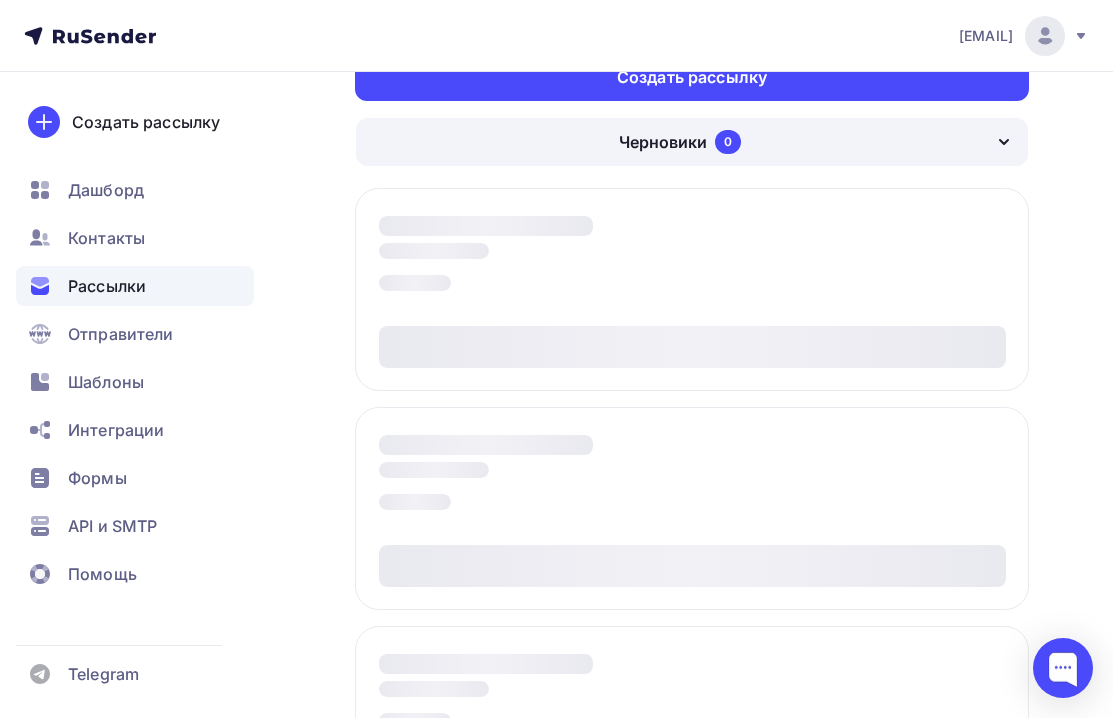 scroll, scrollTop: 0, scrollLeft: 0, axis: both 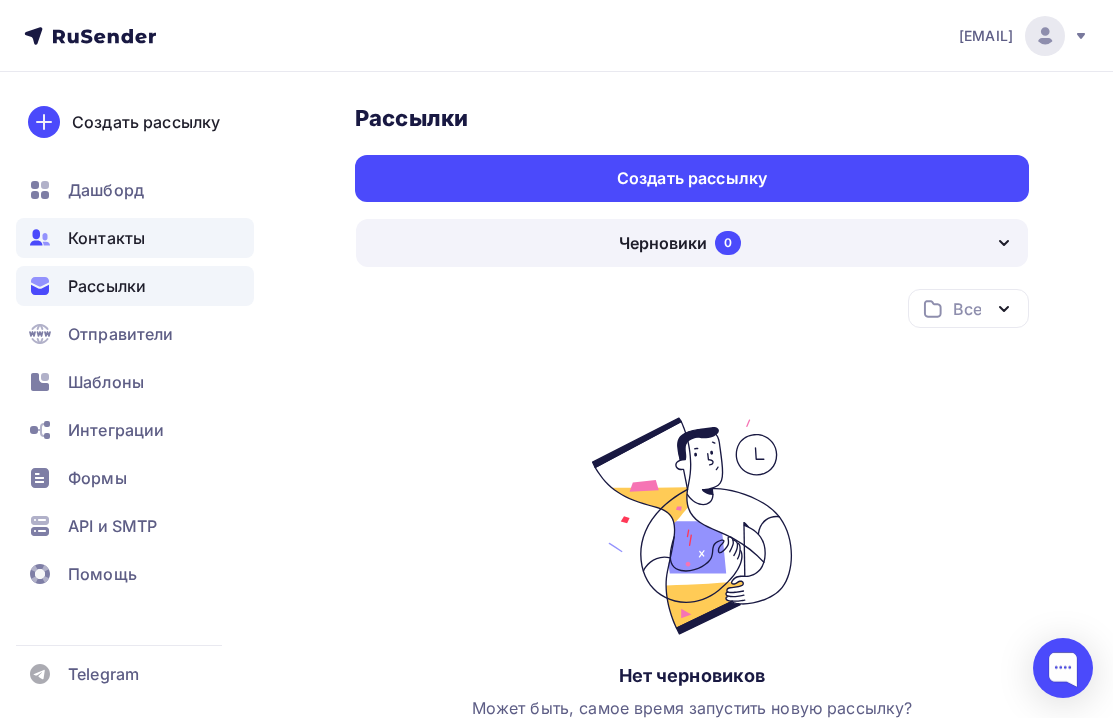 click on "Контакты" at bounding box center (135, 238) 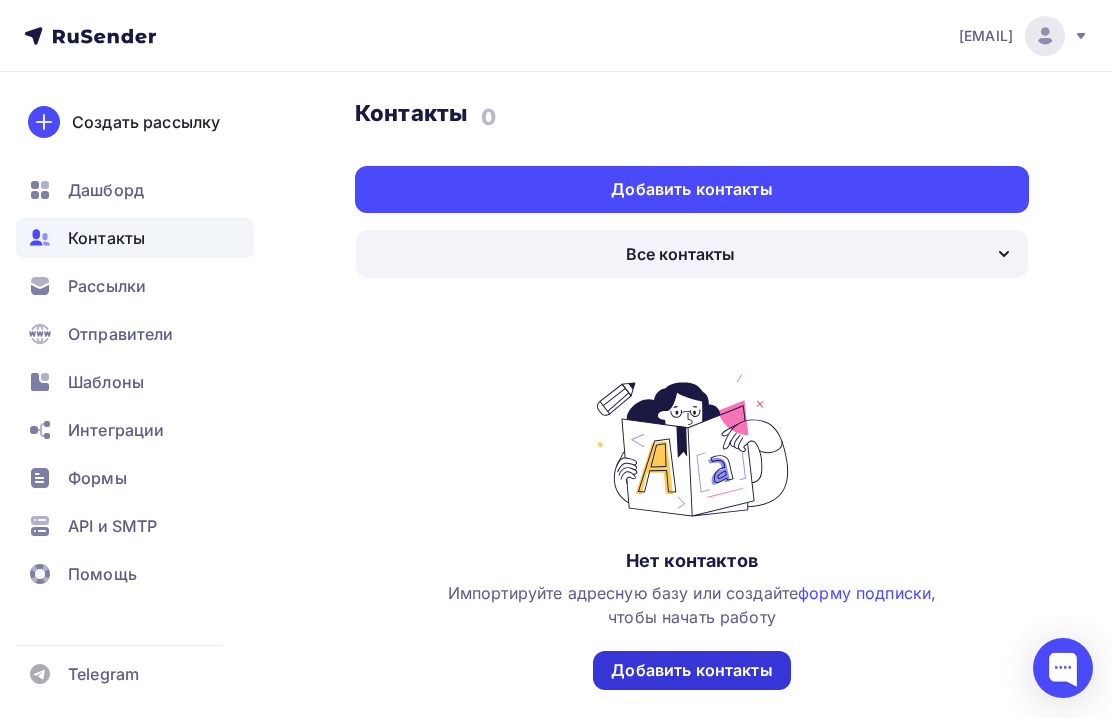 scroll, scrollTop: 0, scrollLeft: 0, axis: both 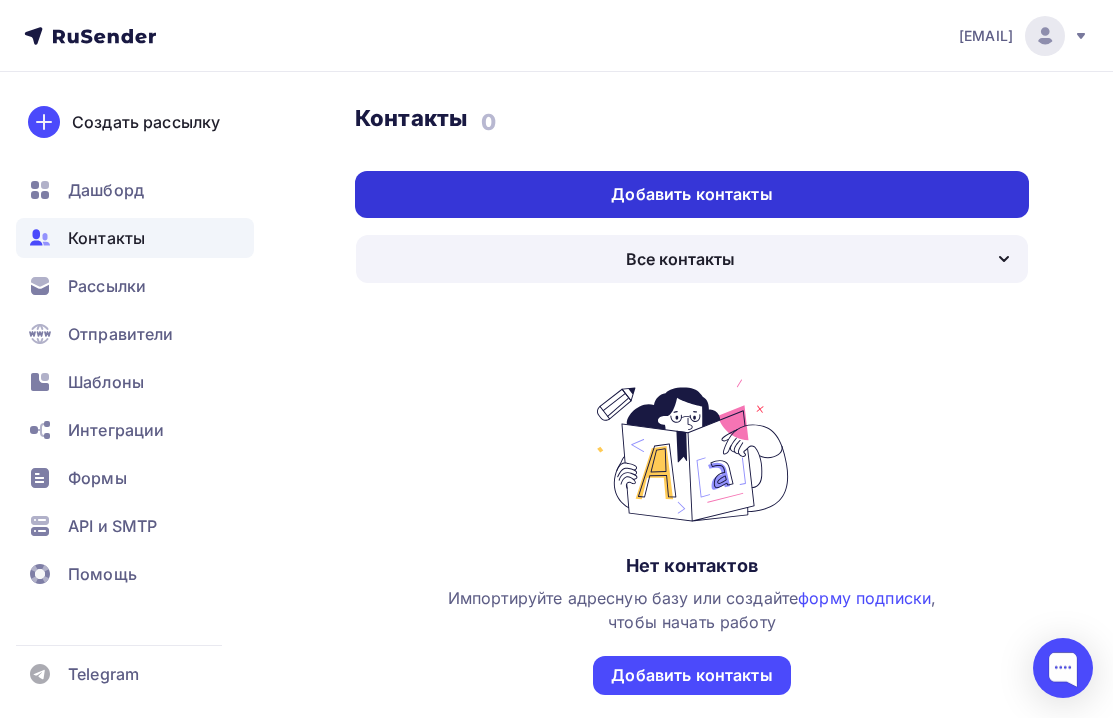 click on "Добавить контакты" at bounding box center [691, 194] 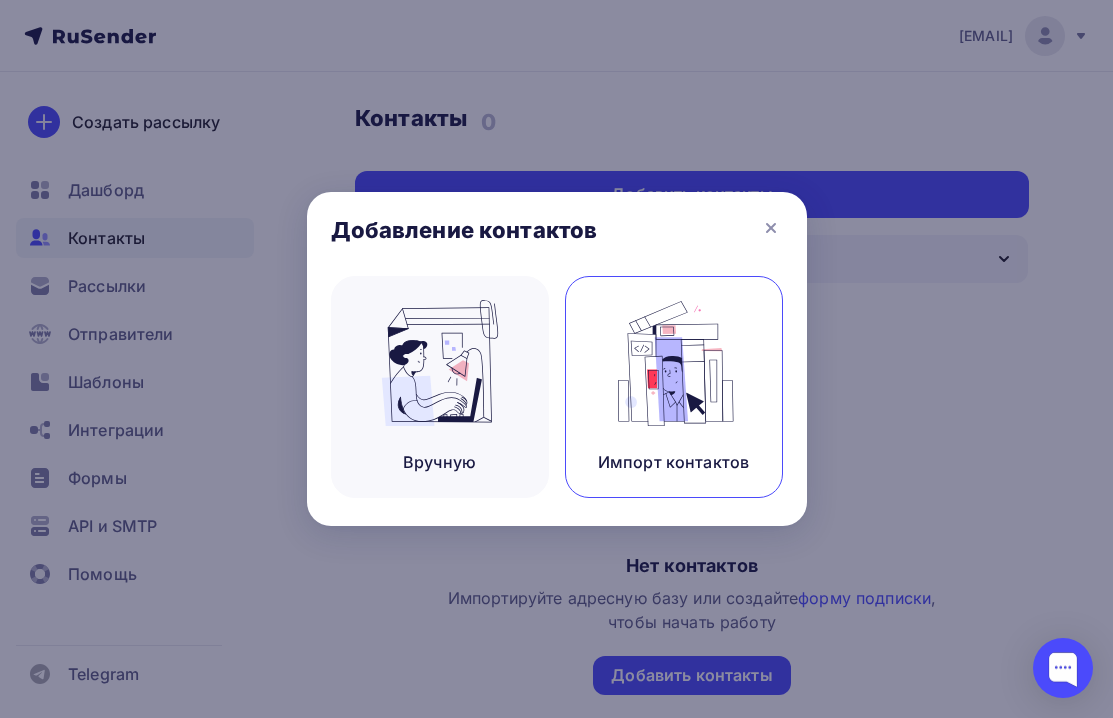 click at bounding box center [674, 363] 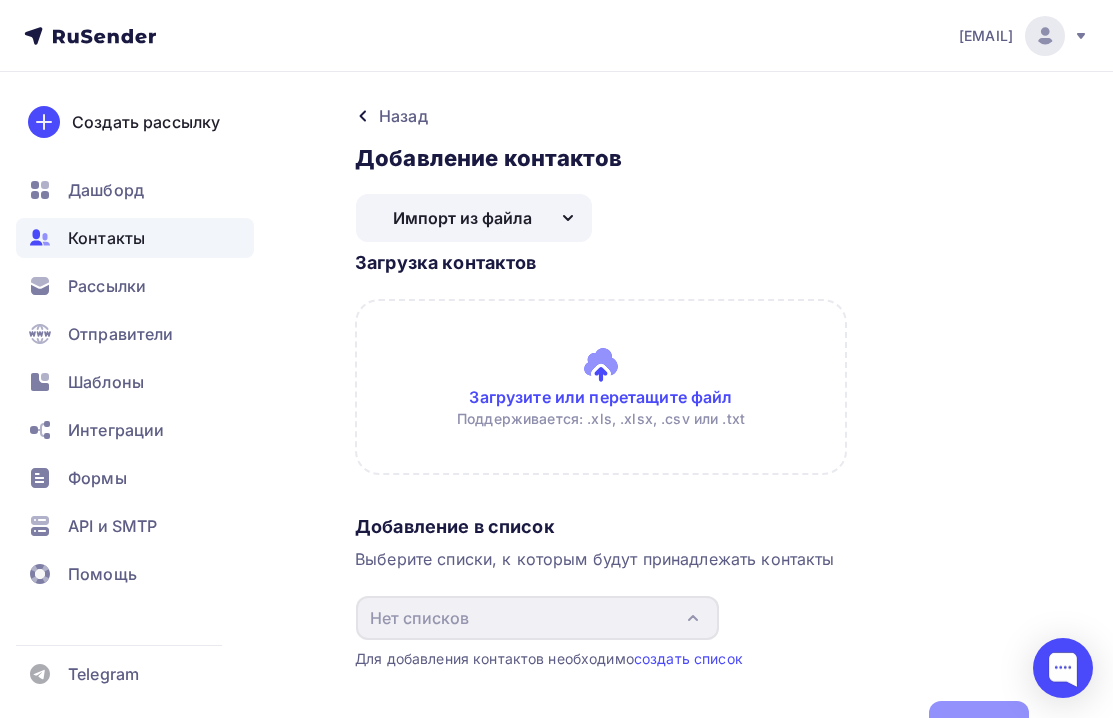 click at bounding box center (692, 387) 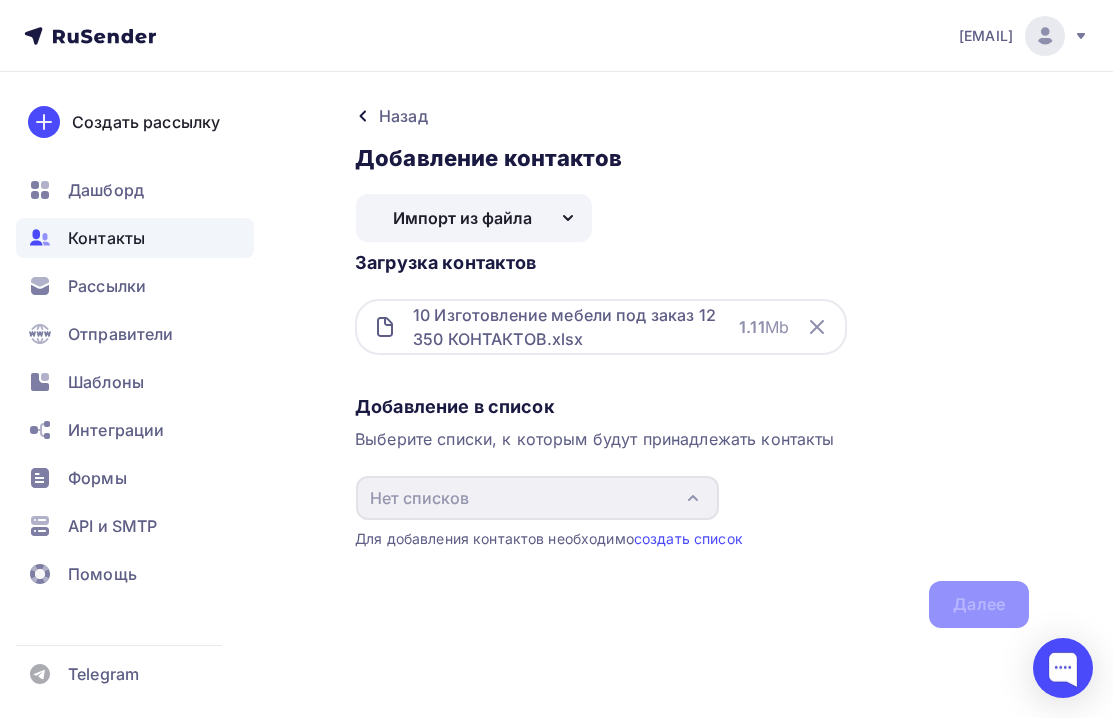 click 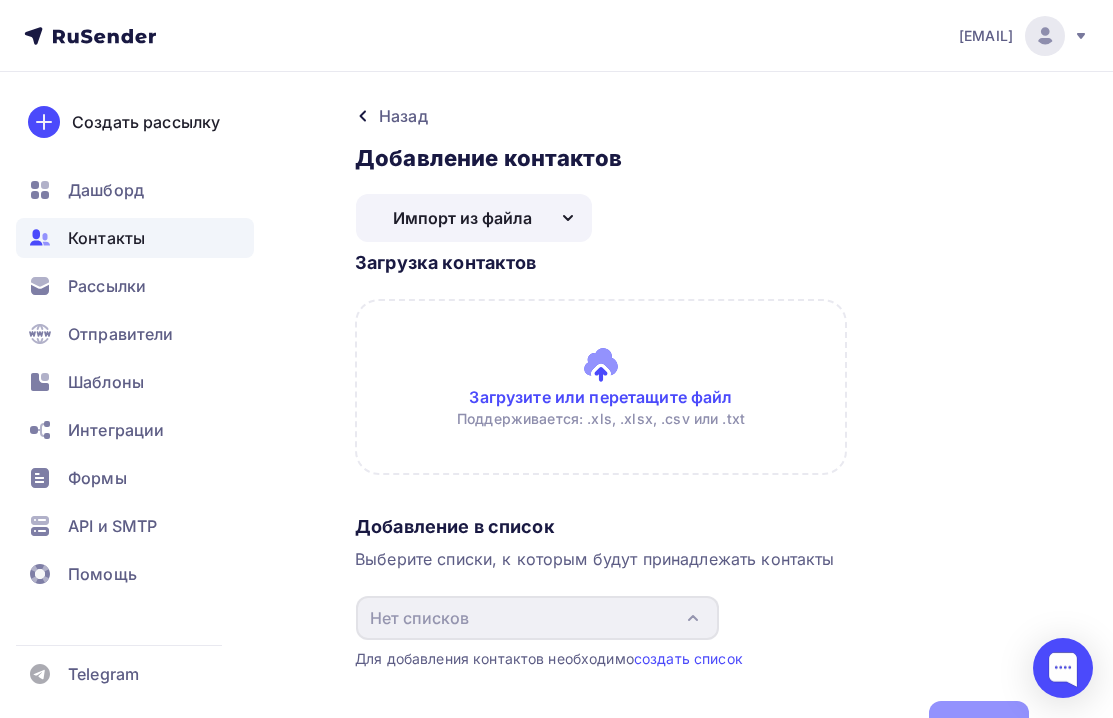 click at bounding box center [692, 387] 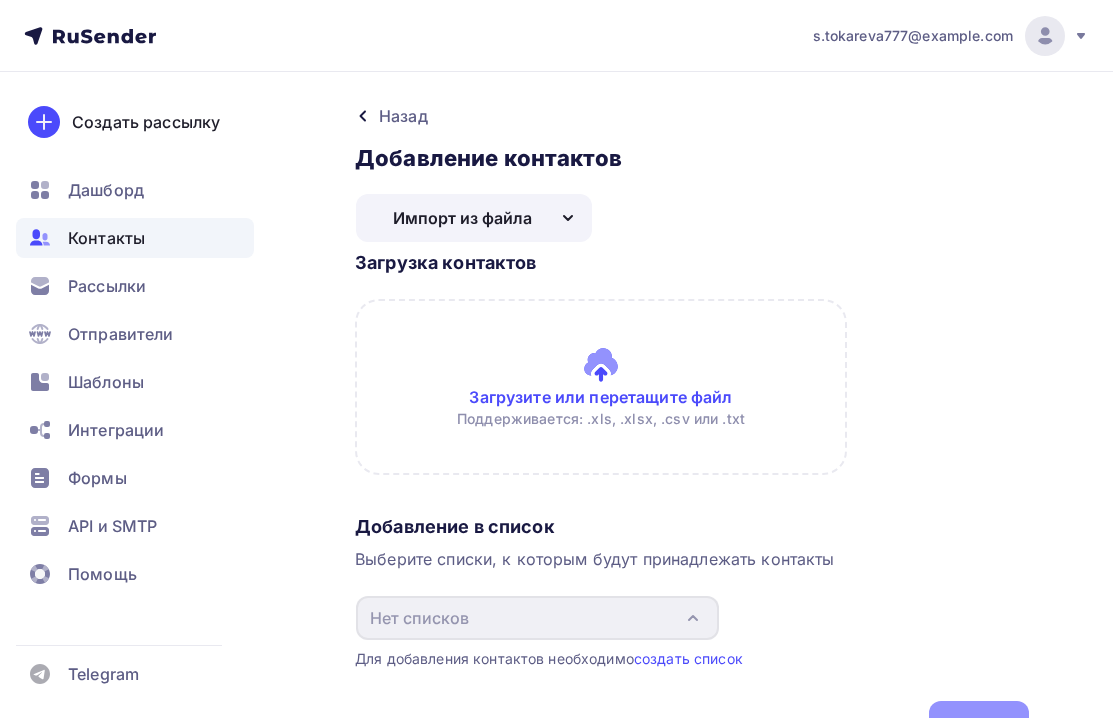 scroll, scrollTop: 110, scrollLeft: 0, axis: vertical 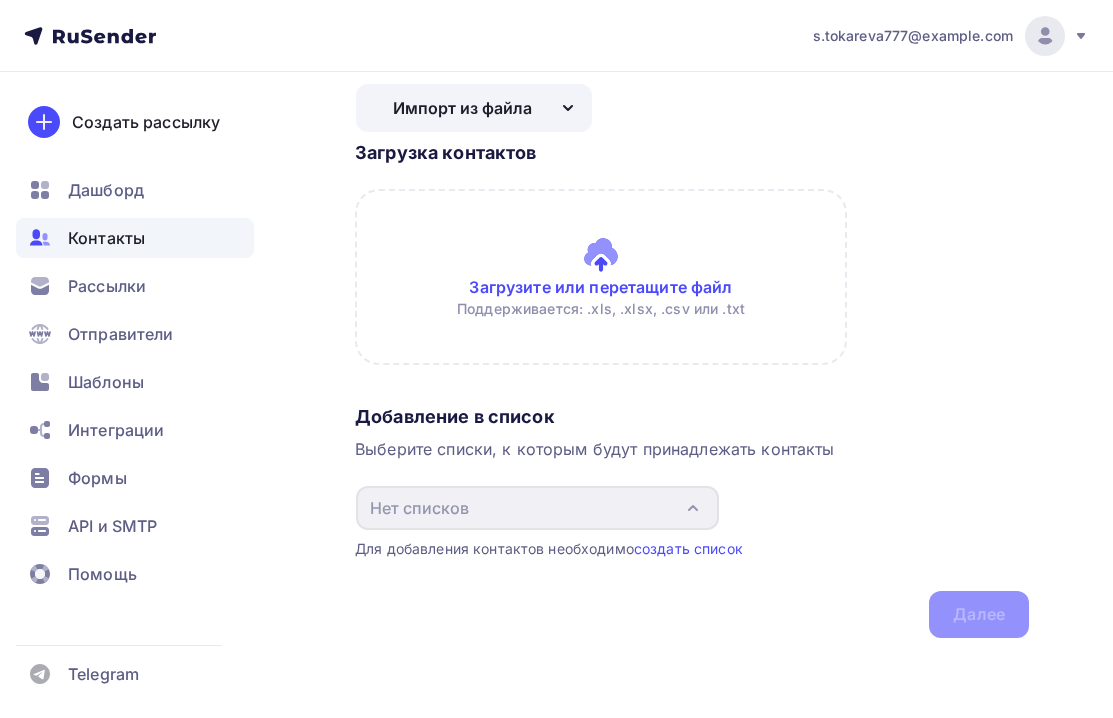 click at bounding box center [692, 277] 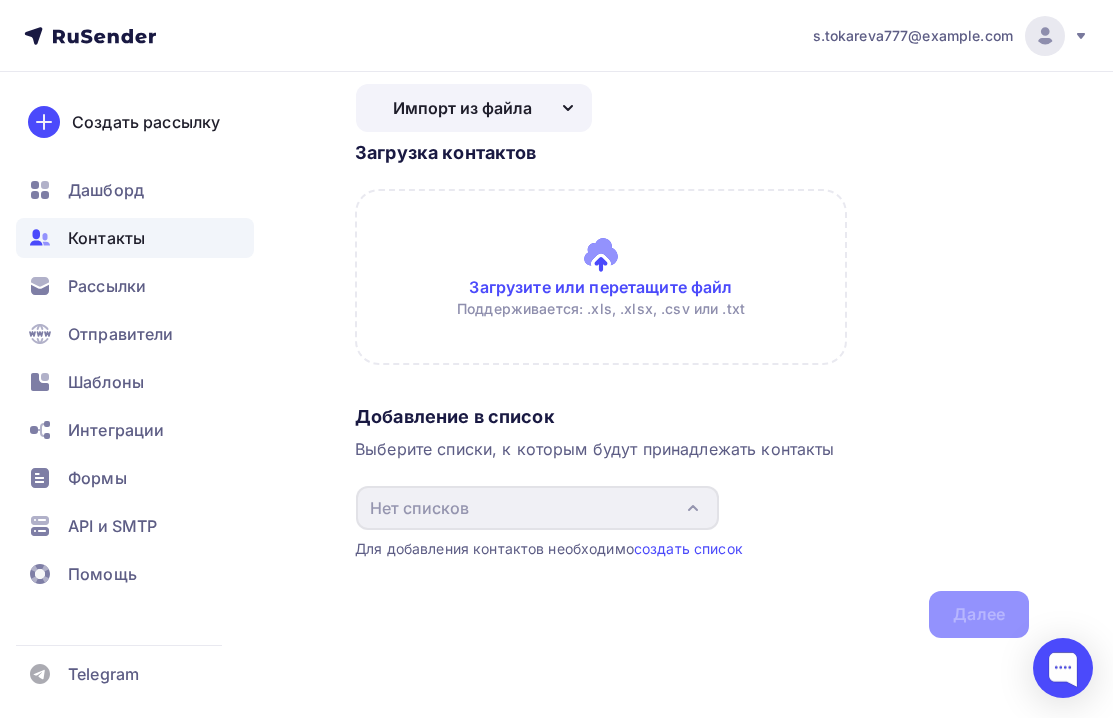 click on "Импорт из файла" at bounding box center (462, 108) 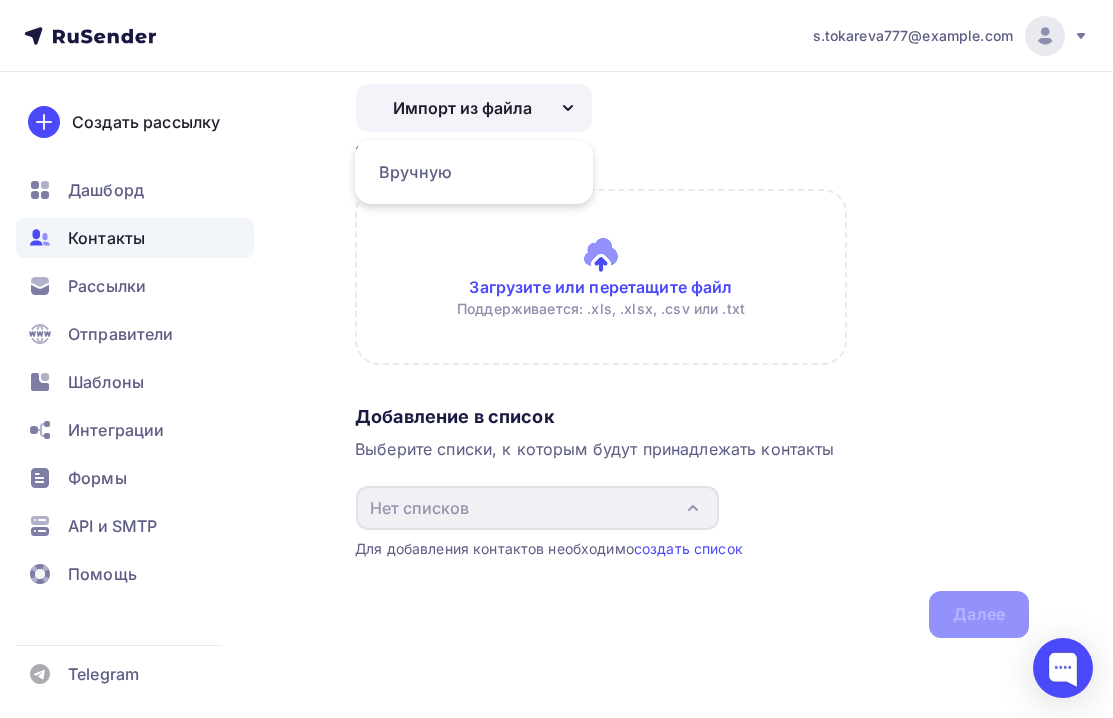 click at bounding box center (692, 277) 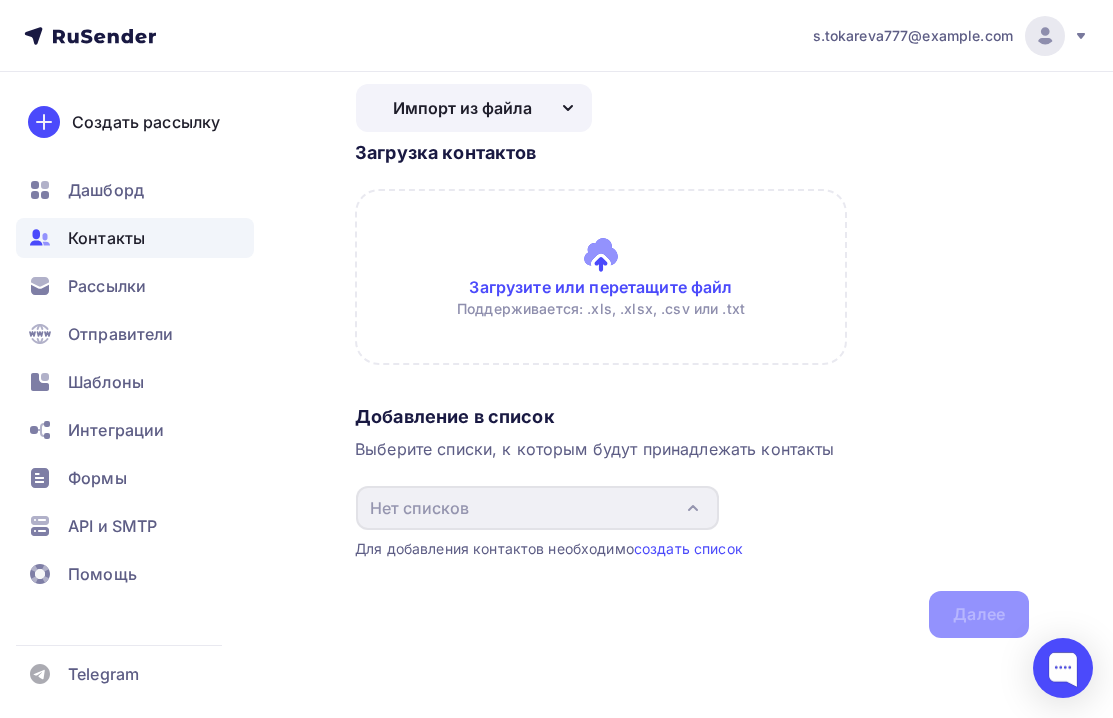 scroll, scrollTop: 0, scrollLeft: 0, axis: both 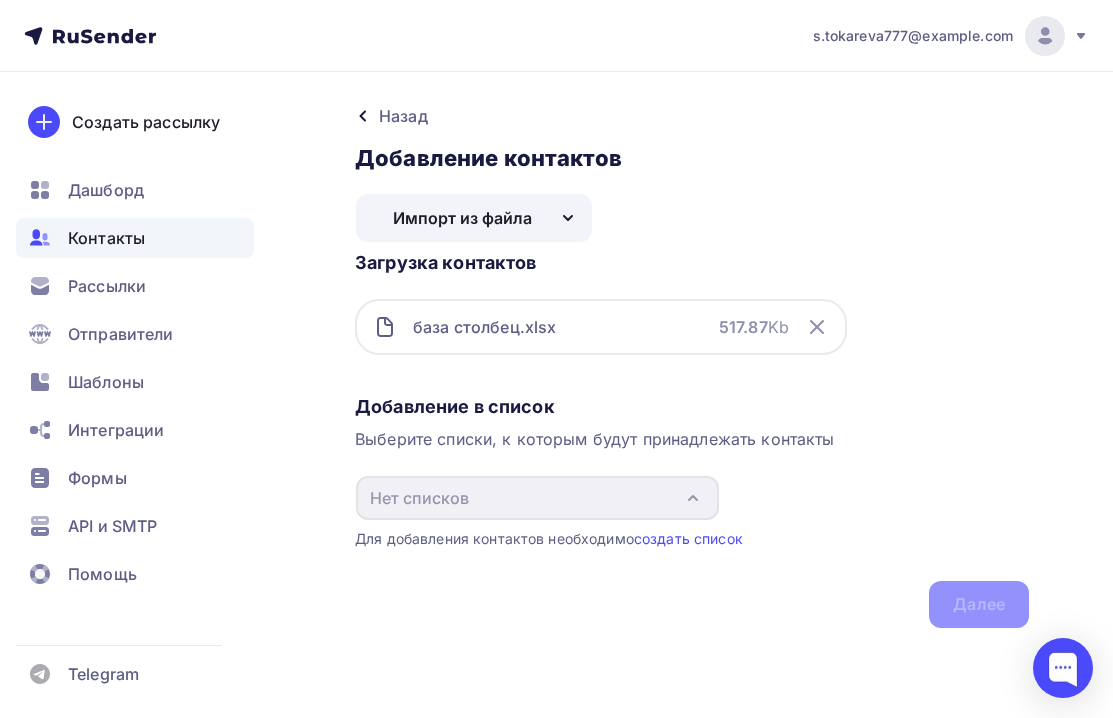 click on "Импорт из файла" at bounding box center (474, 218) 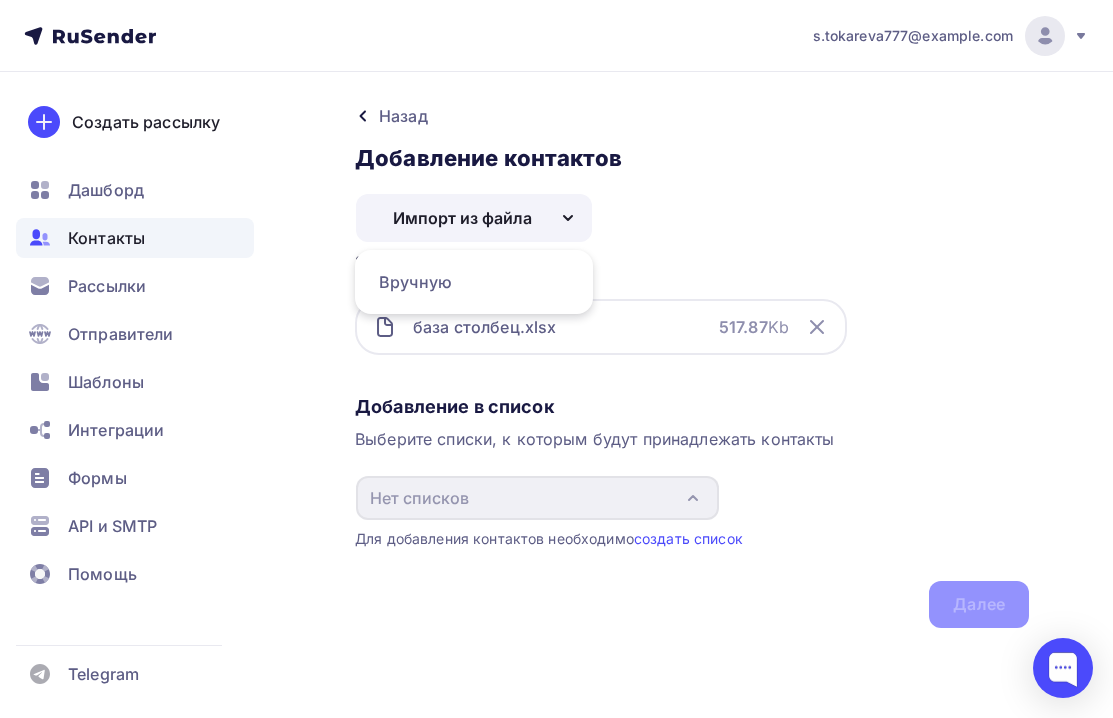 click on "Импорт из файла
Вручную" at bounding box center [692, 218] 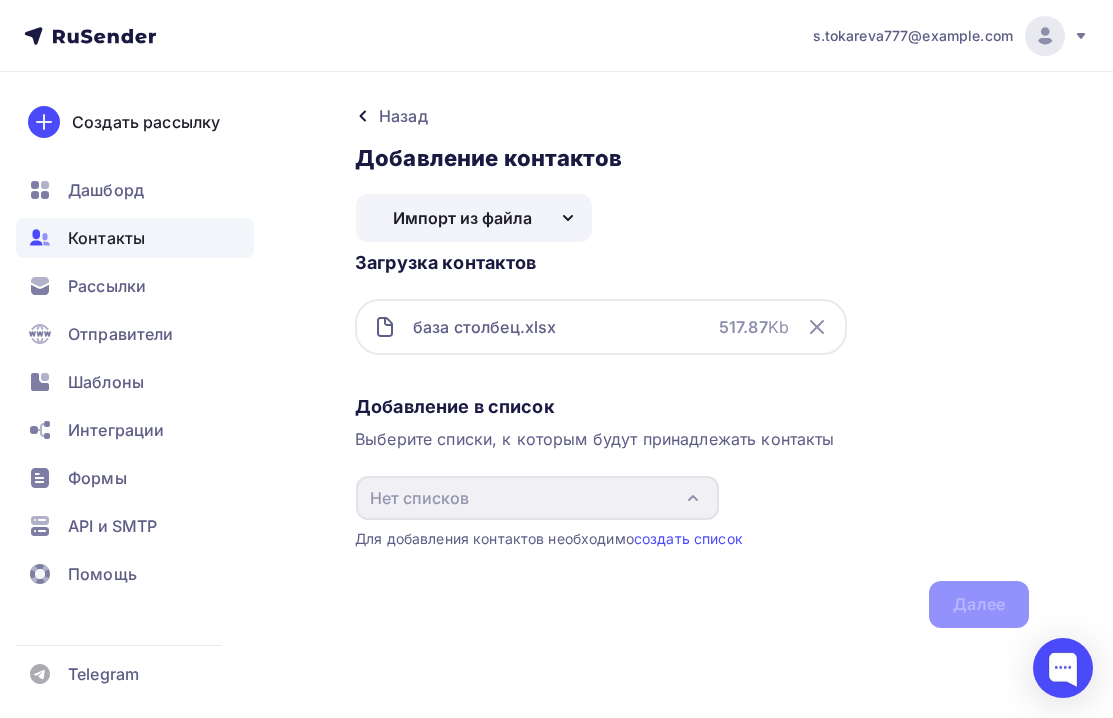 click on "Импорт из файла" at bounding box center [462, 218] 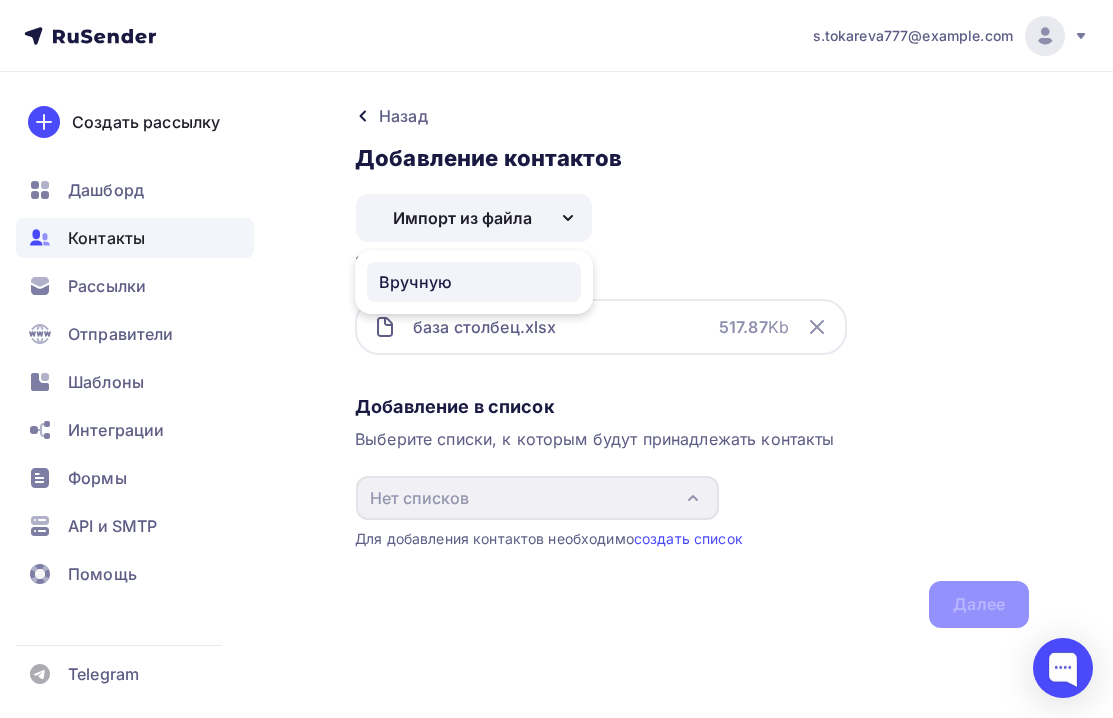 click on "Вручную" at bounding box center (415, 282) 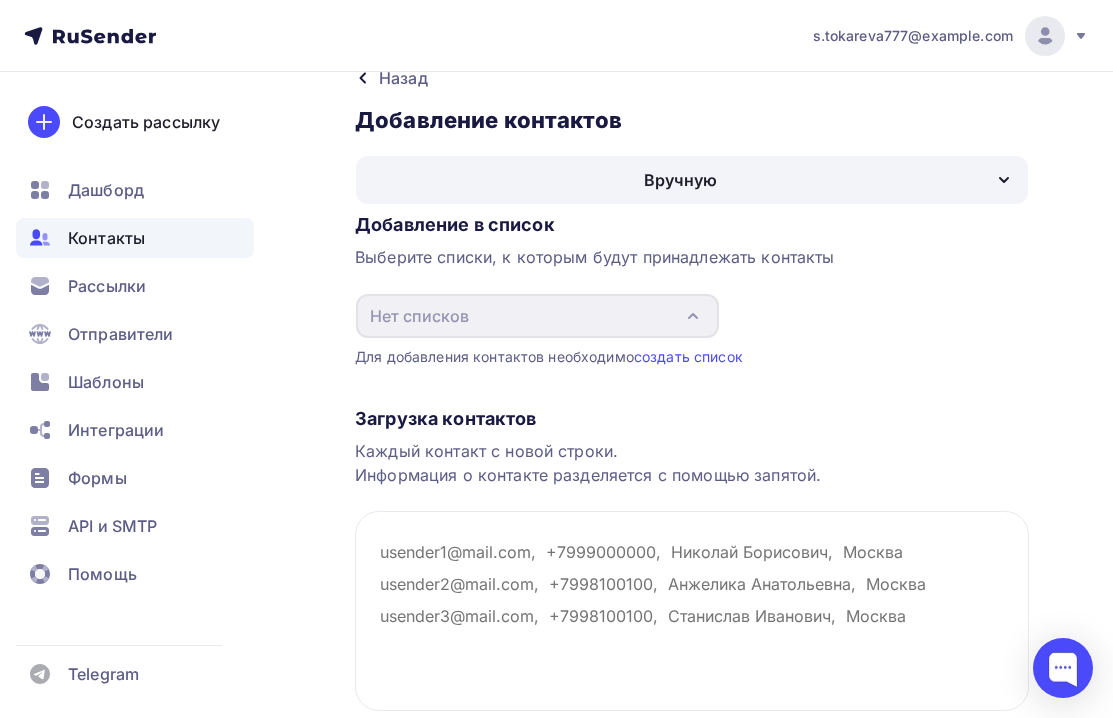 scroll, scrollTop: 48, scrollLeft: 0, axis: vertical 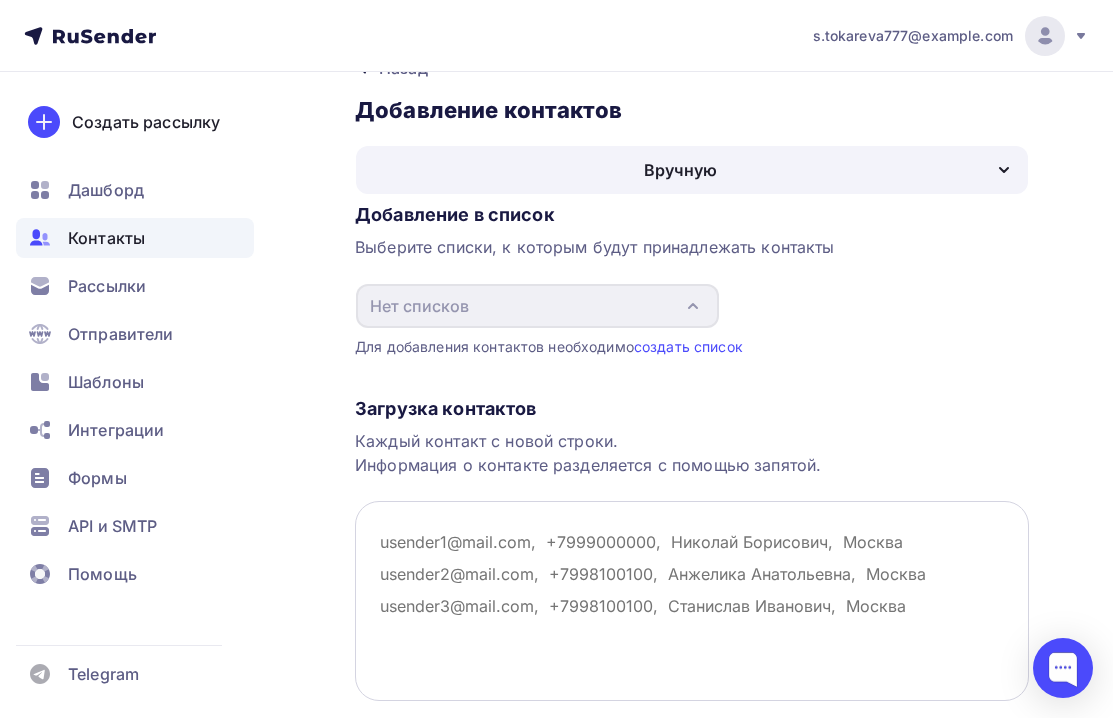 paste on "Контакт (Email) 16750
info@porterougeinteriors.com
CLIENT@PS-INTERIOR.RU
leonteva.point@mail.ru
1@olgarudko.com
1904500@gmail.com
33studio@mail.ru
3d_lisa@vk.com
Anastasia.nur@gmail.com
andreyls@bk.ru
artarea2017@yandex.ru
avesta18@yandex.ru
avkreative@bk.ru kreativedesign.ru
blv_10@mail.ru
boyarovastudio@gmail.com
comfort-24@yandex.ru
con3sol@mail.ru
decor@kuzovlevahome.com
denis.serov.studio@gmail.com
design@haribell.ru
dsfresco@gmail.com
elendeliss@gmail.com
elinainline@gmail.com
estetica-interior@mail.ru
geg.des@gmail.com
hello@linasavina.ru
hi@designer-s.ru
ignatovadesign@yandex.ru
info@anturag-nk.ru
info@archproject3.ru
info@argentostyle.com
INFO@AS-VERSION.COM
info@baskma-interiors.ru
info@beauty-sampler.ru
info@dom-a.com
info@e-graff.ru
info@elen-design.ru
info@elko.design
info@home-desing.ru
info@left-design.com
info@ra55.best
info@serenita.ru
info@stroyinn.ru
info@utera-design.ru
interio.r@yandex.ru
iseta@mail.ru
kb@zain.ru
klysak2007@yandex.ru
le..." 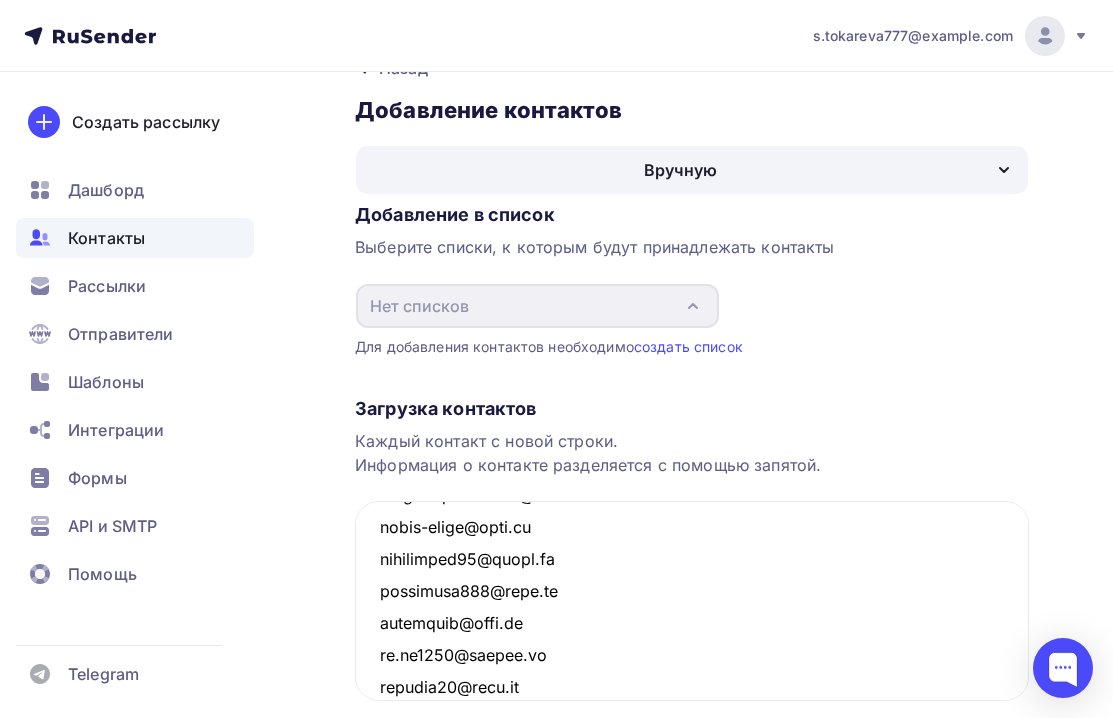 scroll, scrollTop: 940049, scrollLeft: 0, axis: vertical 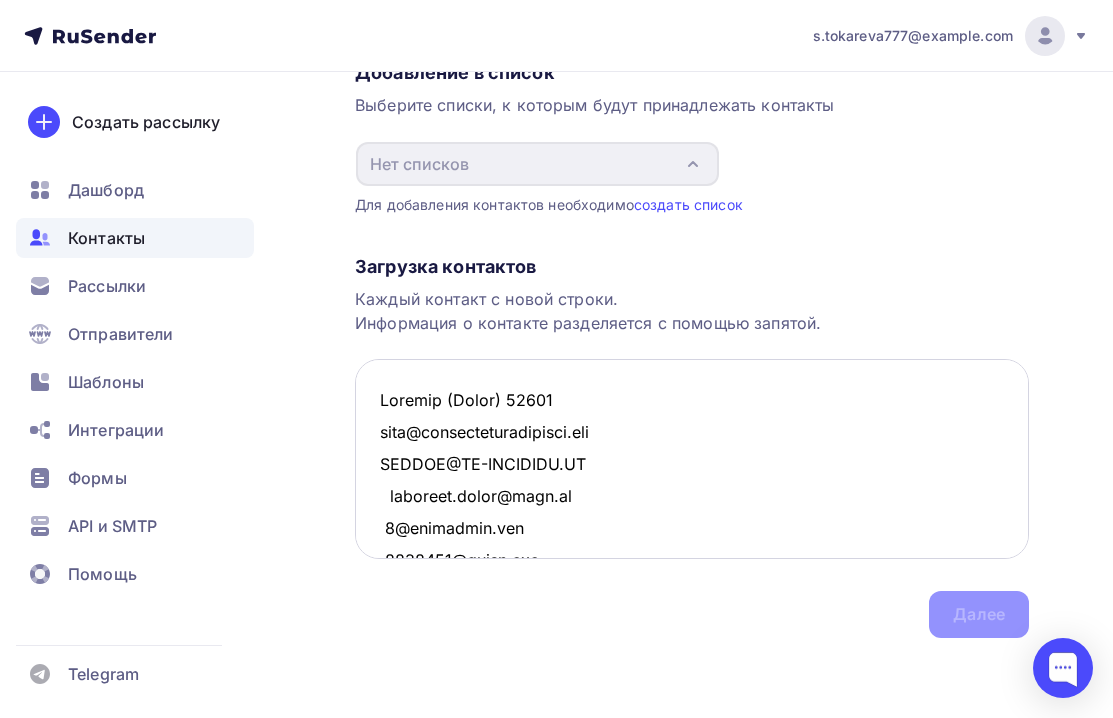 drag, startPoint x: 563, startPoint y: 395, endPoint x: 363, endPoint y: 372, distance: 201.31816 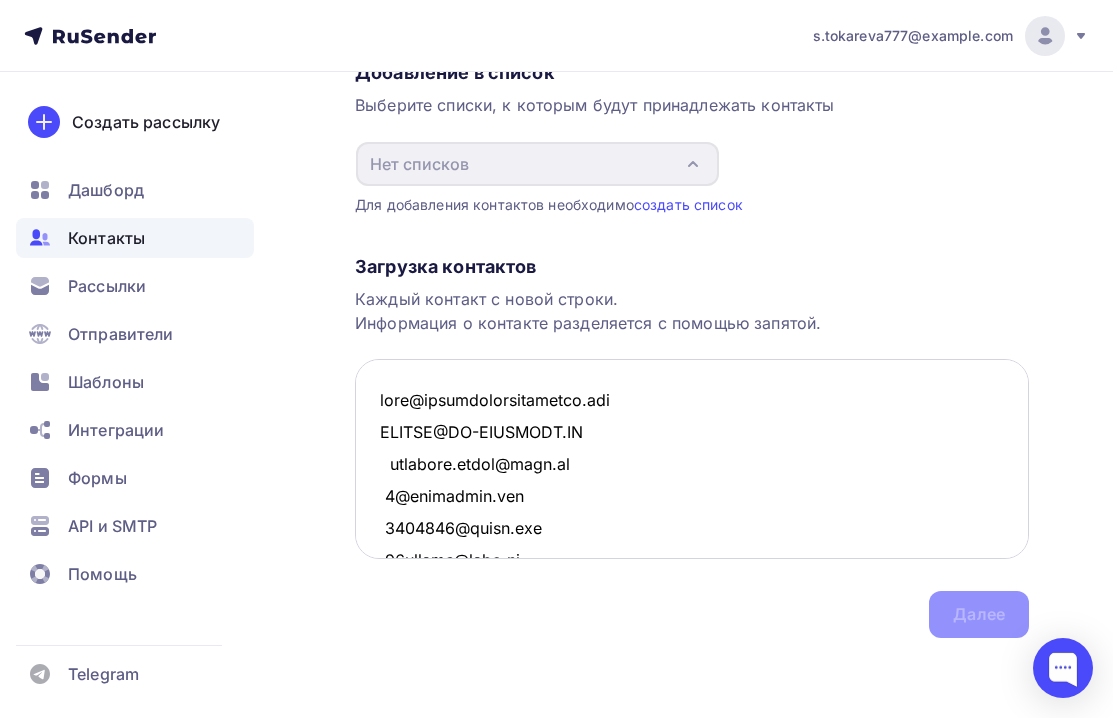 click at bounding box center (692, 459) 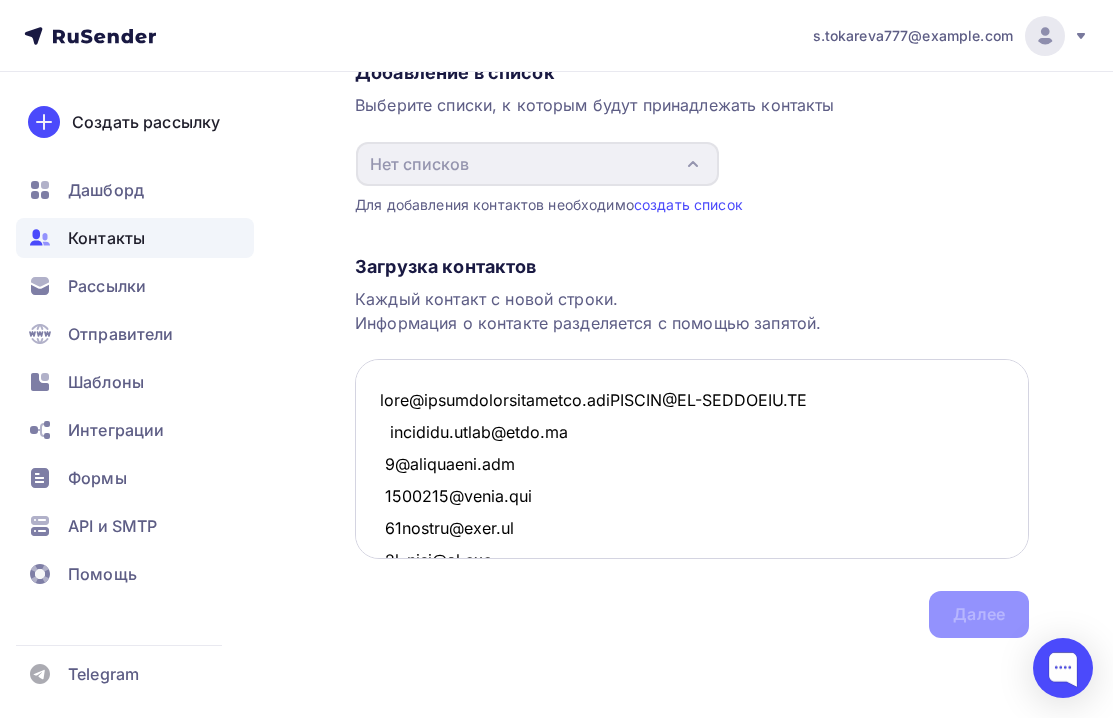 click at bounding box center (692, 459) 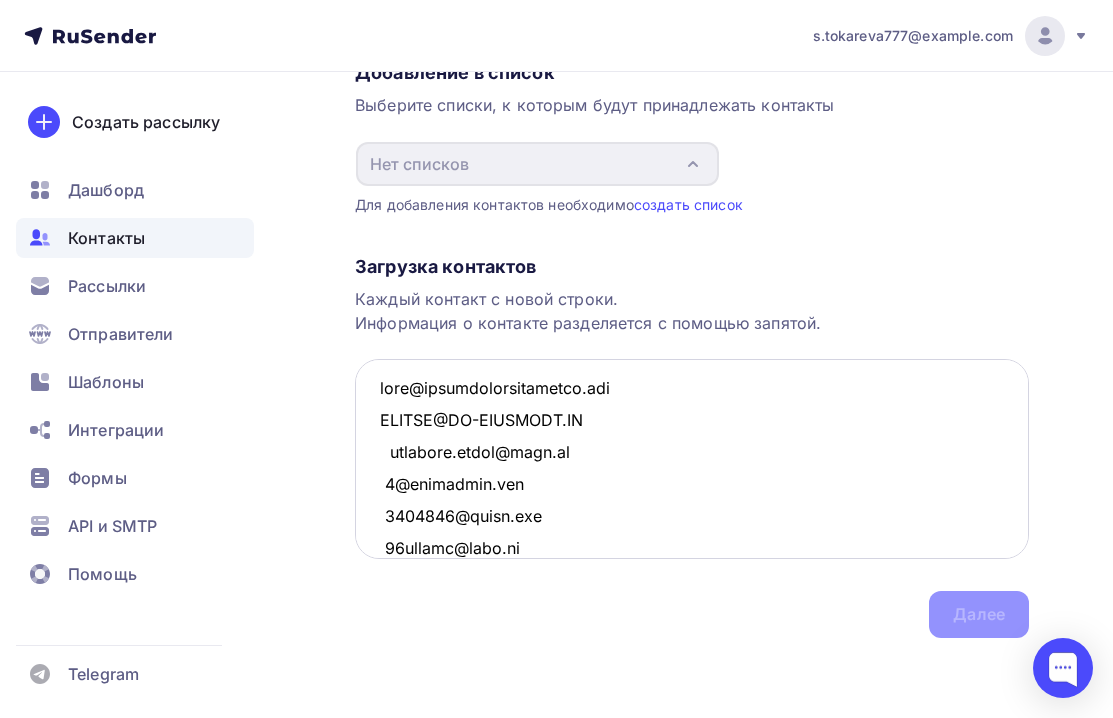 scroll, scrollTop: 15, scrollLeft: 0, axis: vertical 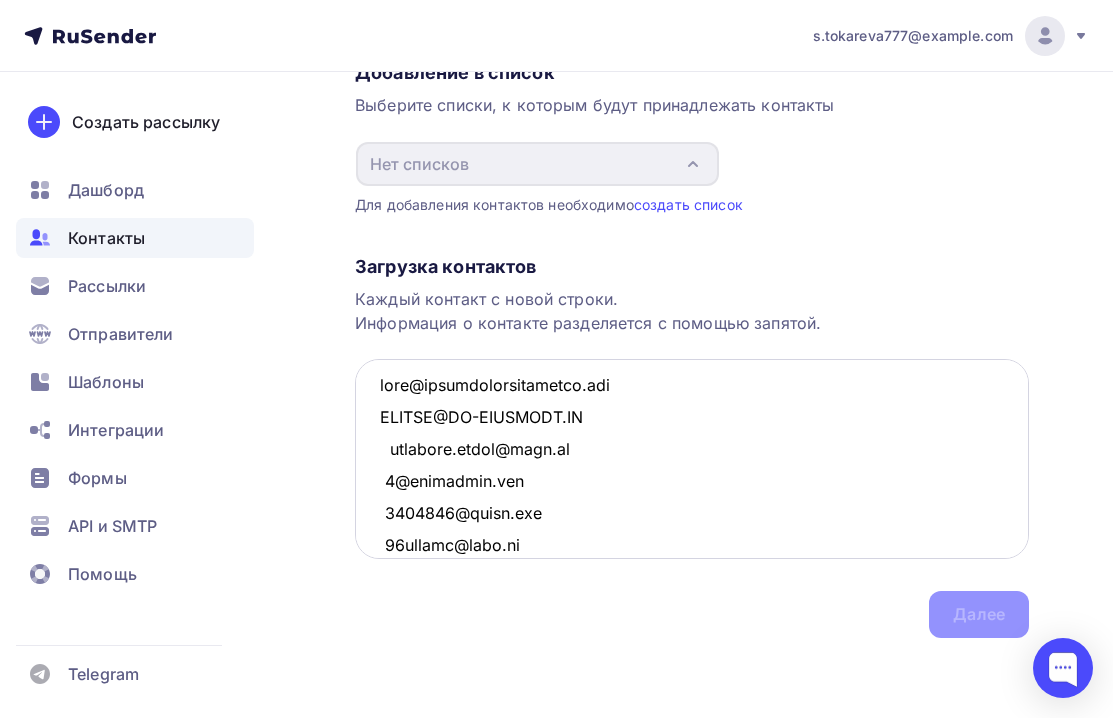 click at bounding box center (692, 459) 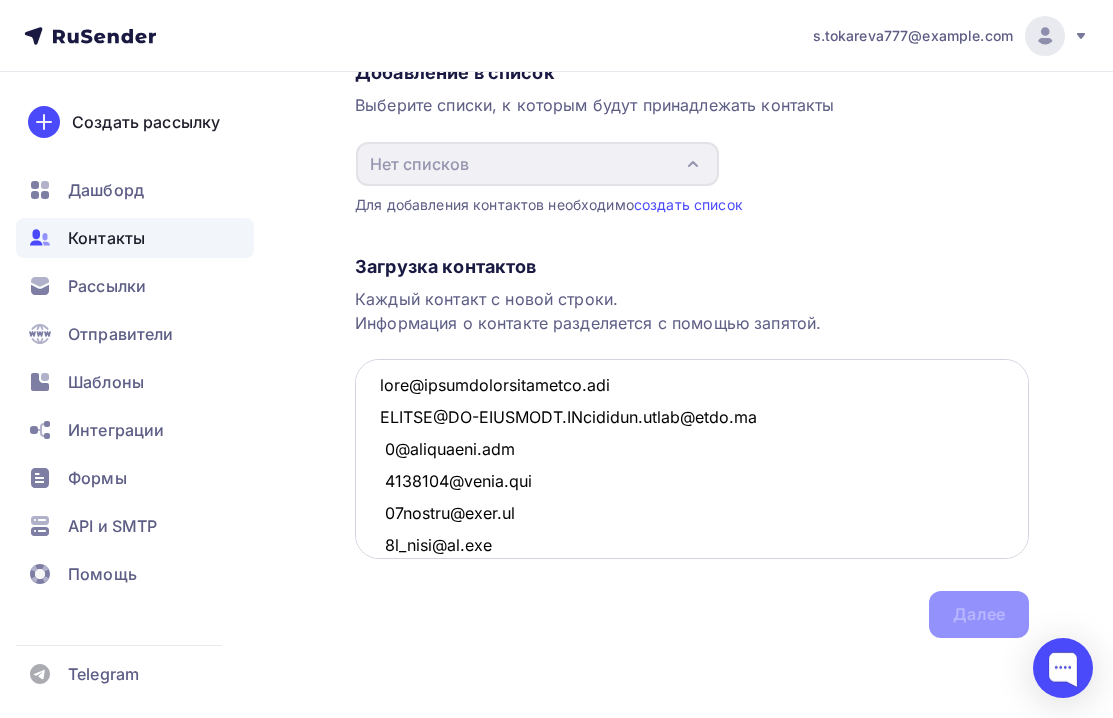 type on "info@porterougeinteriors.com
CLIENT@PS-INTERIOR.Reonteva.point@mail.ru
1@olgarudko.com
1904500@gmail.com
33studio@mail.ru
3d_lisa@vk.com
Anastasia.nur@gmail.com
andreyls@bk.ru
artarea2017@yandex.ru
avesta18@yandex.ru
avkreative@bk.ru kreativedesign.ru
blv_10@mail.ru
boyarovastudio@gmail.com
comfort-24@yandex.ru
con3sol@mail.ru
decor@kuzovlevahome.com
denis.serov.studio@gmail.com
design@haribell.ru
dsfresco@gmail.com
elendeliss@gmail.com
elinainline@gmail.com
estetica-interior@mail.ru
geg.des@gmail.com
hello@linasavina.ru
hi@designer-s.ru
ignatovadesign@yandex.ru
info@anturag-nk.ru
info@archproject3.ru
info@argentostyle.com
INFO@AS-VERSION.COM
info@baskma-interiors.ru
info@beauty-sampler.ru
info@dom-a.com
info@e-graff.ru
info@elen-design.ru
info@elko.design
info@home-desing.ru
info@left-design.com
info@ra55.best
info@serenita.ru
info@stroyinn.ru
info@utera-design.ru
interio.r@yandex.ru
iseta@mail.ru
kb@zain.ru
klysak2007@yandex.ru
letyaev.roman@mail.ru
lineik..." 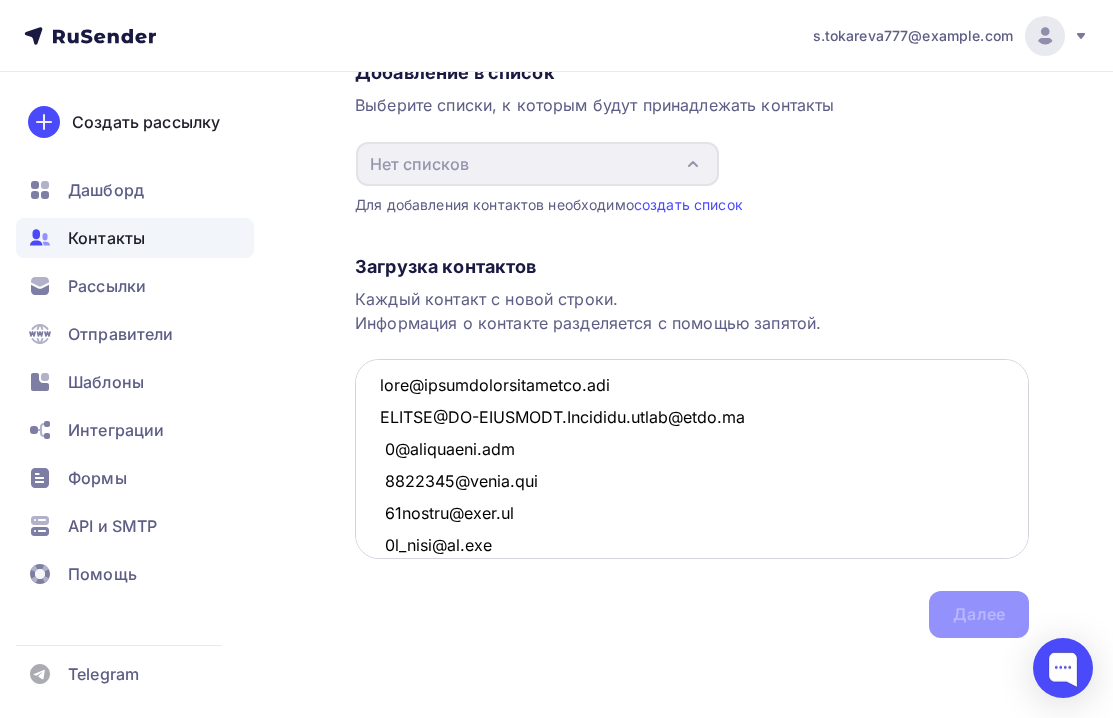 click at bounding box center [692, 459] 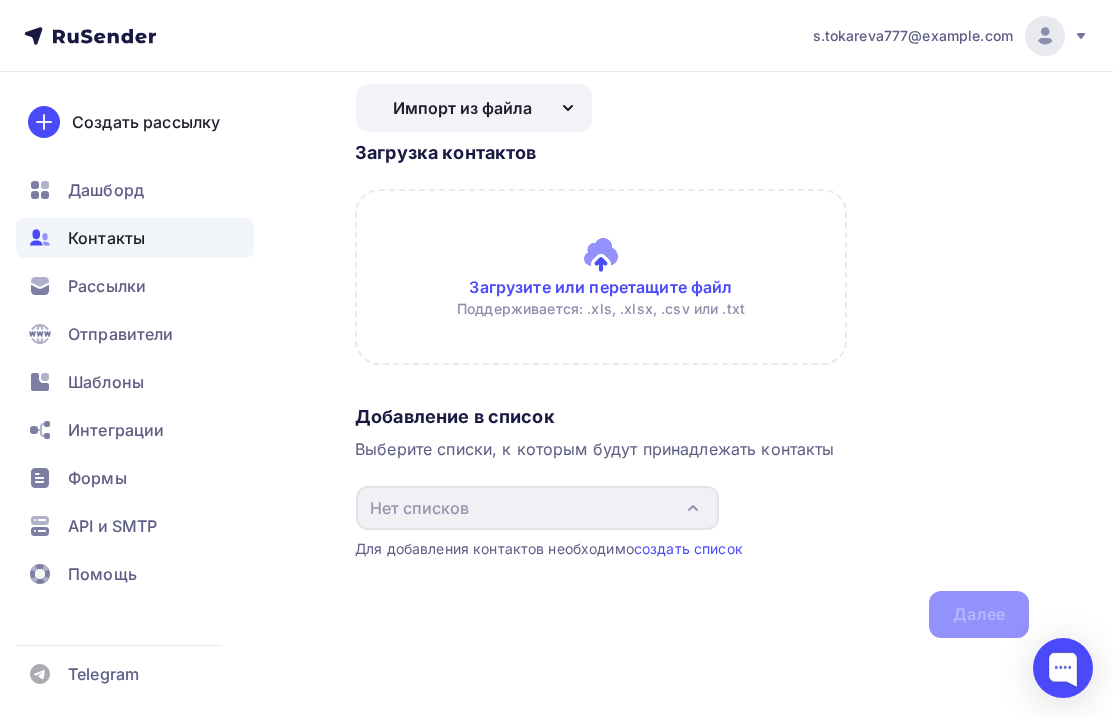 scroll, scrollTop: 0, scrollLeft: 0, axis: both 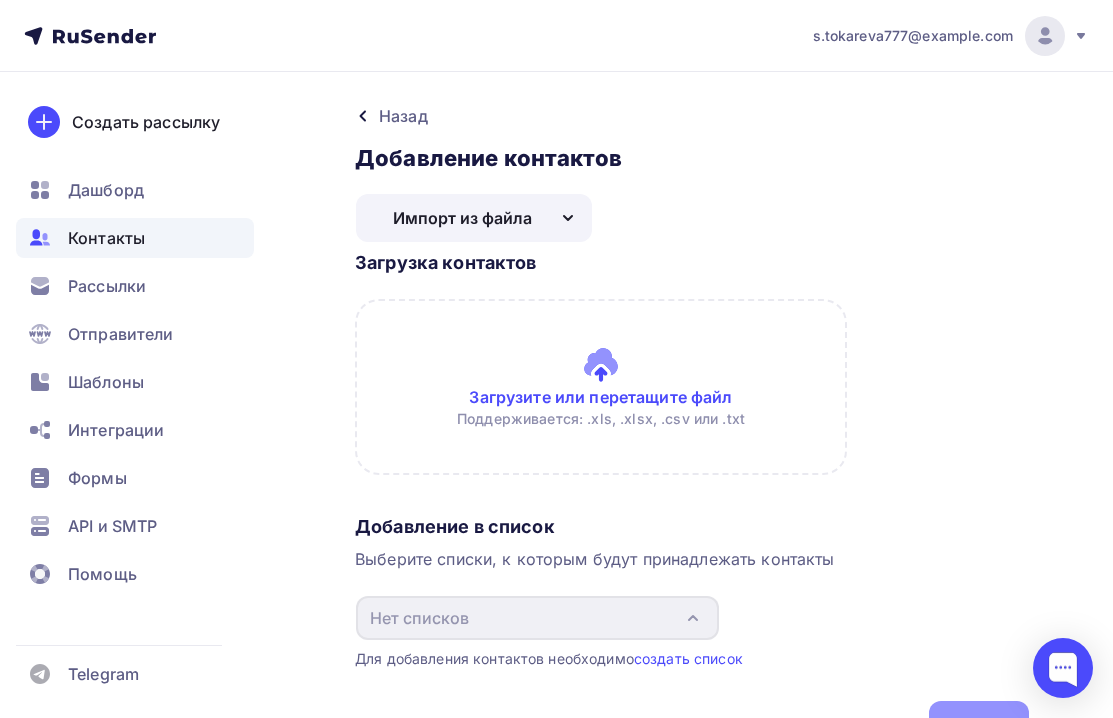 click at bounding box center (692, 387) 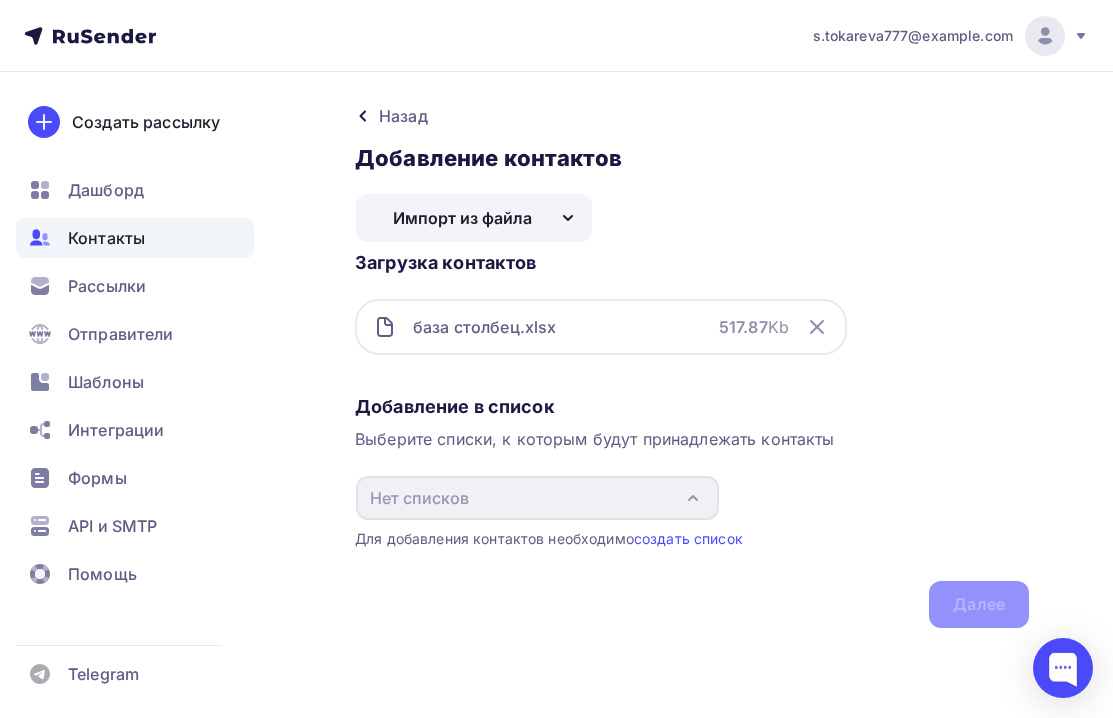 click 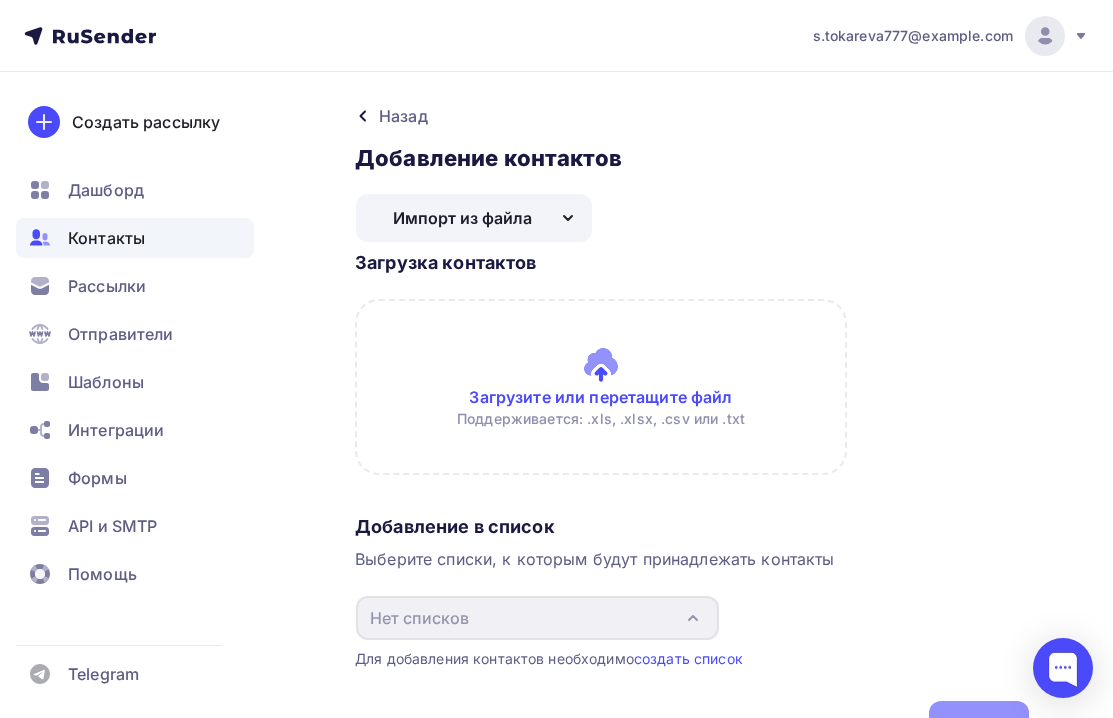 click on "Импорт из файла" at bounding box center [462, 218] 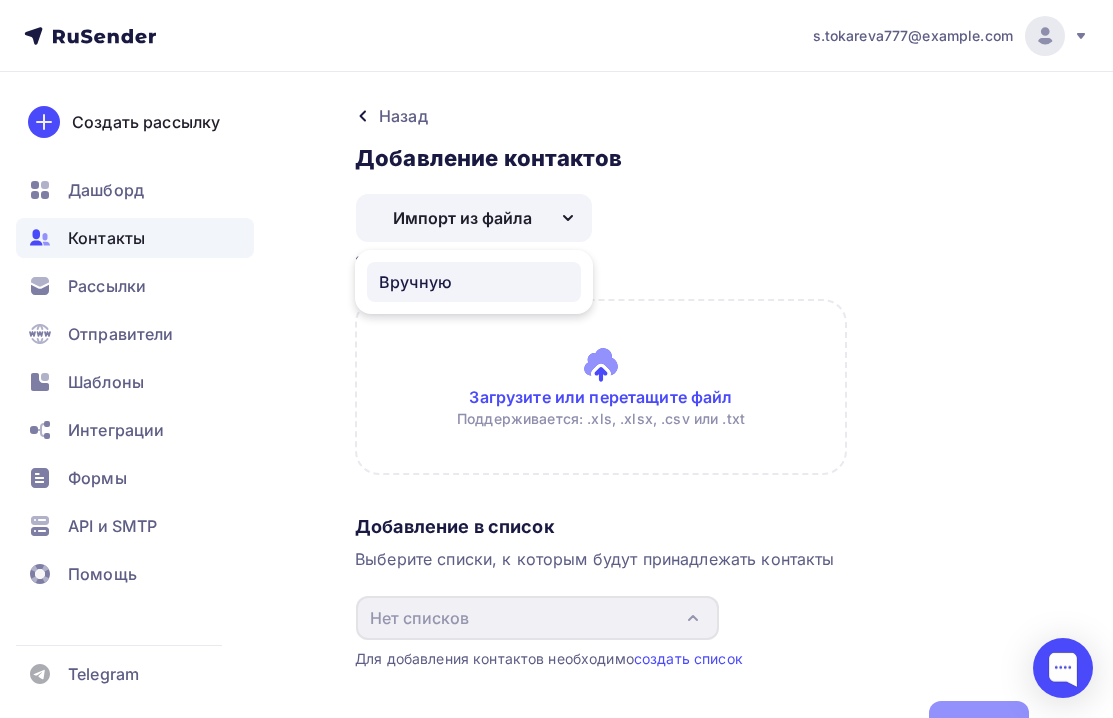 click on "Вручную" at bounding box center (474, 282) 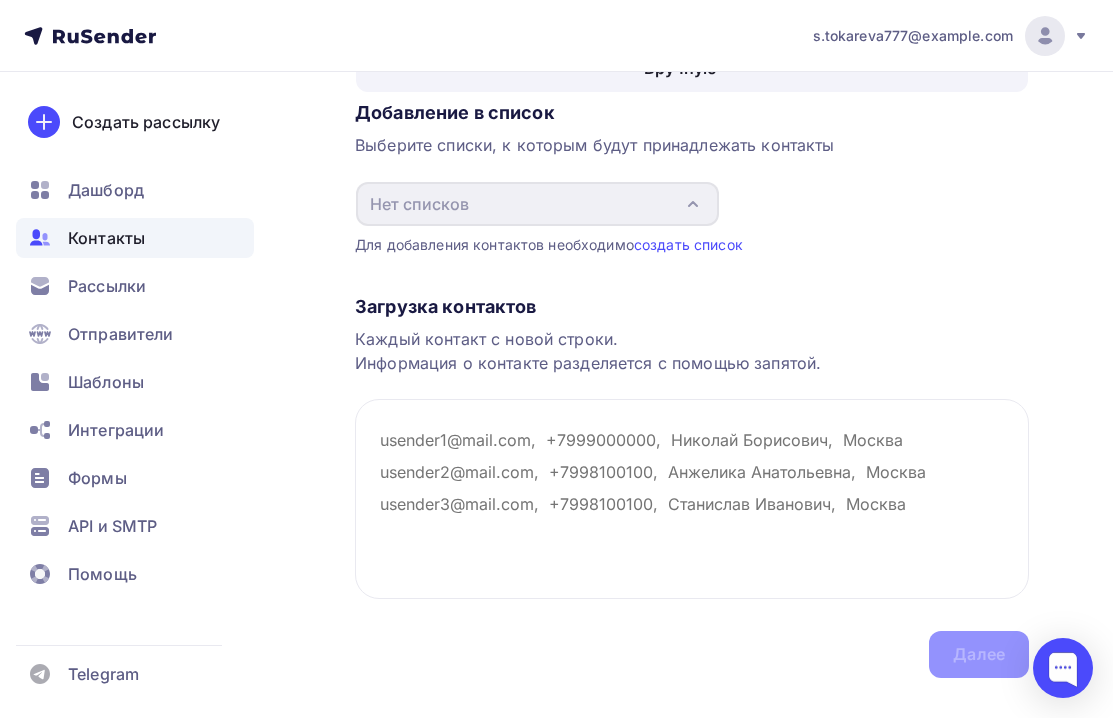 scroll, scrollTop: 190, scrollLeft: 0, axis: vertical 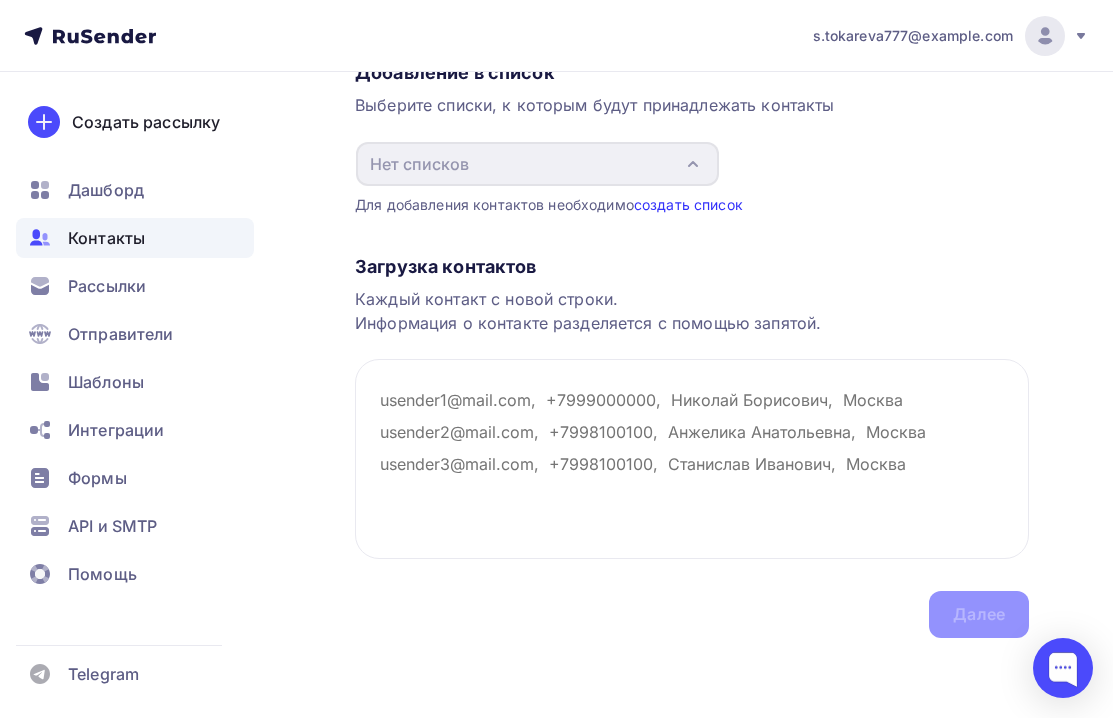 click on "создать список" at bounding box center [688, 204] 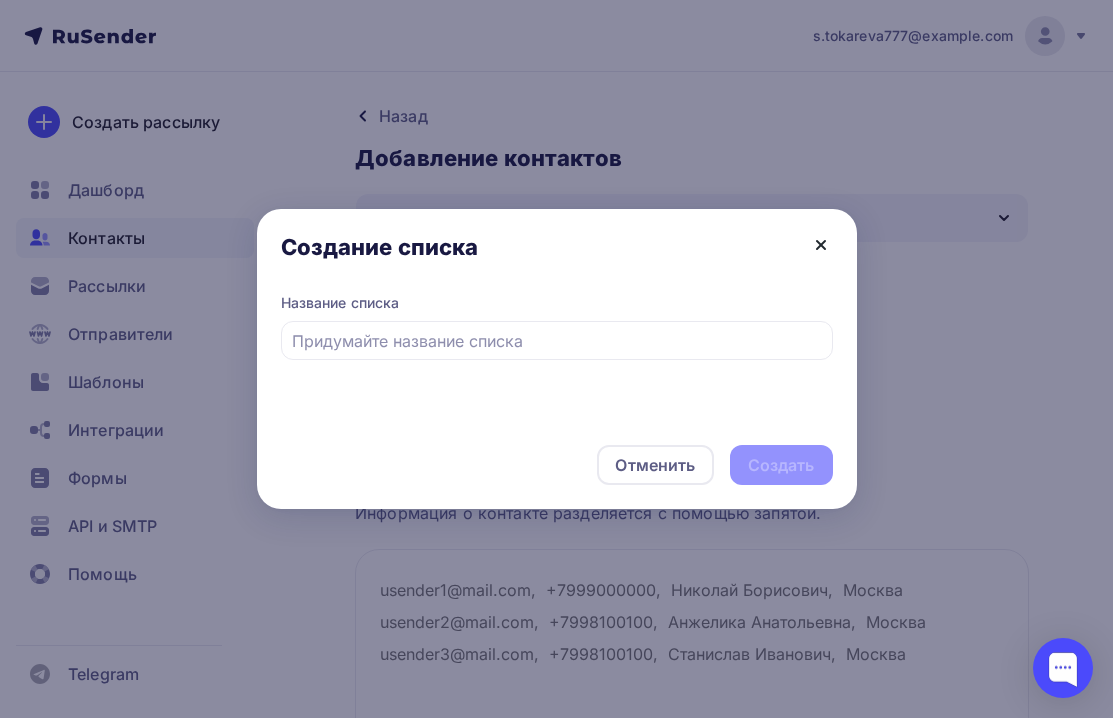 click 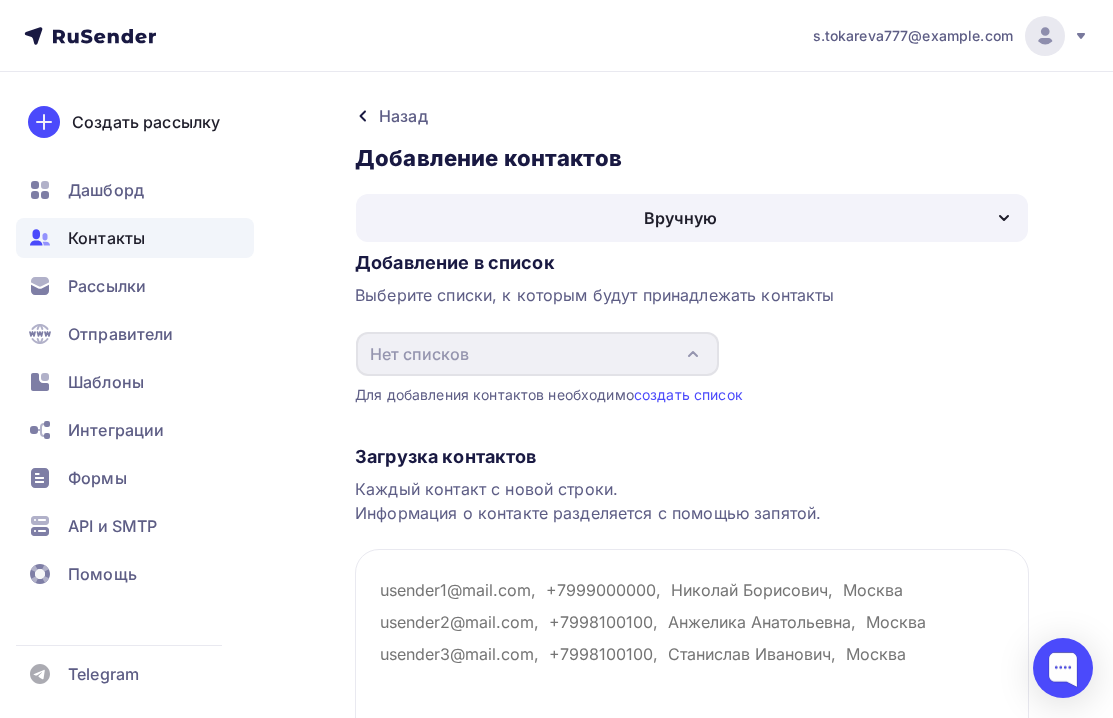 click on "Вручную" at bounding box center [692, 218] 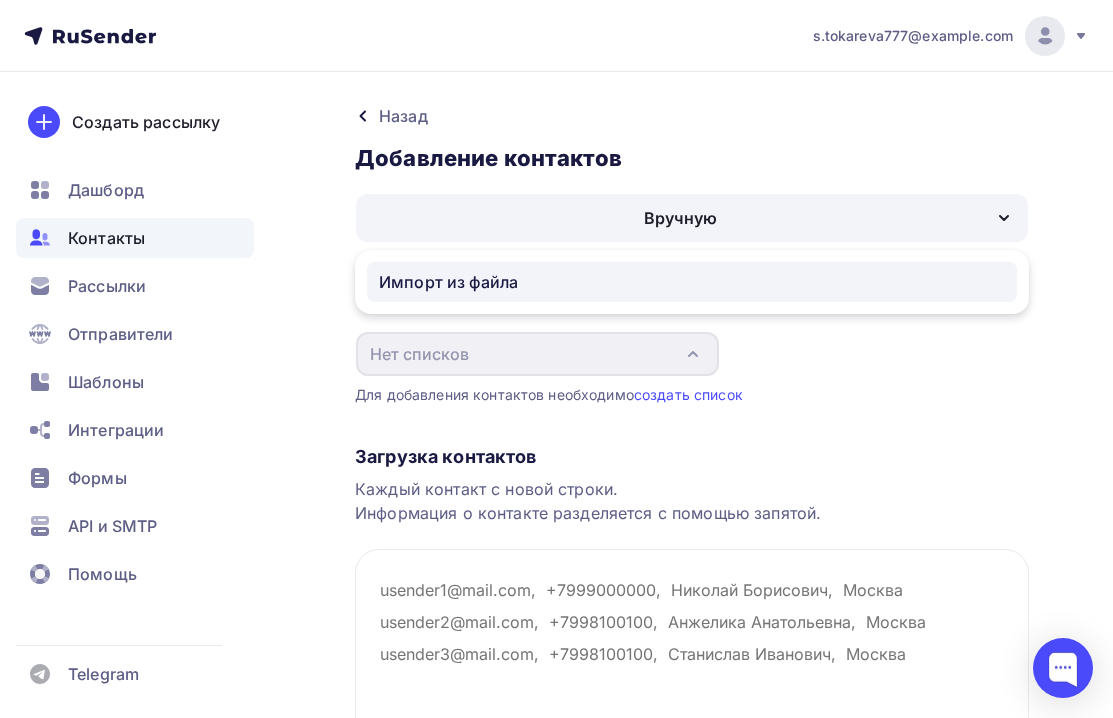 click on "Импорт из файла" at bounding box center [692, 282] 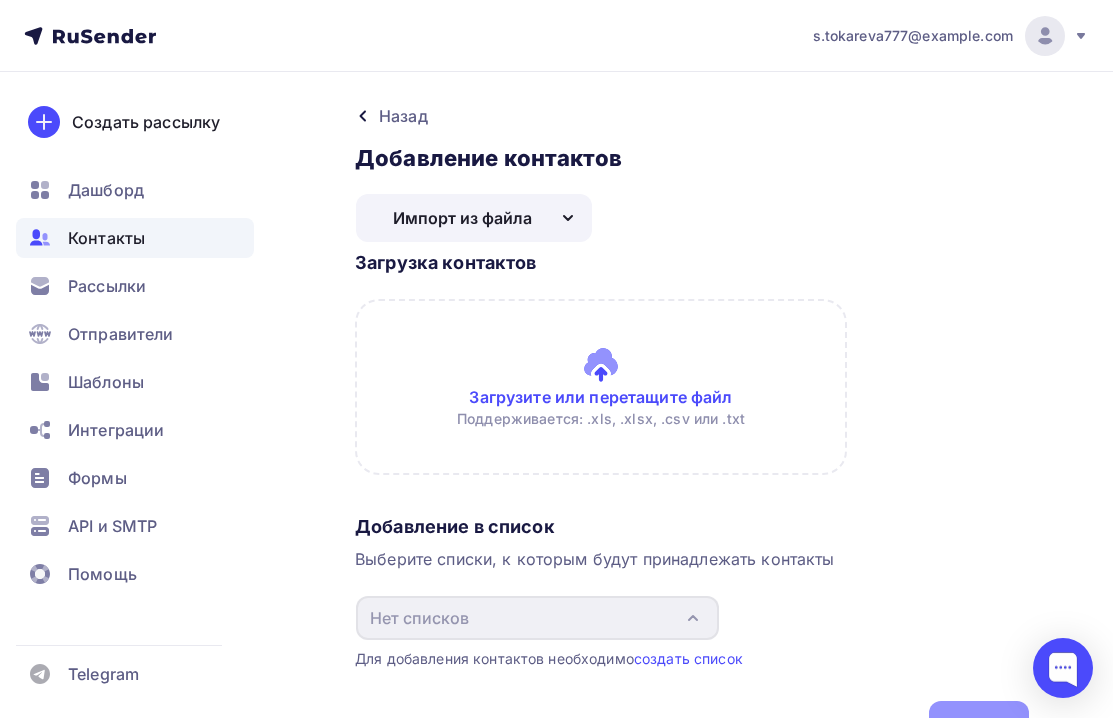 click on "Импорт из файла" at bounding box center [474, 218] 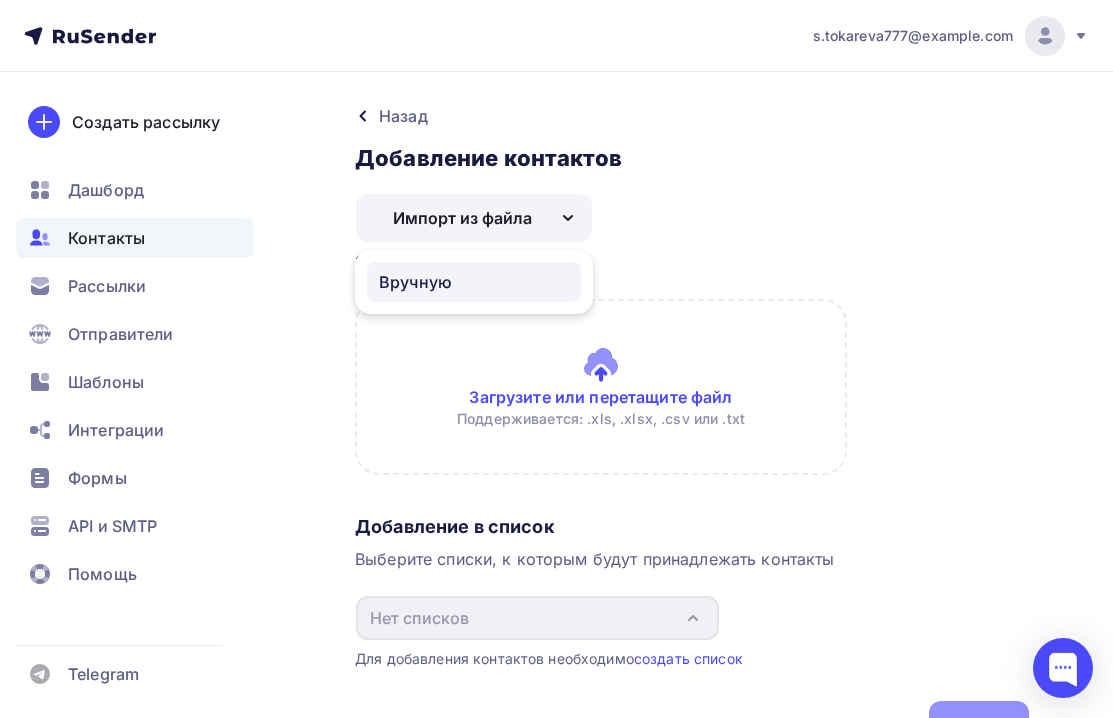click on "Вручную" at bounding box center (474, 282) 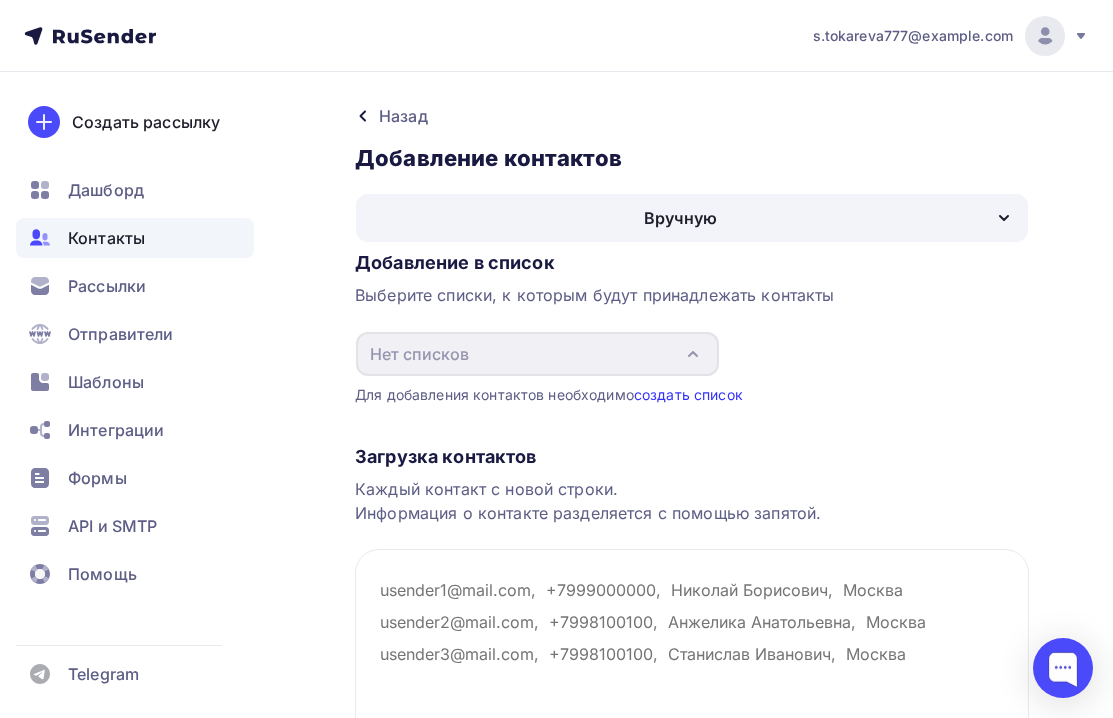 click on "создать список" at bounding box center [688, 394] 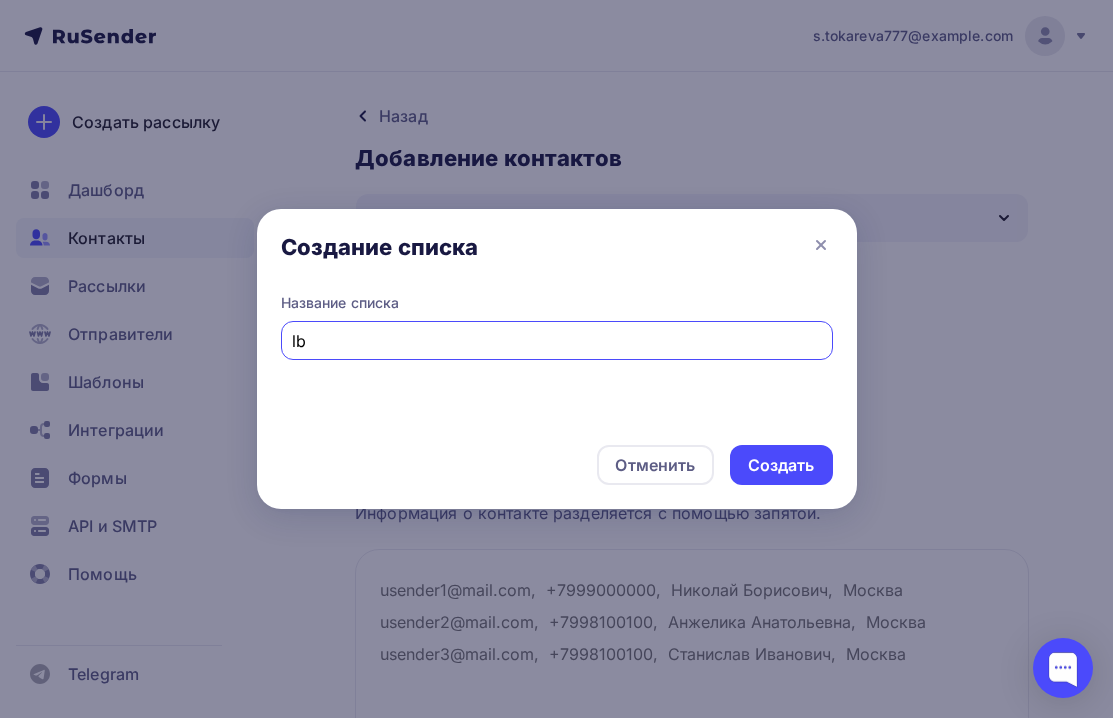 type on "l" 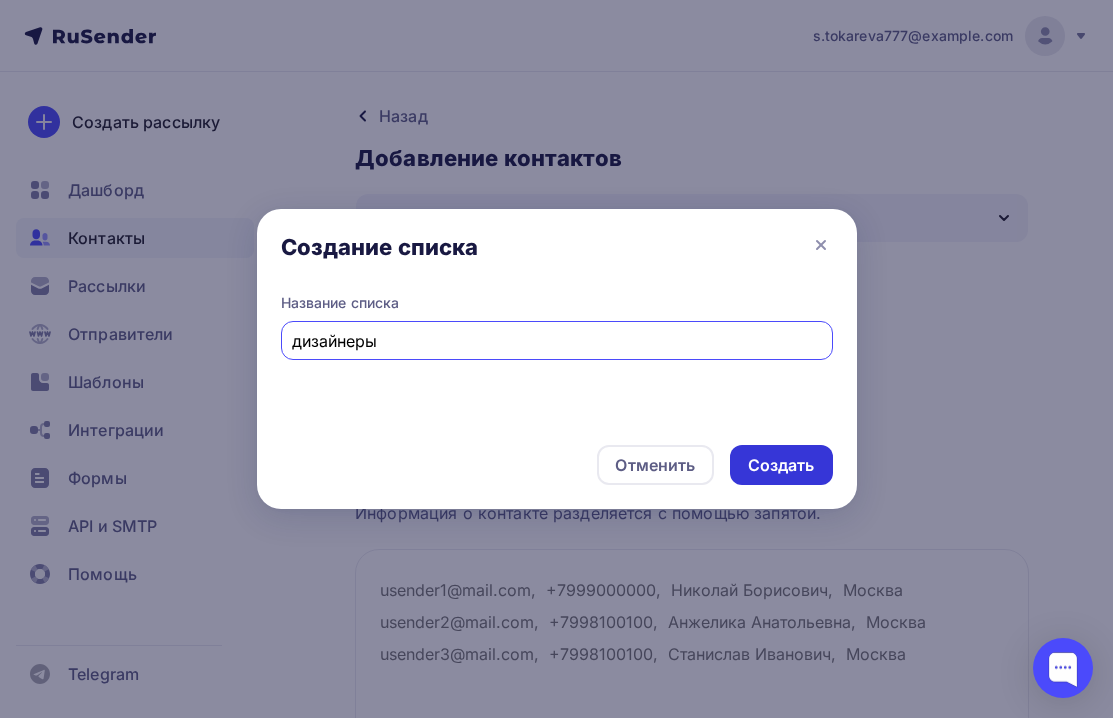 type on "дизайнеры" 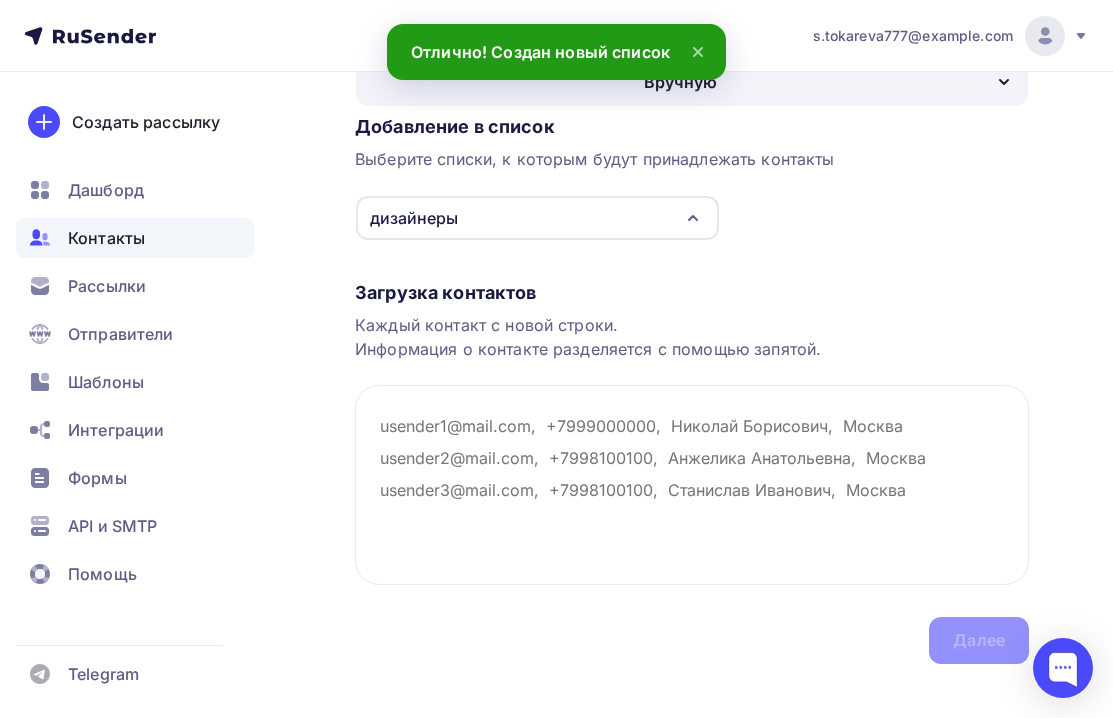 scroll, scrollTop: 156, scrollLeft: 0, axis: vertical 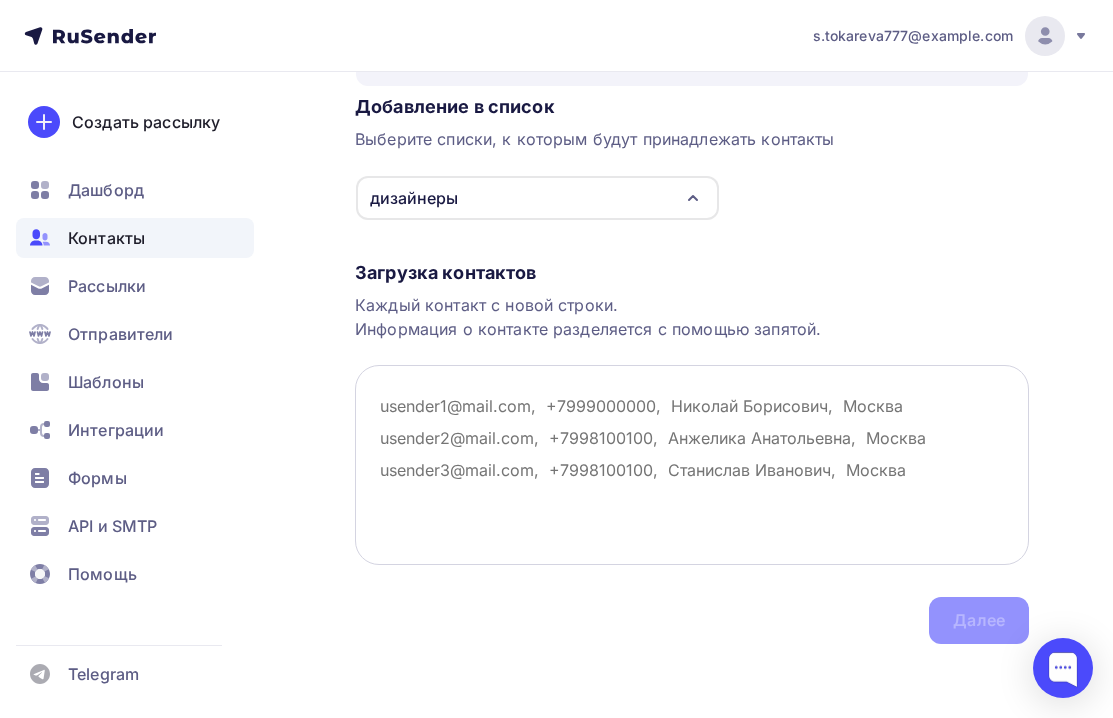 click at bounding box center [692, 465] 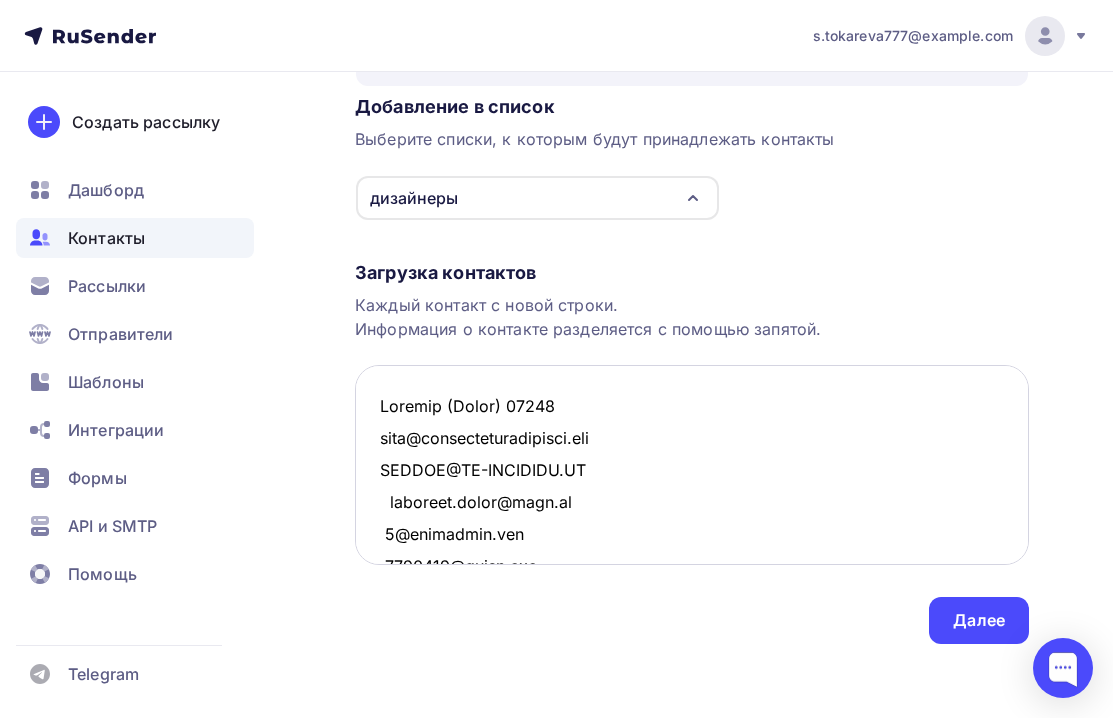 scroll, scrollTop: 952844, scrollLeft: 0, axis: vertical 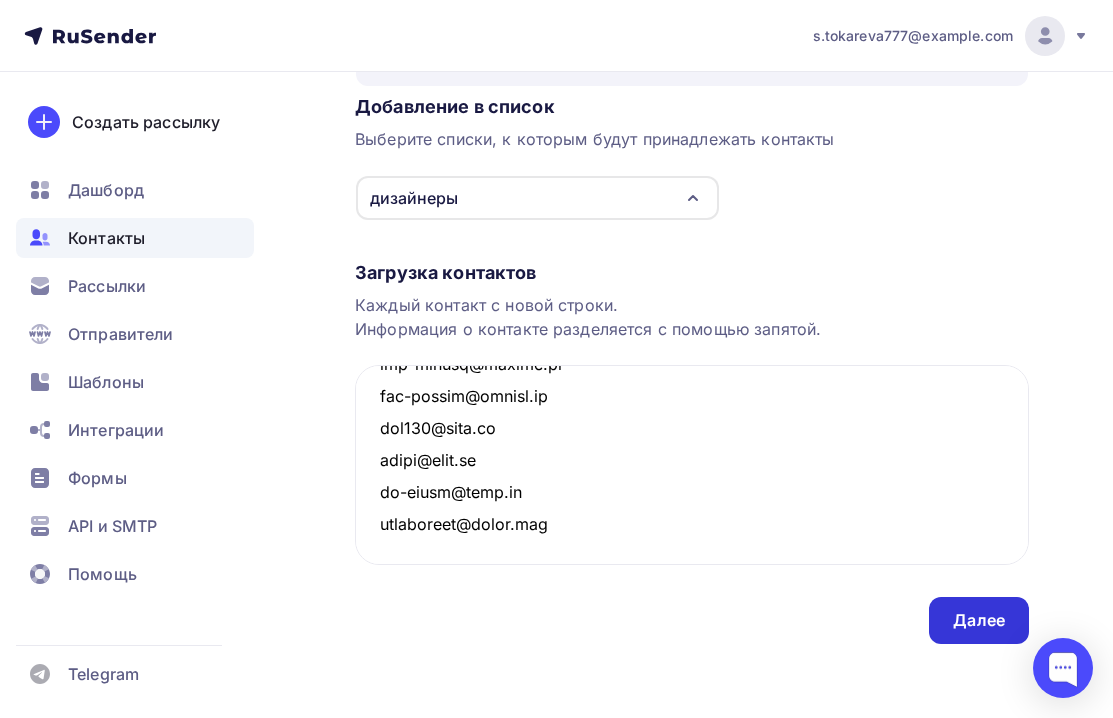 type on "Контакт (Email) 16750
info@porterougeinteriors.com
CLIENT@PS-INTERIOR.RU
leonteva.point@mail.ru
1@olgarudko.com
1904500@gmail.com
33studio@mail.ru
3d_lisa@vk.com
Anastasia.nur@gmail.com
andreyls@bk.ru
artarea2017@yandex.ru
avesta18@yandex.ru
avkreative@bk.ru kreativedesign.ru
blv_10@mail.ru
boyarovastudio@gmail.com
comfort-24@yandex.ru
con3sol@mail.ru
decor@kuzovlevahome.com
denis.serov.studio@gmail.com
design@haribell.ru
dsfresco@gmail.com
elendeliss@gmail.com
elinainline@gmail.com
estetica-interior@mail.ru
geg.des@gmail.com
hello@linasavina.ru
hi@designer-s.ru
ignatovadesign@yandex.ru
info@anturag-nk.ru
info@archproject3.ru
info@argentostyle.com
INFO@AS-VERSION.COM
info@baskma-interiors.ru
info@beauty-sampler.ru
info@dom-a.com
info@e-graff.ru
info@elen-design.ru
info@elko.design
info@home-desing.ru
info@left-design.com
info@ra55.best
info@serenita.ru
info@stroyinn.ru
info@utera-design.ru
interio.r@yandex.ru
iseta@mail.ru
kb@zain.ru
klysak2007@yandex.ru
le..." 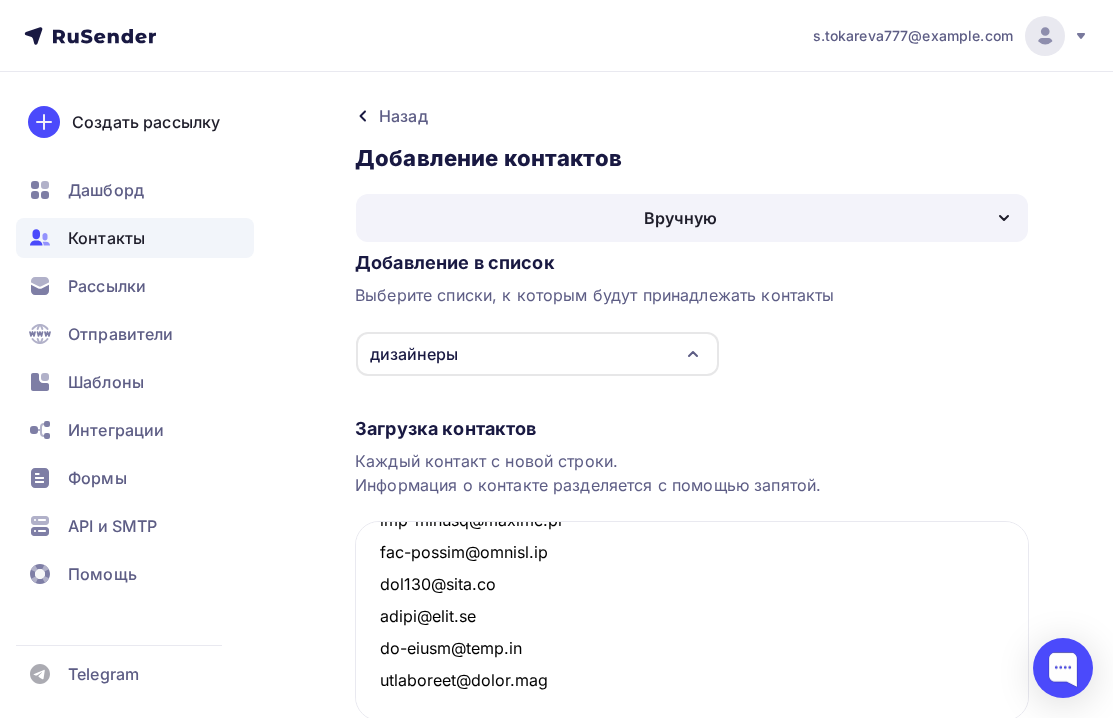 scroll, scrollTop: 162, scrollLeft: 0, axis: vertical 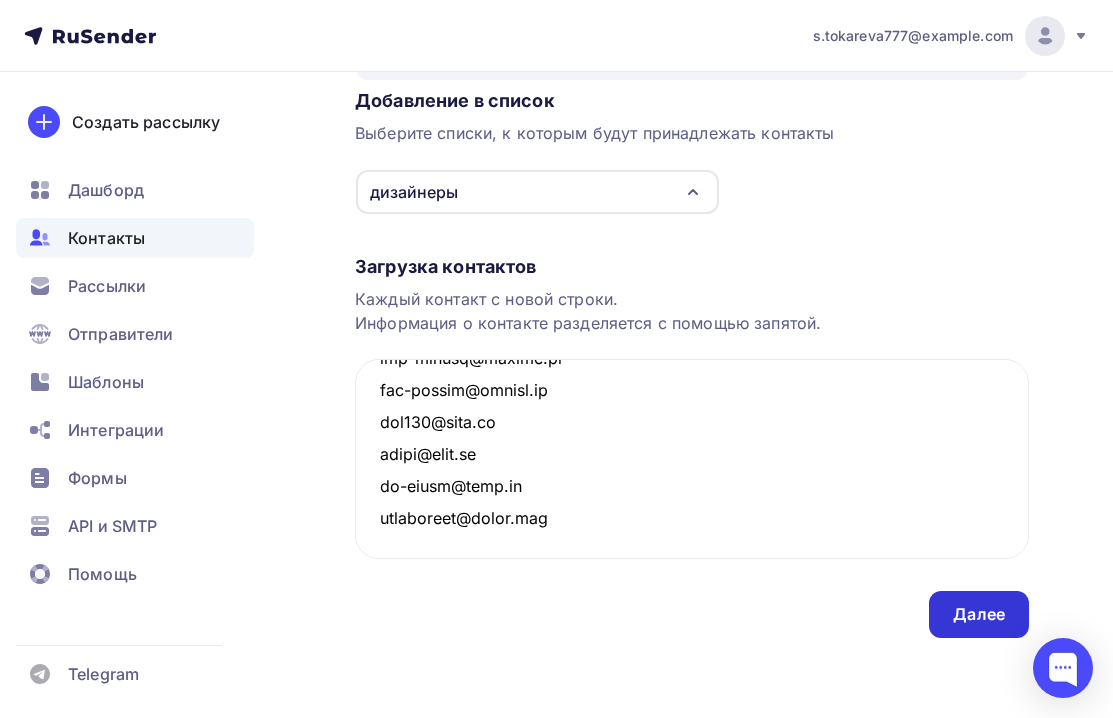click on "Далее" at bounding box center [979, 614] 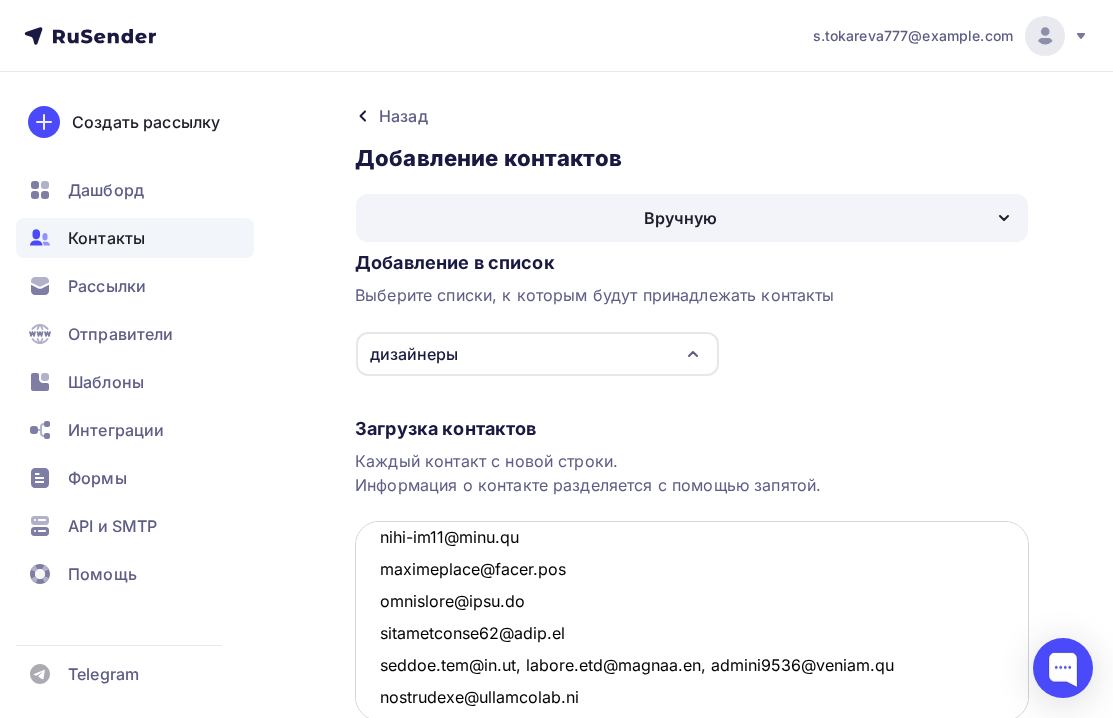 scroll, scrollTop: 939555, scrollLeft: 0, axis: vertical 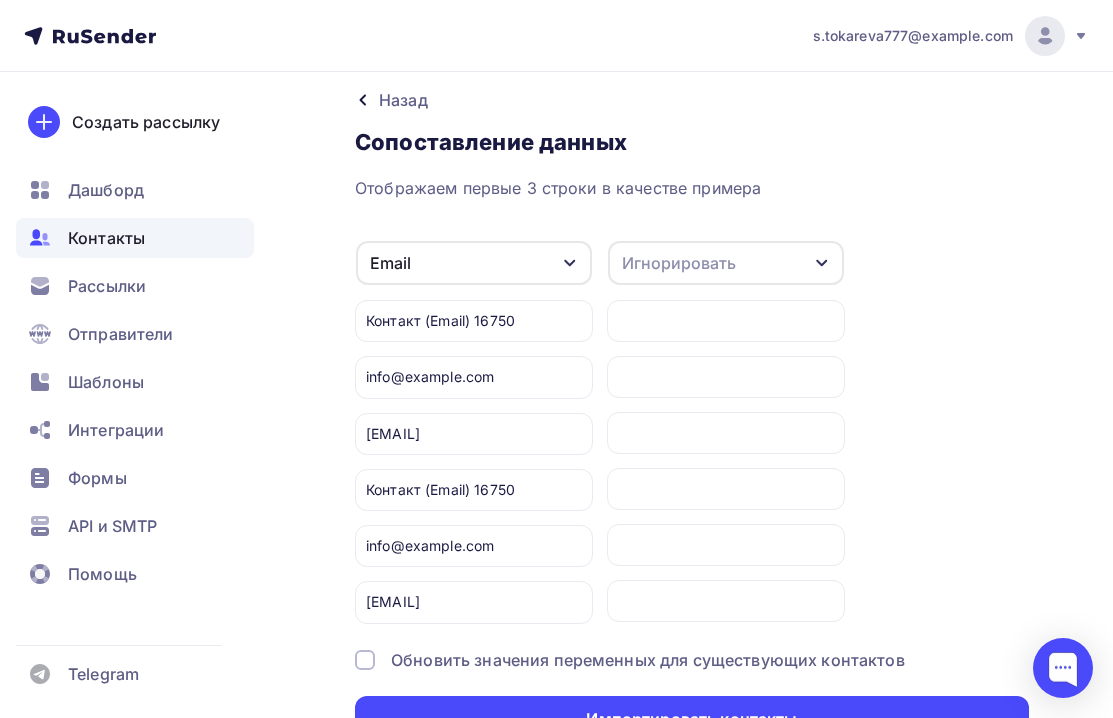 click 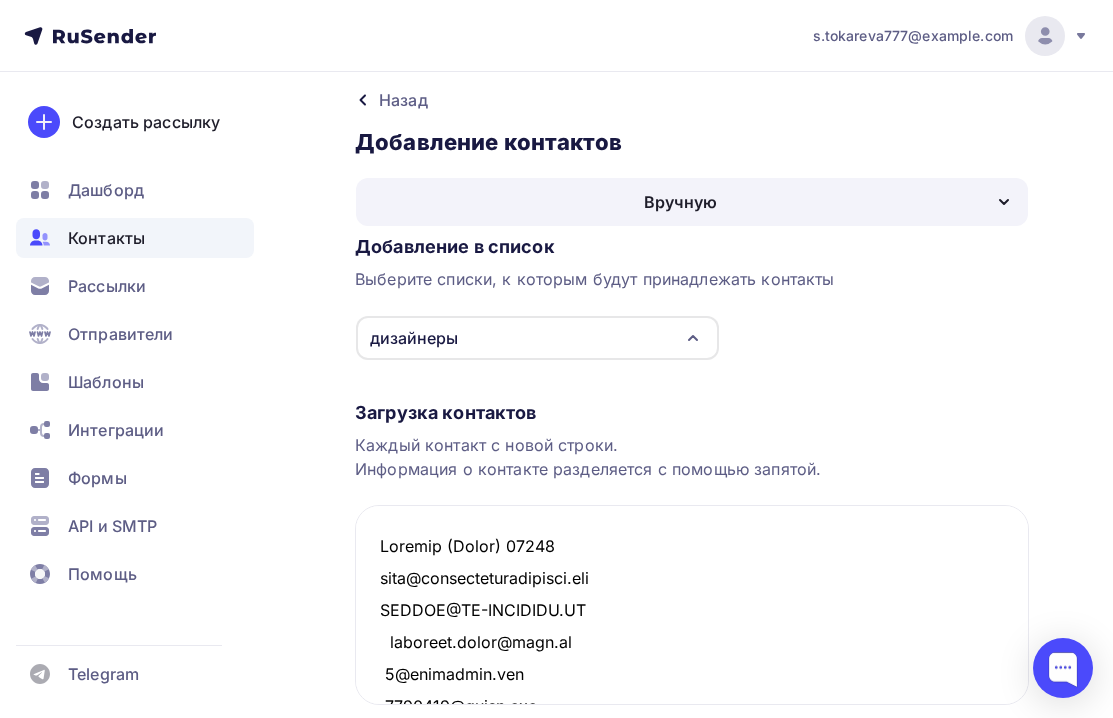 scroll, scrollTop: 952875, scrollLeft: 0, axis: vertical 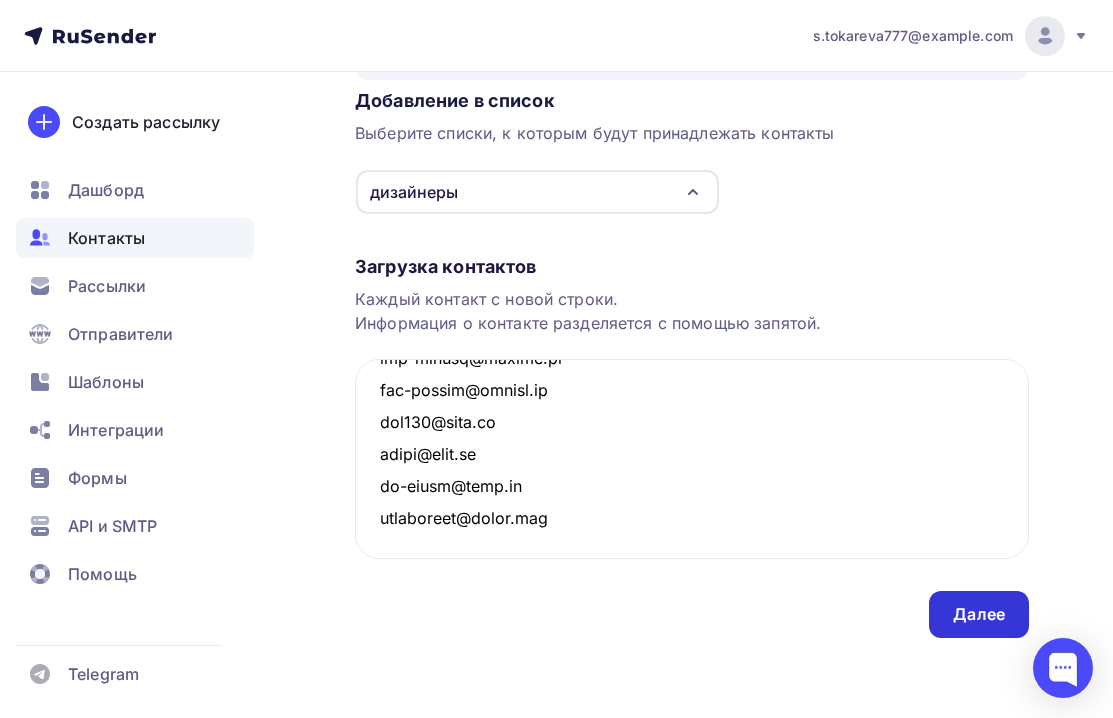 click on "Далее" at bounding box center [979, 614] 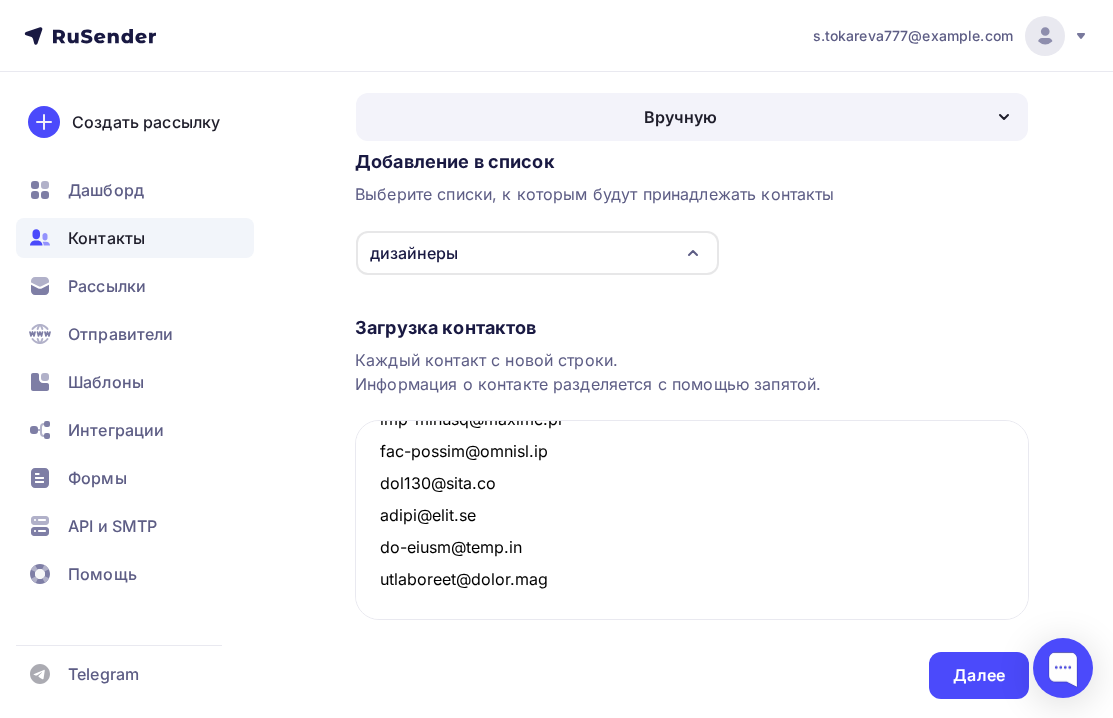 scroll, scrollTop: 113, scrollLeft: 0, axis: vertical 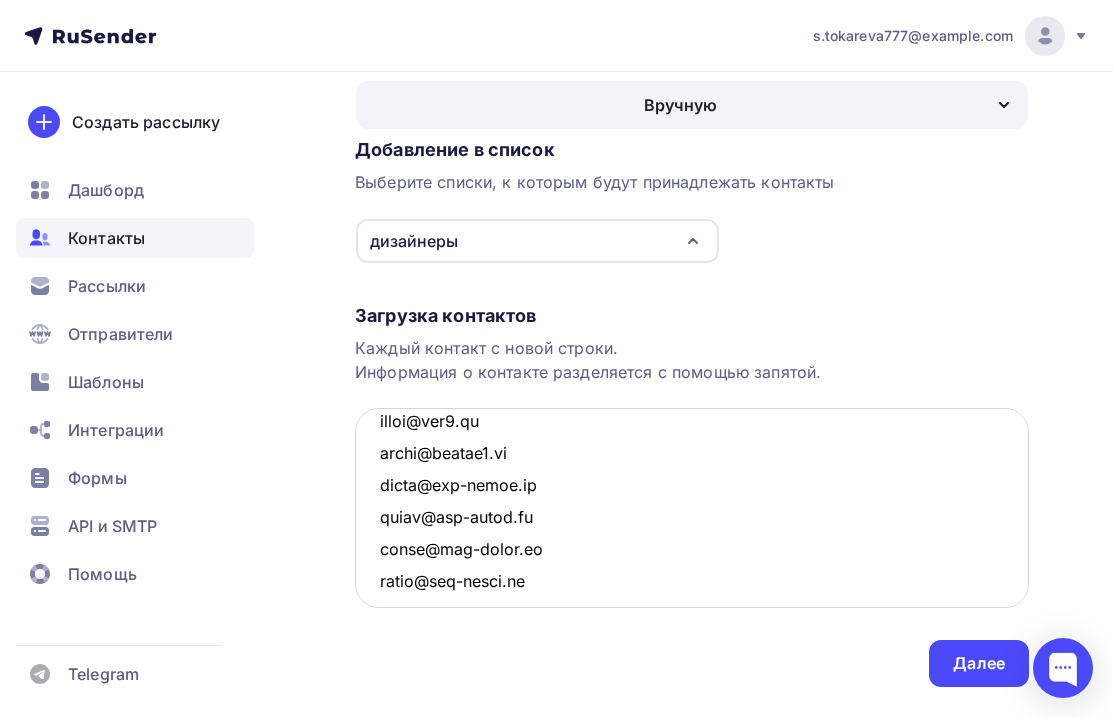 click at bounding box center (692, 508) 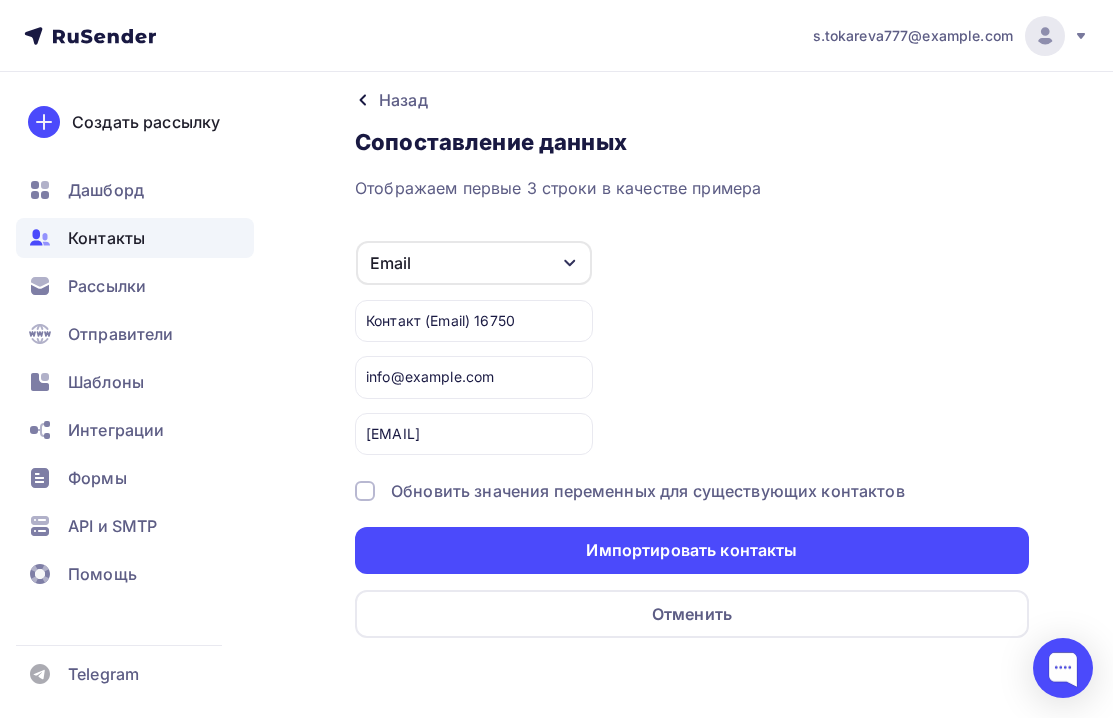 scroll, scrollTop: 16, scrollLeft: 0, axis: vertical 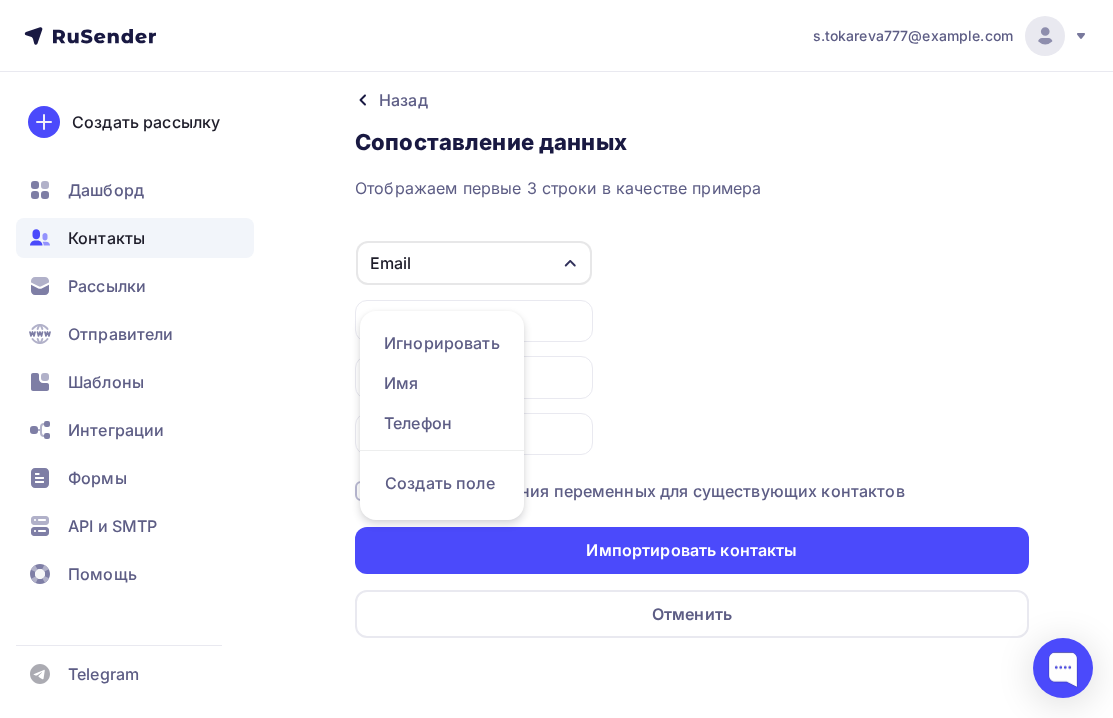 click on "Email
Игнорировать
Имя
Телефон
Создать поле
Контакт (Email) 16750
info@porterougeinteriors.com
CLIENT@PS-INTERIOR.RU" at bounding box center (692, 347) 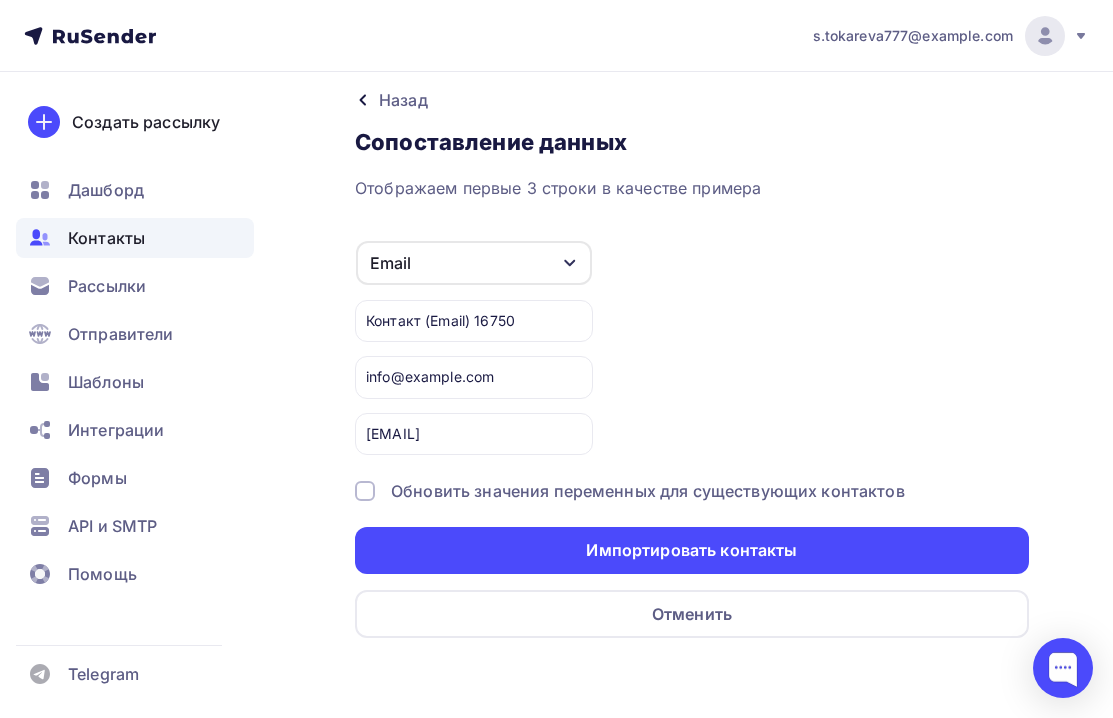 click on "Контакт (Email) 16750" at bounding box center (474, 321) 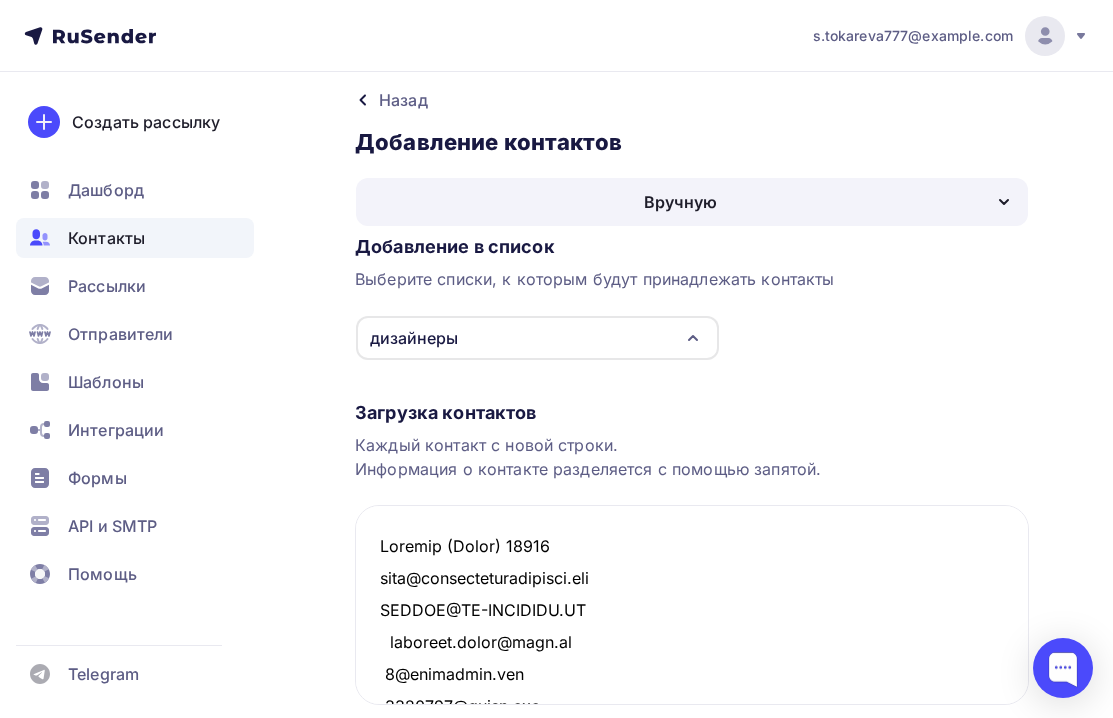 scroll, scrollTop: 952907, scrollLeft: 0, axis: vertical 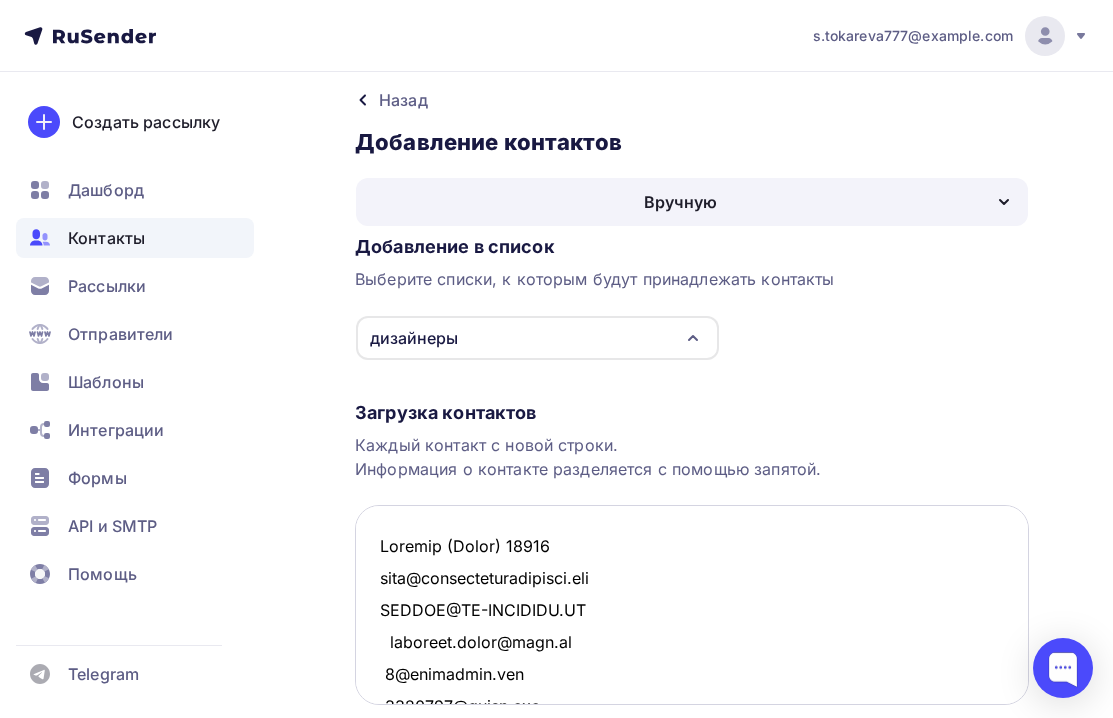 drag, startPoint x: 559, startPoint y: 535, endPoint x: 372, endPoint y: 517, distance: 187.86432 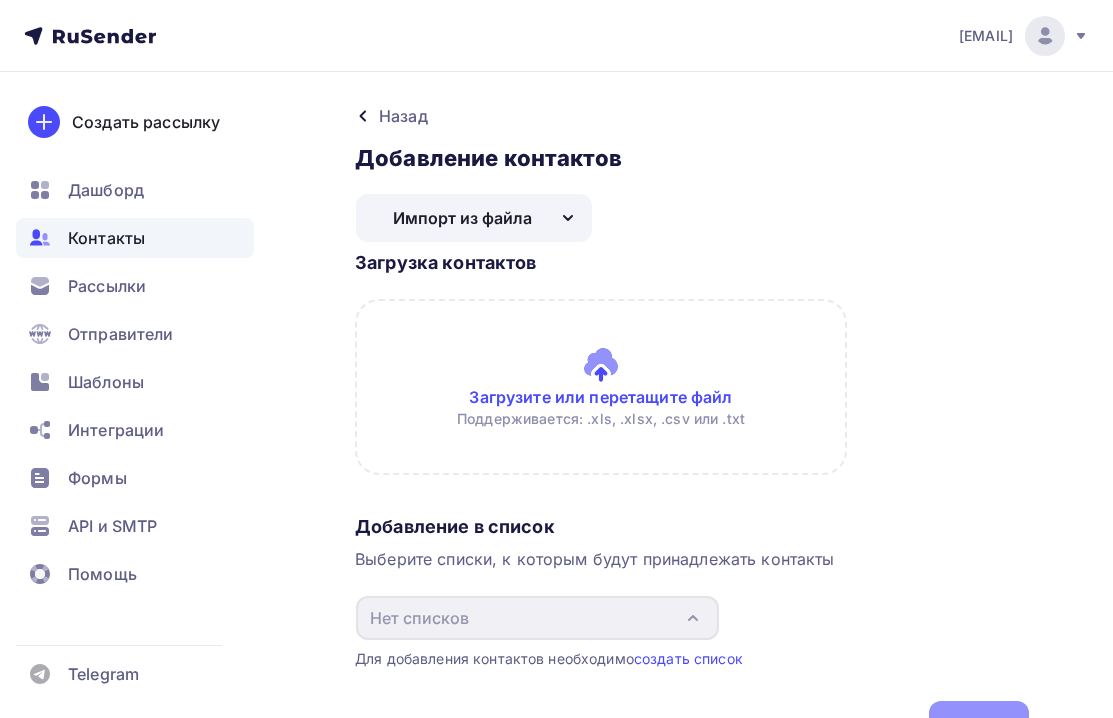 scroll, scrollTop: 0, scrollLeft: 0, axis: both 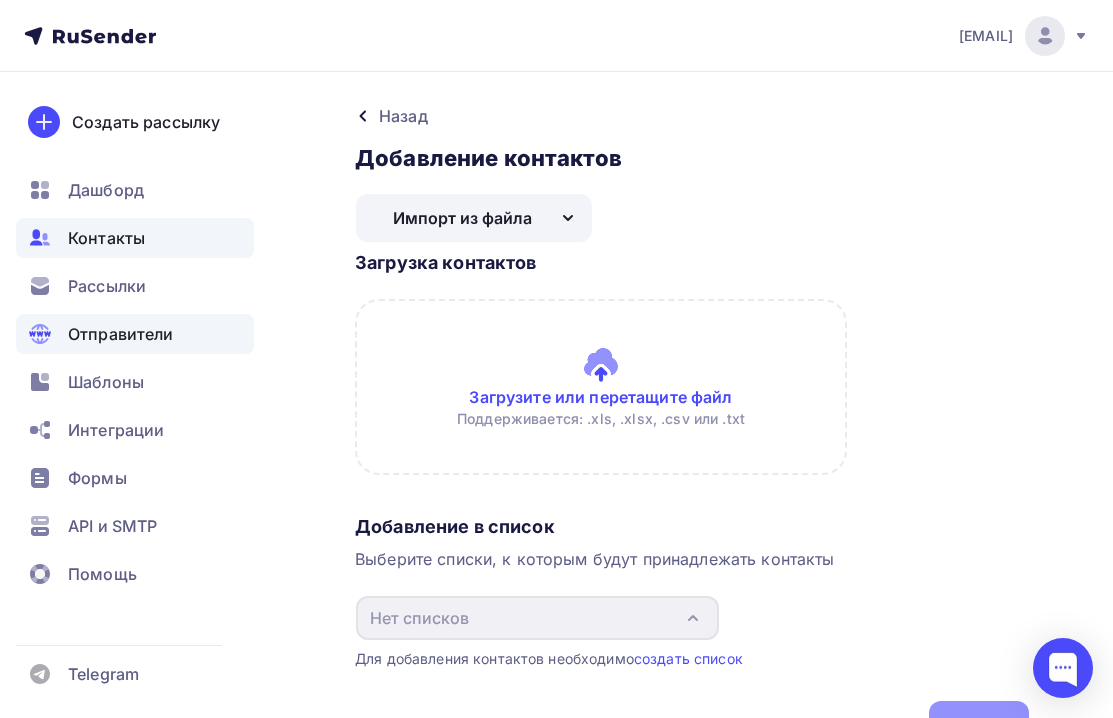 click on "Отправители" at bounding box center [135, 334] 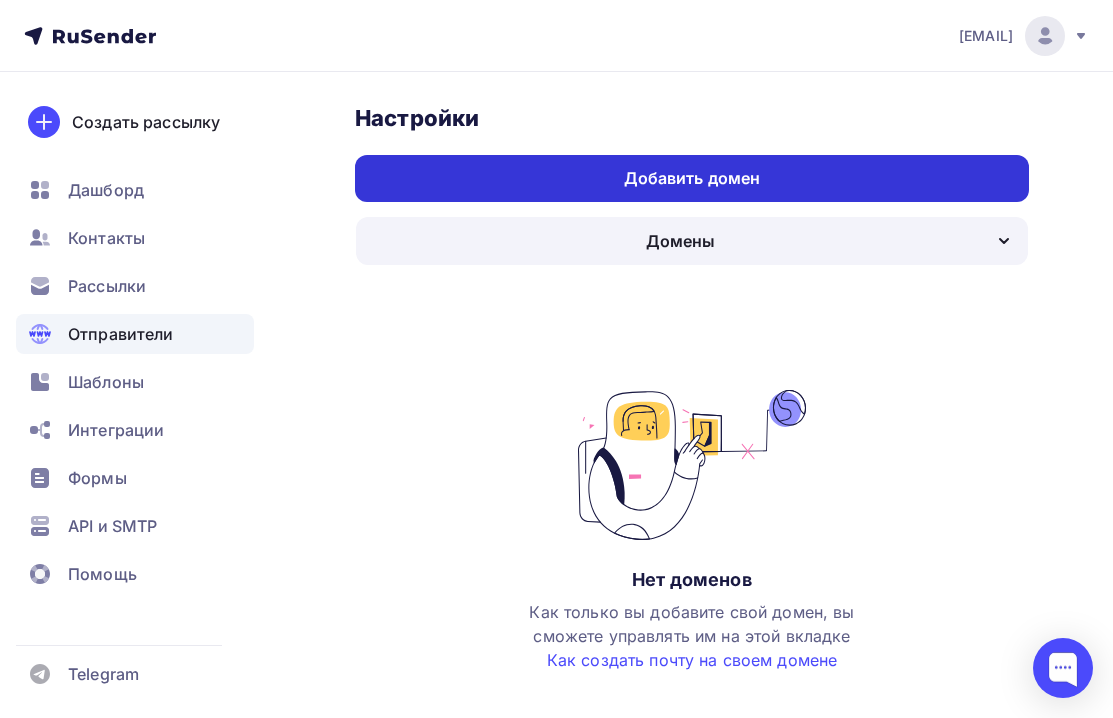 click on "Добавить домен" at bounding box center (692, 178) 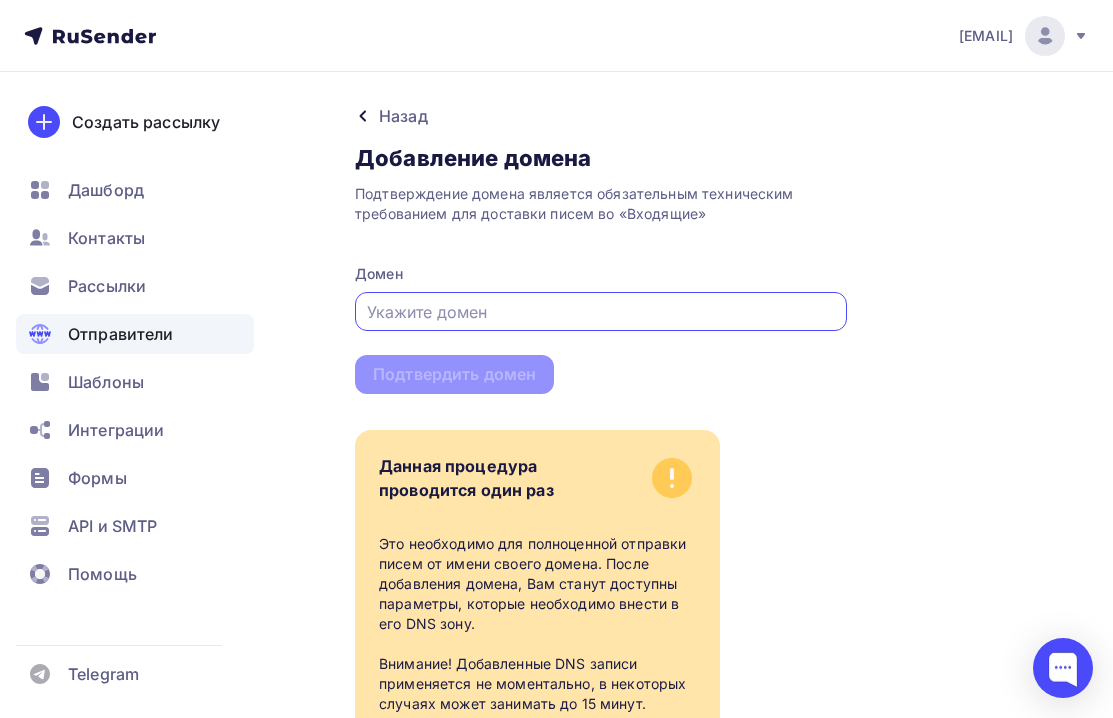 paste on "https://styl-taganrog.ru/" 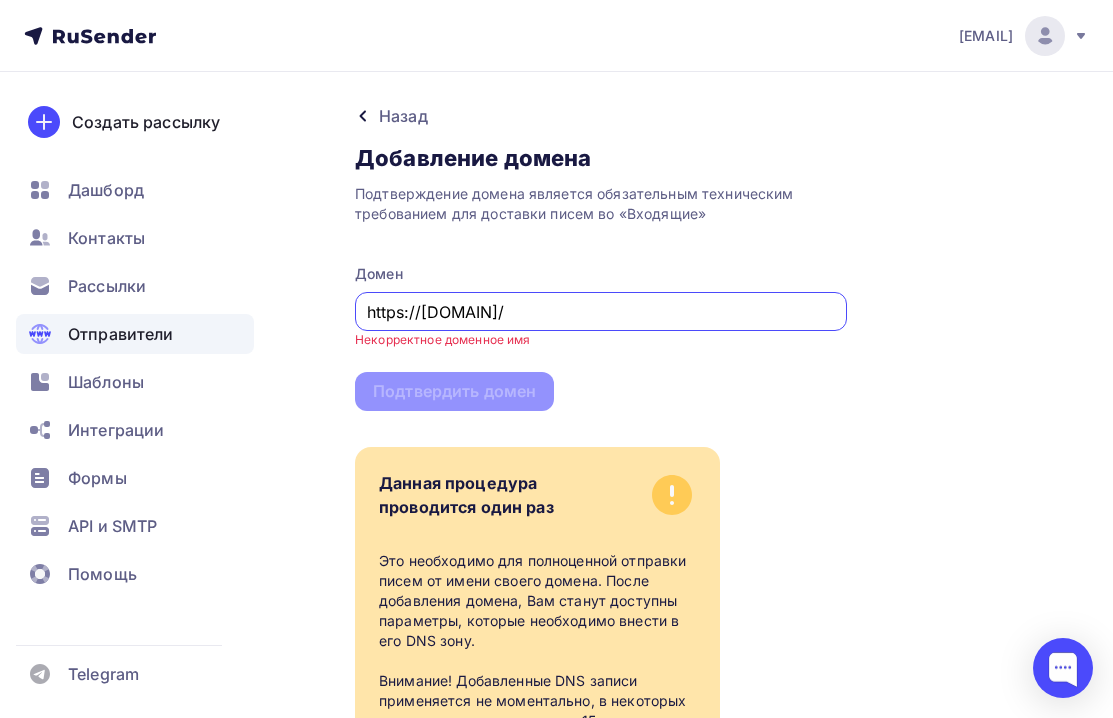 drag, startPoint x: 421, startPoint y: 317, endPoint x: 323, endPoint y: 312, distance: 98.12747 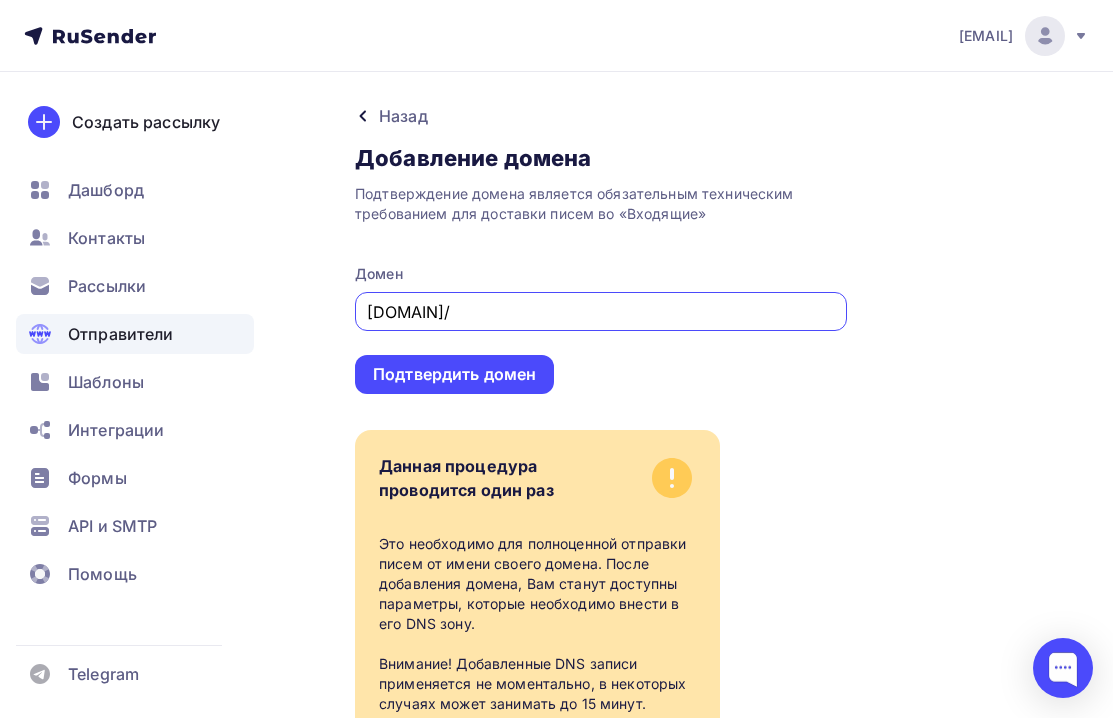 click on "styl-taganrog.ru/" at bounding box center [601, 312] 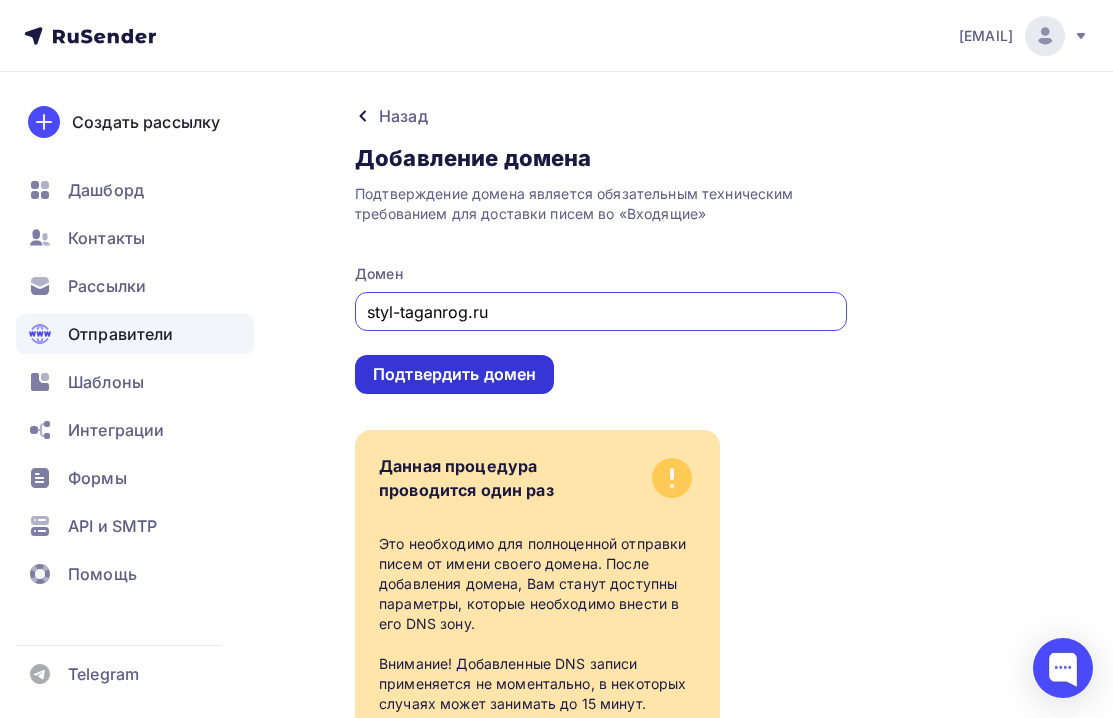type on "styl-taganrog.ru" 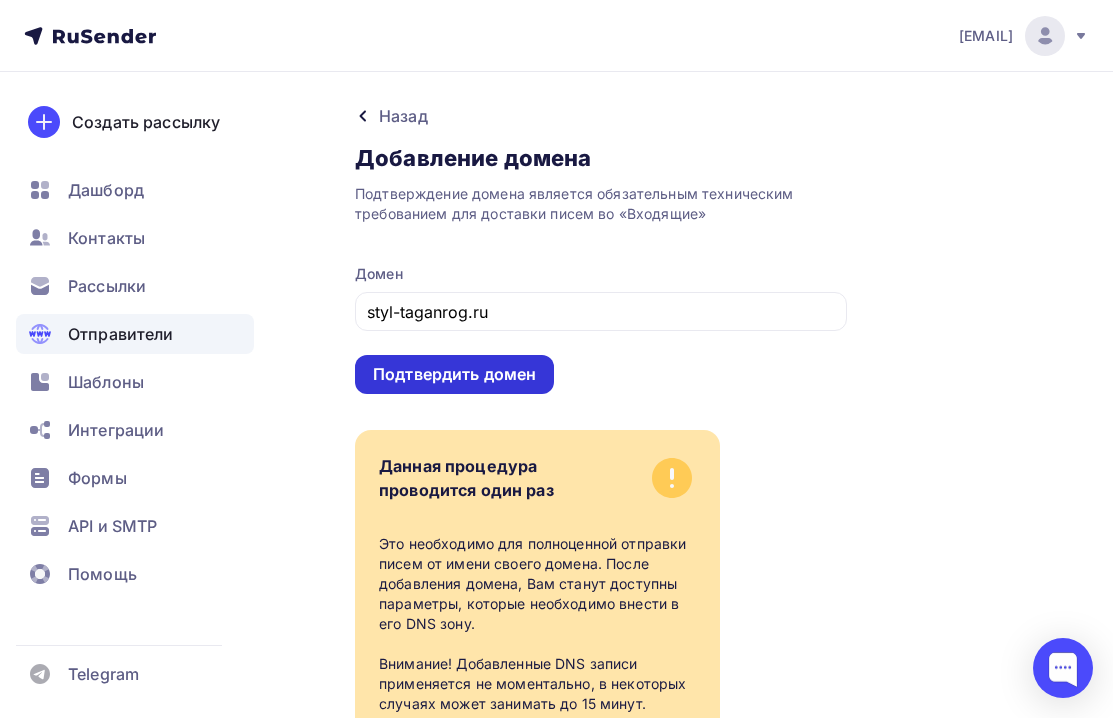 click on "Подтвердить домен" at bounding box center (454, 374) 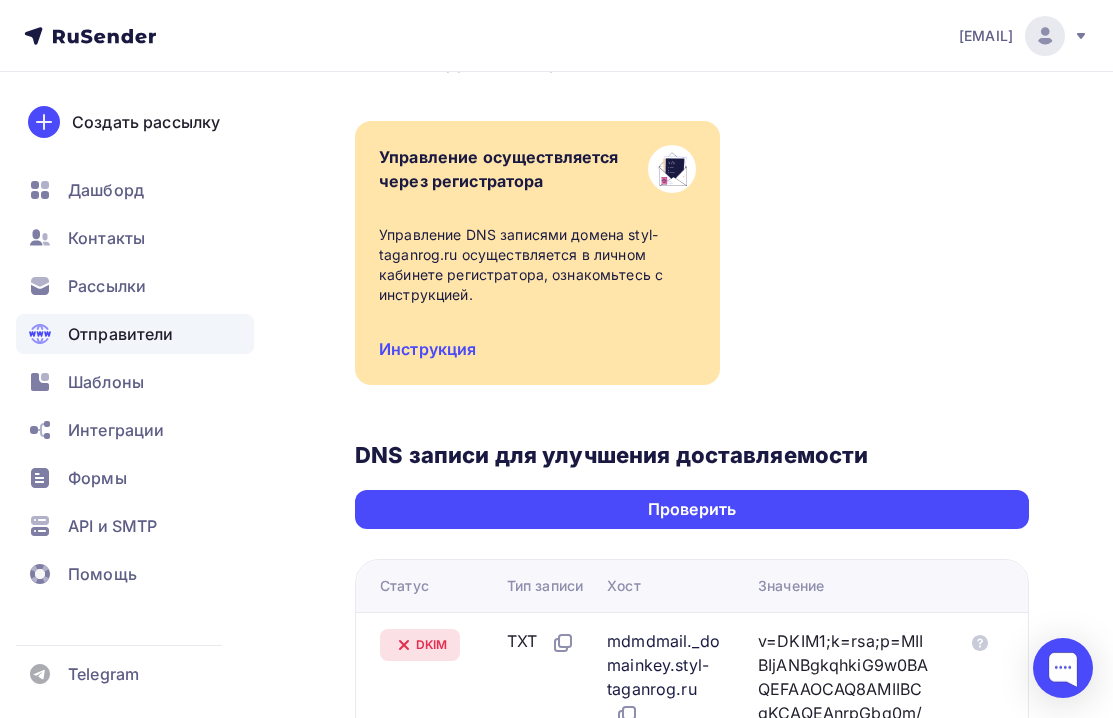 scroll, scrollTop: 359, scrollLeft: 0, axis: vertical 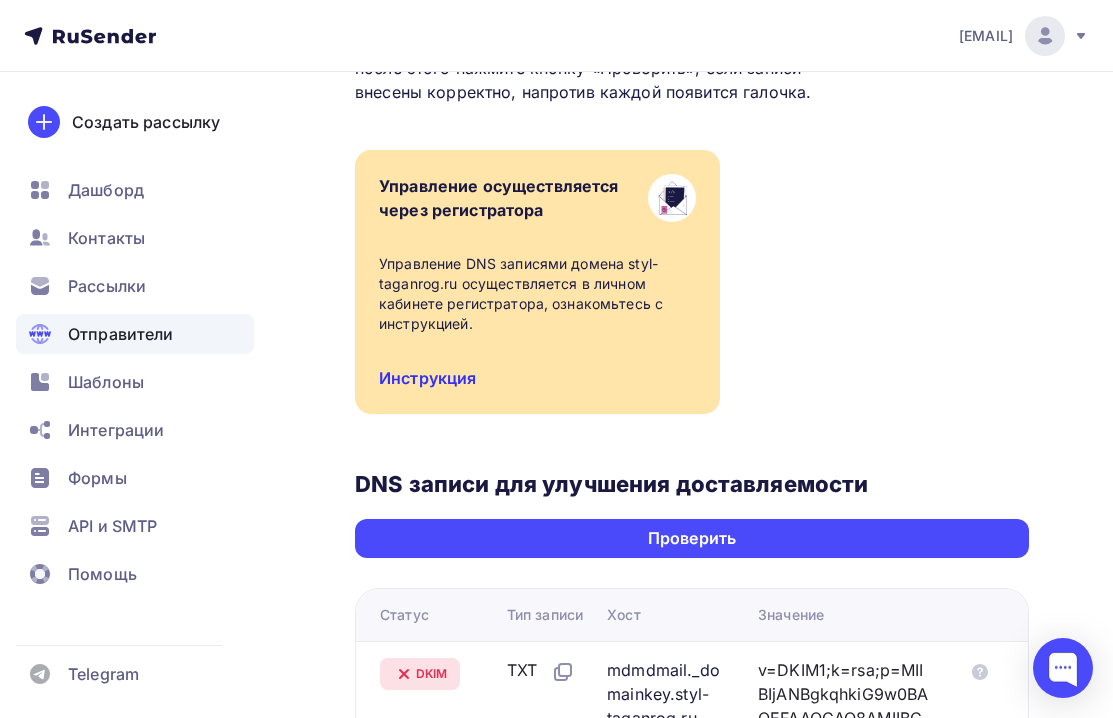 click on "Инструкция" at bounding box center [427, 378] 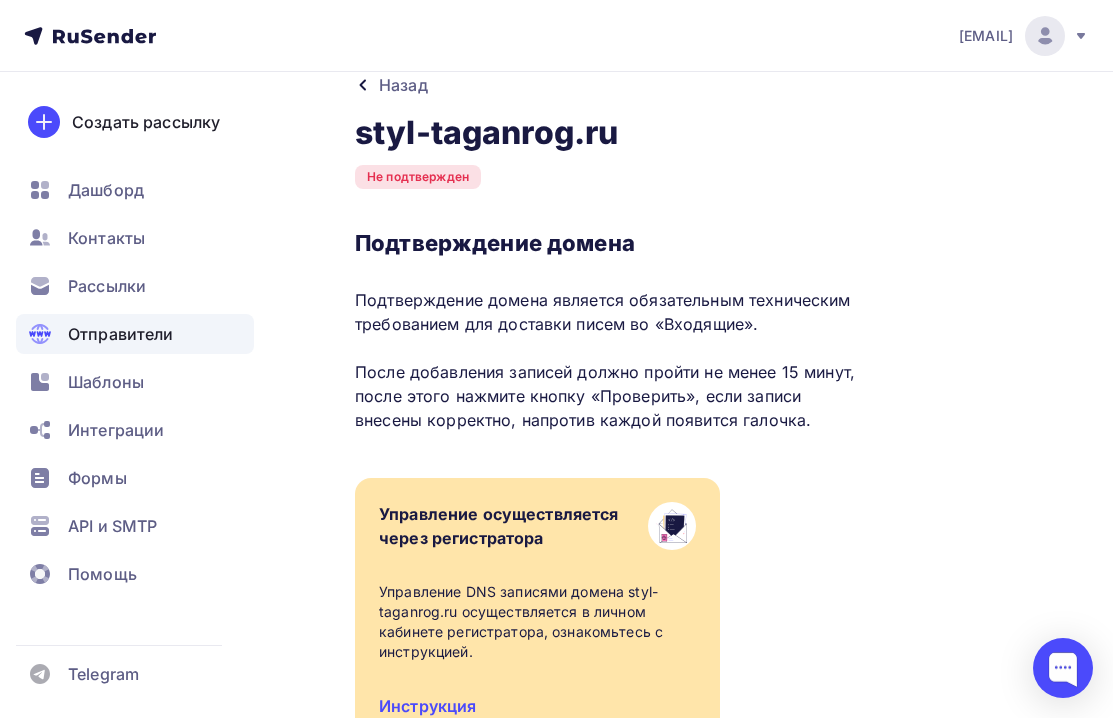 scroll, scrollTop: 0, scrollLeft: 0, axis: both 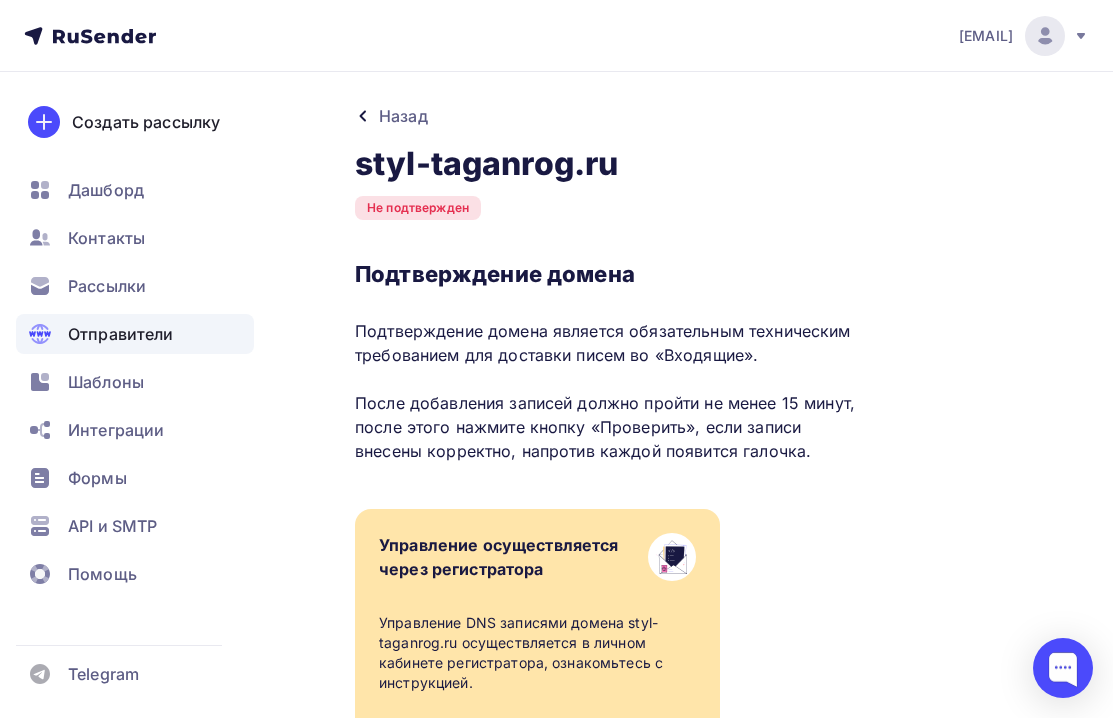 click on "Назад" at bounding box center (486, 116) 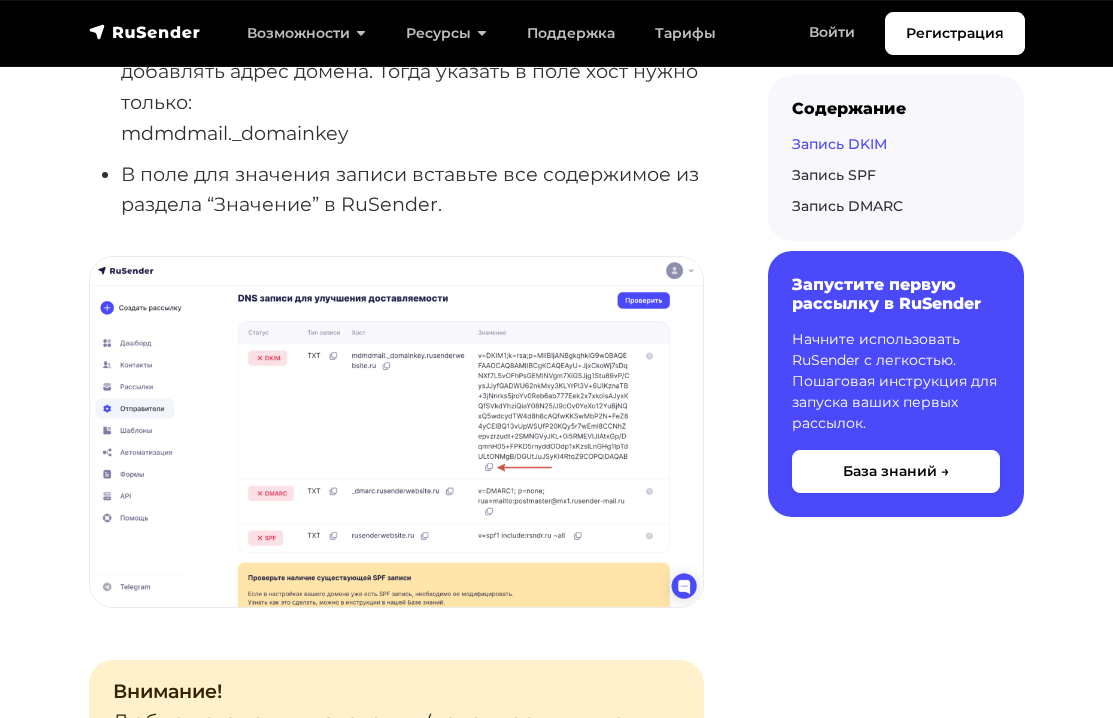 scroll, scrollTop: 2017, scrollLeft: 0, axis: vertical 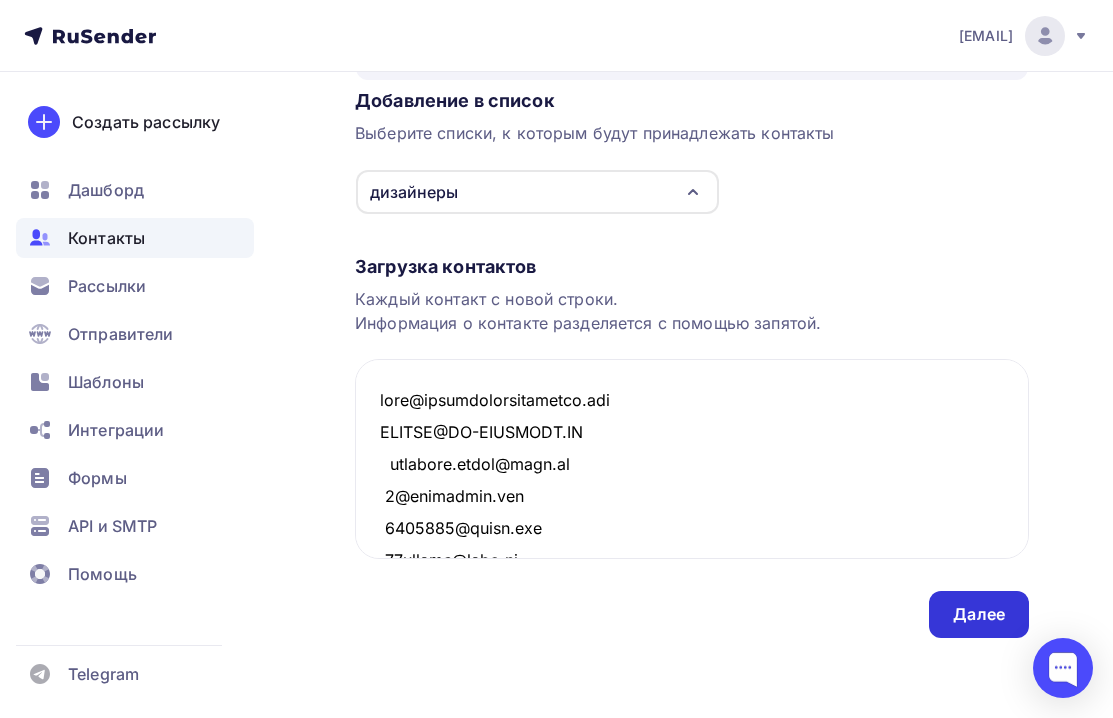 type on "lore@ipsumdolorsitametco.adi
ELITSE@DO-EIUSMODT.IN
utlabore.etdol@magn.al
7@enimadmin.ven
0554234@quisn.exe
92ullamc@labo.ni
4a_exea@co.con
Duisautei.inr@volup.vel
essecill@fu.nu
pariatu9349@except.si
occaec13@cupida.no
proidentsu@cu.qu officiadeserun.mo
ani_35@ides.la
perspiciatisun@omnis.ist
natuser-36@volupt.ac
dol6lau@tota.re
aperi@eaqueipsaquae.abi
inven.verit.quasia@beata.vit
dictae@nemoenim.ip
quiavolu@asper.aut
oditfugitc@magni.dol
eosrationes@nesci.neq
porroqui-dolorema@numq.ei
mod.tem@incid.mag
quaer@etiamminus.so
no@eligendi-o.cu
nihilimpeditqu@placea.fa
poss@assumen-re.te
aute@quibusdamof8.de
reru@necessitatib.sae
EVEN@VO-REPUDIA.REC
itaq@earumh-tenetursa.de
reic@volupt-maiores.al
perf@dol-a.rep
mini@n-exerc.ul
corp@susc-labori.al
comm@cons.quidma
moll@mole-harumq.re
faci@expe-distin.nam
libe@te74.cums
nobi@eligendi.op
cumq@nihilimp.mi
quod@maxim-placea.fa
possimu.o@loremi.do
sitam@cons.ad
el@sedd.ei
tempor1543@incidi.ut
laboree.dolor@magn.al
e..." 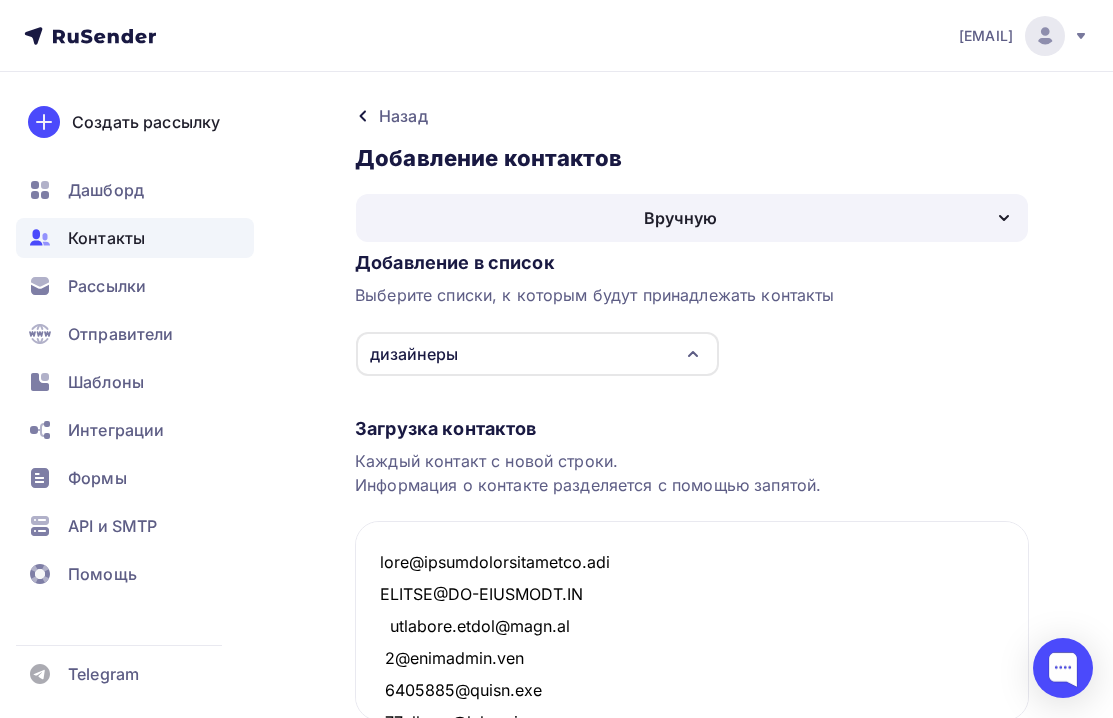 scroll, scrollTop: 162, scrollLeft: 0, axis: vertical 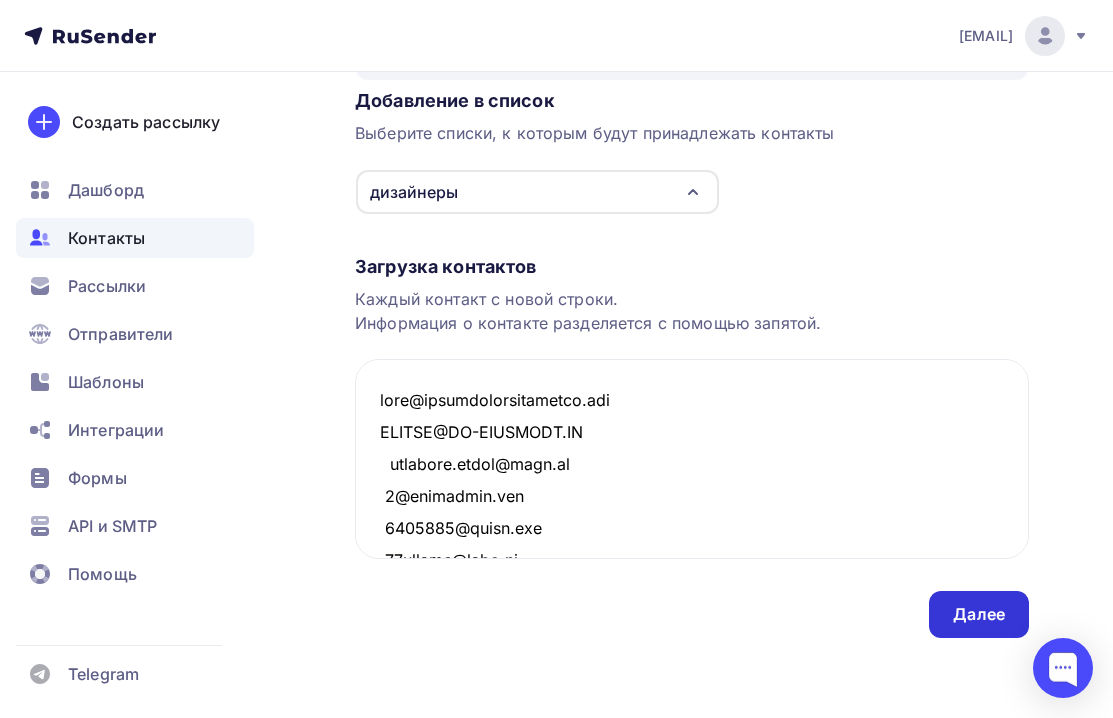click on "Далее" at bounding box center [979, 614] 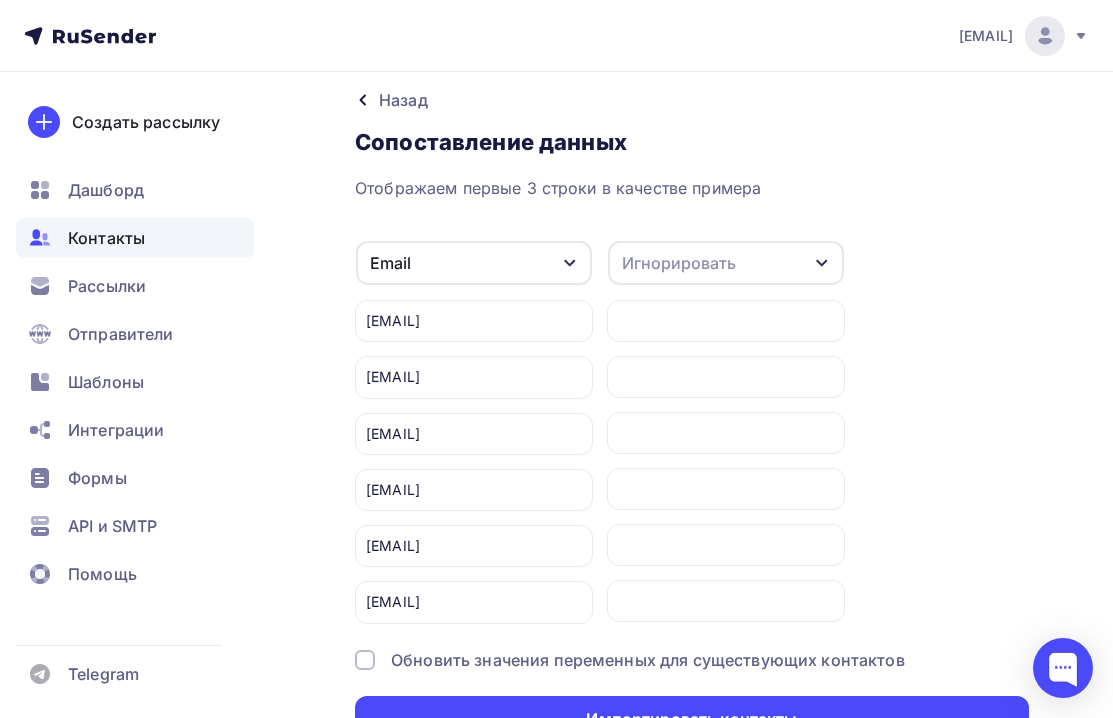 scroll, scrollTop: 162, scrollLeft: 0, axis: vertical 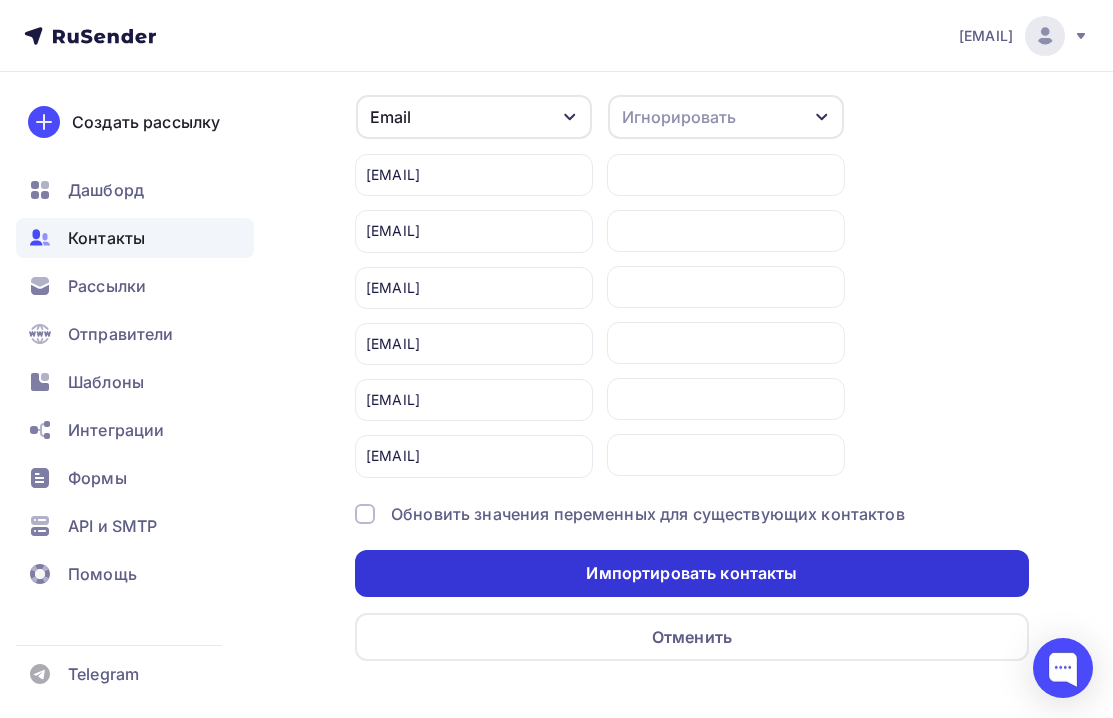 click on "Импортировать контакты" at bounding box center (691, 573) 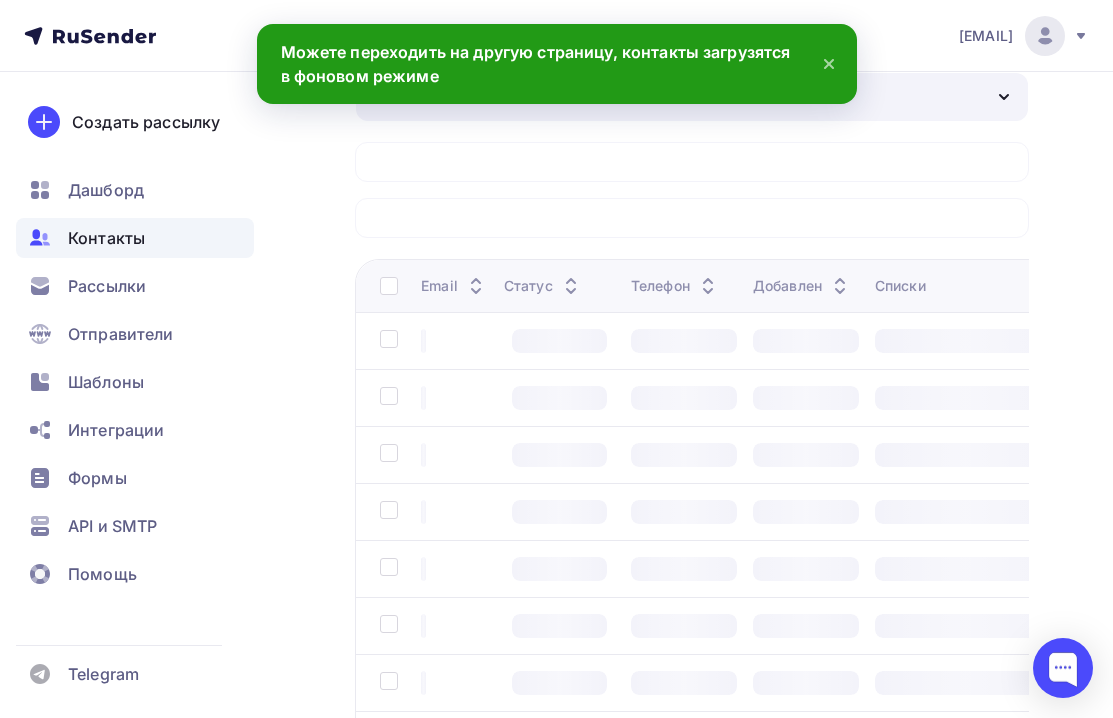 scroll, scrollTop: 0, scrollLeft: 0, axis: both 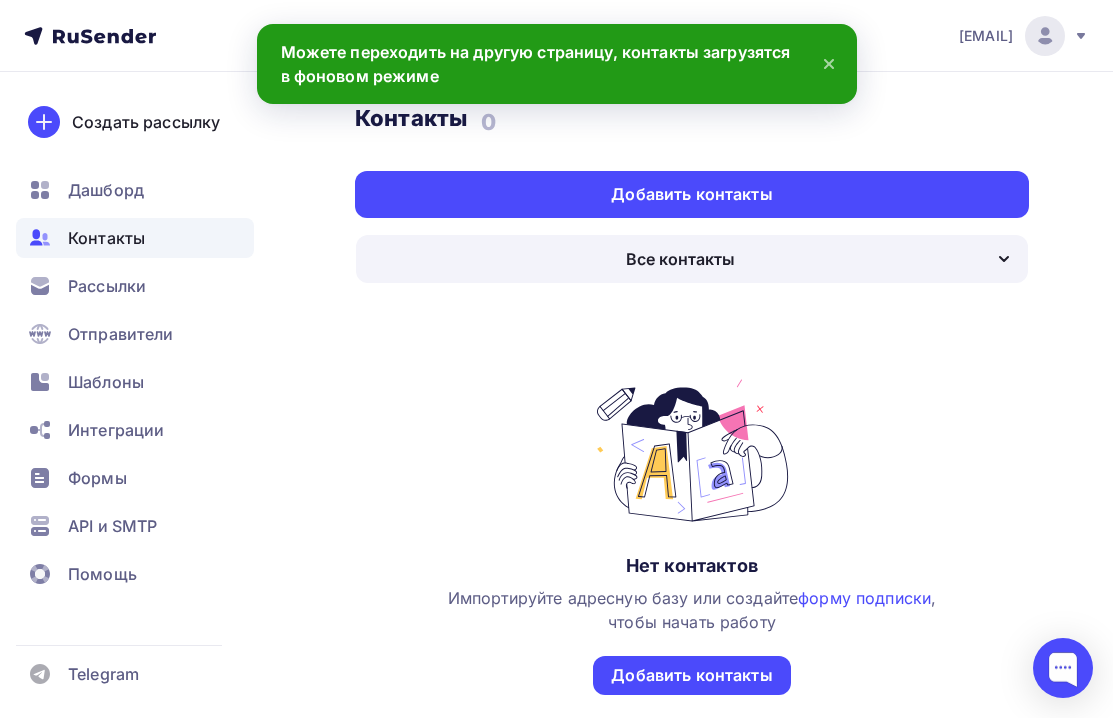 click 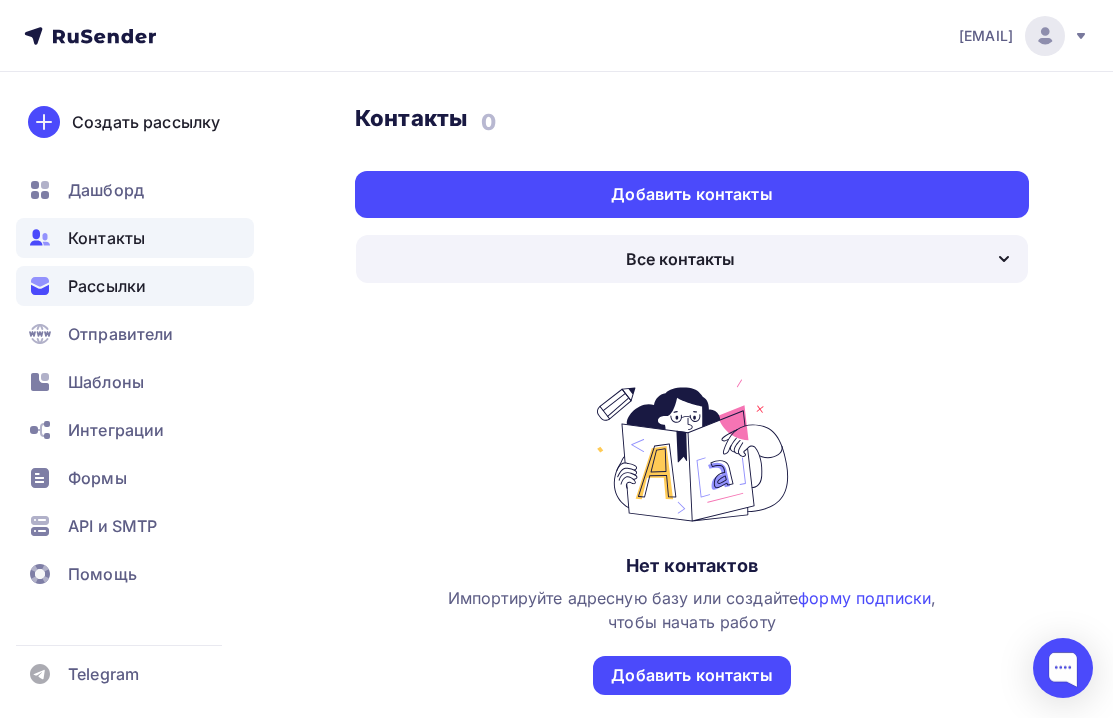 click on "Рассылки" at bounding box center (107, 286) 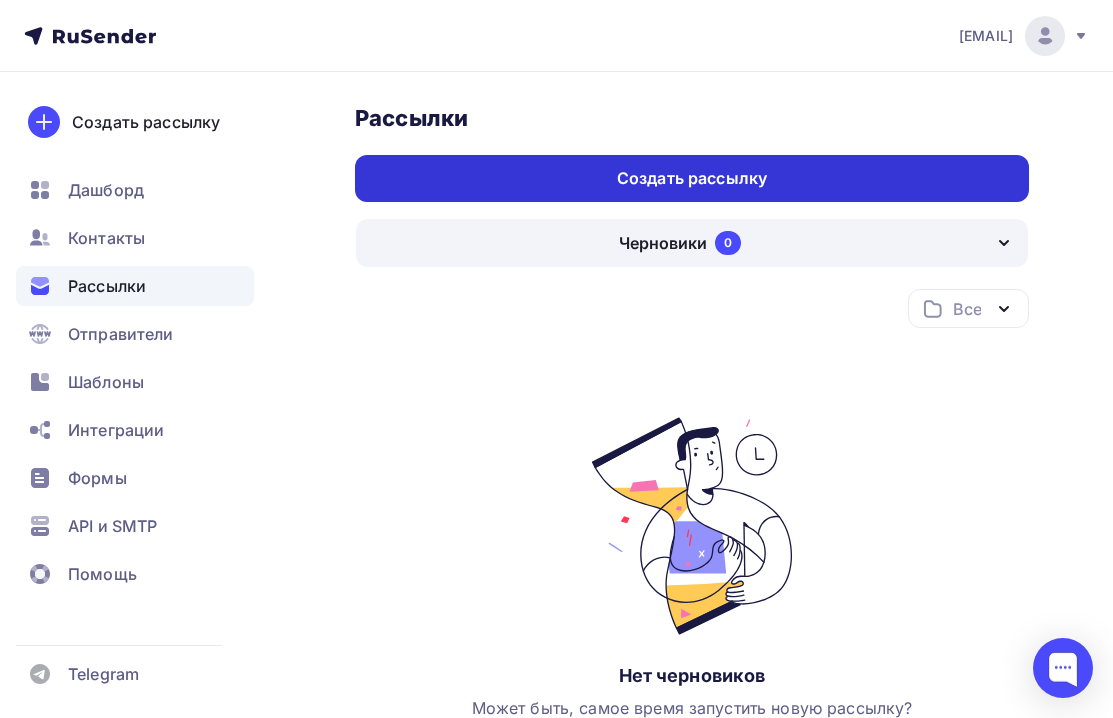 click on "Создать рассылку" at bounding box center [692, 178] 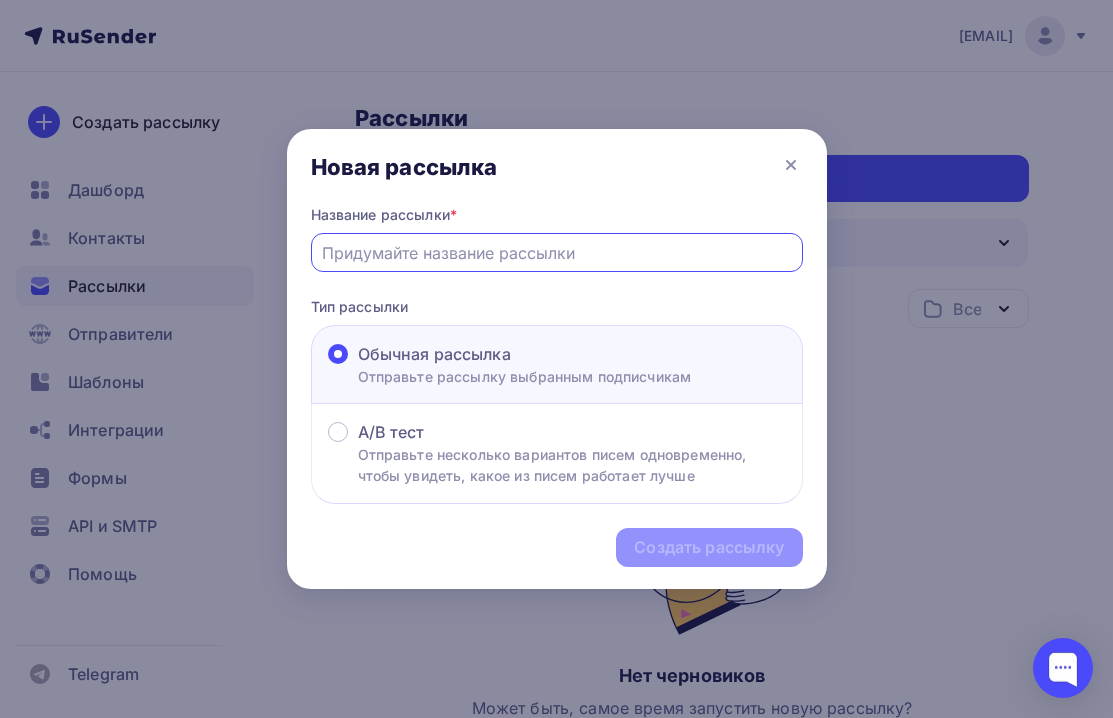 click at bounding box center [556, 253] 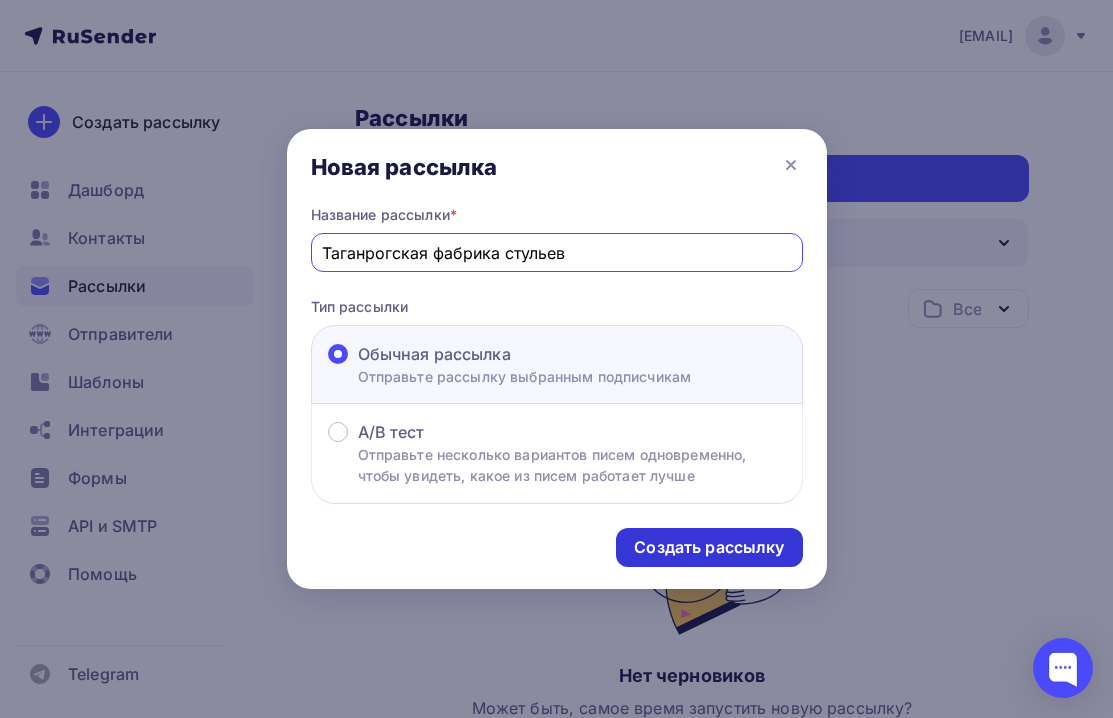 type on "Таганрогская фабрика стульев" 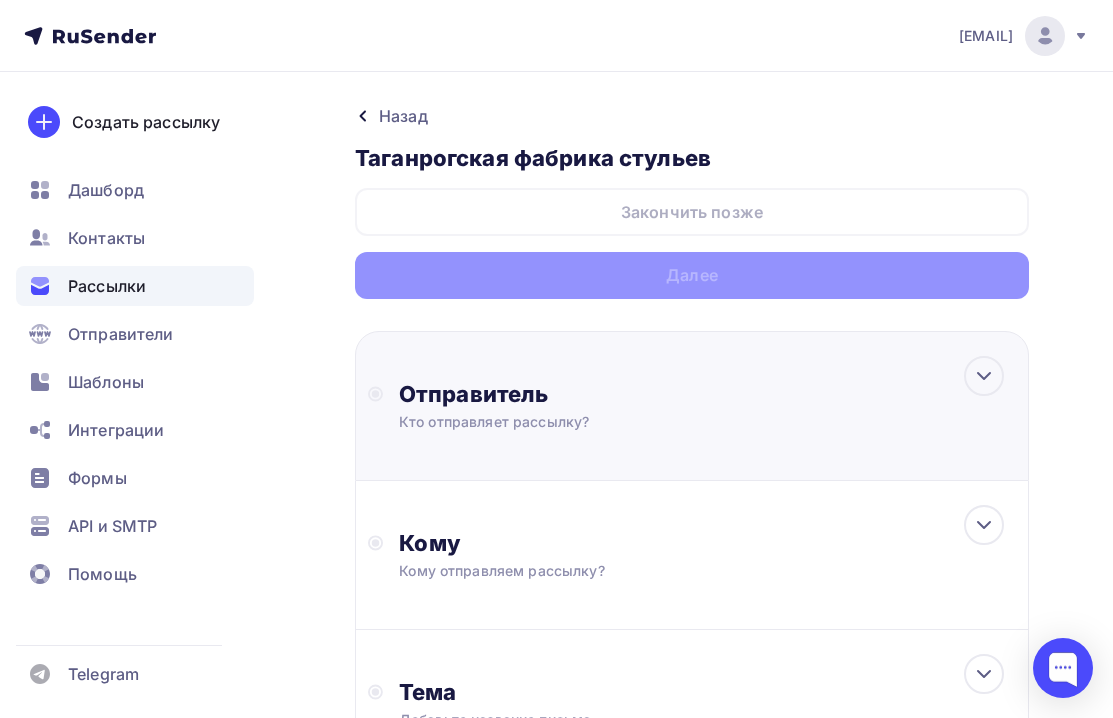 click on "Отправитель" at bounding box center (615, 394) 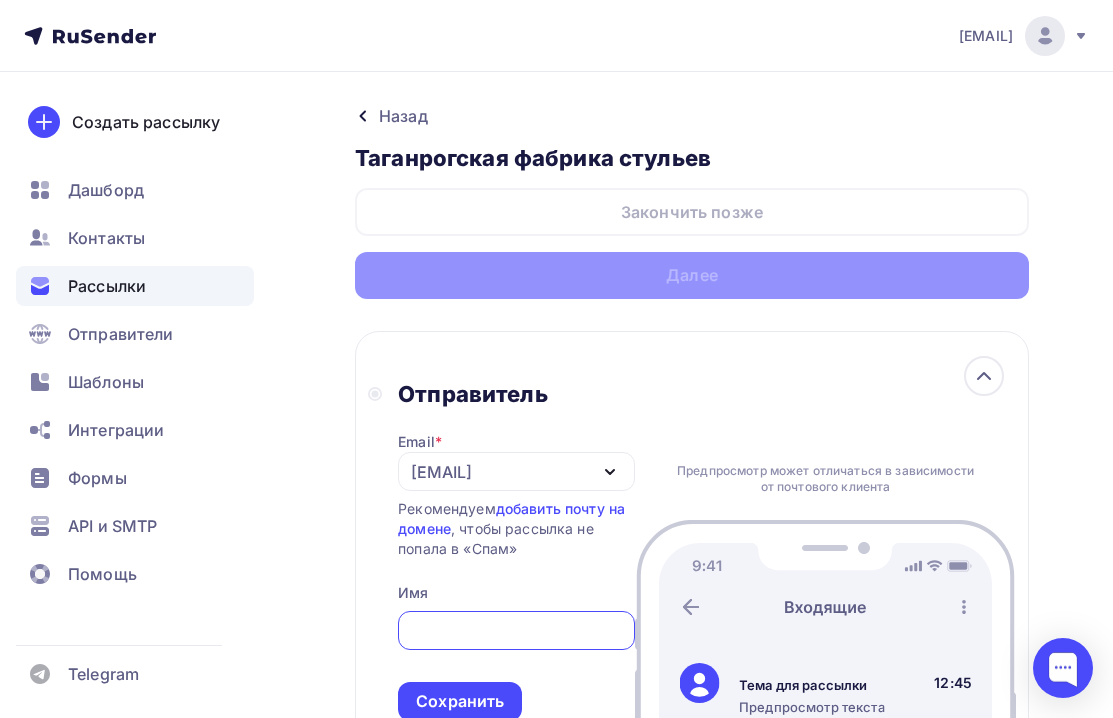 scroll, scrollTop: 0, scrollLeft: 0, axis: both 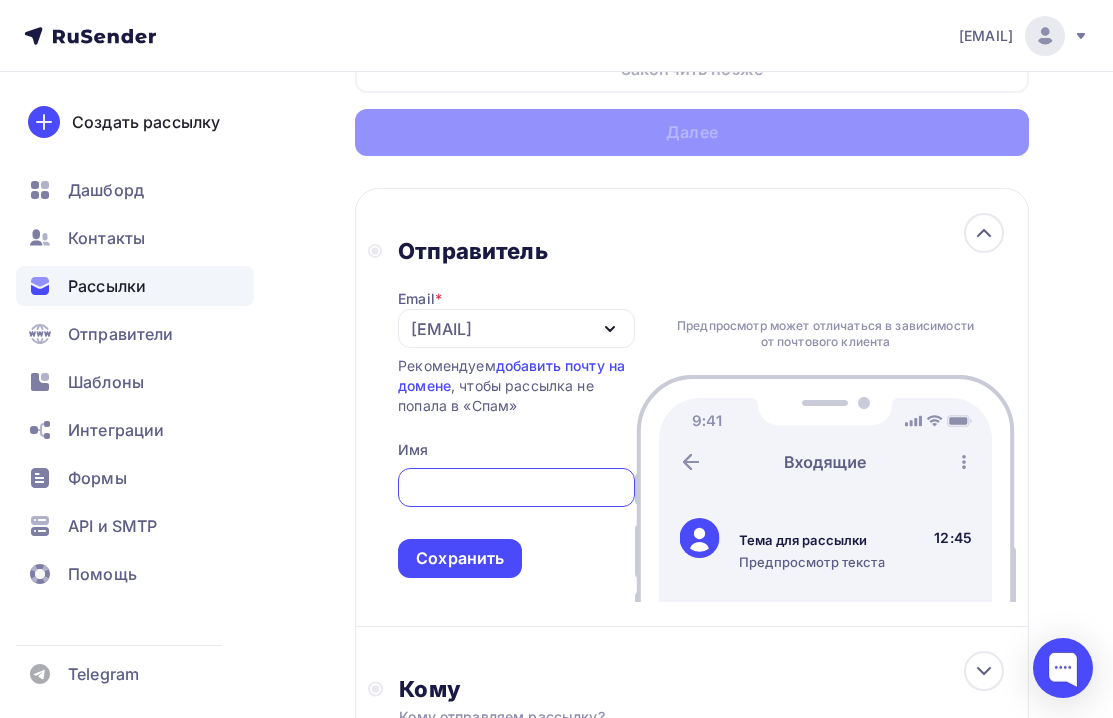 click on "[EMAIL]" at bounding box center (516, 328) 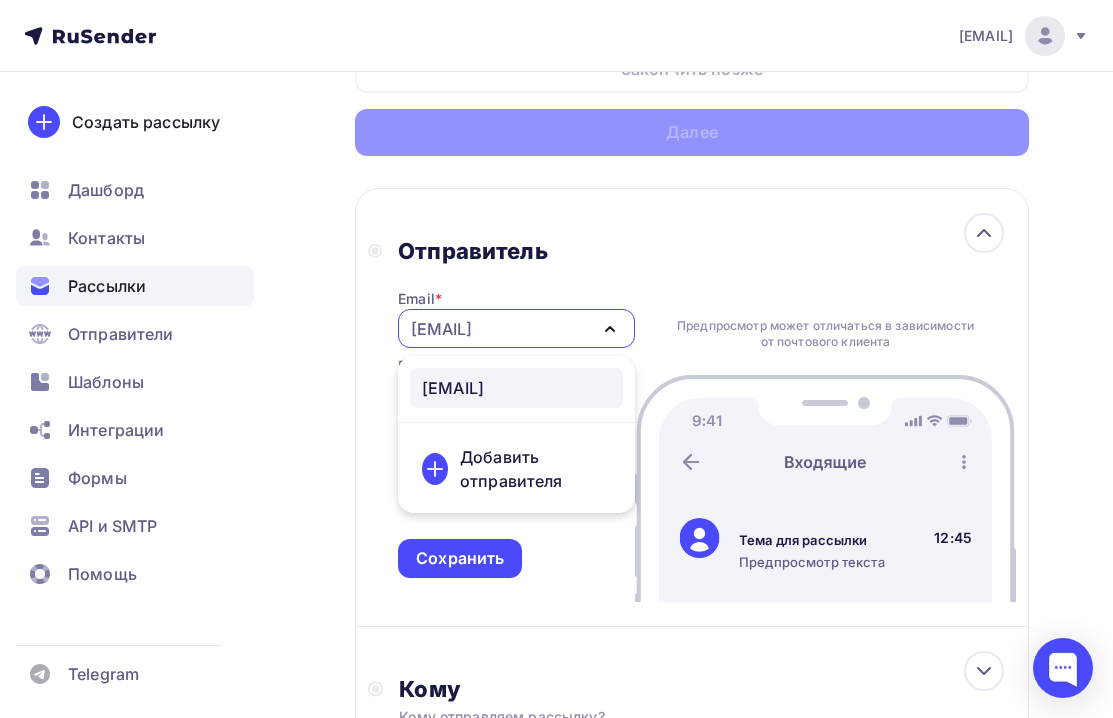 click on "Добавить отправителя" at bounding box center [535, 469] 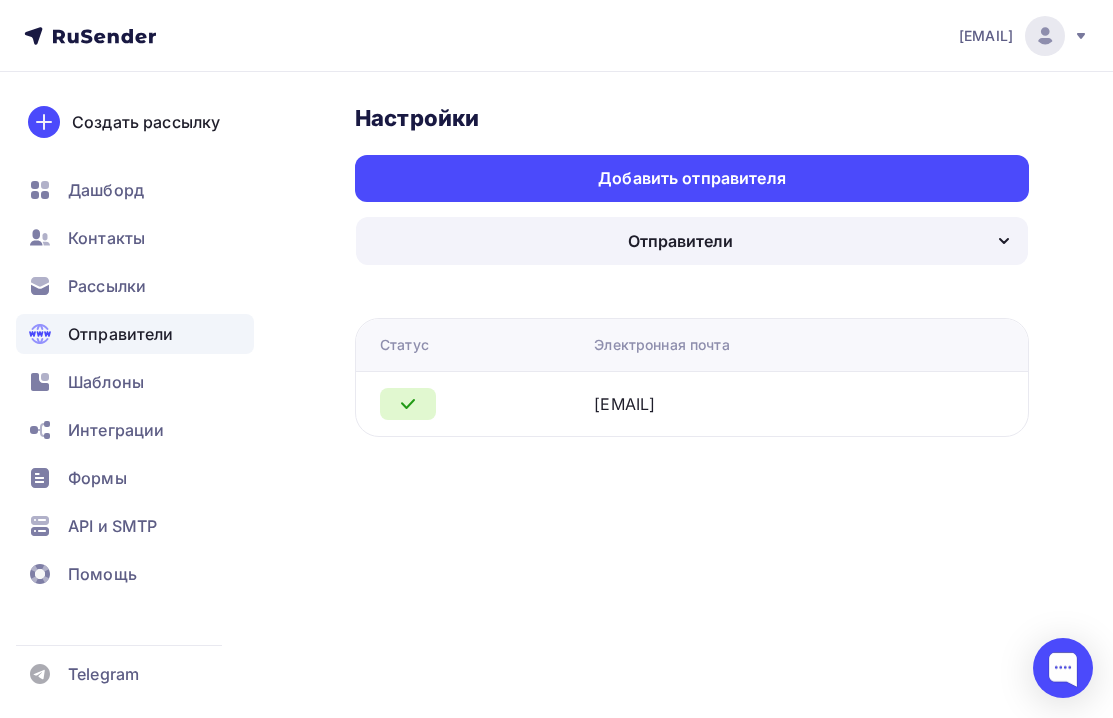 scroll, scrollTop: 0, scrollLeft: 0, axis: both 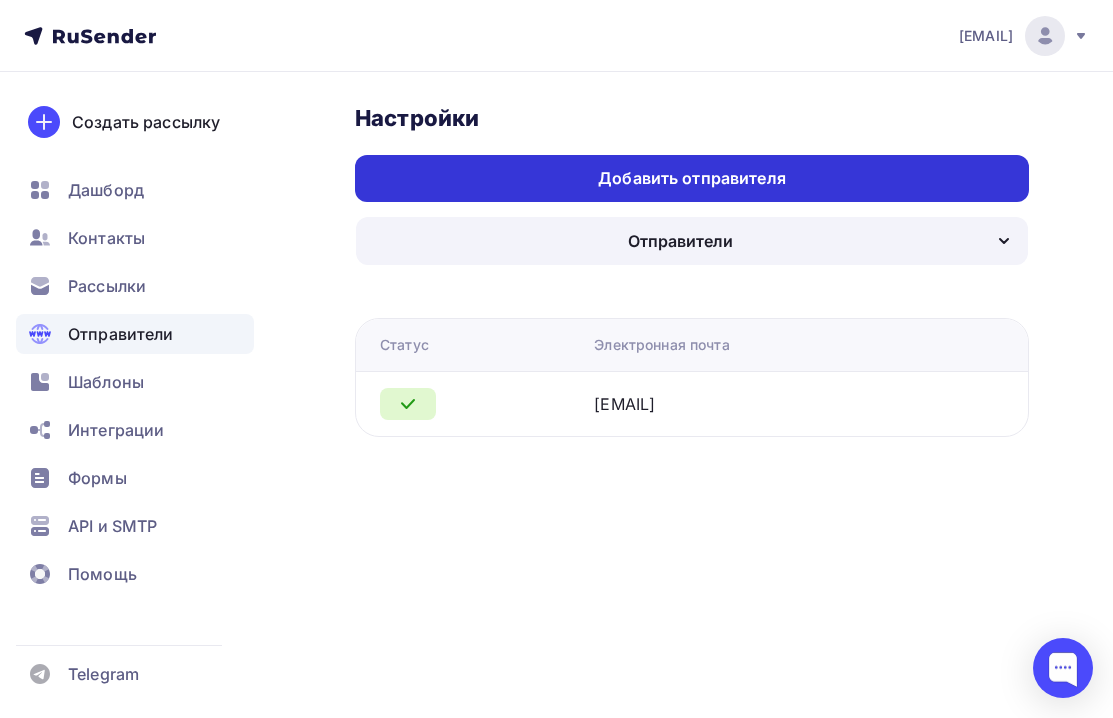 click on "Добавить отправителя" at bounding box center [692, 178] 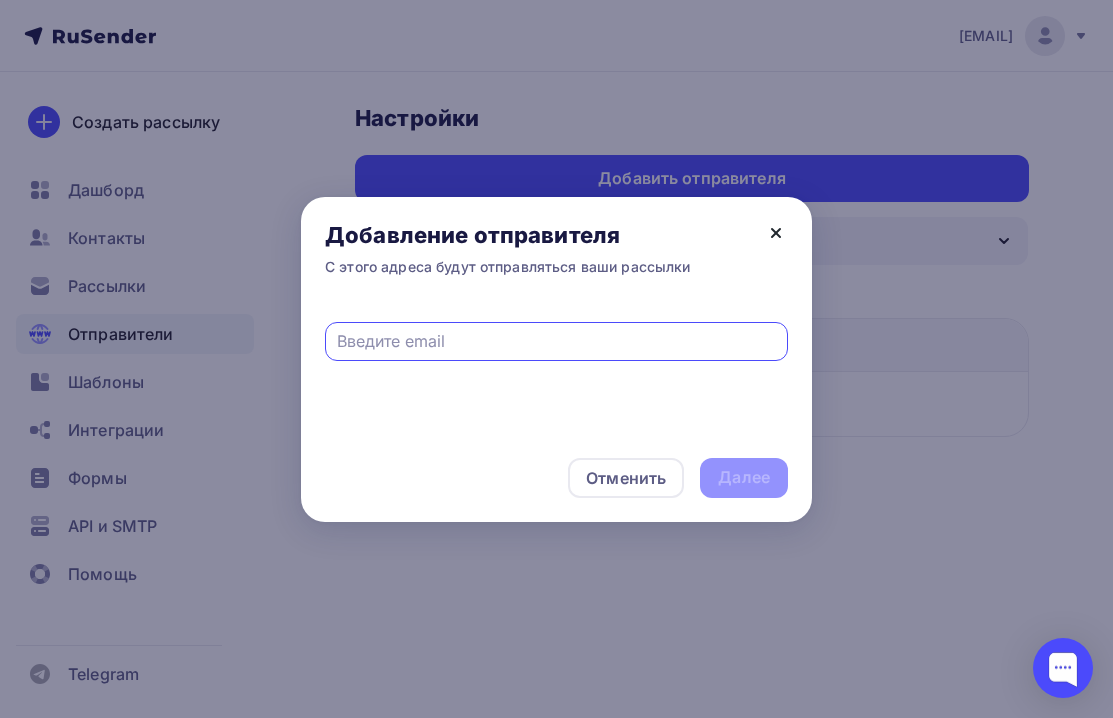 click 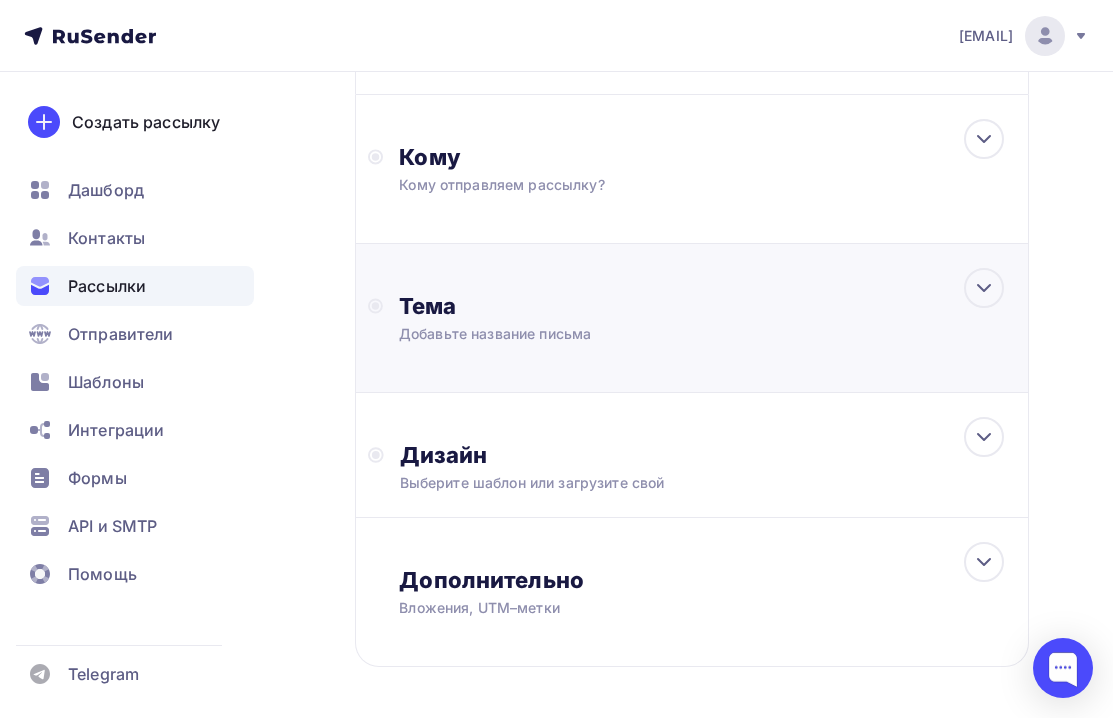 scroll, scrollTop: 391, scrollLeft: 0, axis: vertical 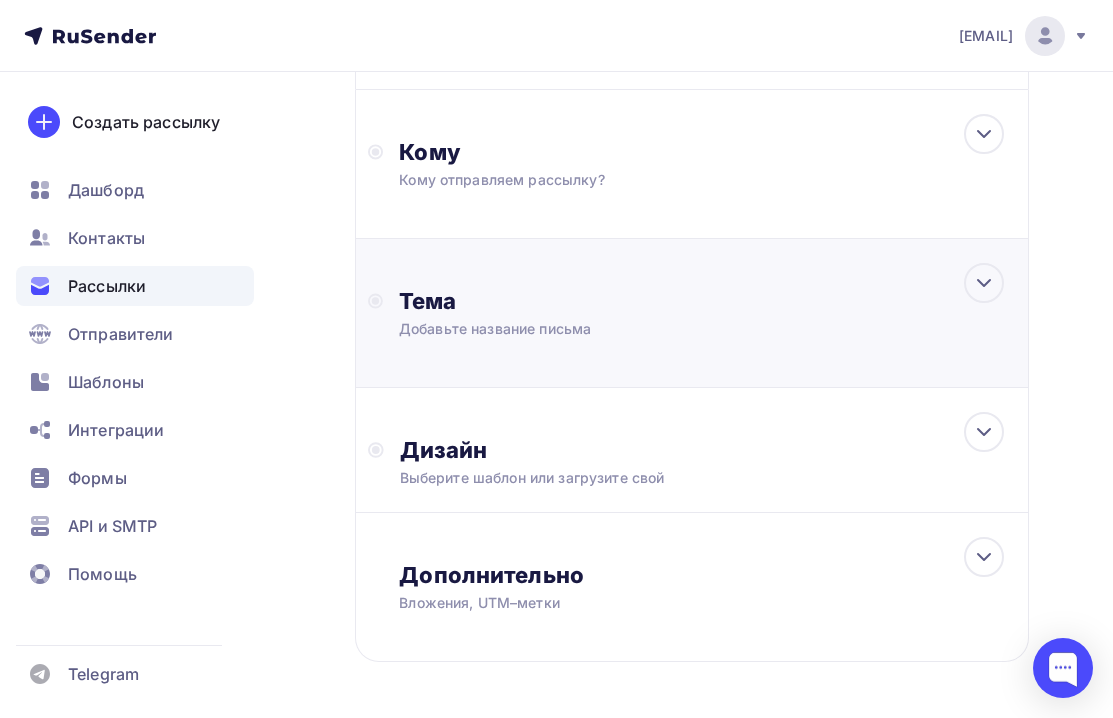 click on "Тема
Добавьте название письма
Тема  *
Рекомендуем использовать не более 150 символов
Прехедер               Сохранить" at bounding box center [596, 313] 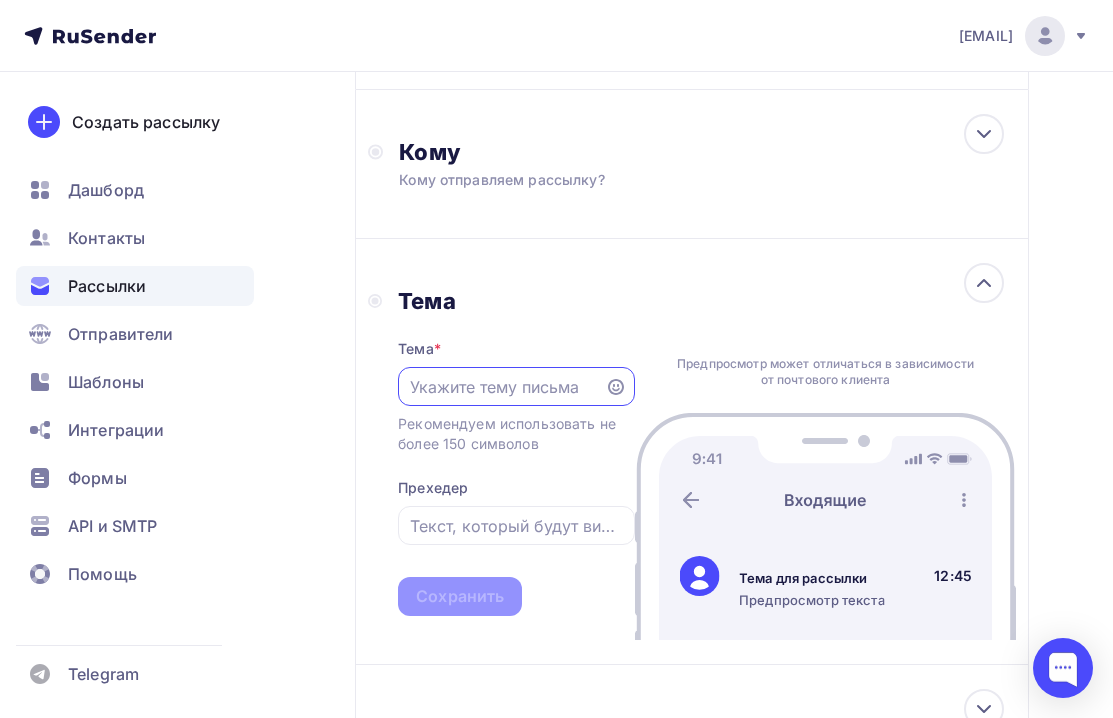 scroll, scrollTop: 0, scrollLeft: 0, axis: both 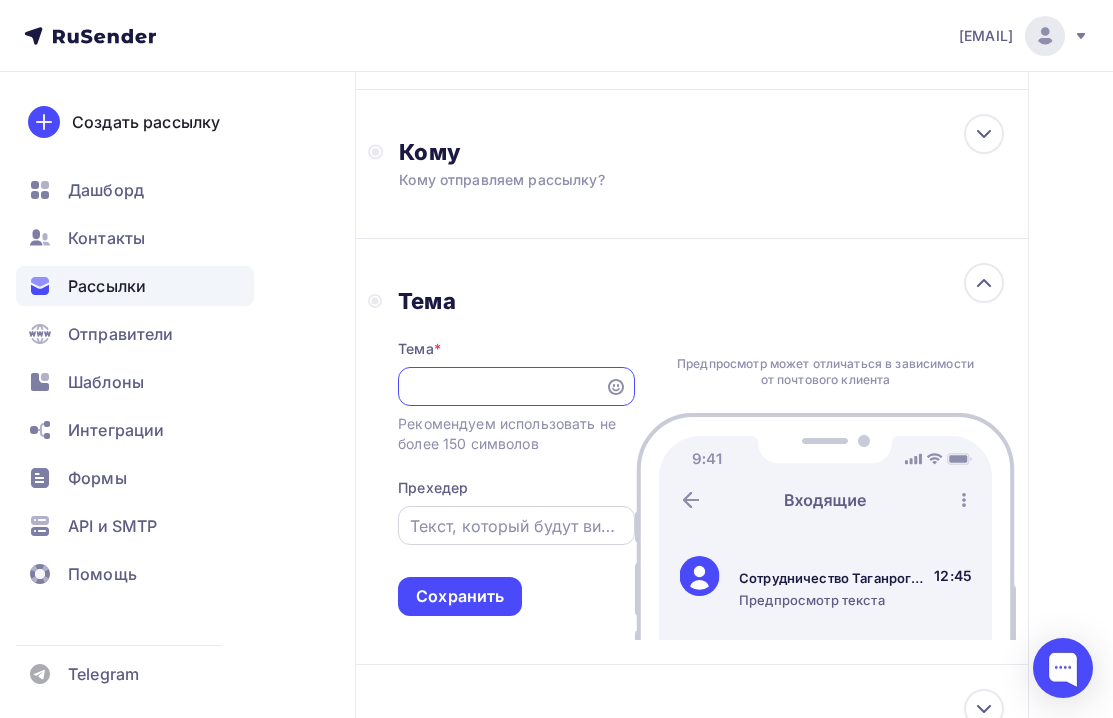 type on "Сотрудничество Таганрогская фабрика стульев" 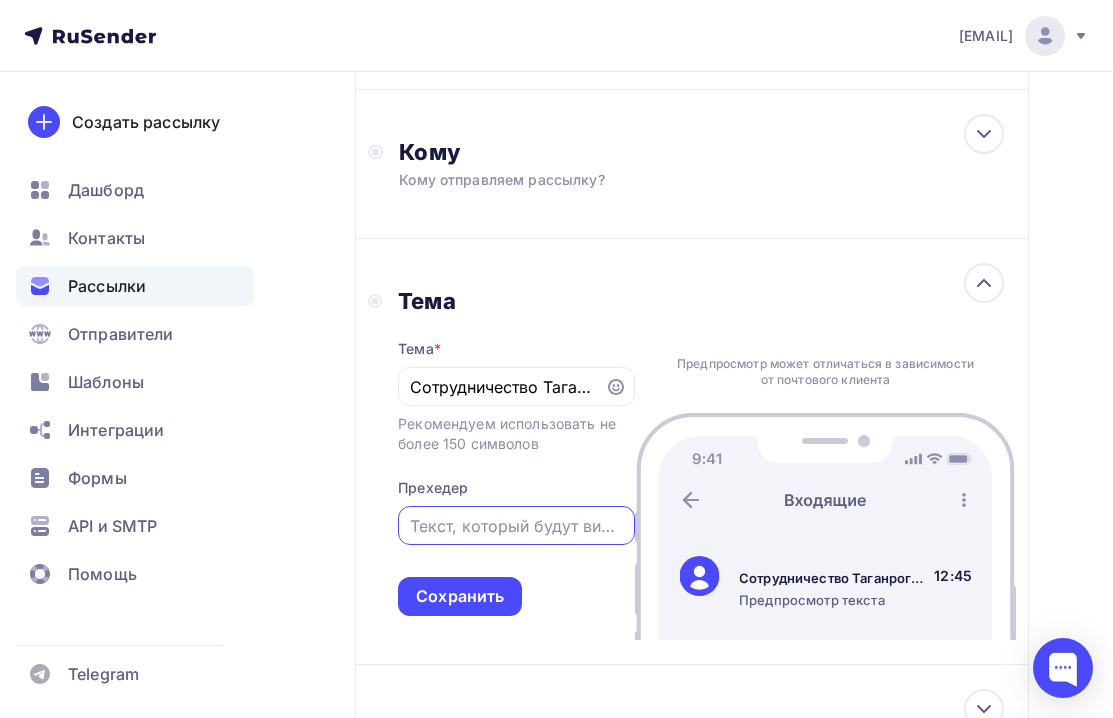click at bounding box center [517, 526] 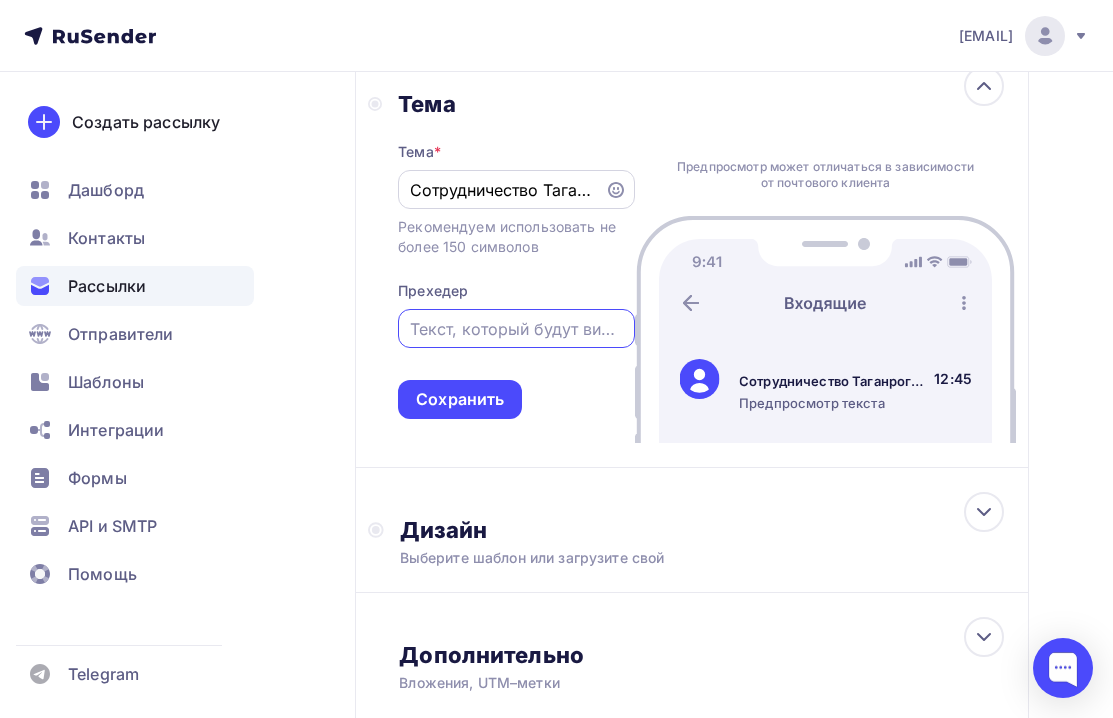 scroll, scrollTop: 590, scrollLeft: 0, axis: vertical 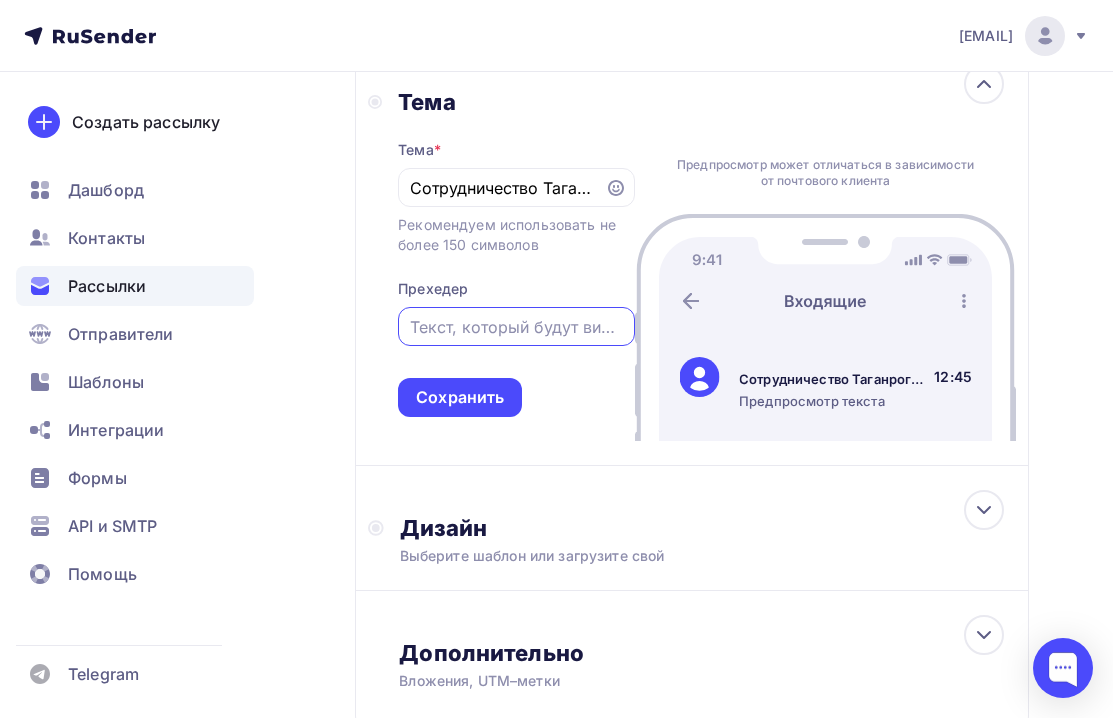 paste on "🪑" 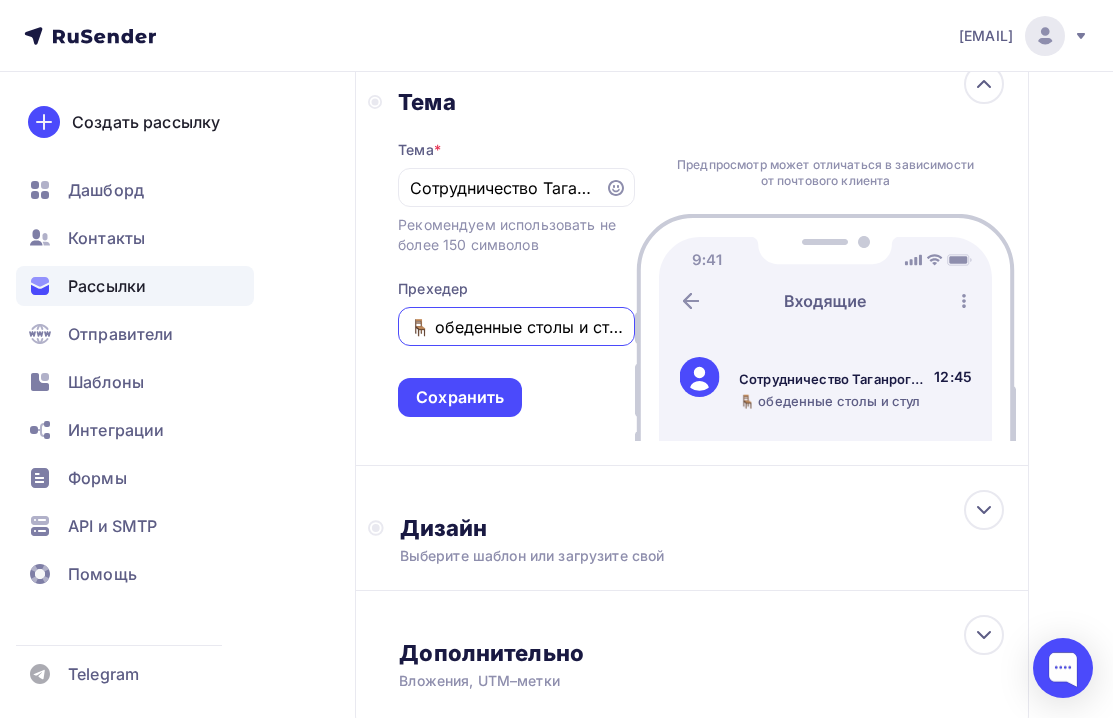 scroll, scrollTop: 0, scrollLeft: 18, axis: horizontal 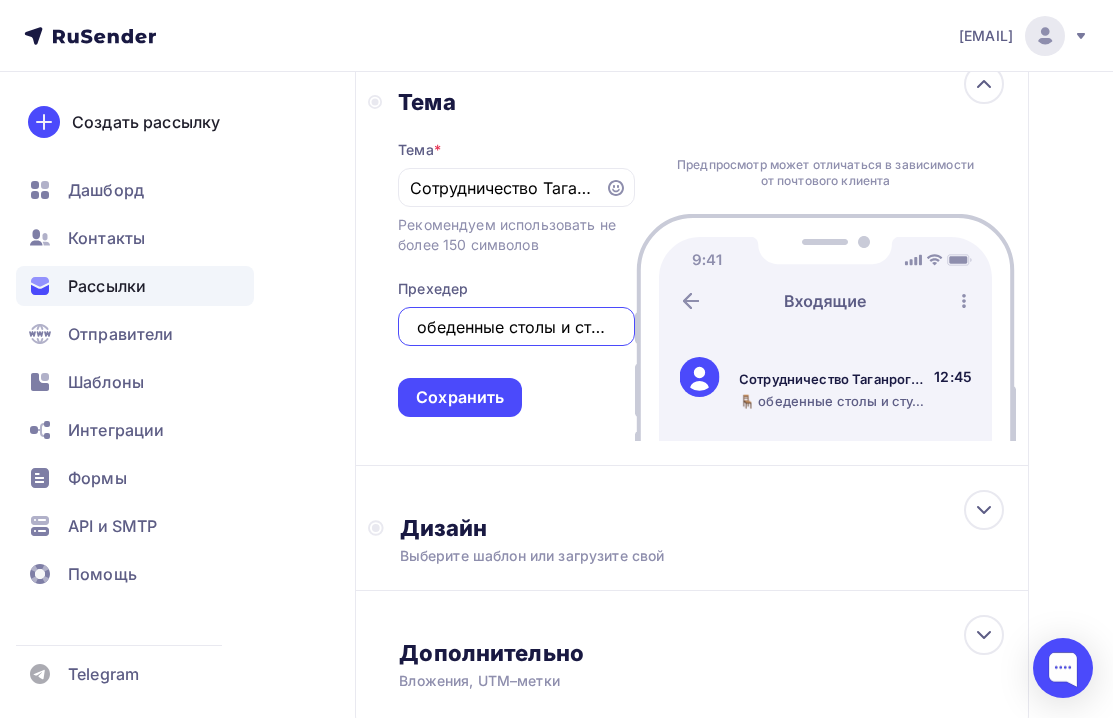 click on "🪑 обеденные столы и стулья" at bounding box center [517, 327] 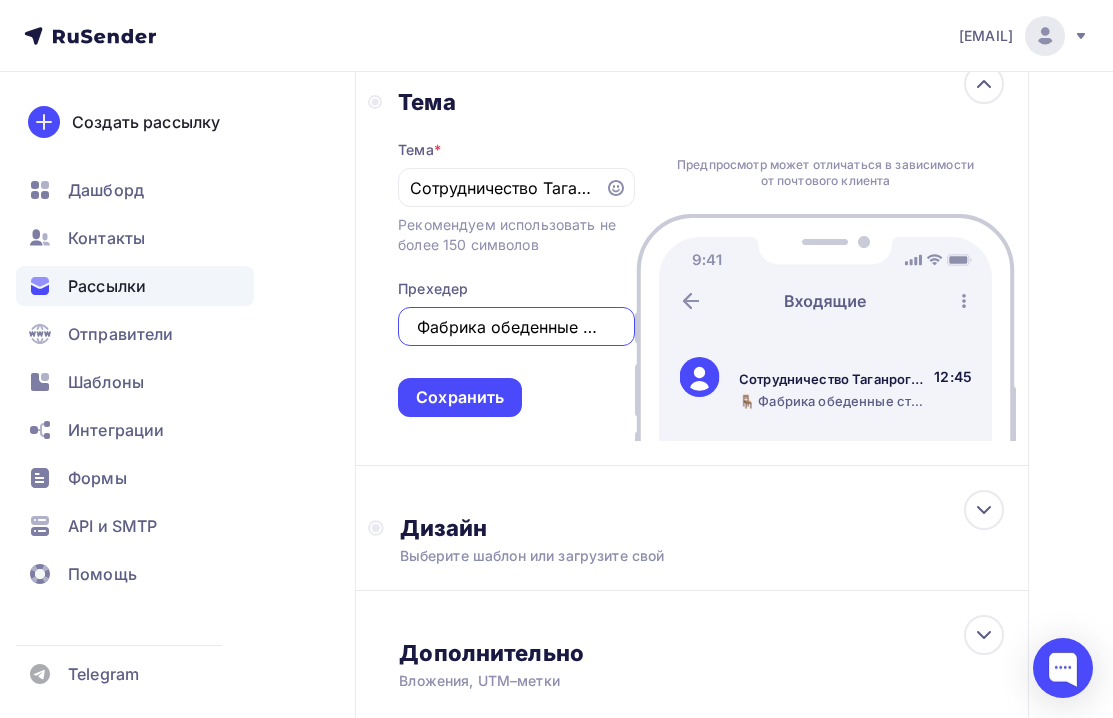 click on "🪑 Фабрика обеденные столы и стулья" at bounding box center (517, 327) 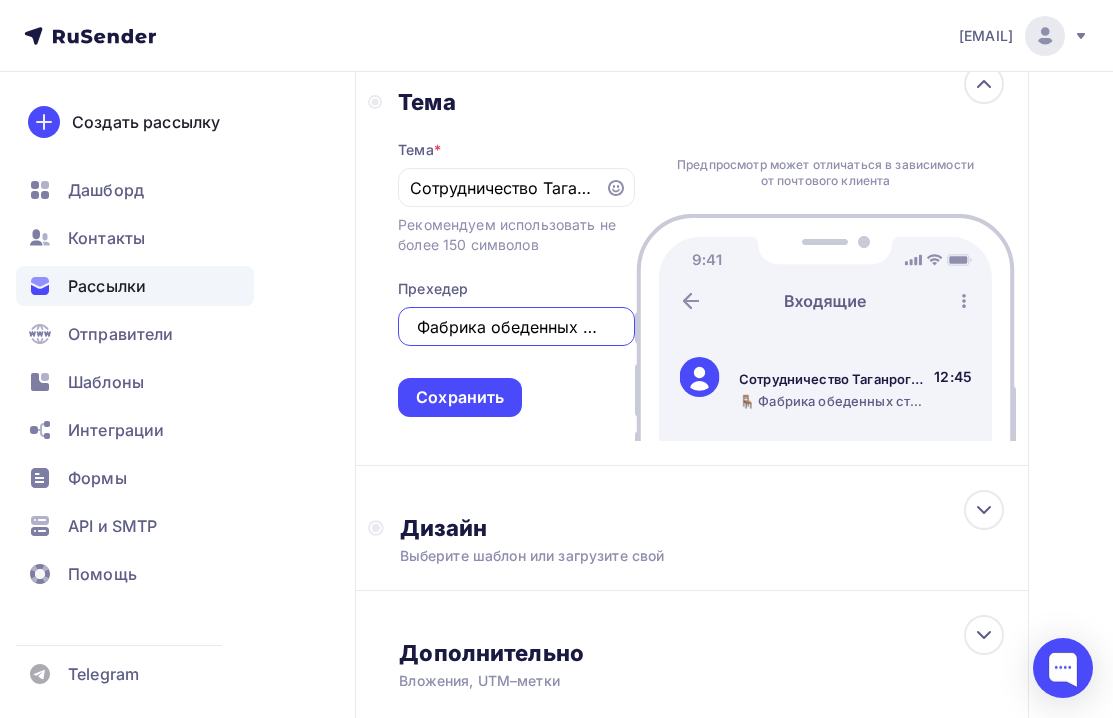 click on "🪑 Фабрика обеденных столы и стулья" at bounding box center (517, 327) 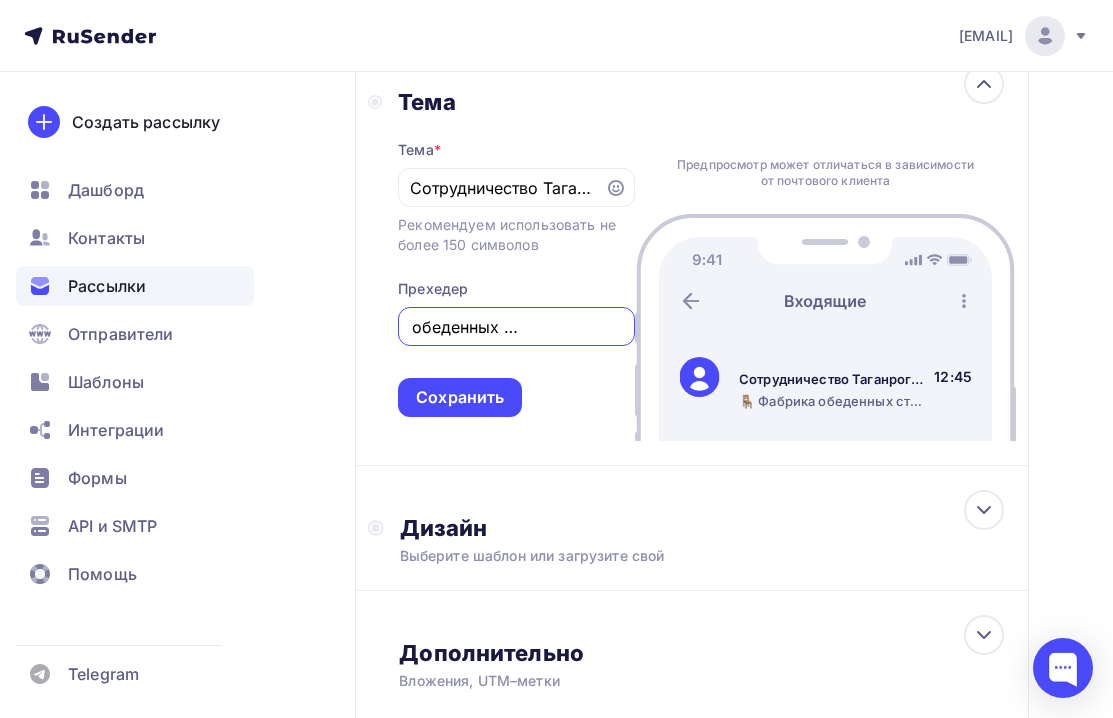 scroll, scrollTop: 0, scrollLeft: 106, axis: horizontal 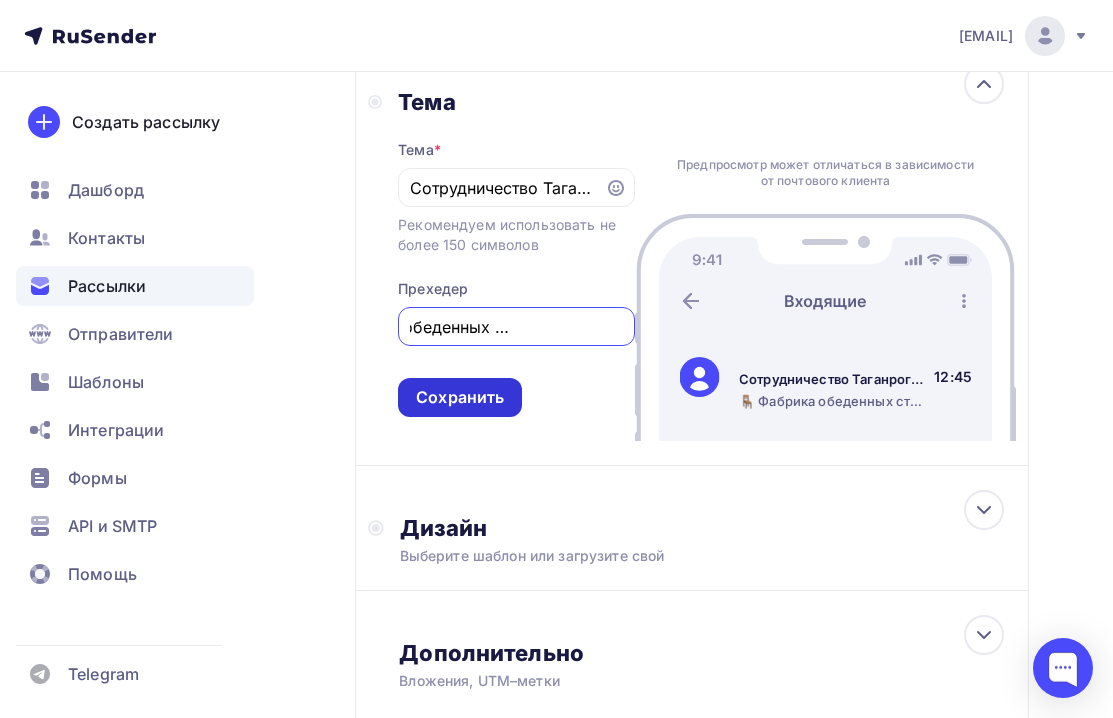 type on "🪑 Фабрика обеденных столов и стульев" 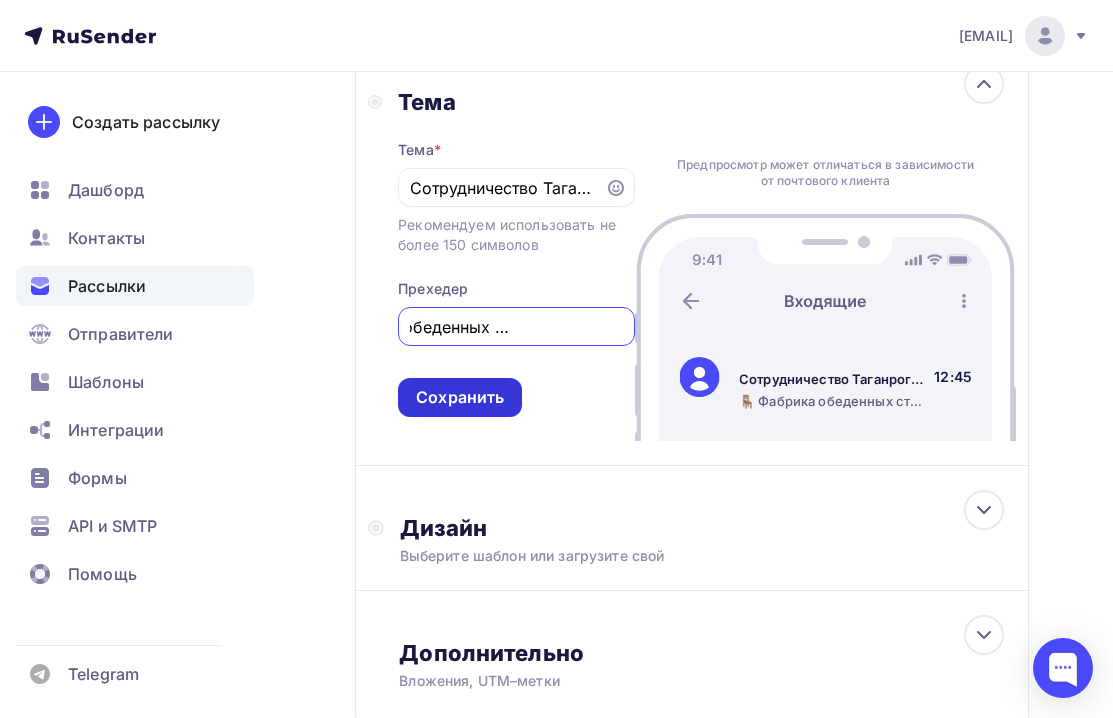 click on "Сохранить" at bounding box center (460, 397) 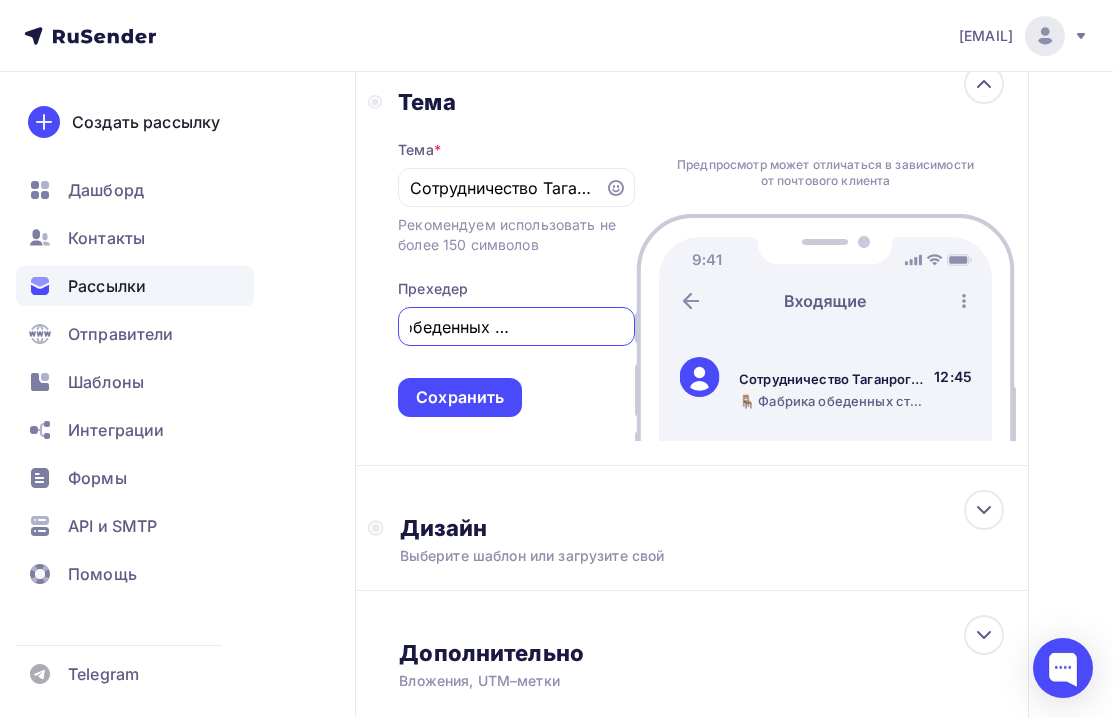 scroll, scrollTop: 0, scrollLeft: 0, axis: both 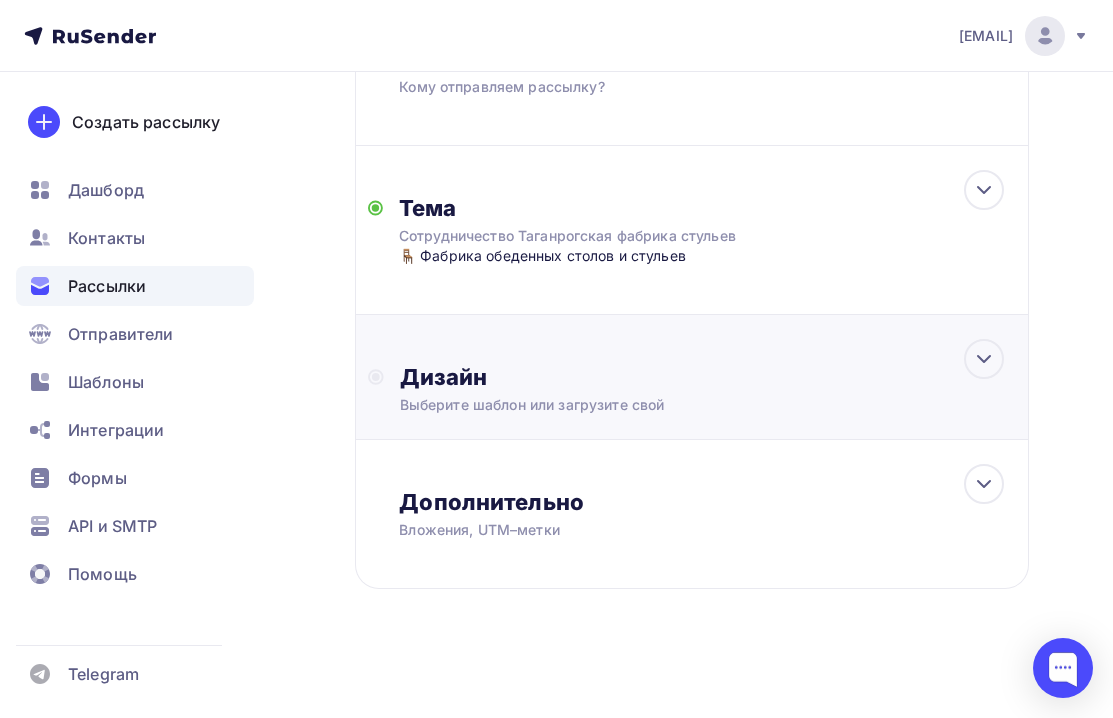 click on "Дизайн" at bounding box center (708, 377) 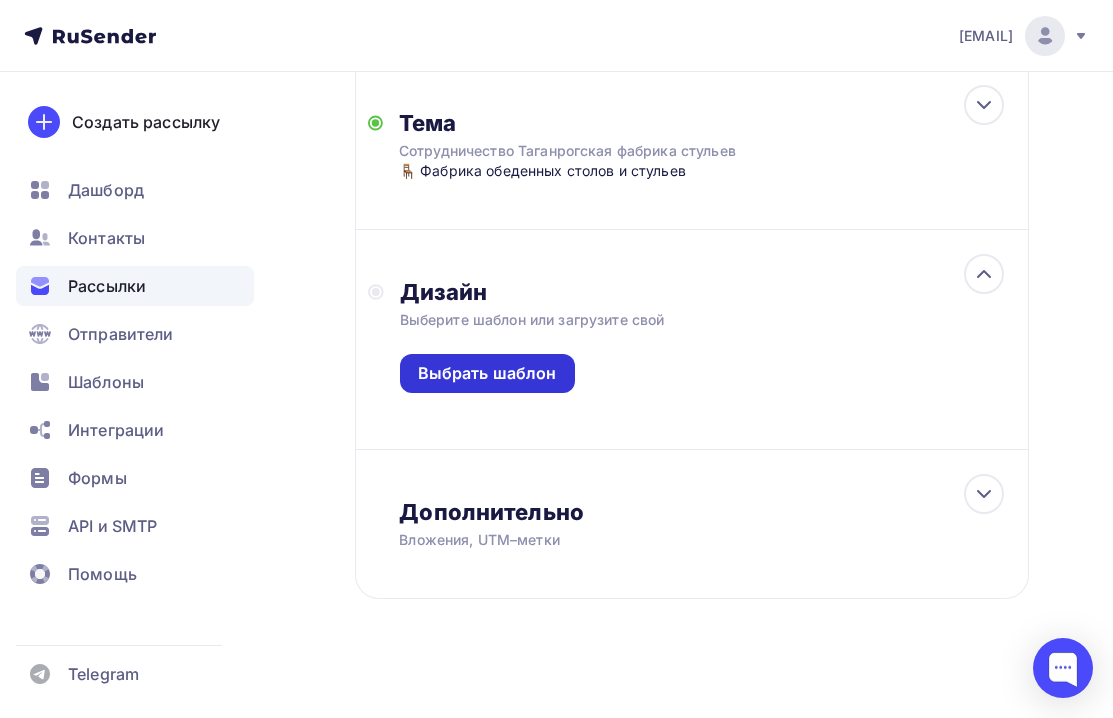 scroll, scrollTop: 582, scrollLeft: 0, axis: vertical 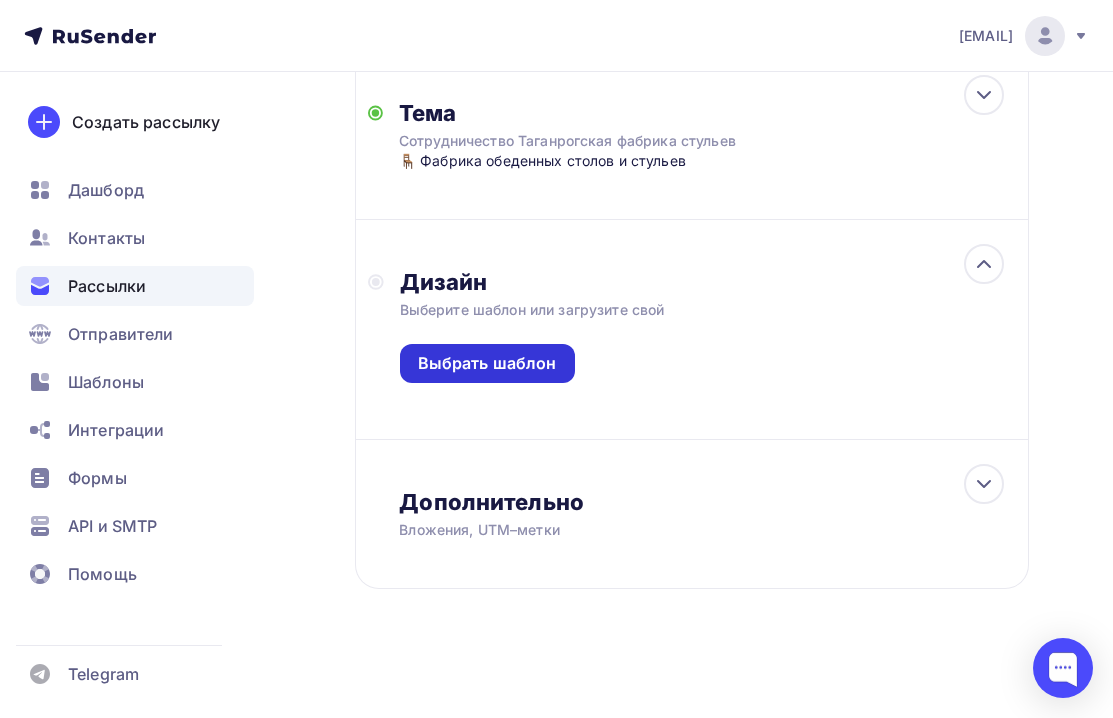 click on "Выбрать шаблон" at bounding box center [487, 363] 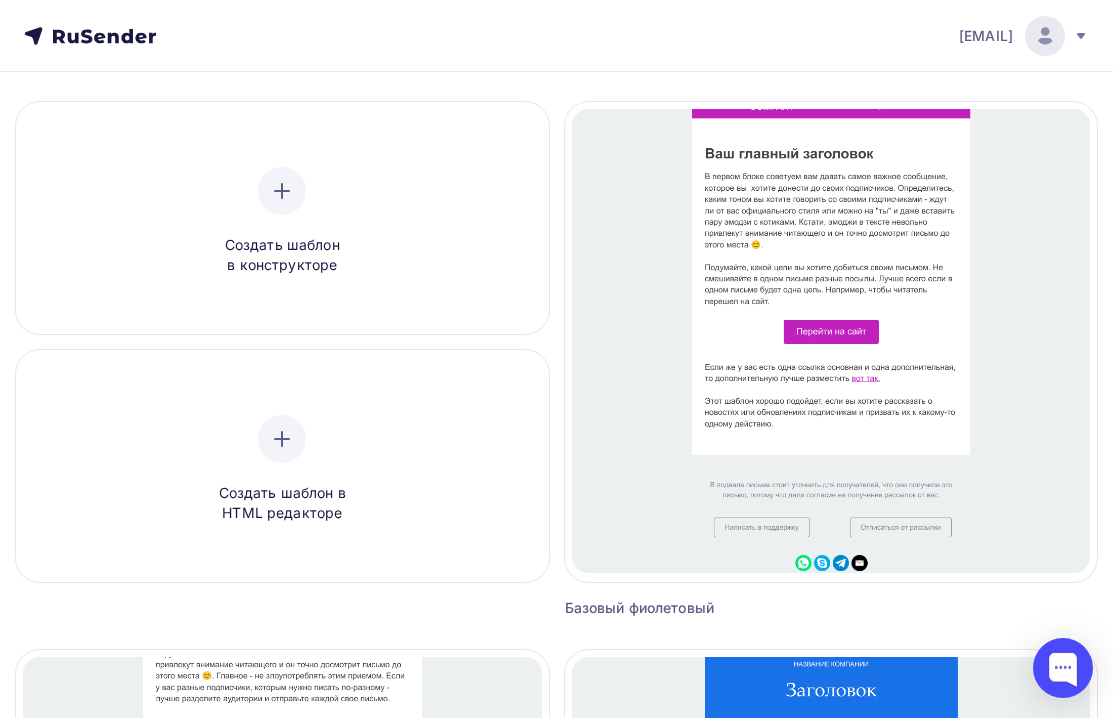 scroll, scrollTop: 0, scrollLeft: 0, axis: both 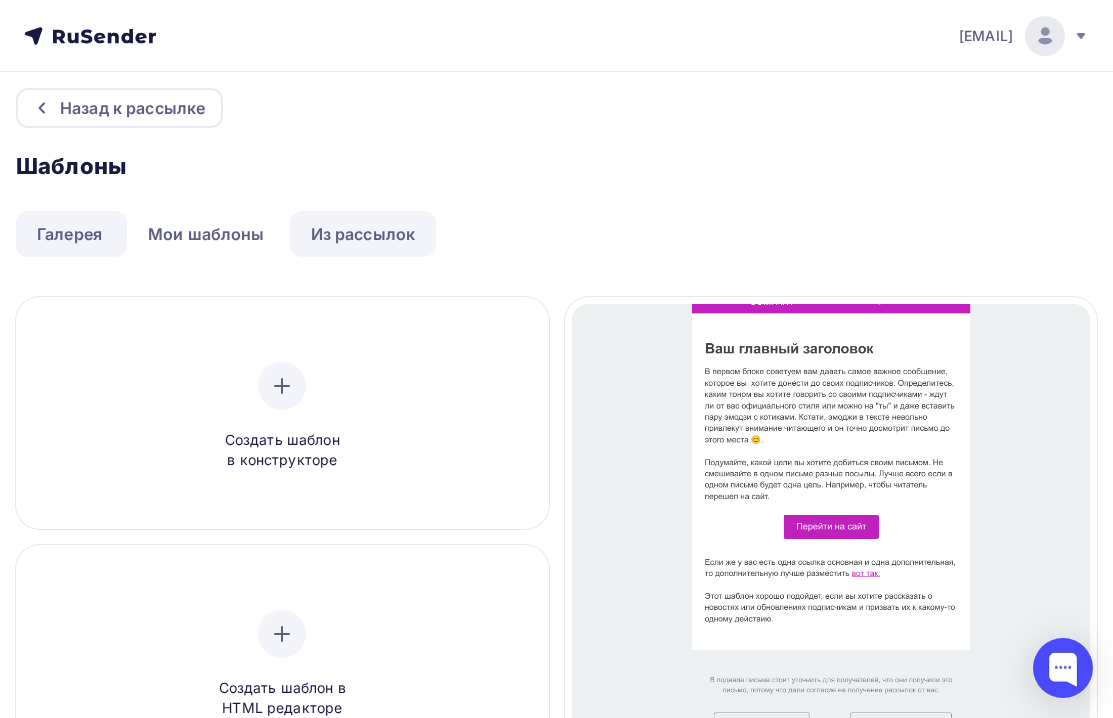 click on "Из рассылок" at bounding box center (363, 234) 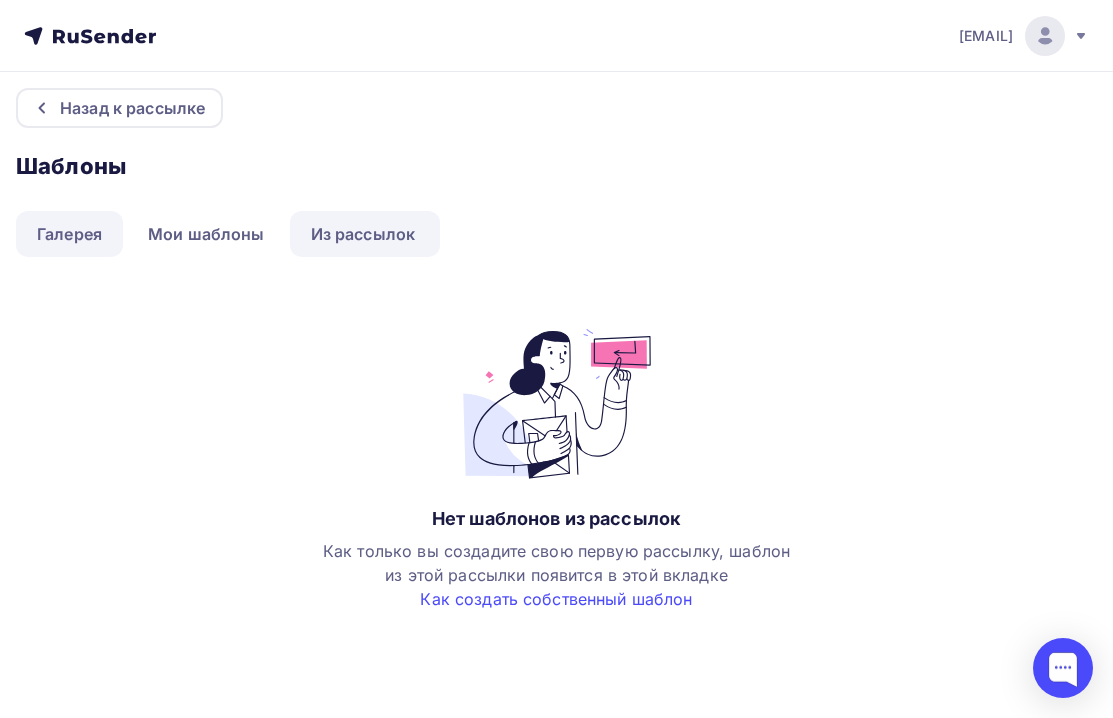 click on "Галерея" at bounding box center [69, 234] 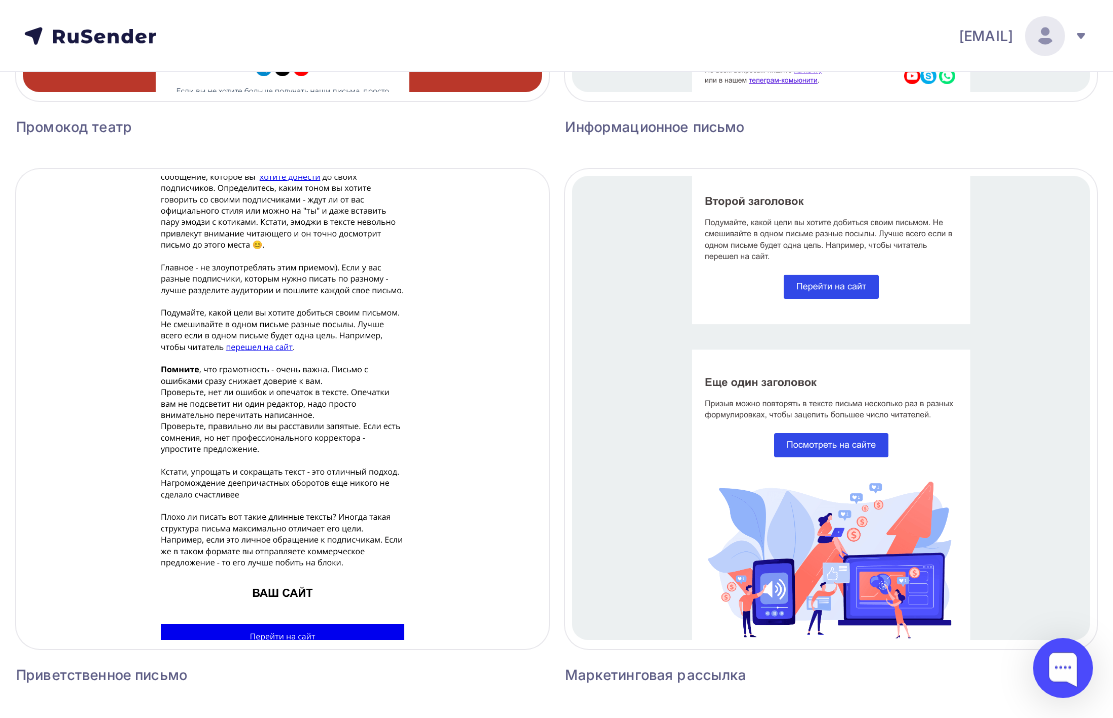 scroll, scrollTop: 2996, scrollLeft: 0, axis: vertical 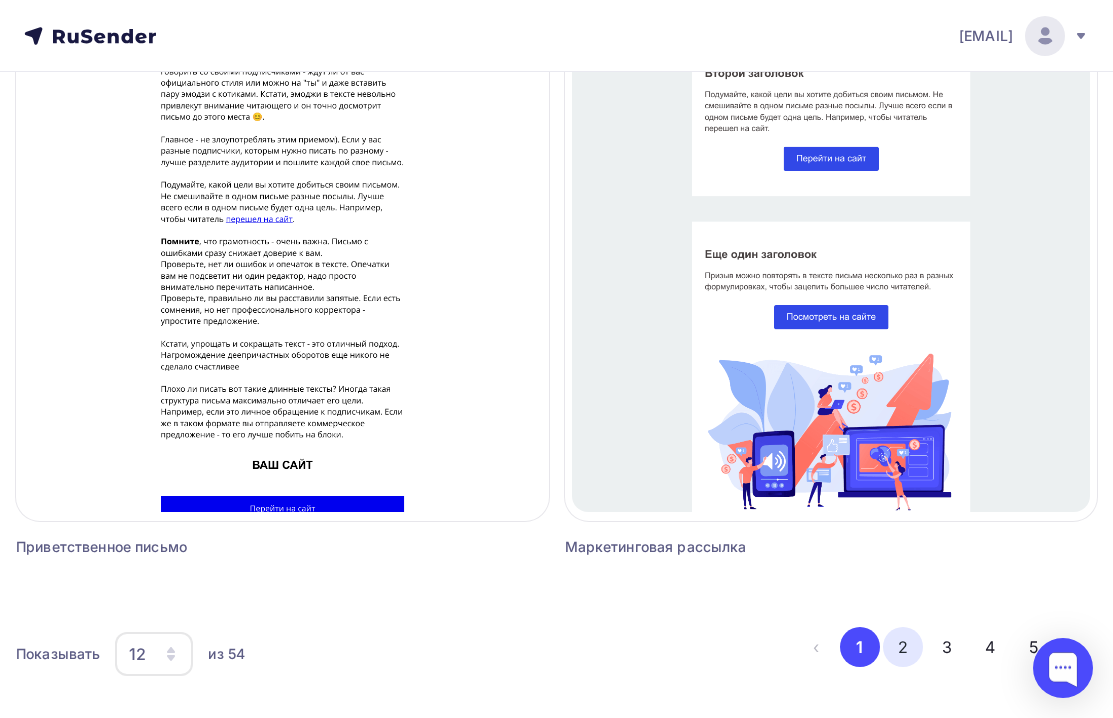 click on "2" at bounding box center [903, 647] 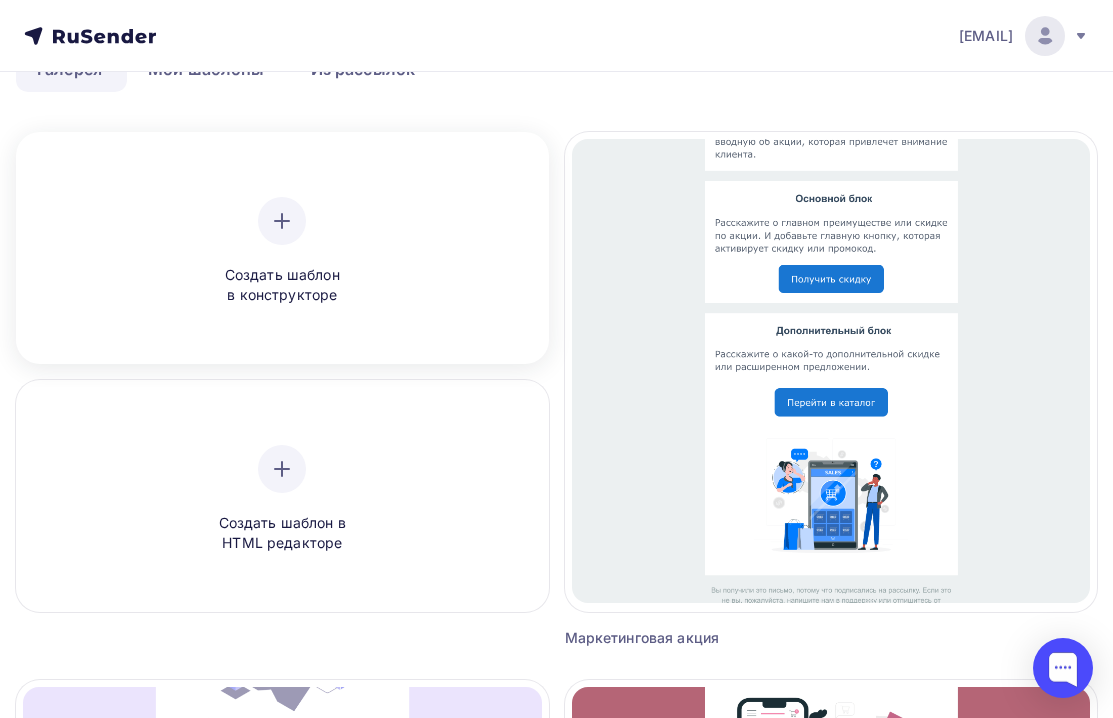 scroll, scrollTop: 119, scrollLeft: 0, axis: vertical 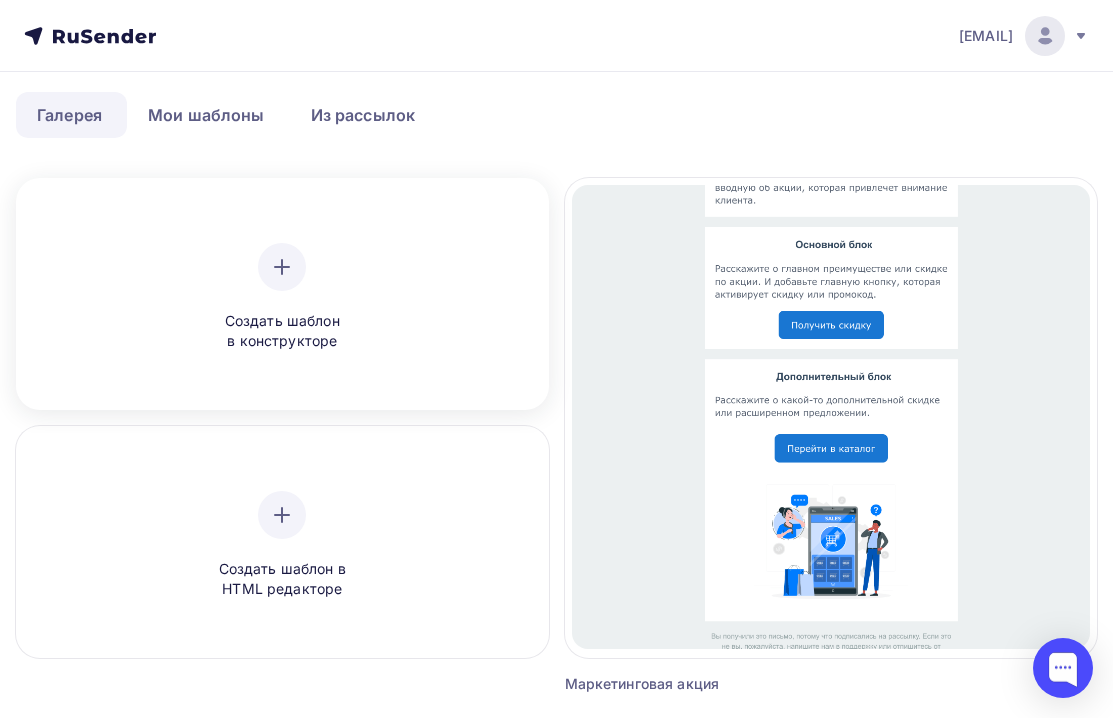 click on "Создать шаблон в конструкторе" at bounding box center [282, 297] 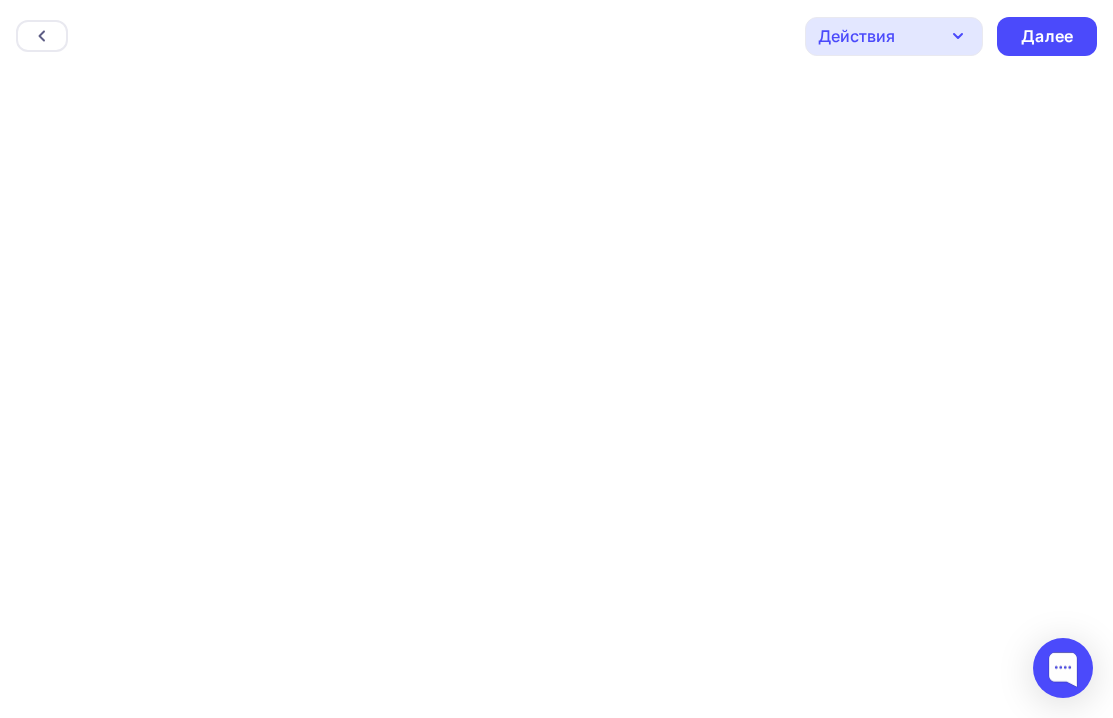 scroll, scrollTop: 5, scrollLeft: 0, axis: vertical 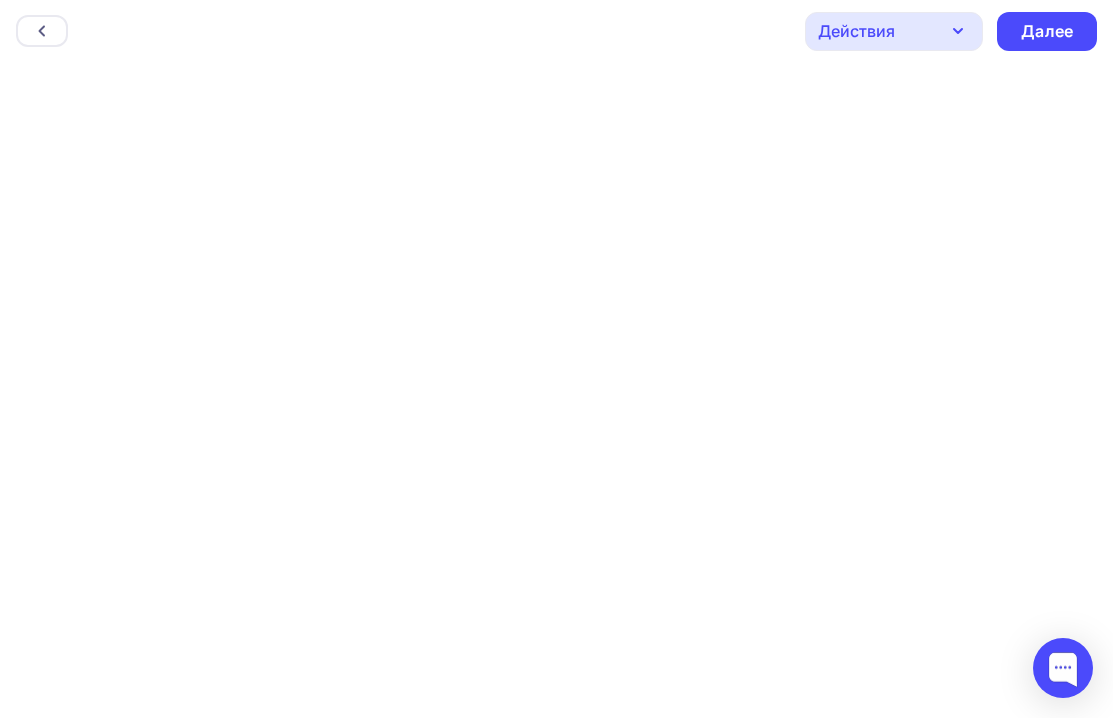 click on "Назад
Действия
Отправить тестовое письмо             Предпросмотр               Сохранить в Мои шаблоны               Выйти без сохранения               Далее" at bounding box center (556, 31) 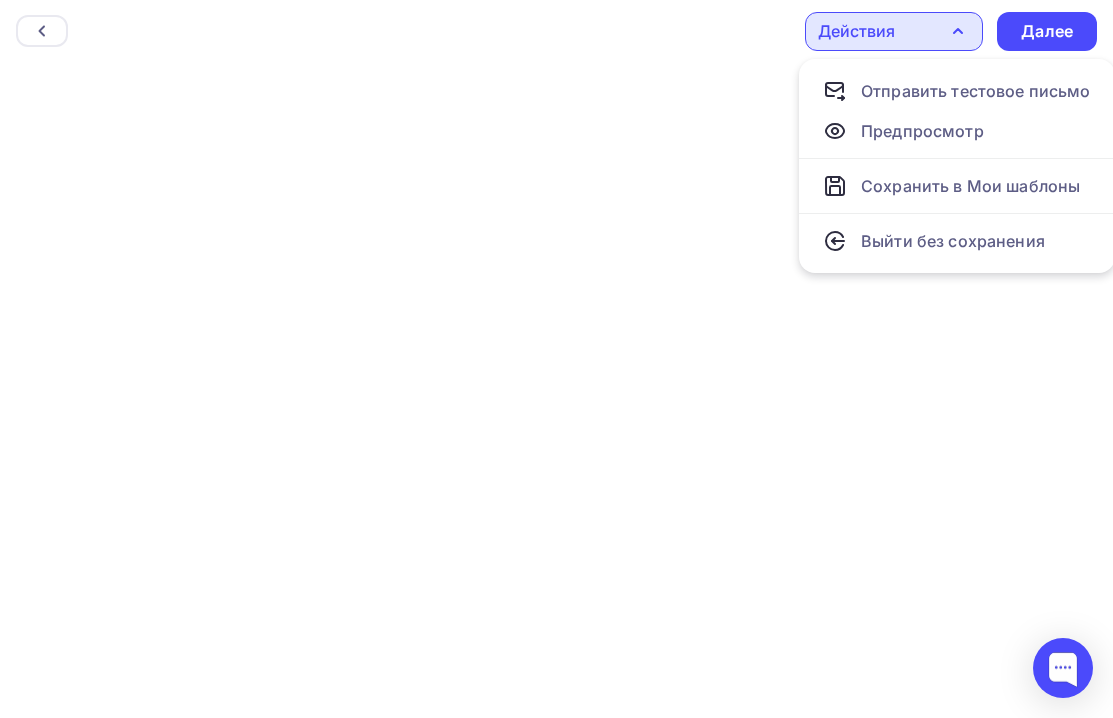 click on "Назад
Действия
Отправить тестовое письмо             Предпросмотр               Сохранить в Мои шаблоны               Выйти без сохранения               Далее" at bounding box center (556, 31) 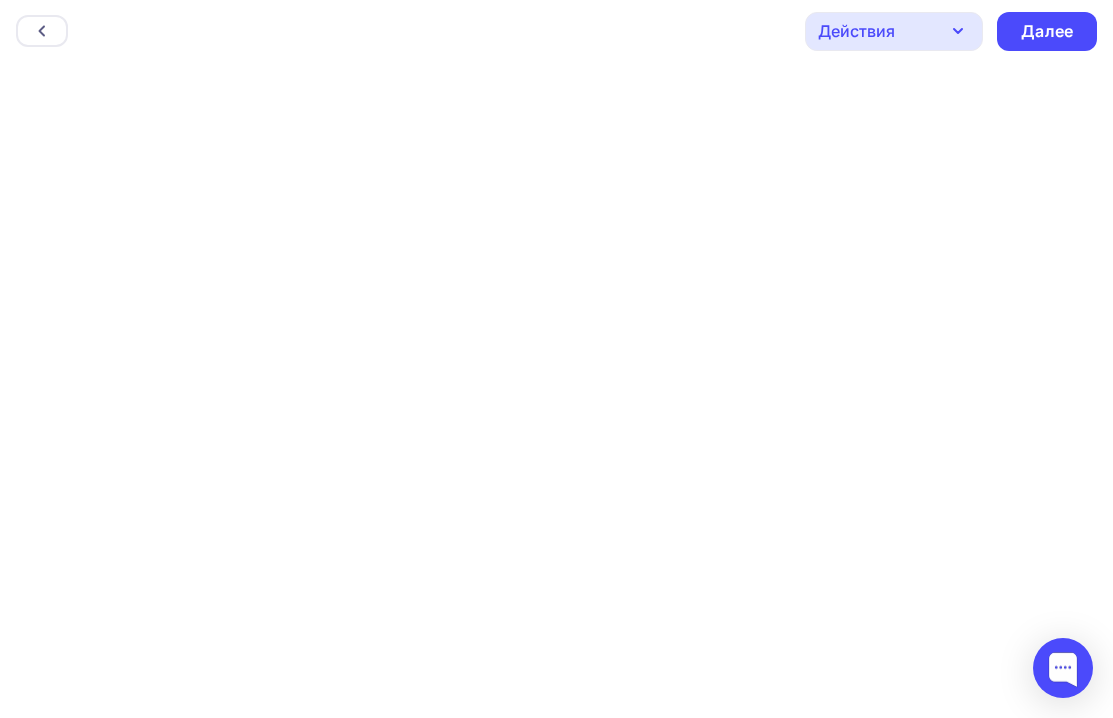 scroll, scrollTop: 0, scrollLeft: 0, axis: both 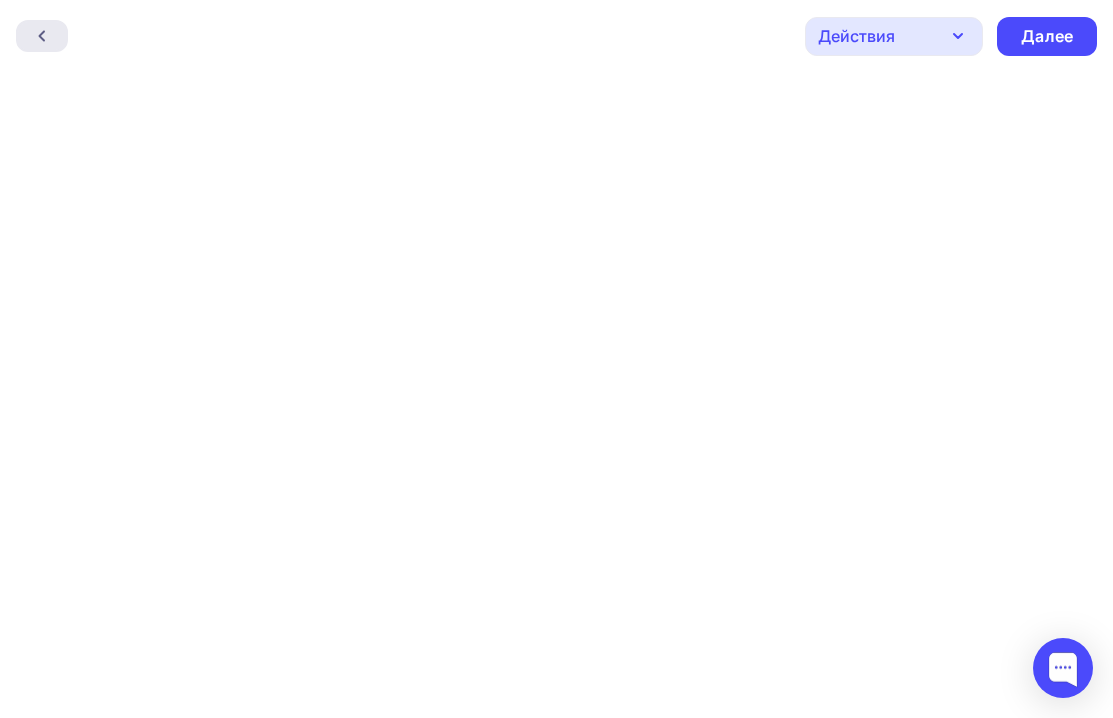 click 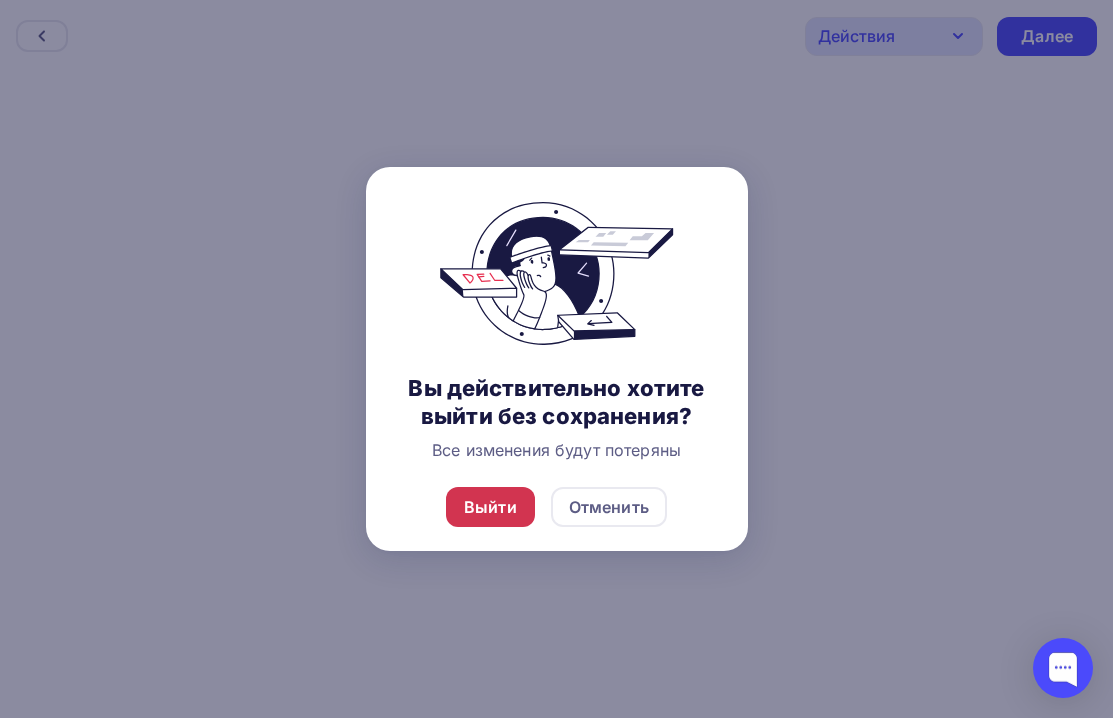 click on "Выйти" at bounding box center (490, 507) 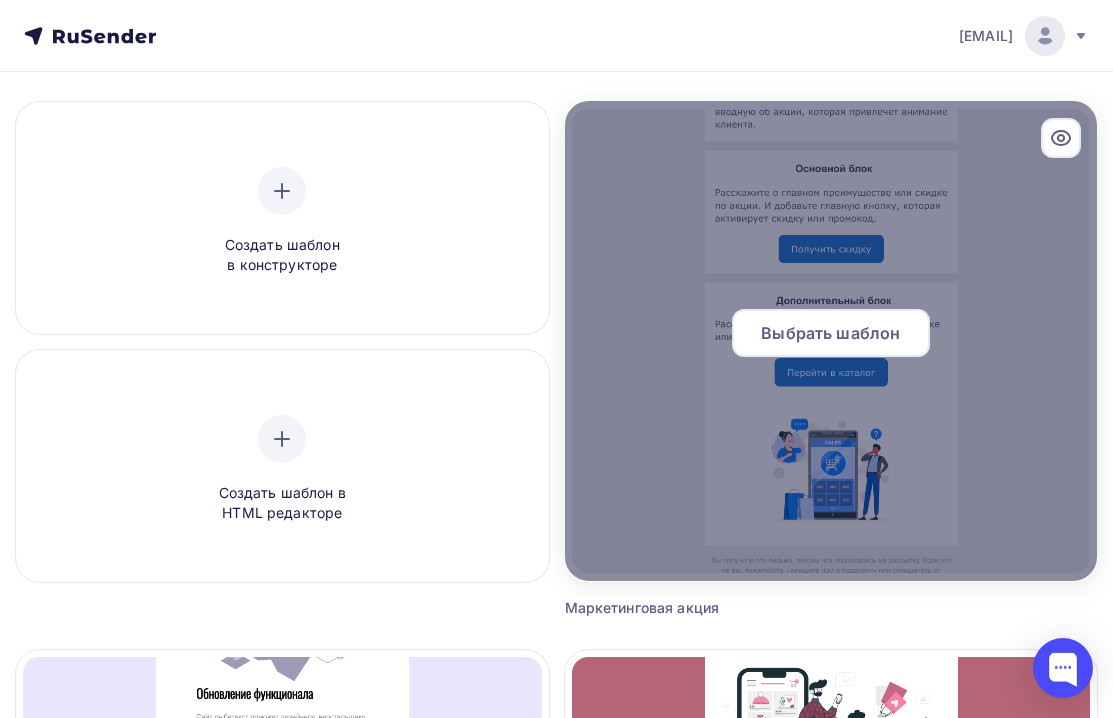 scroll, scrollTop: 148, scrollLeft: 0, axis: vertical 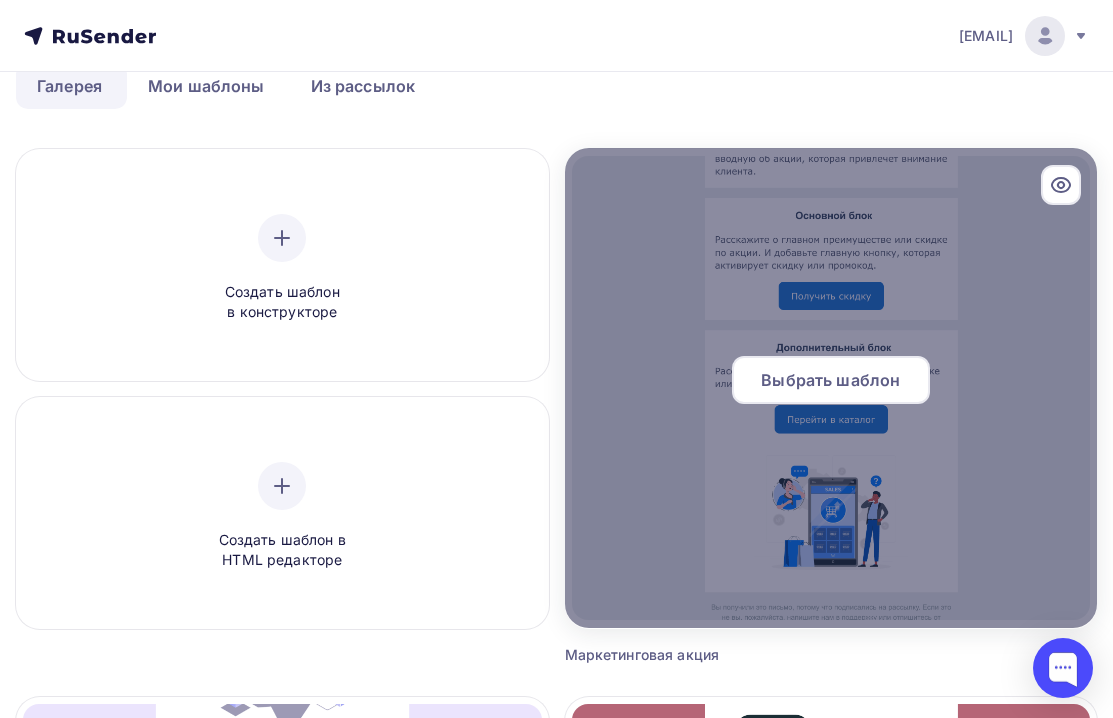 click at bounding box center (831, 388) 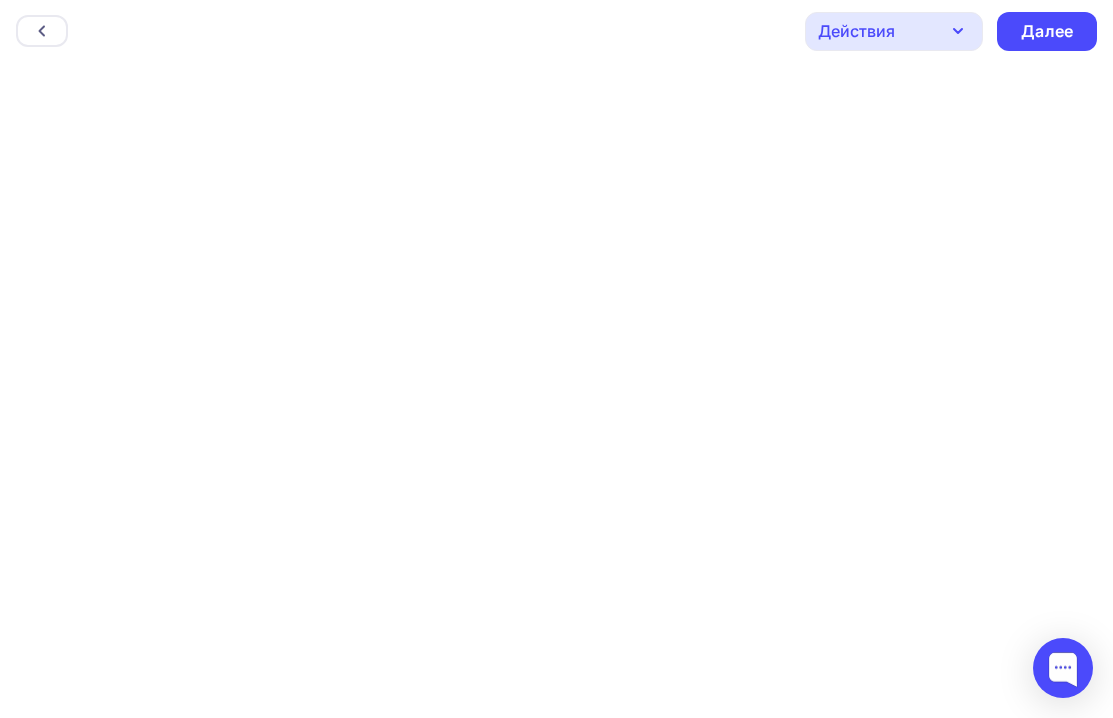 scroll, scrollTop: 0, scrollLeft: 0, axis: both 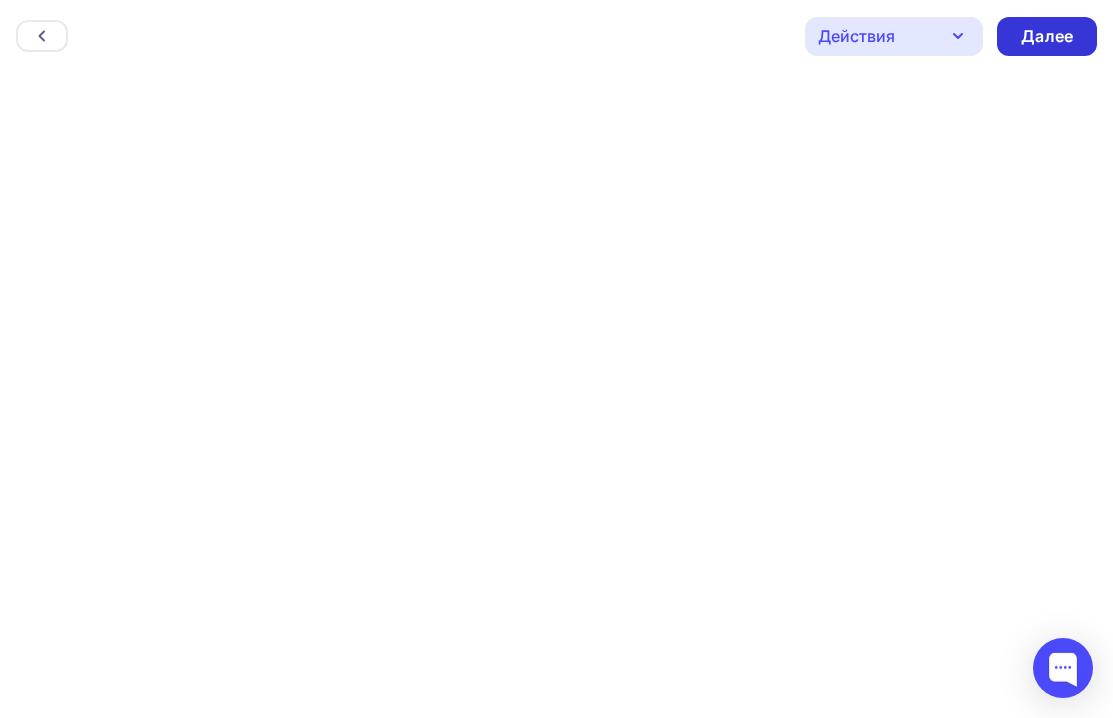 click on "Далее" at bounding box center [1047, 36] 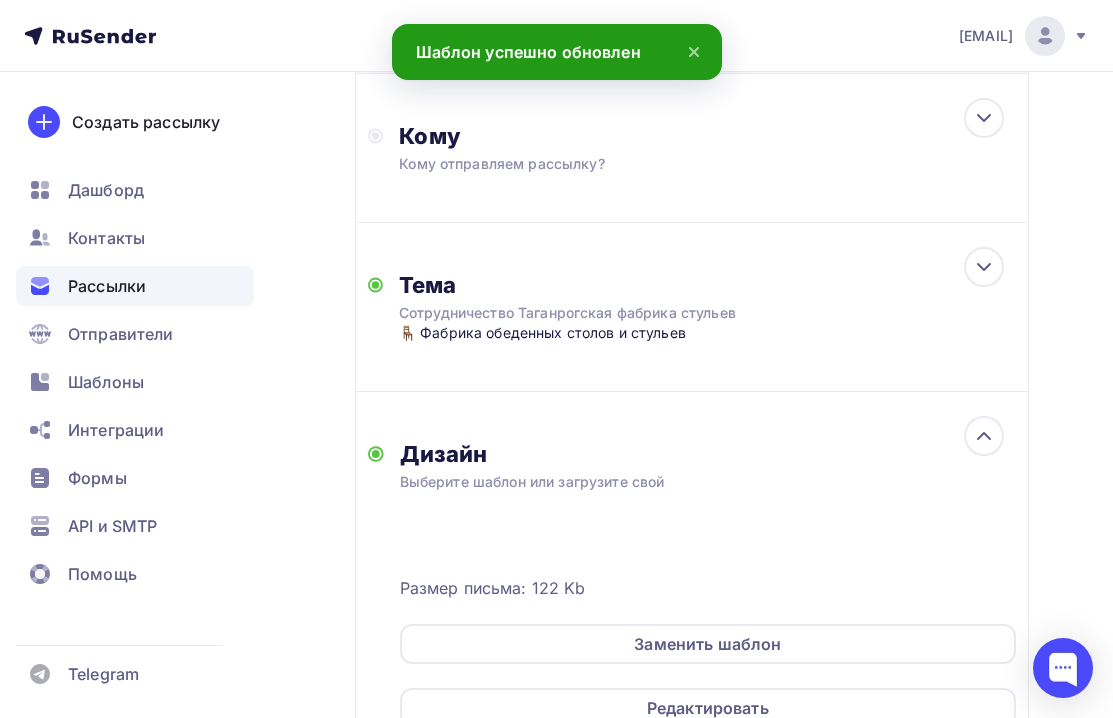 scroll, scrollTop: 555, scrollLeft: 0, axis: vertical 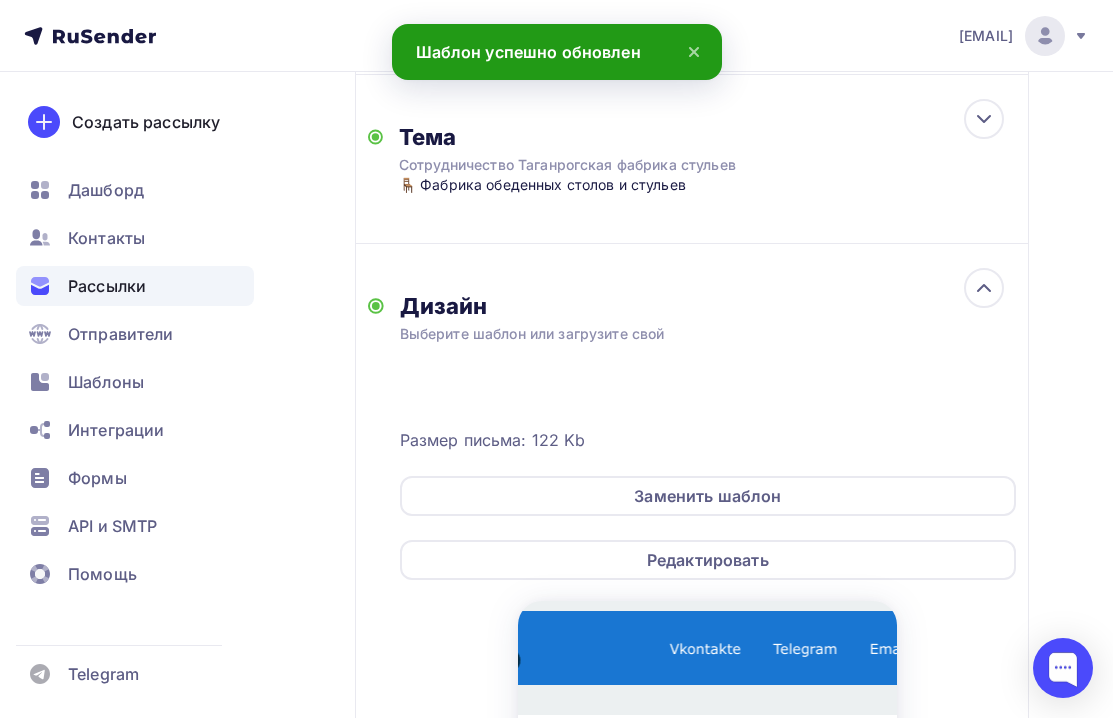 click on "Дизайн" at bounding box center (708, 306) 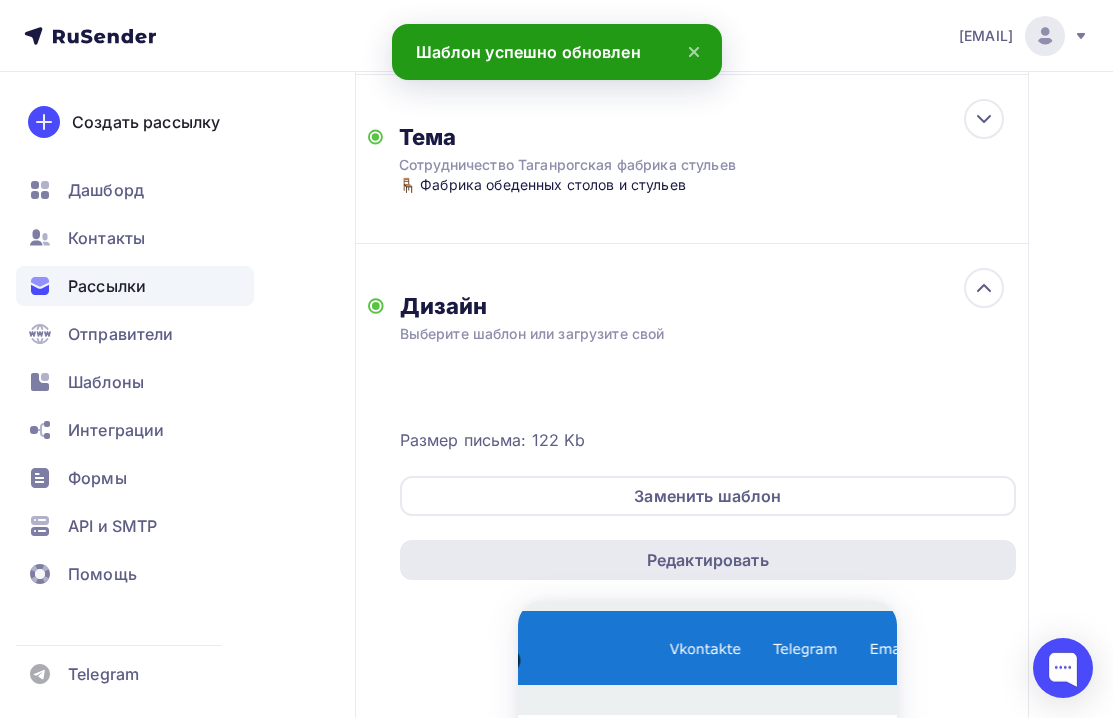 click on "Редактировать" at bounding box center [708, 560] 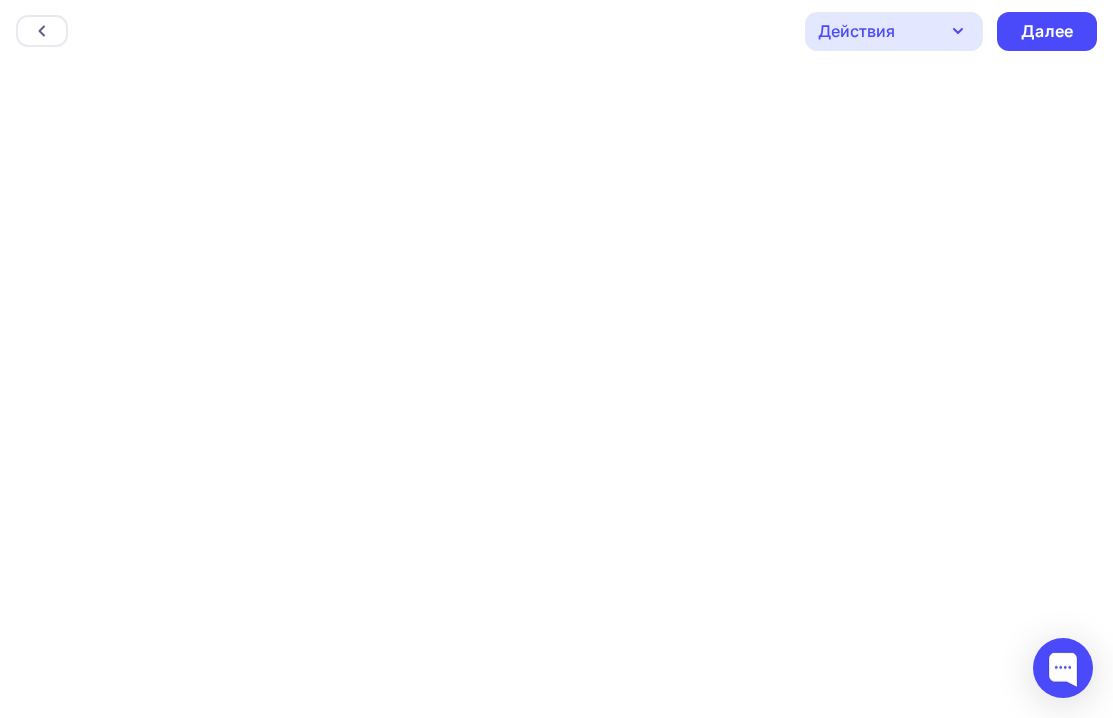 scroll, scrollTop: 0, scrollLeft: 0, axis: both 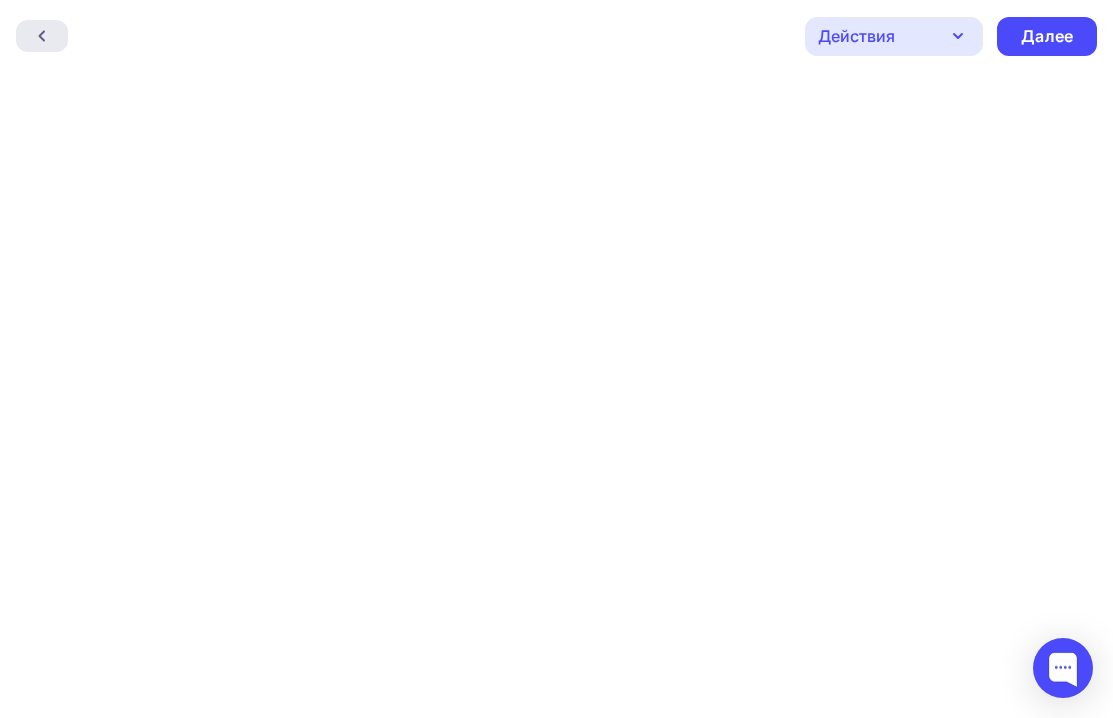 click 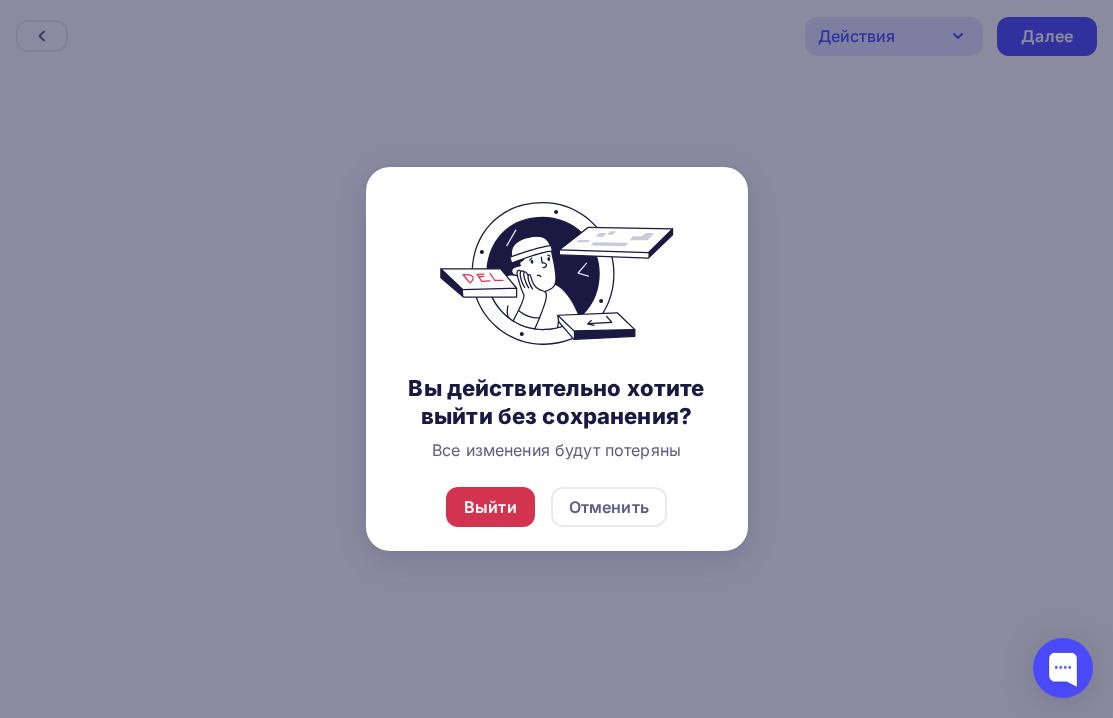 click on "Выйти
Отменить" at bounding box center [557, 507] 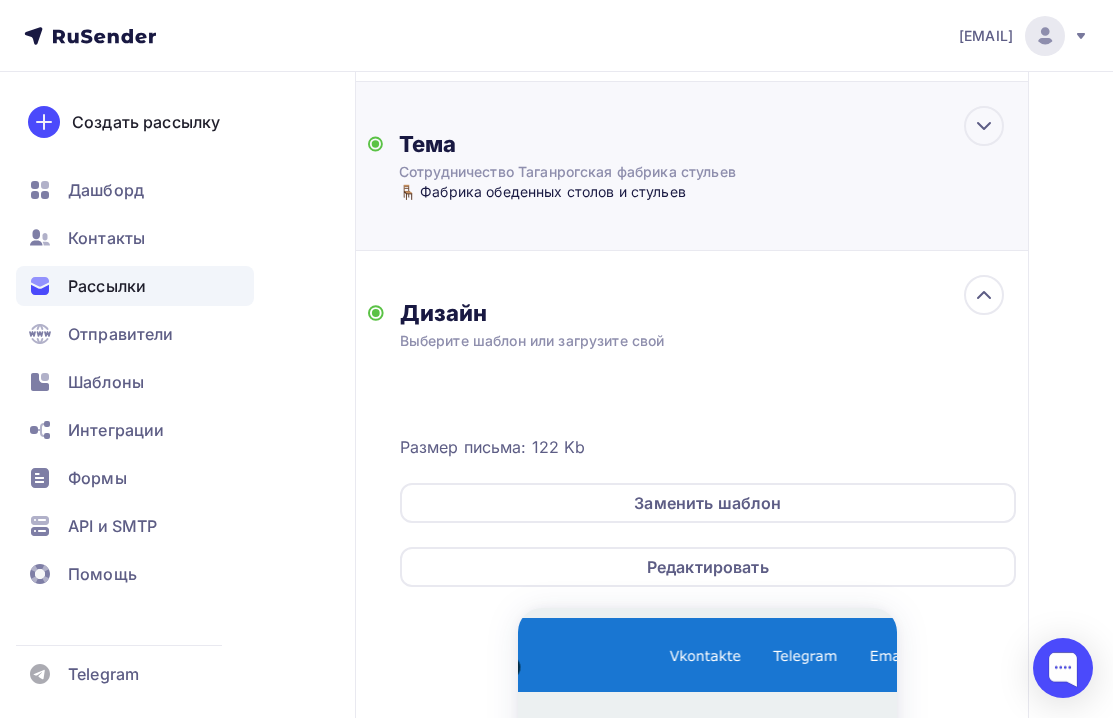 scroll, scrollTop: 549, scrollLeft: 0, axis: vertical 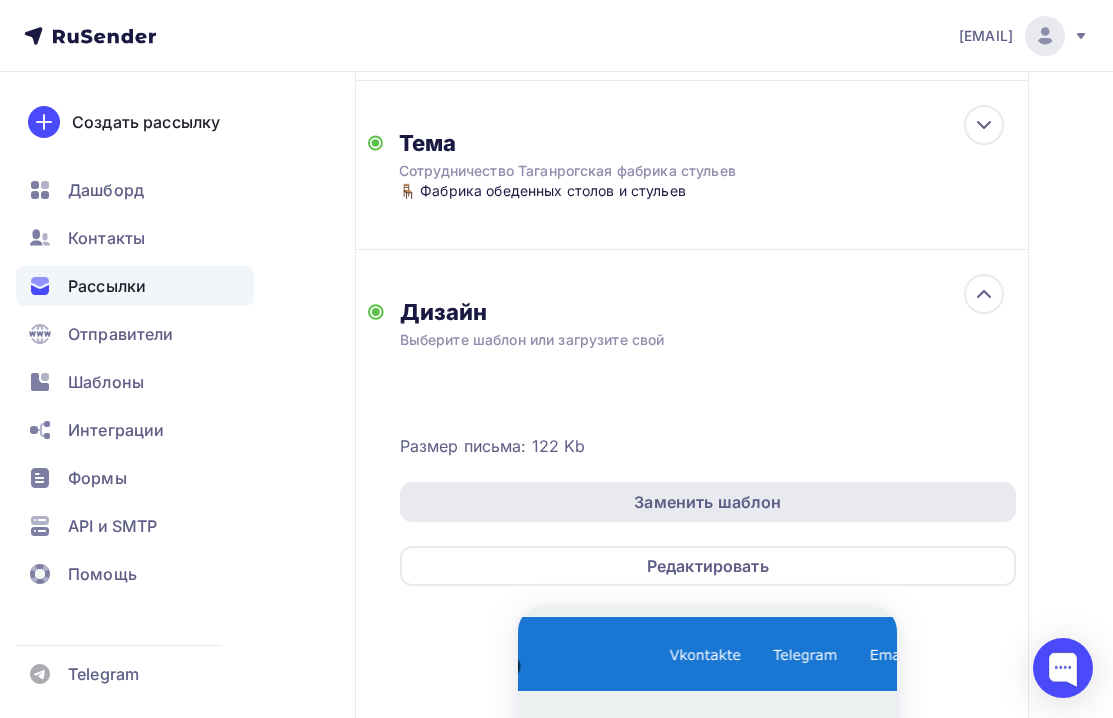 click on "Заменить шаблон" at bounding box center (707, 502) 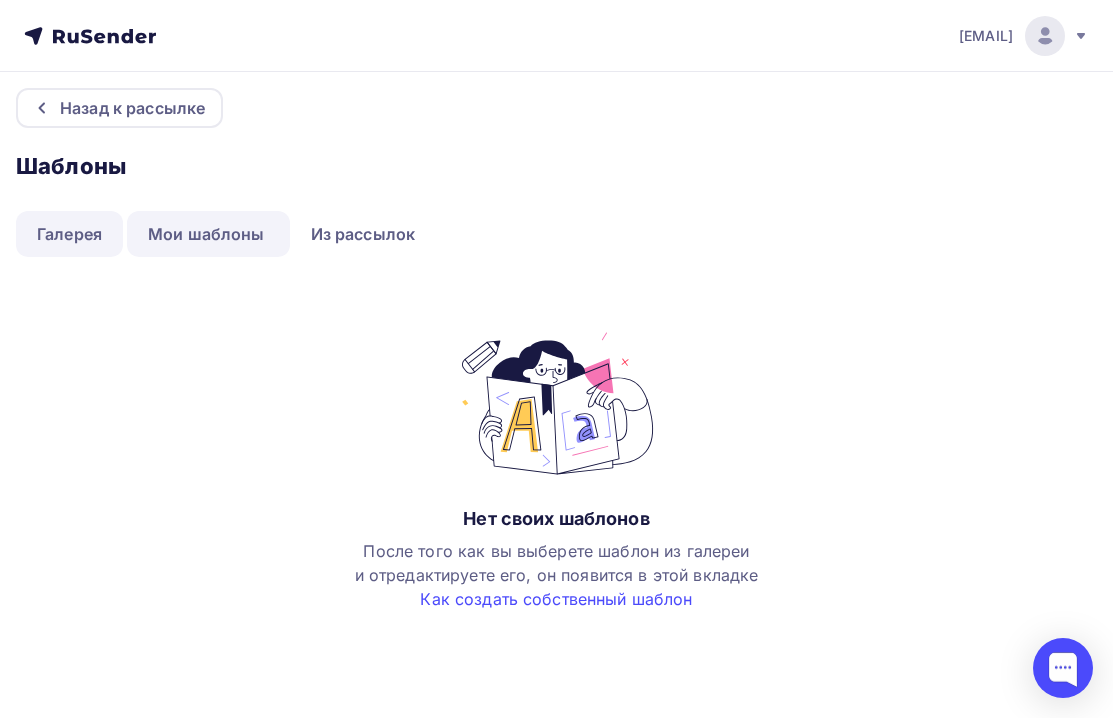 click on "Галерея" at bounding box center (69, 234) 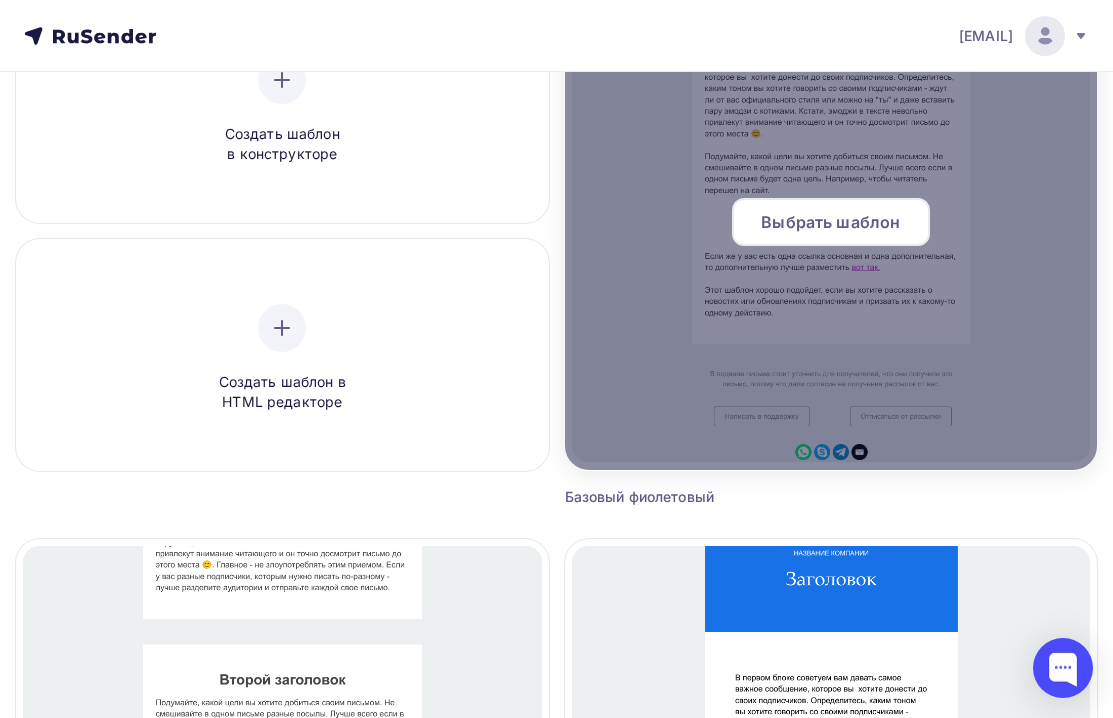scroll, scrollTop: 318, scrollLeft: 0, axis: vertical 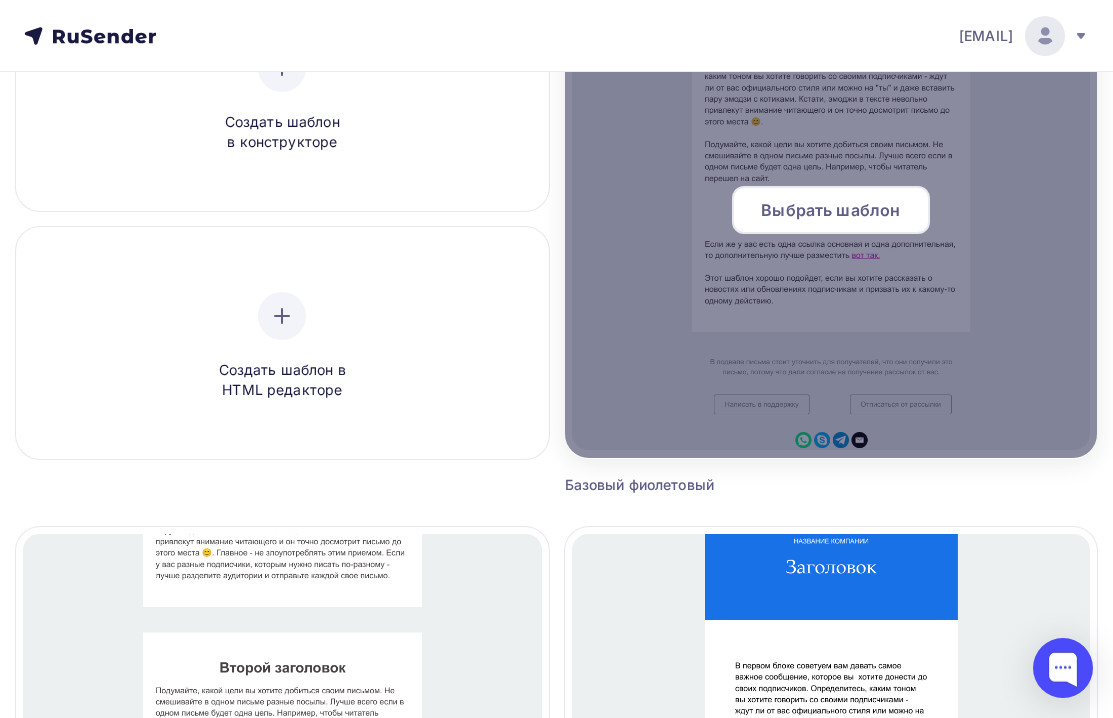 click at bounding box center [831, 218] 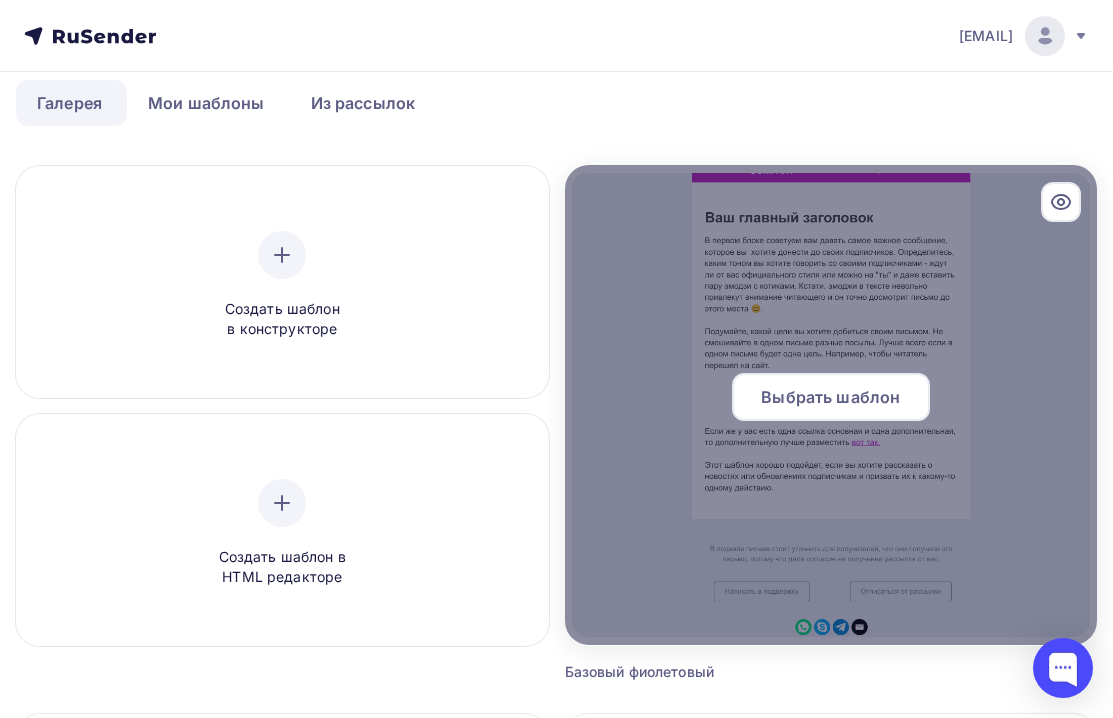 scroll, scrollTop: 108, scrollLeft: 0, axis: vertical 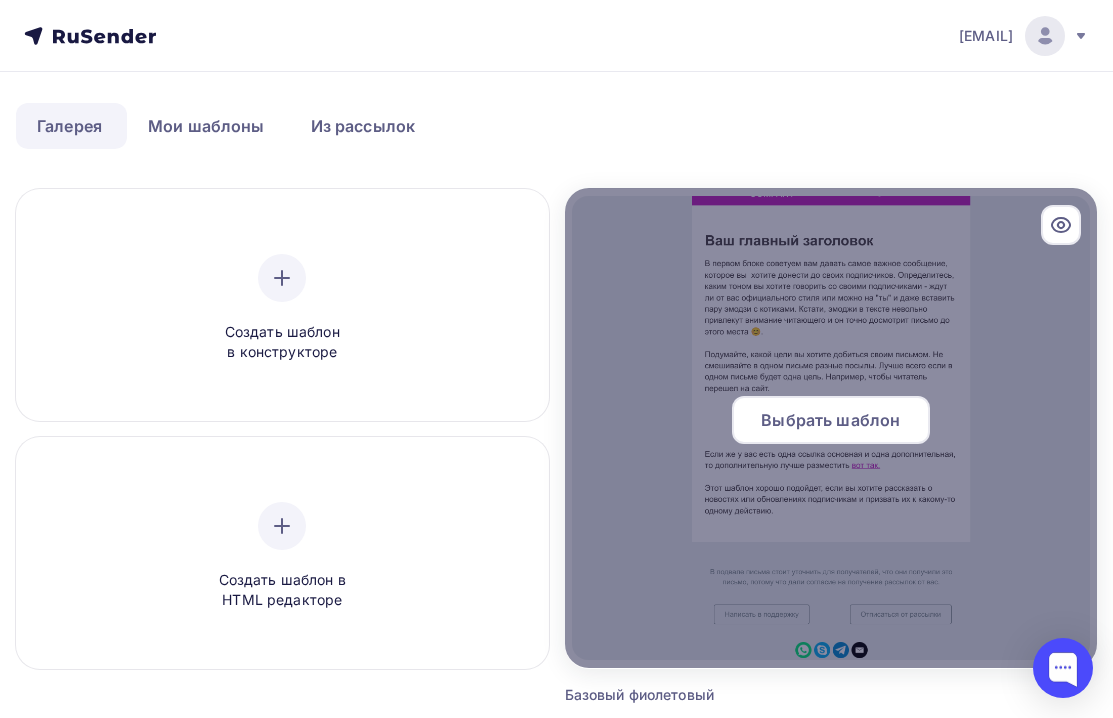 click on "Выбрать шаблон" at bounding box center (831, 420) 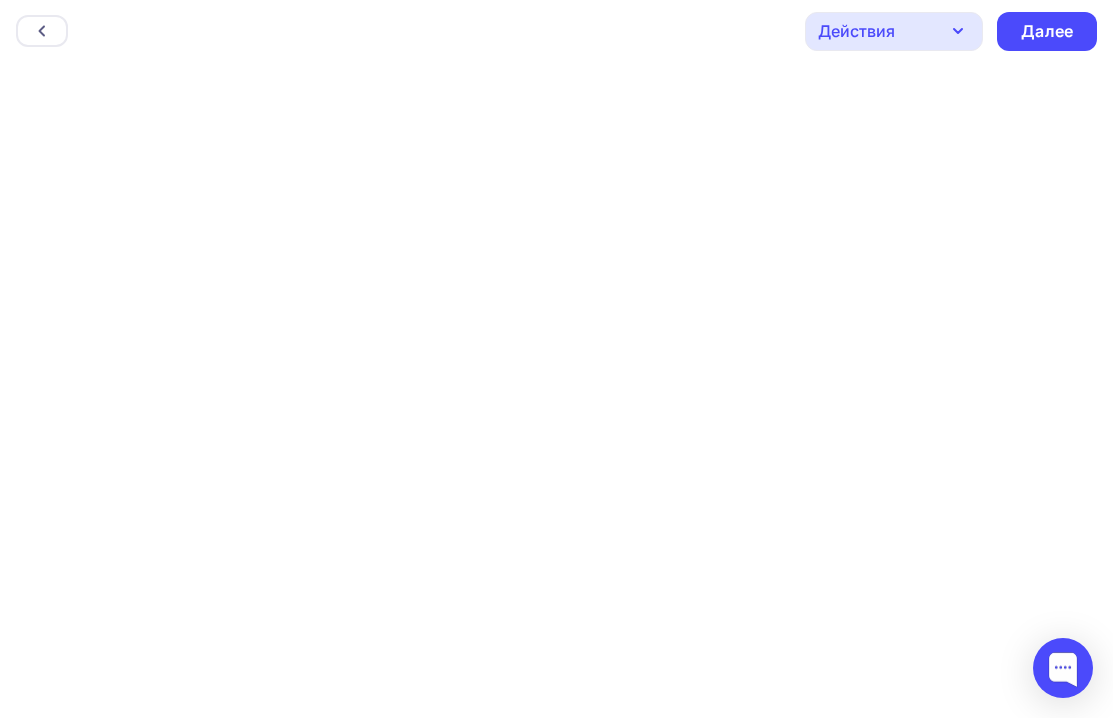 scroll, scrollTop: 0, scrollLeft: 0, axis: both 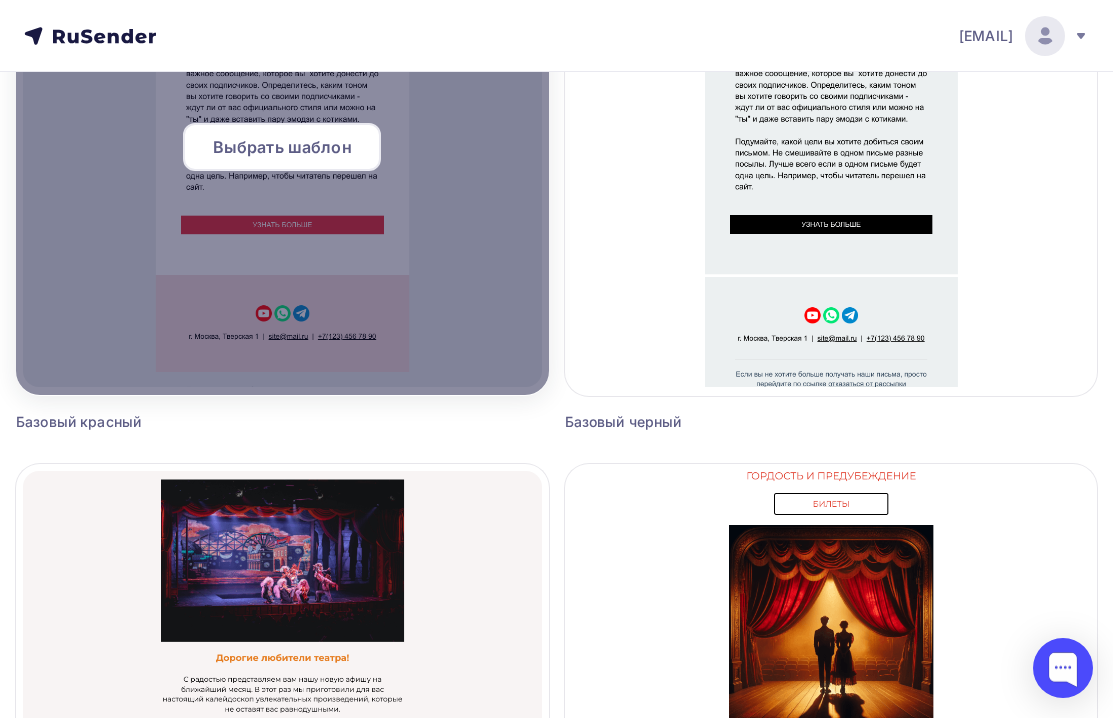 click at bounding box center [282, 155] 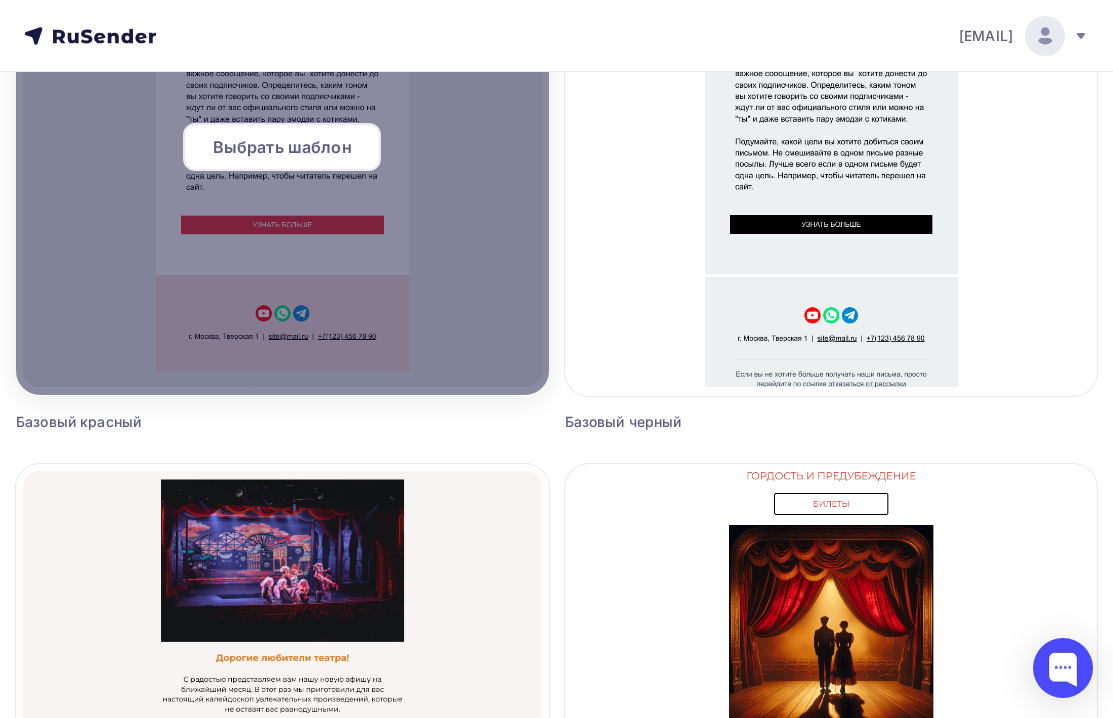 click at bounding box center [282, 155] 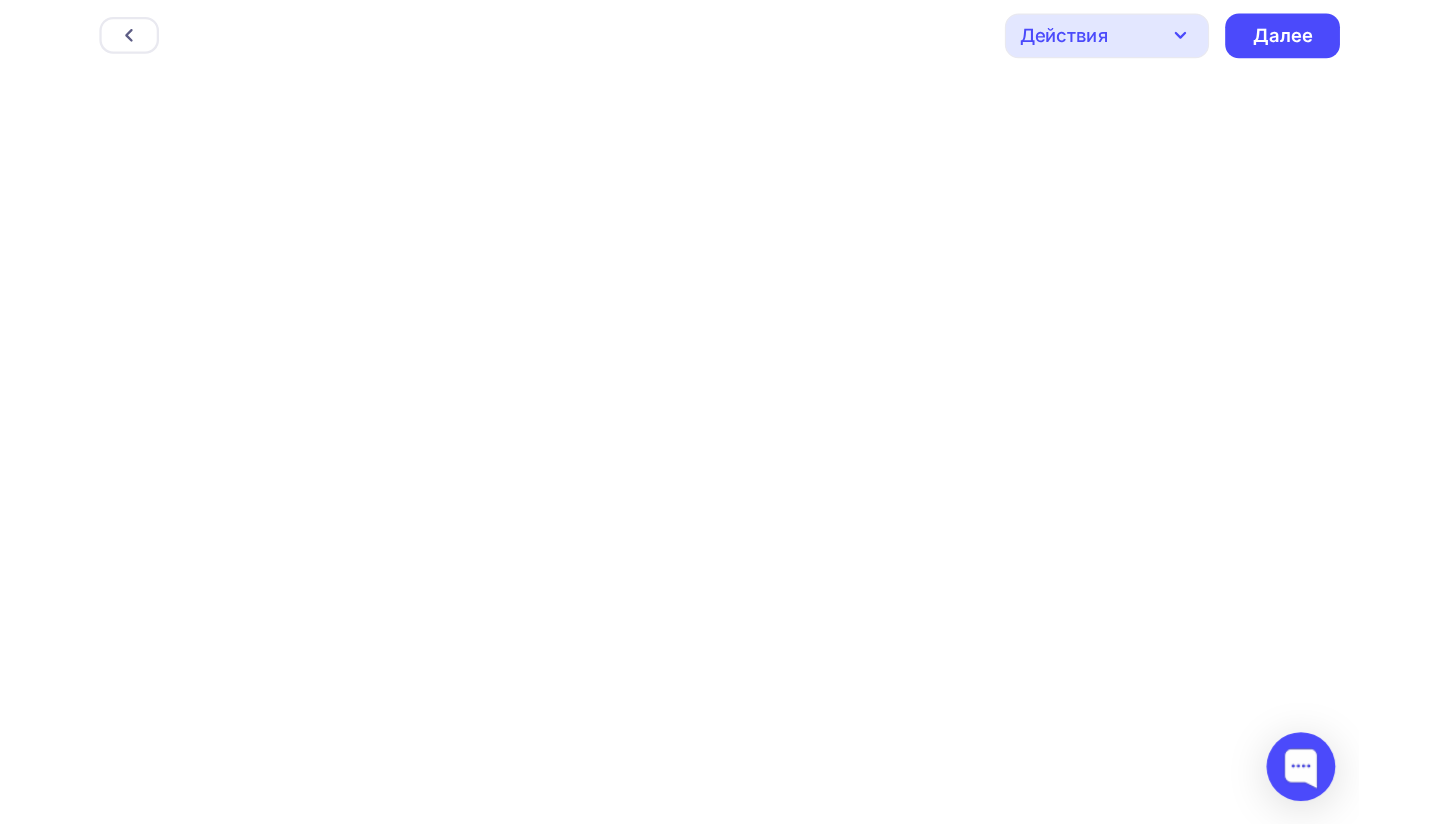 scroll, scrollTop: 0, scrollLeft: 0, axis: both 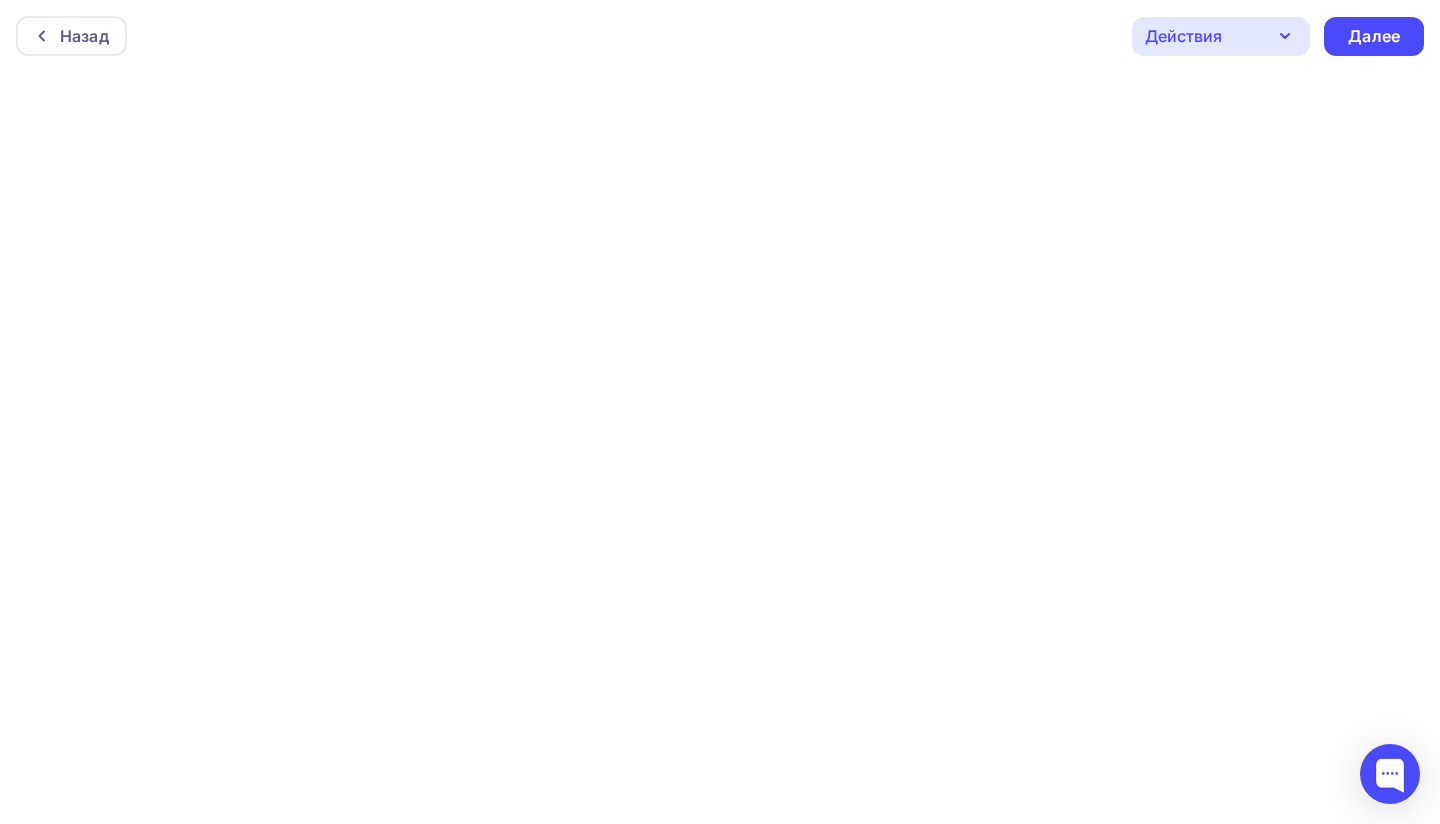 click on "Действия" at bounding box center [1221, 36] 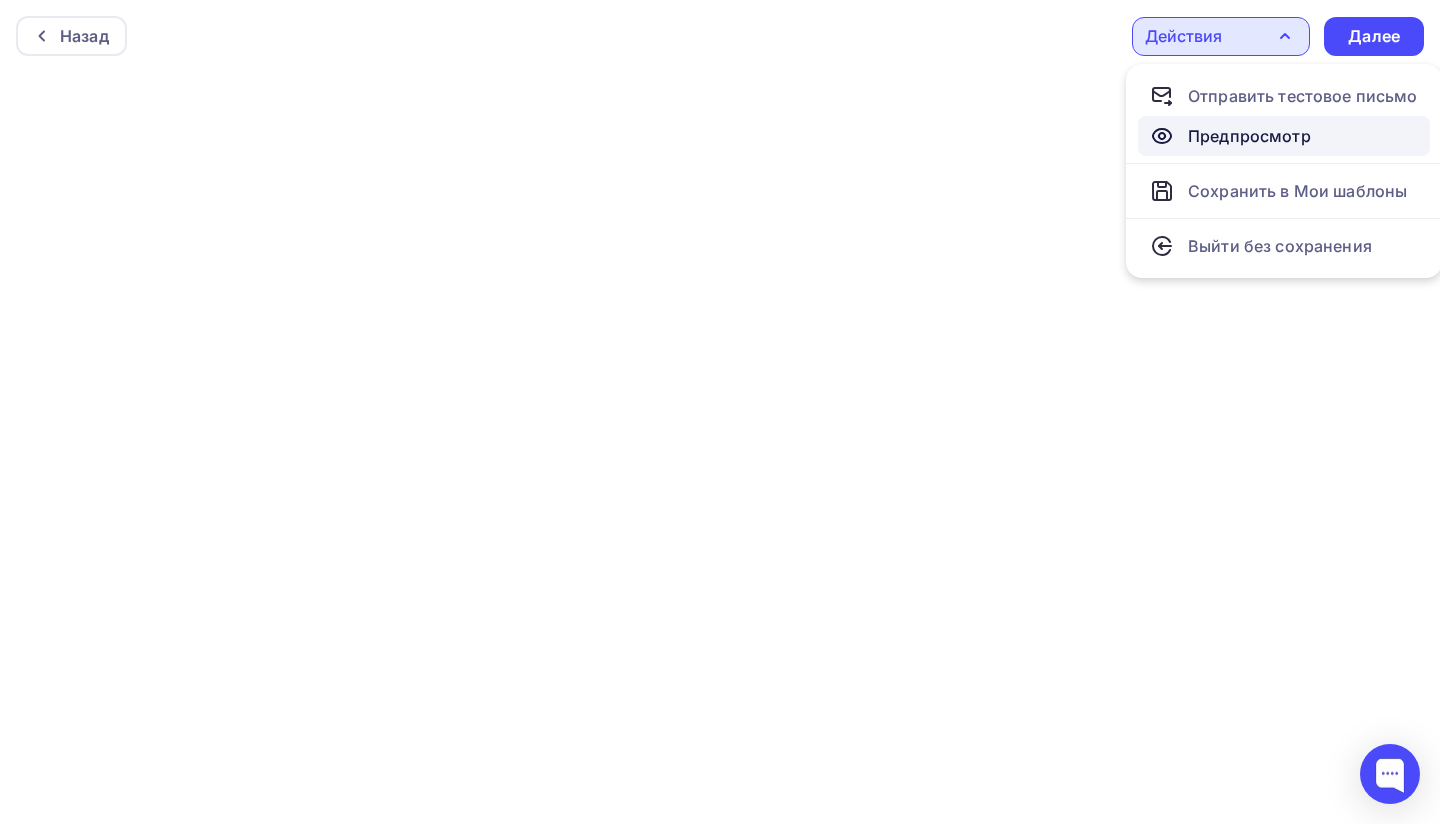 click on "Предпросмотр" at bounding box center (1284, 136) 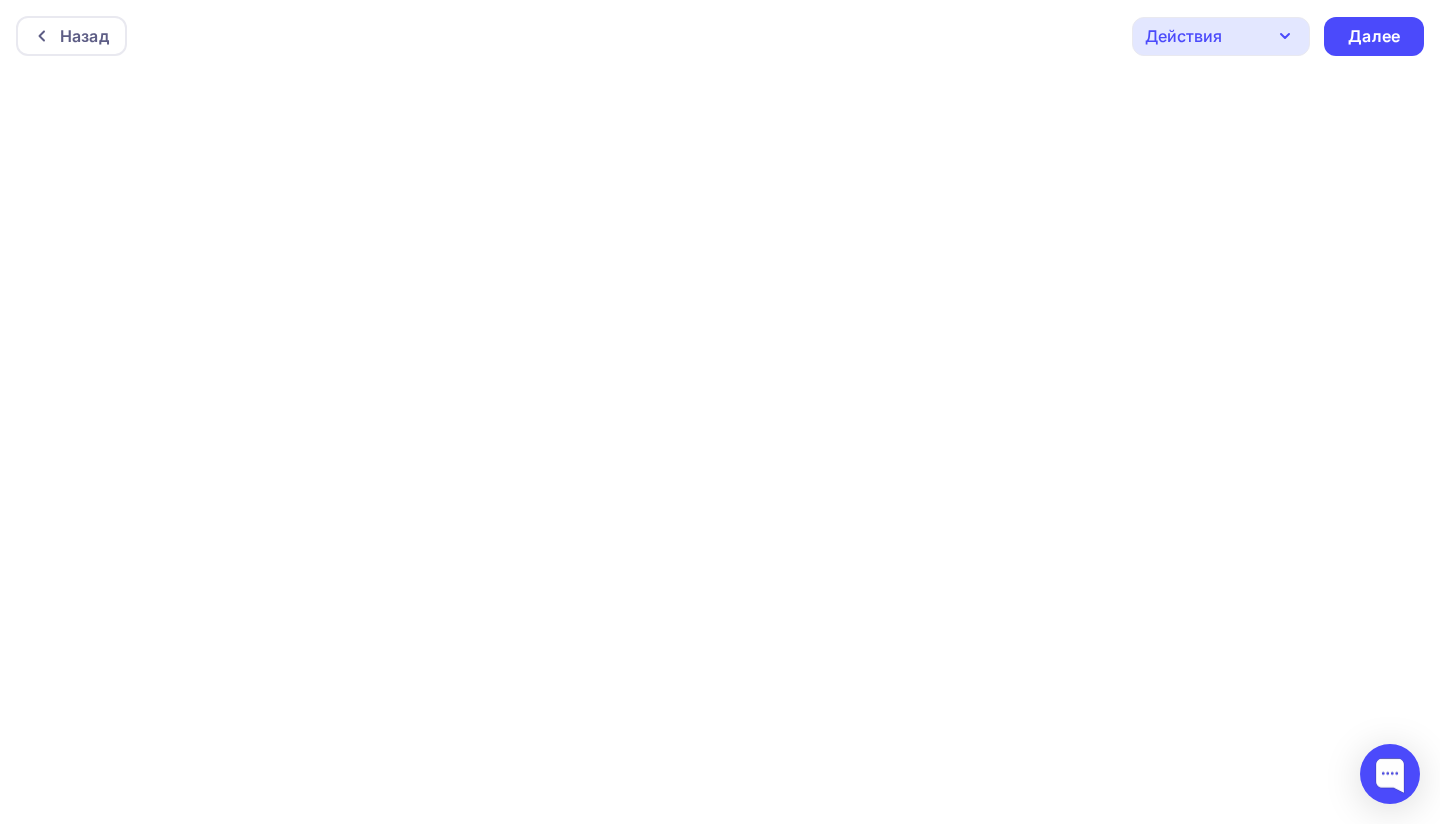 click on "Действия" at bounding box center [1221, 36] 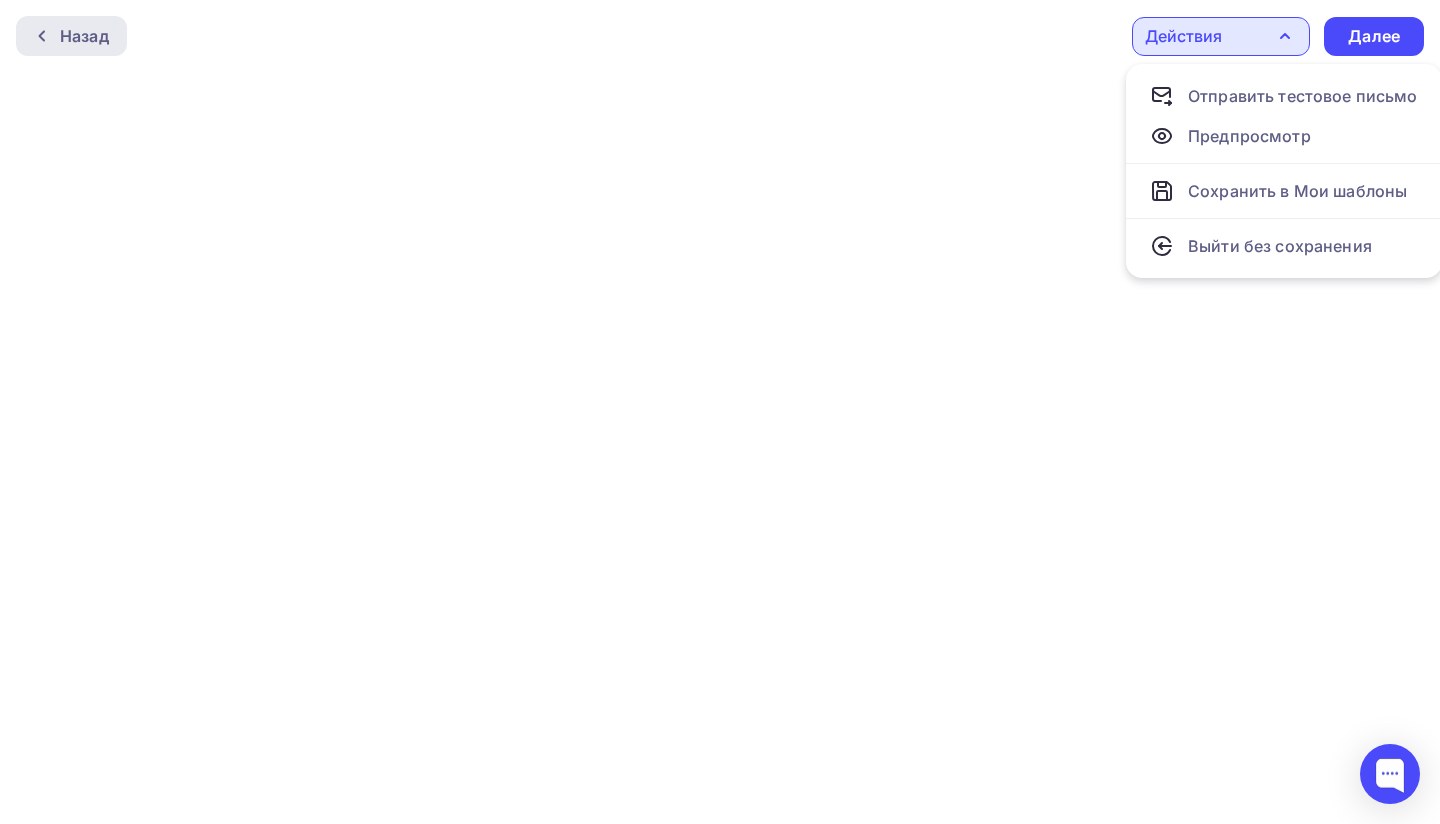 click on "Назад" at bounding box center [84, 36] 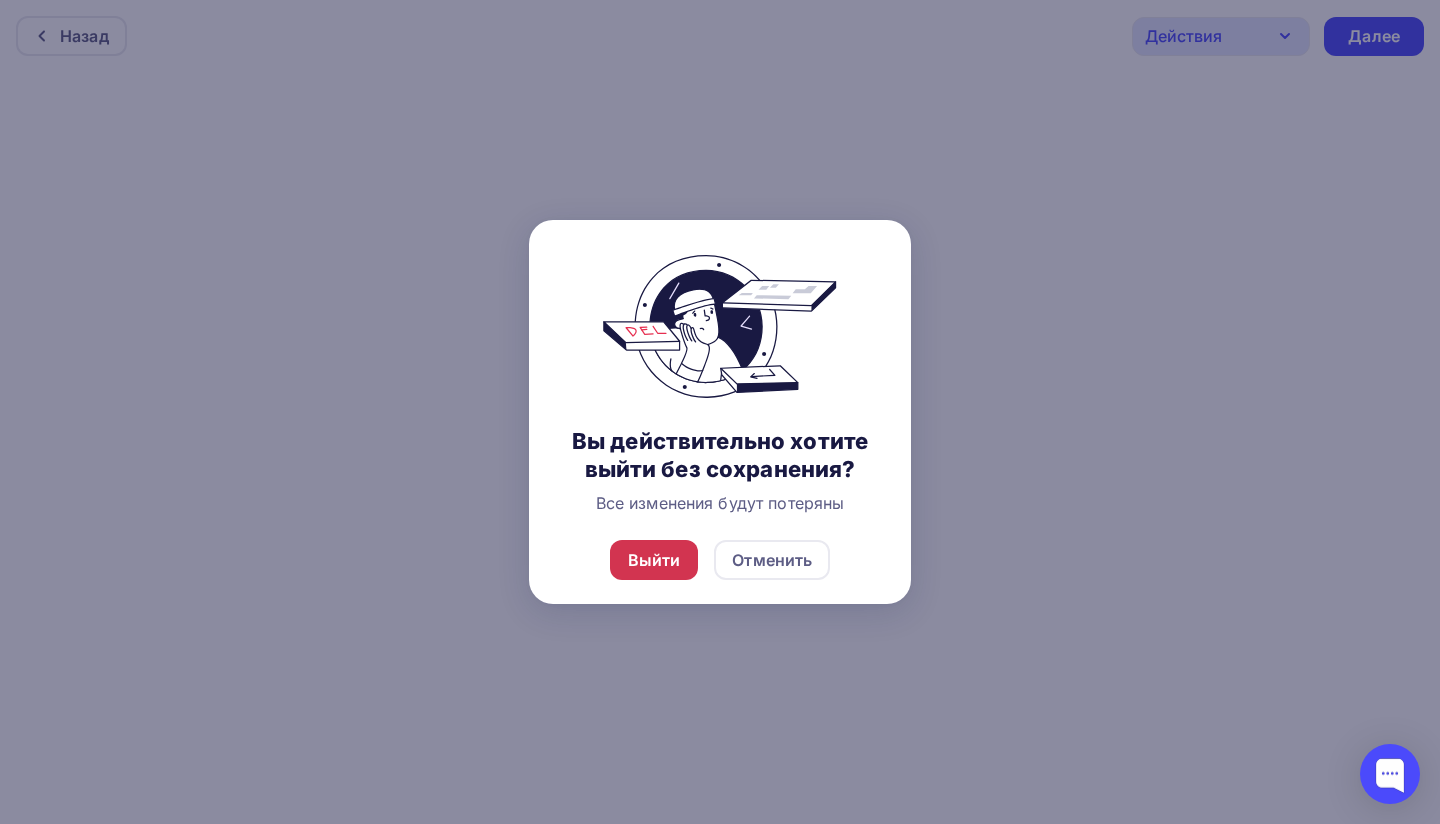 click on "Выйти" at bounding box center [654, 560] 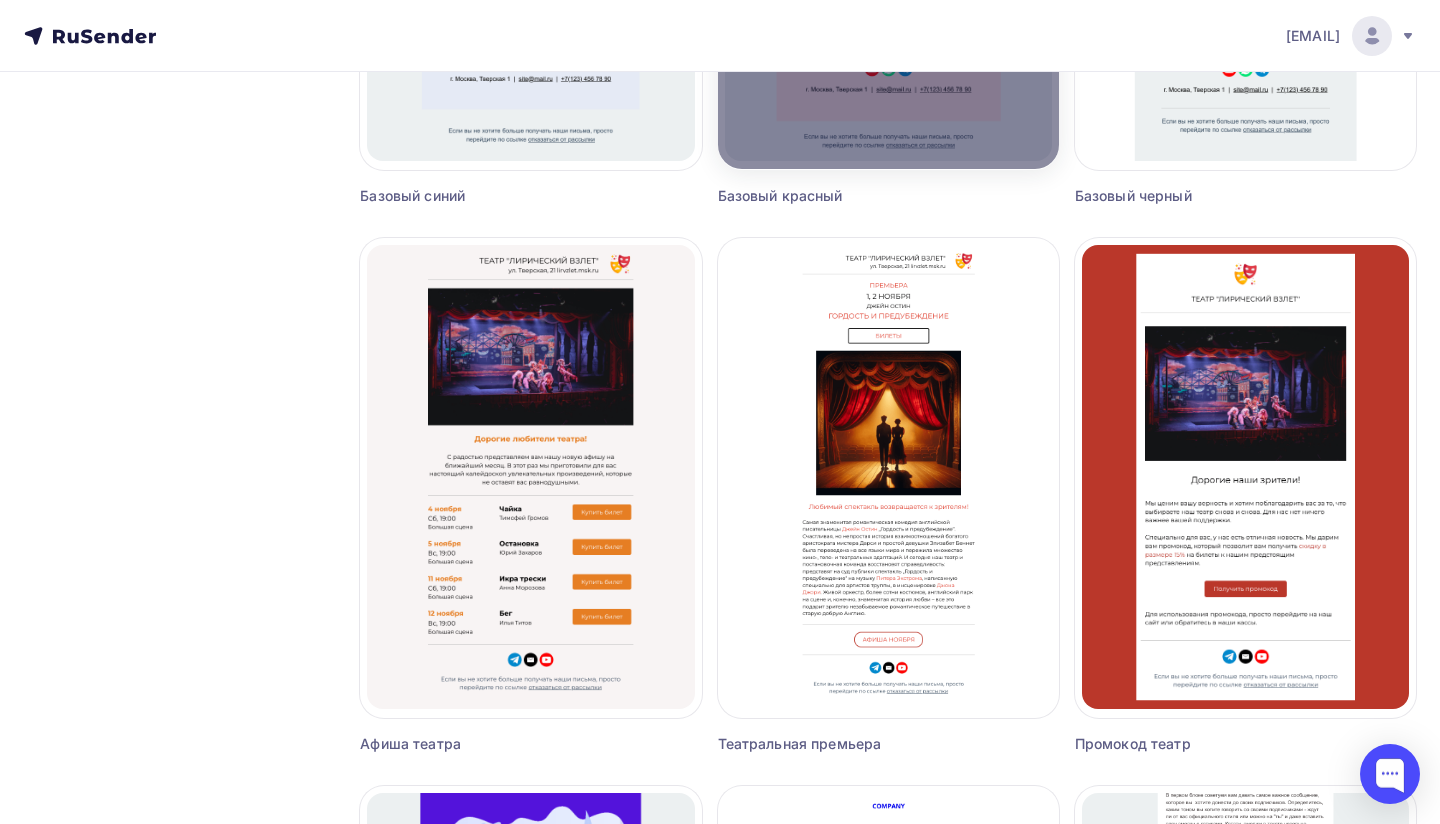 scroll, scrollTop: 1135, scrollLeft: 0, axis: vertical 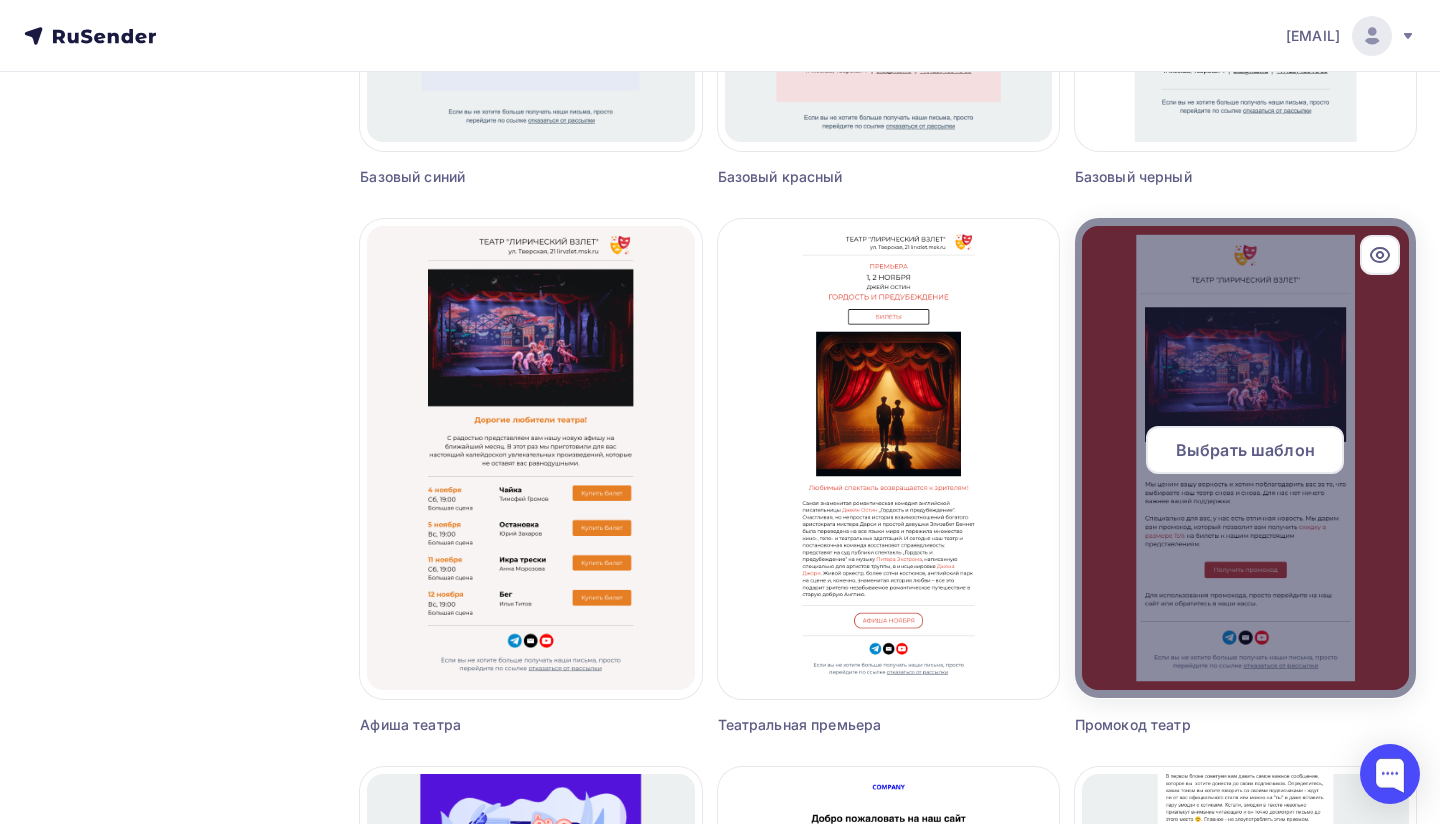 click at bounding box center [1245, 458] 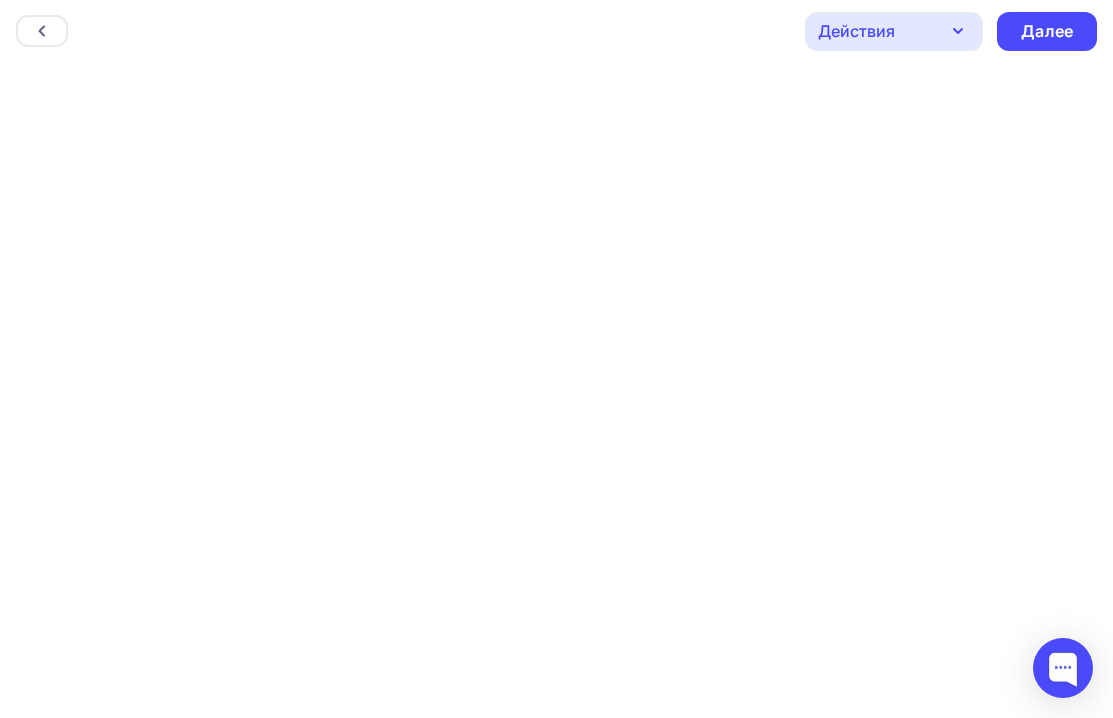 scroll, scrollTop: 0, scrollLeft: 0, axis: both 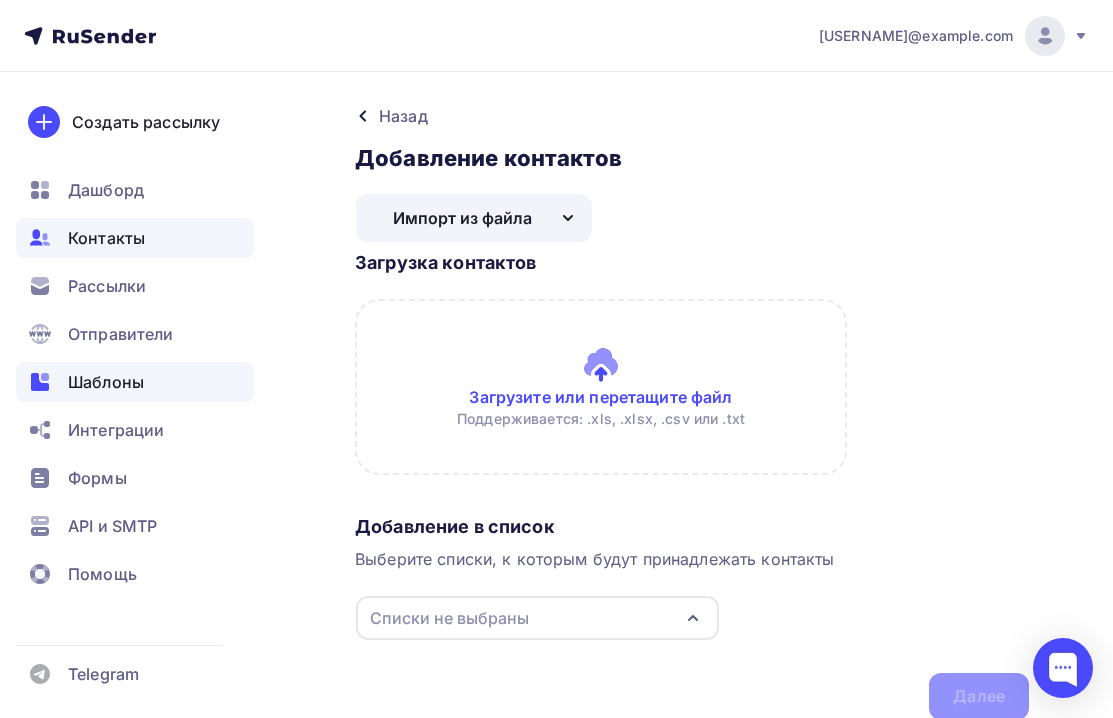 click on "Шаблоны" at bounding box center [106, 382] 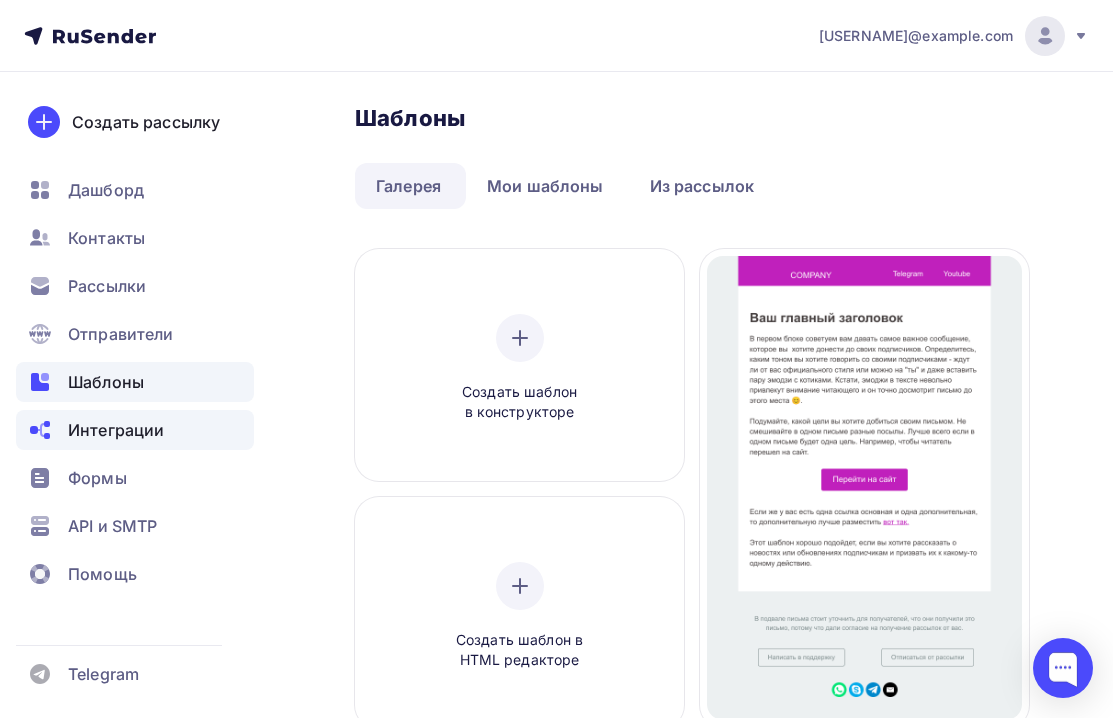 click on "Интеграции" at bounding box center (135, 430) 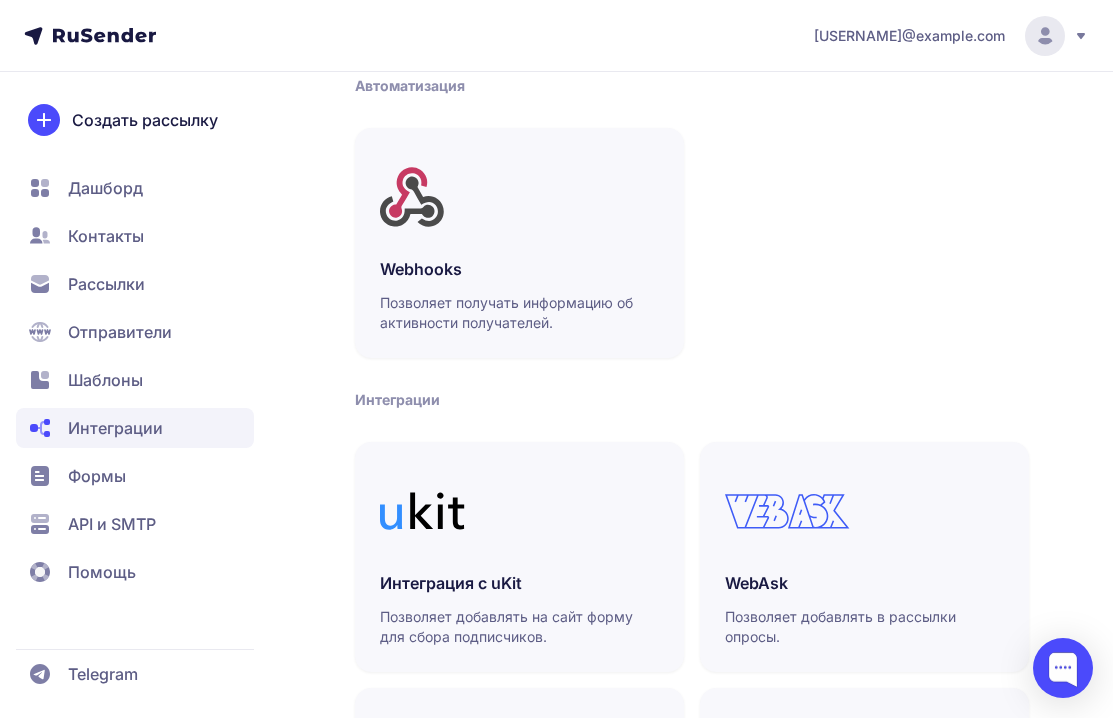 scroll, scrollTop: 74, scrollLeft: 0, axis: vertical 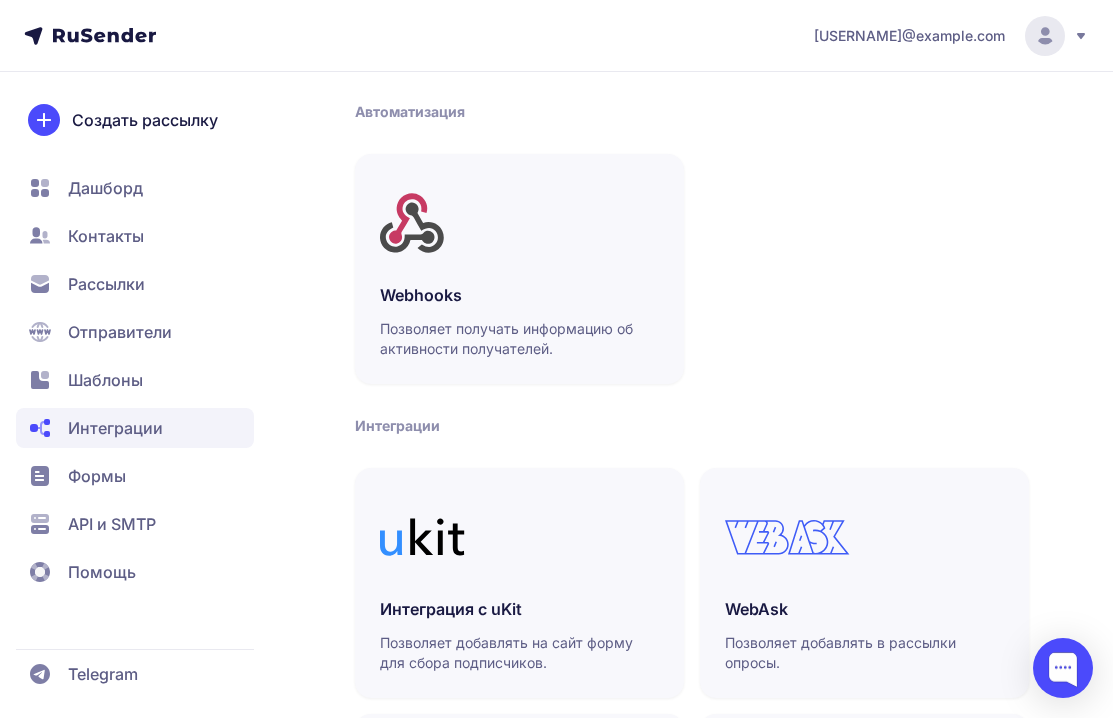 click on "Шаблоны" at bounding box center [105, 380] 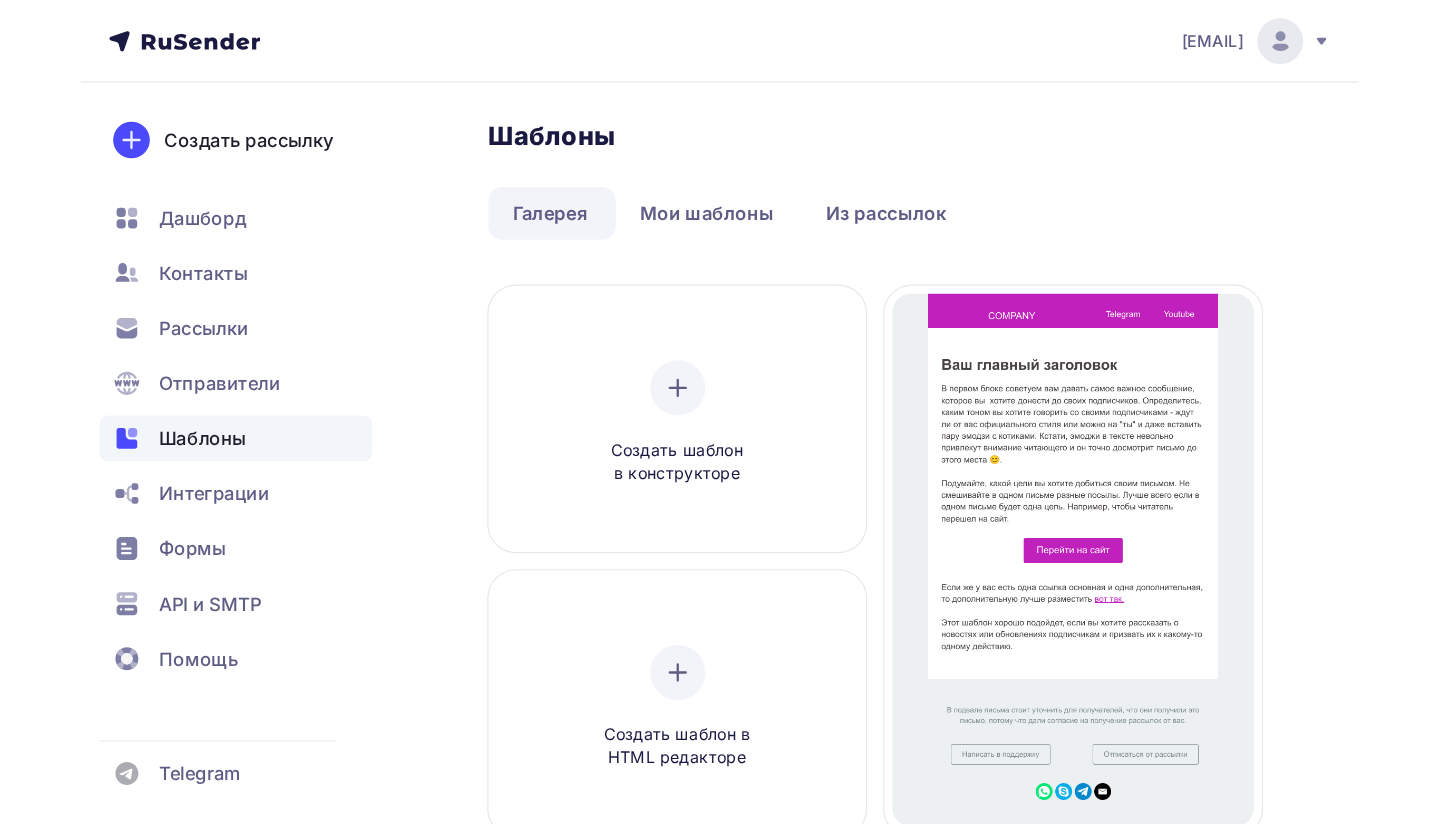 scroll, scrollTop: 0, scrollLeft: 0, axis: both 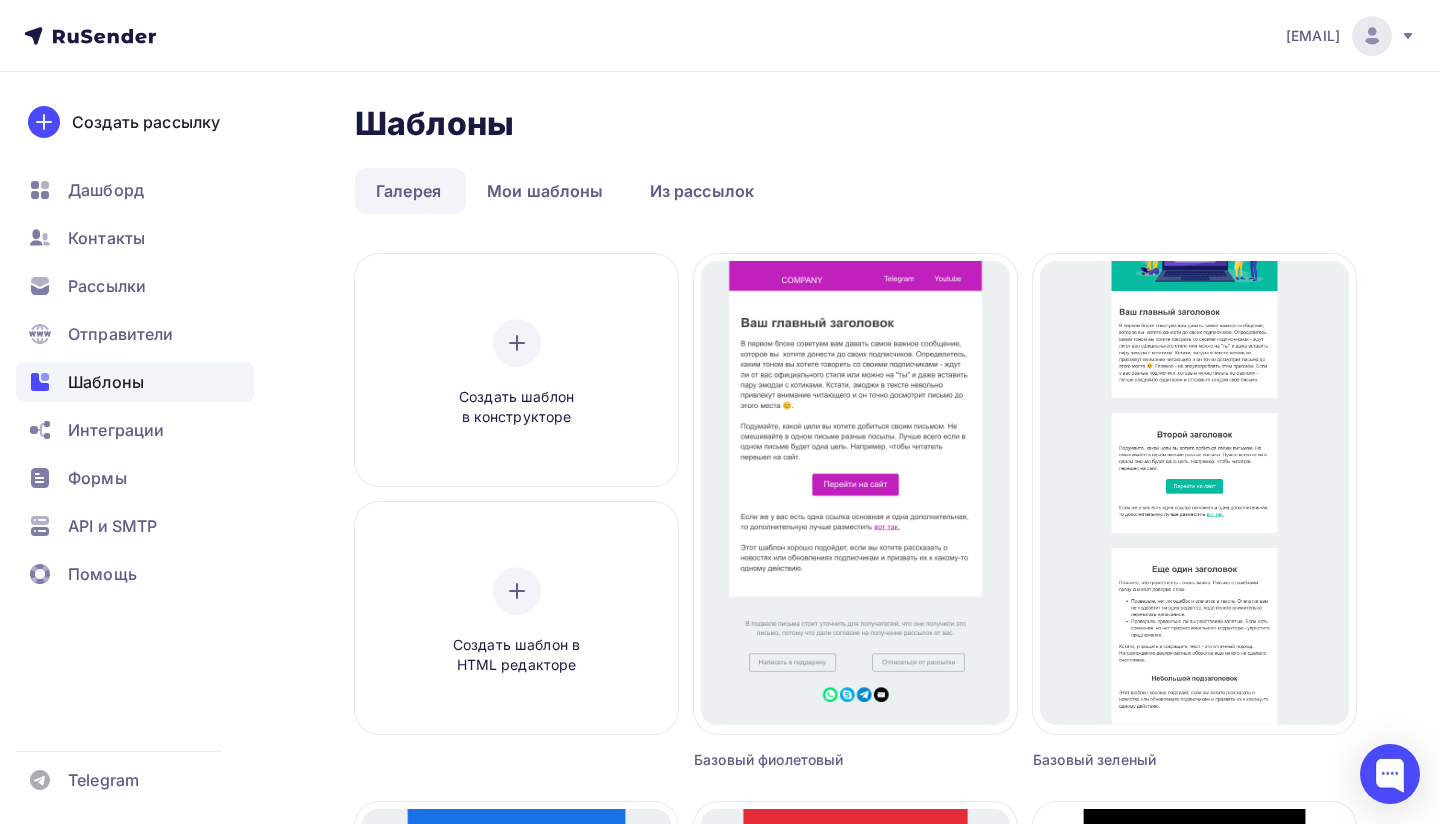 click on "[EMAIL]" at bounding box center [1351, 36] 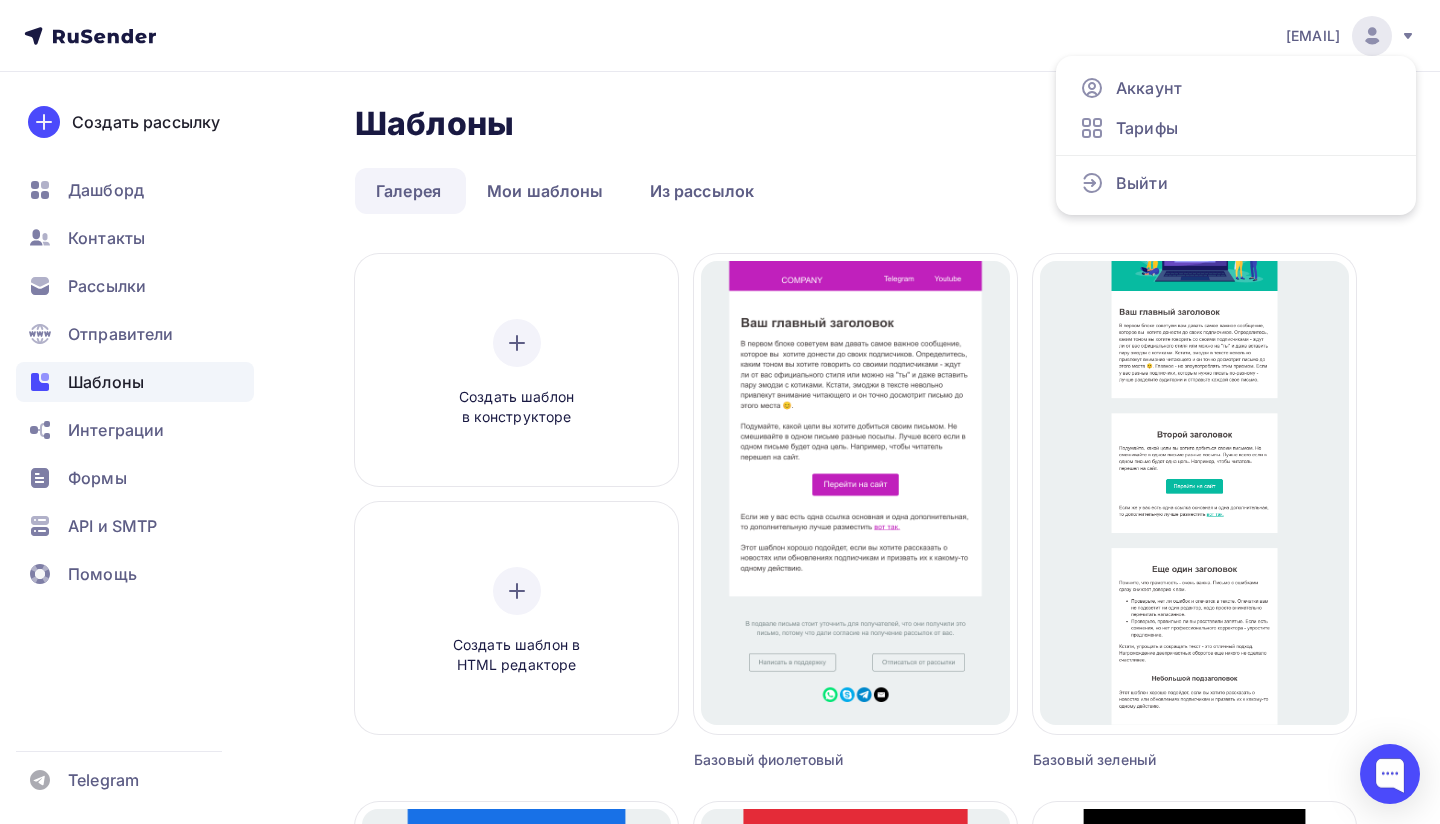 click on "Шаблоны   Шаблоны" at bounding box center [855, 124] 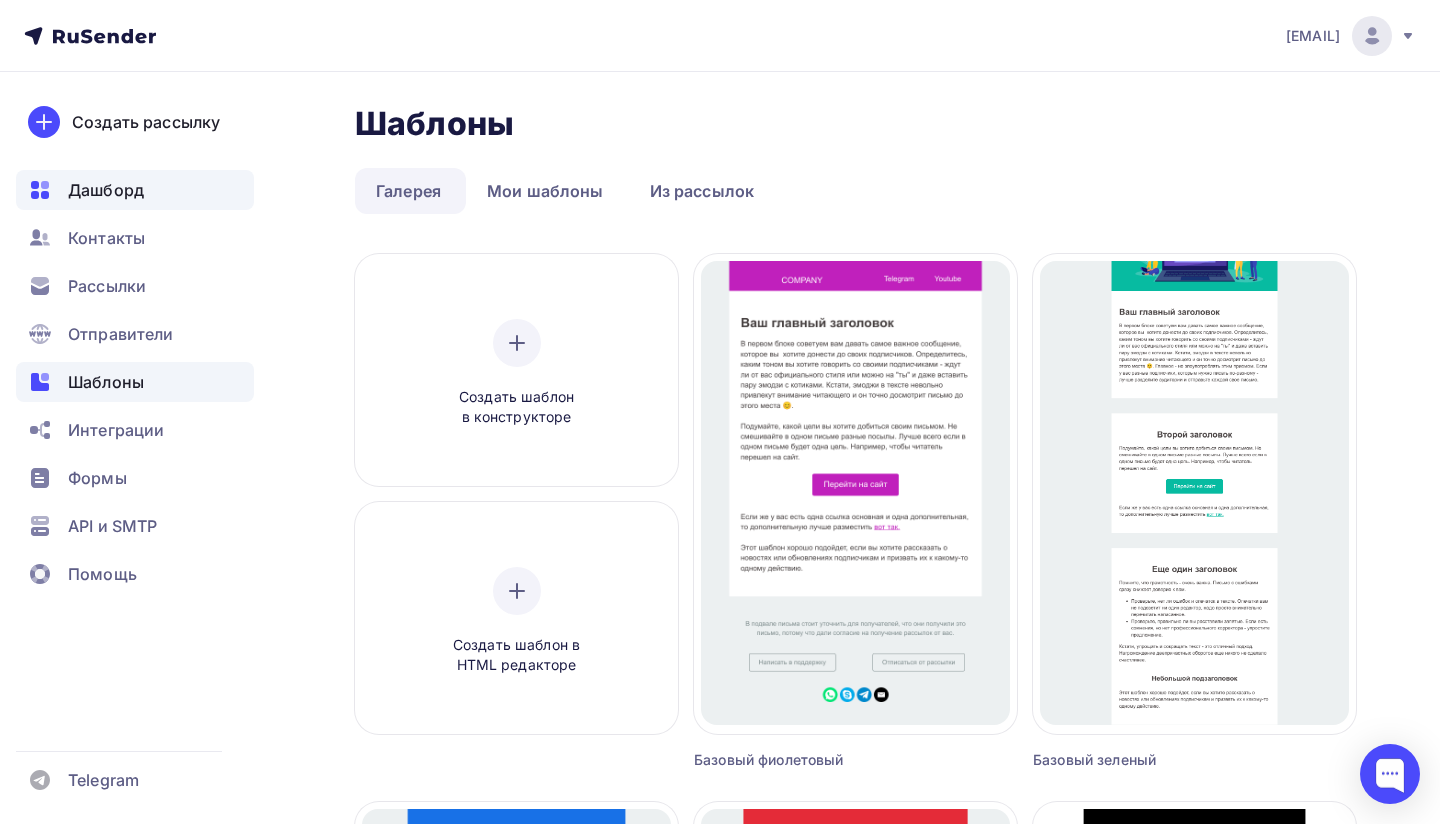click on "Дашборд" at bounding box center (106, 190) 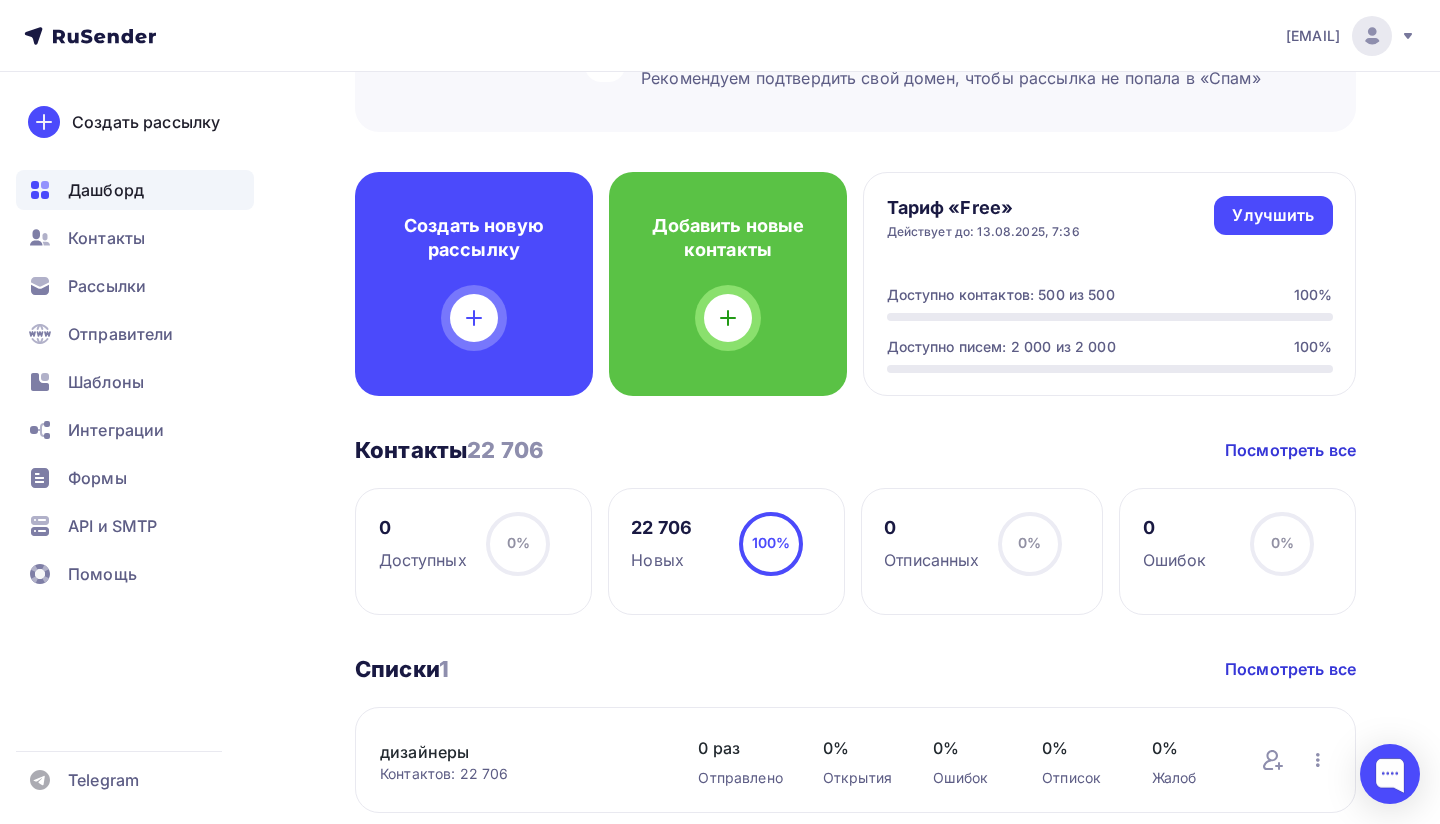scroll, scrollTop: 383, scrollLeft: 0, axis: vertical 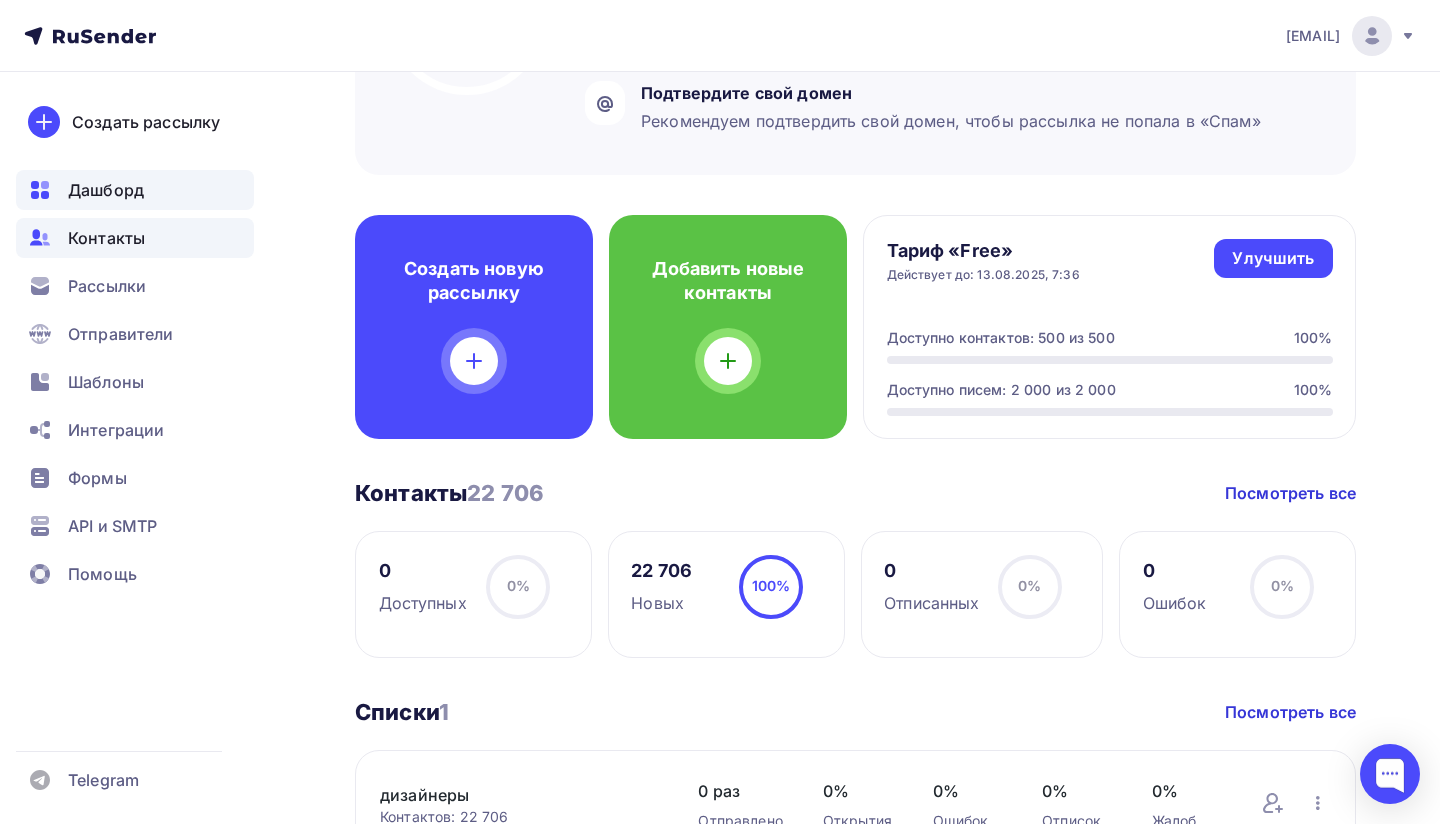 click on "Контакты" at bounding box center (135, 238) 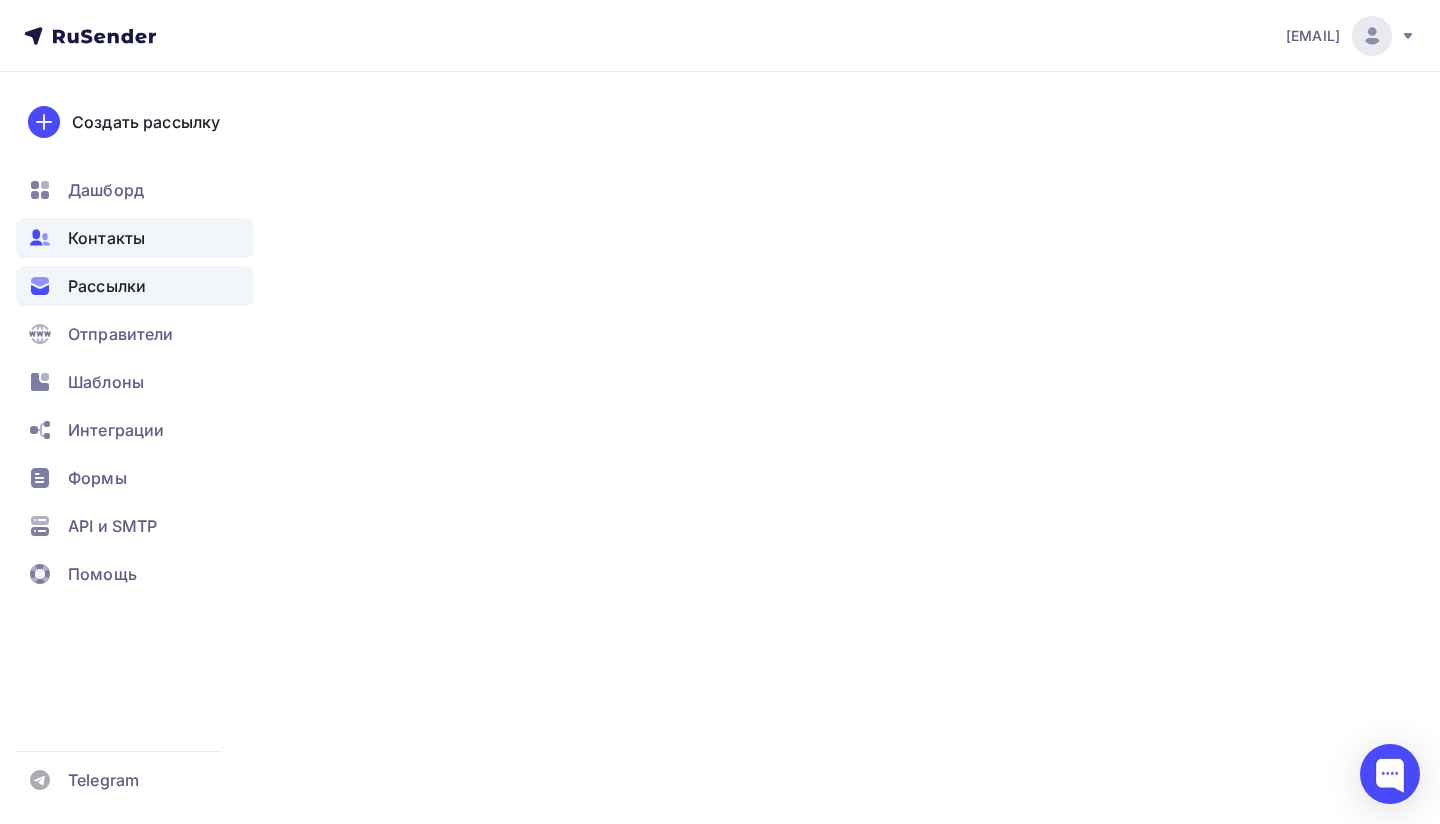 scroll, scrollTop: 0, scrollLeft: 0, axis: both 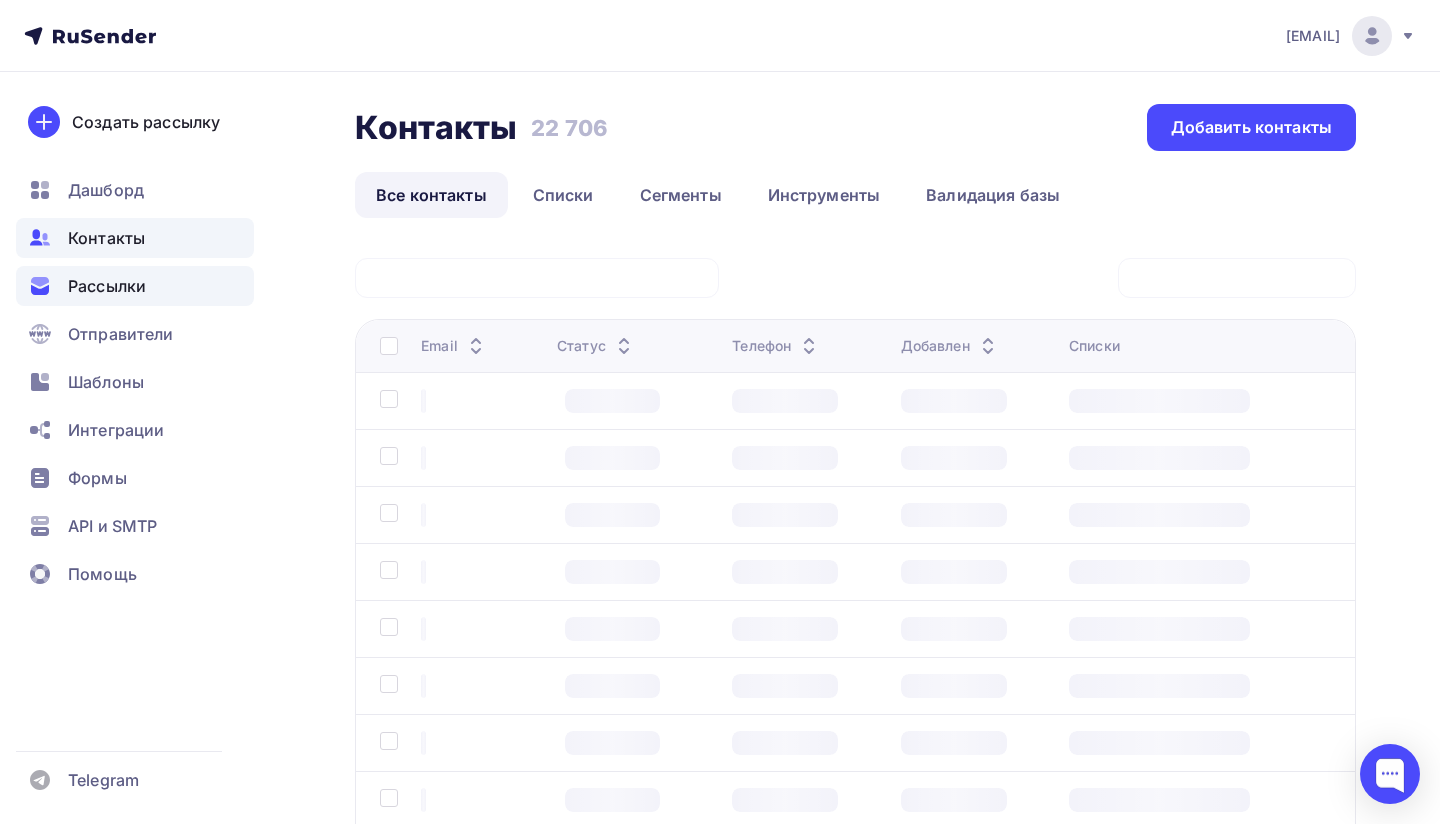 click on "Рассылки" at bounding box center [135, 286] 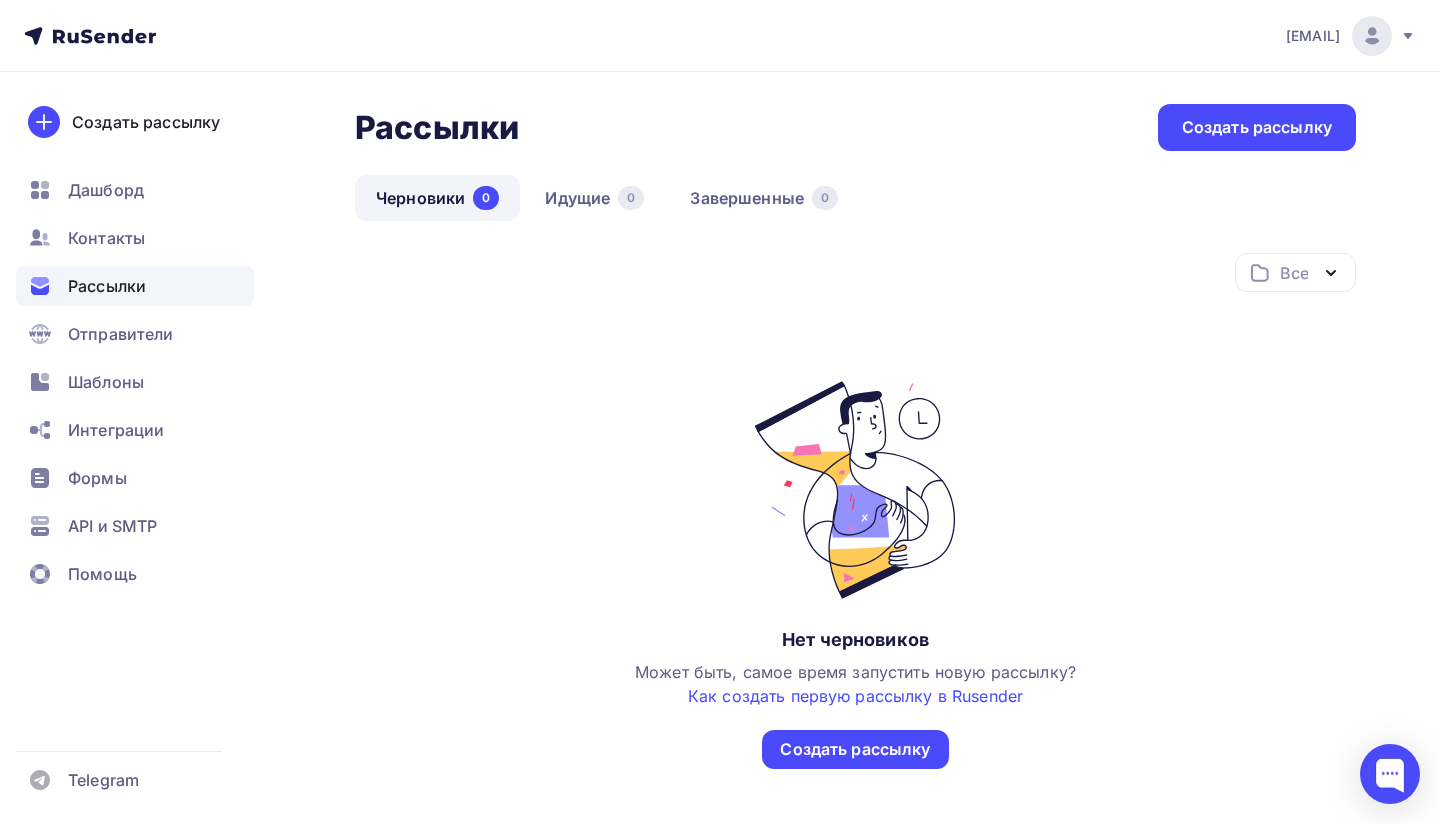 scroll, scrollTop: 75, scrollLeft: 0, axis: vertical 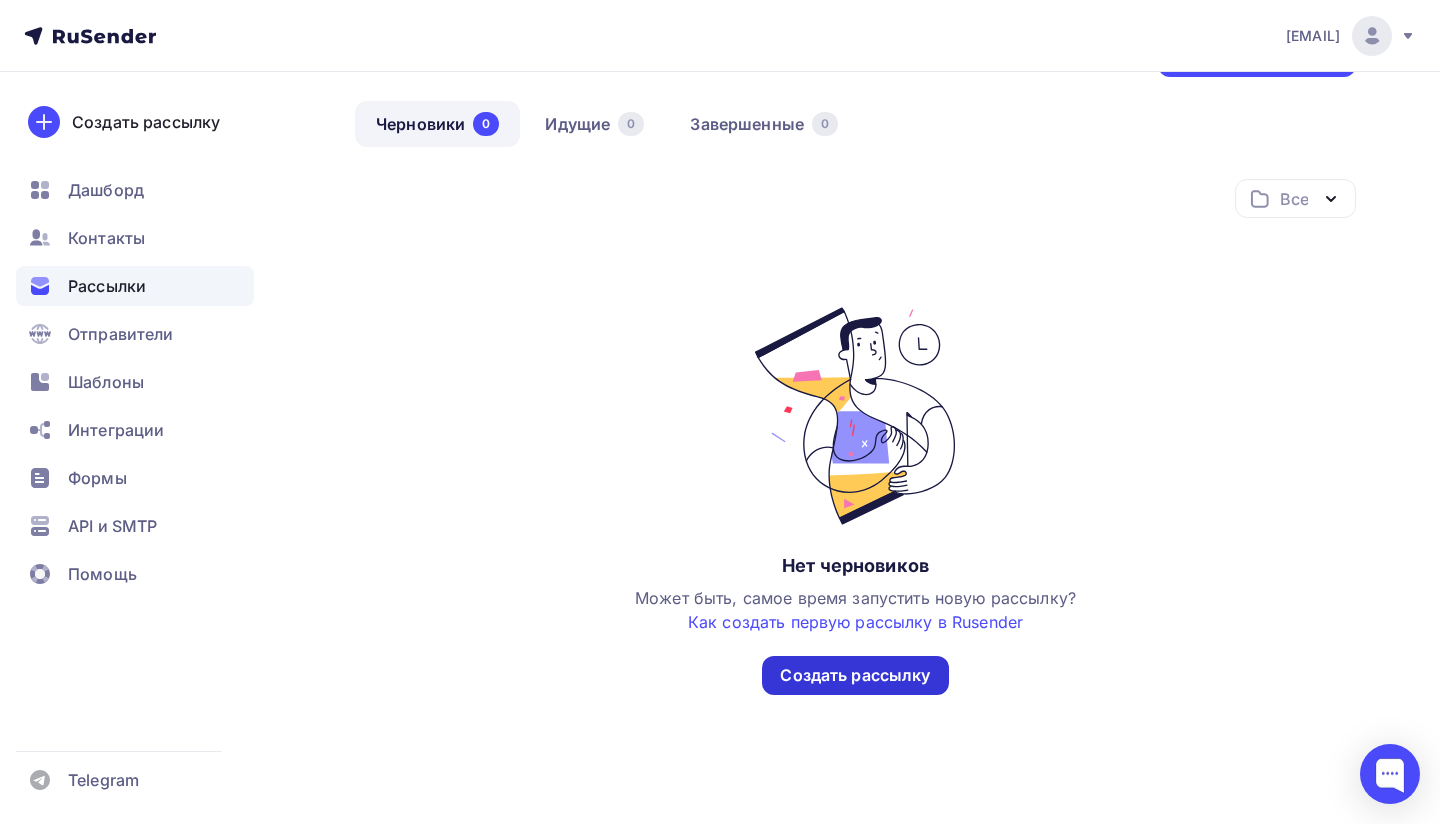 click on "Создать рассылку" at bounding box center (855, 675) 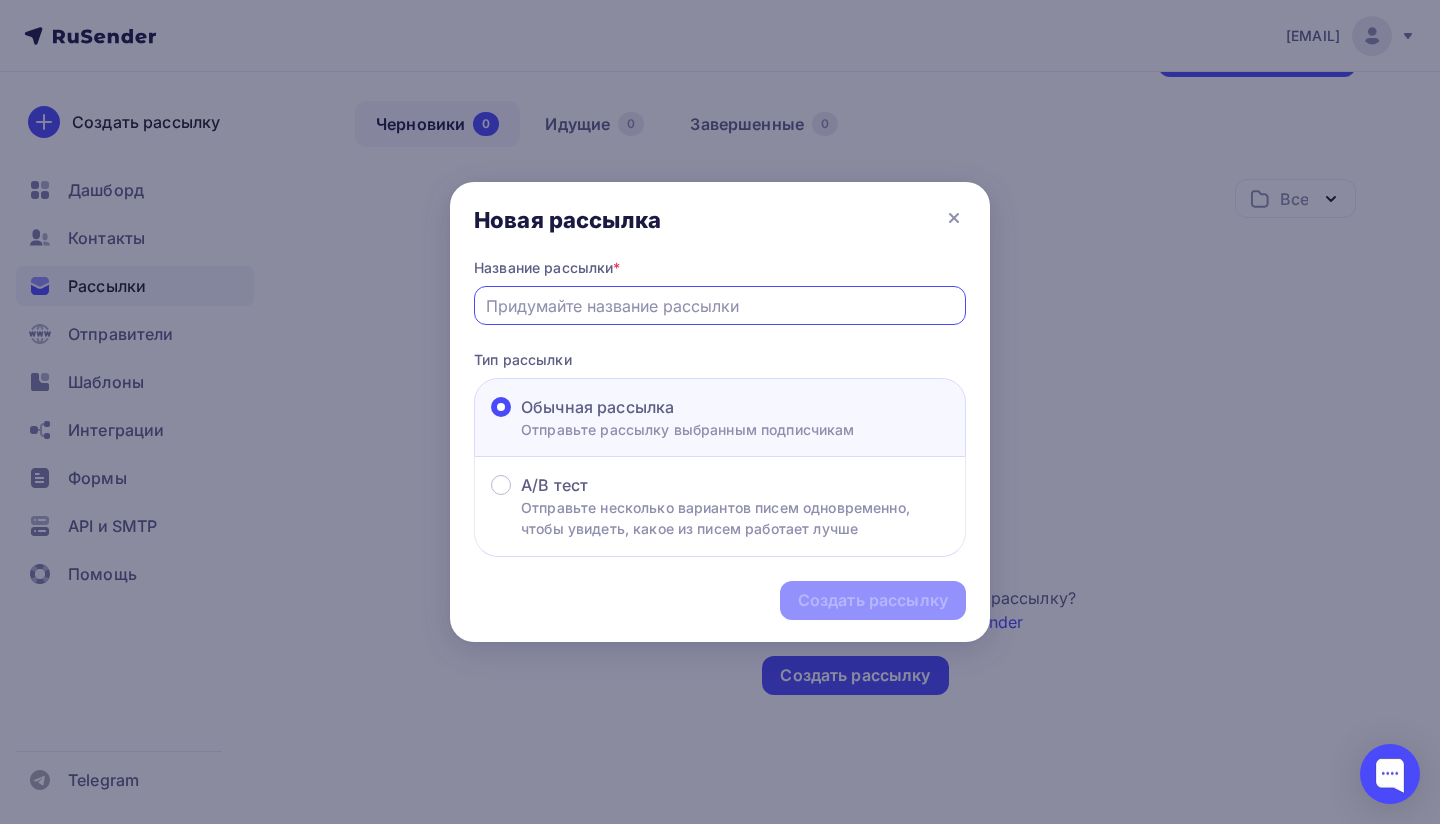 click at bounding box center [720, 306] 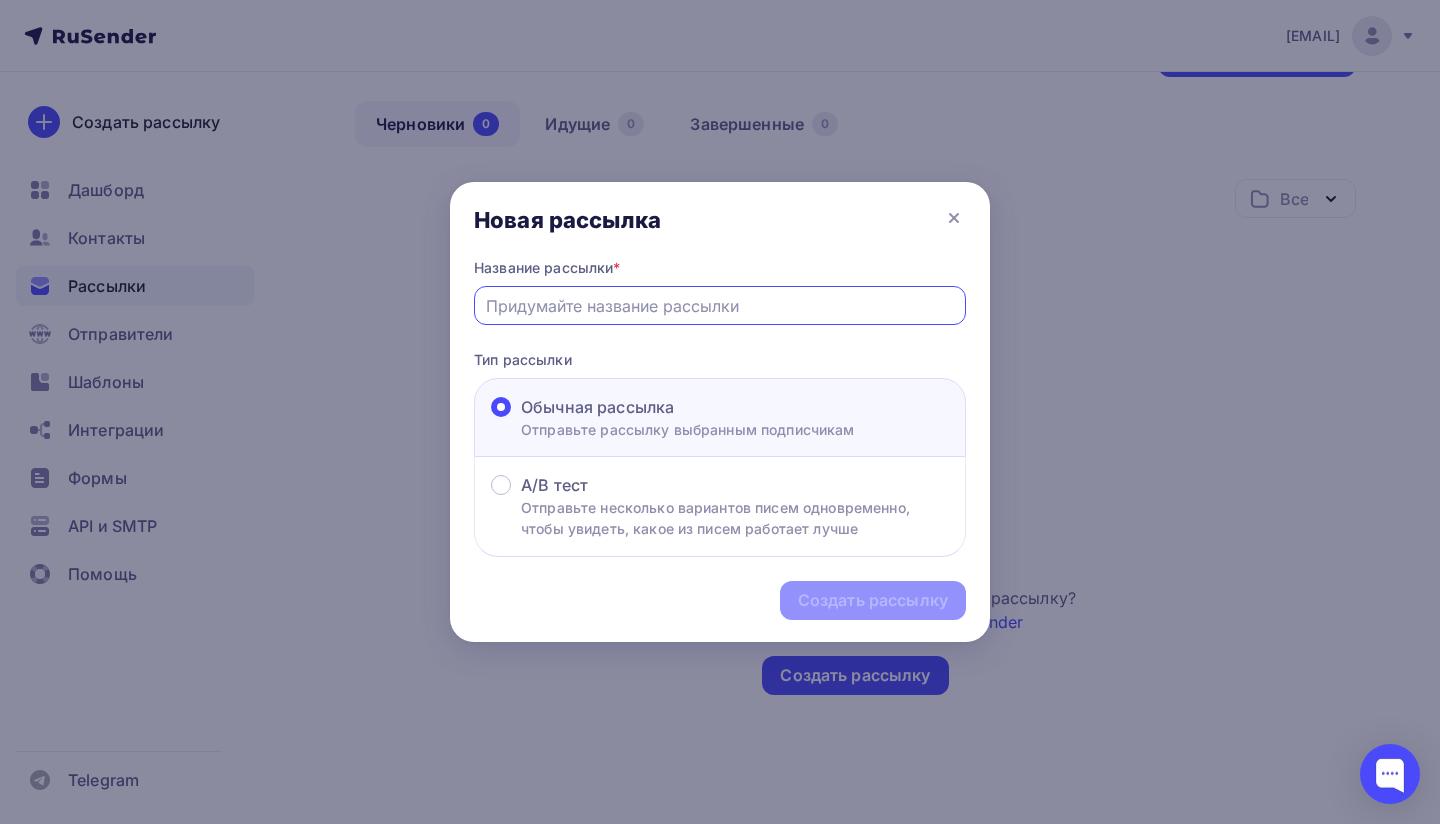 type on "Таганрогская фабрика стульев" 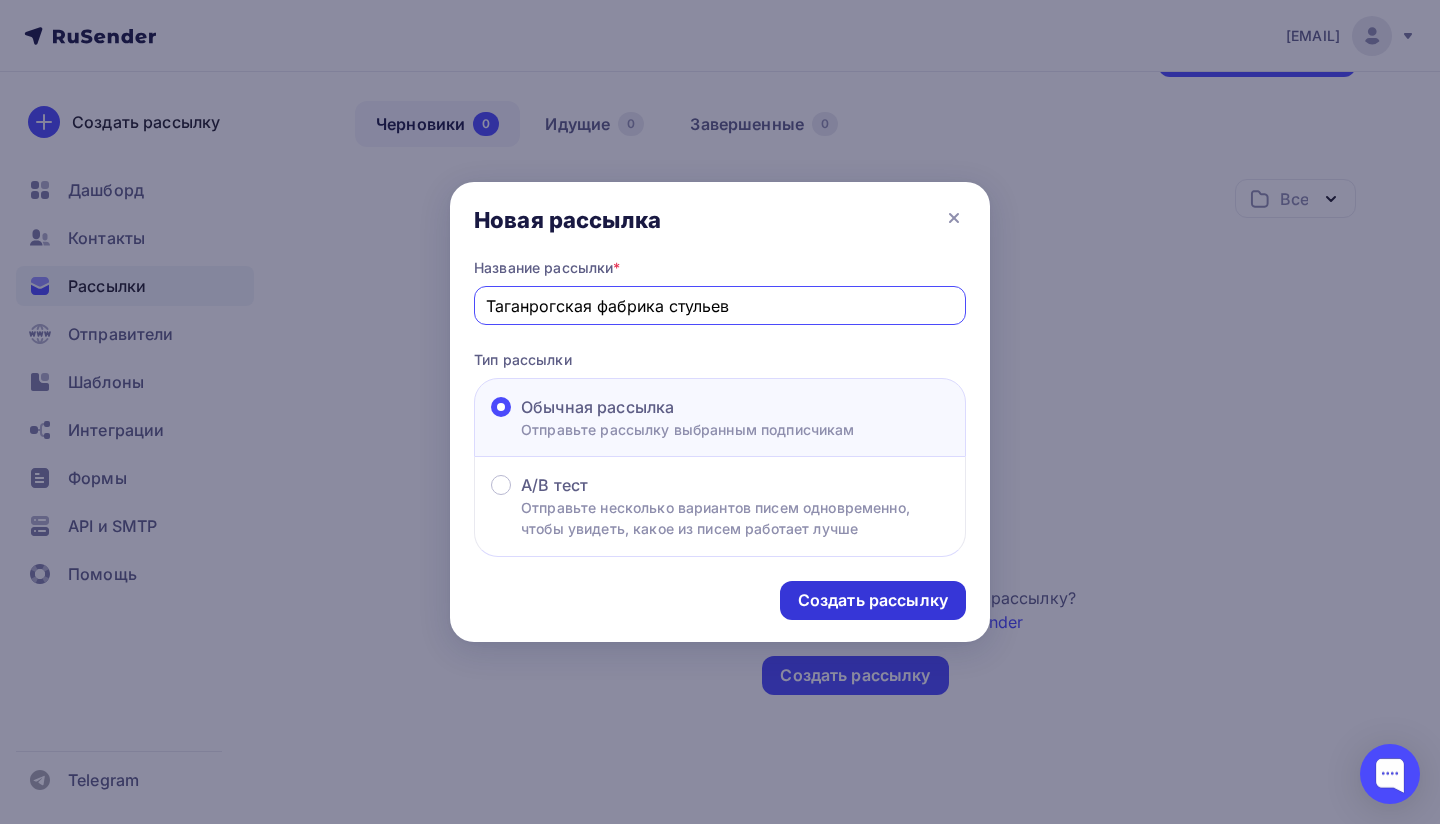 click on "Создать рассылку" at bounding box center (873, 600) 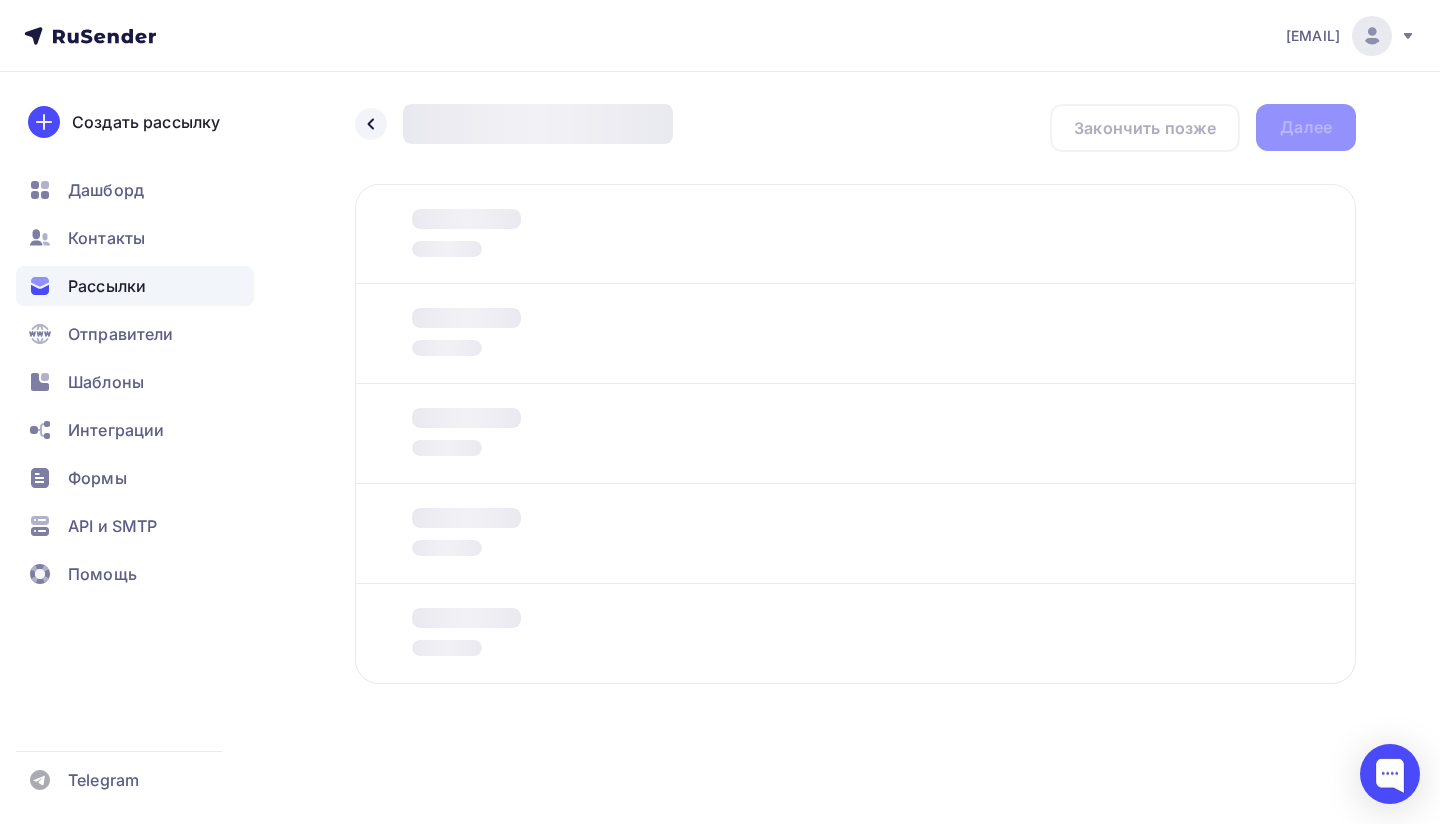 scroll, scrollTop: 0, scrollLeft: 0, axis: both 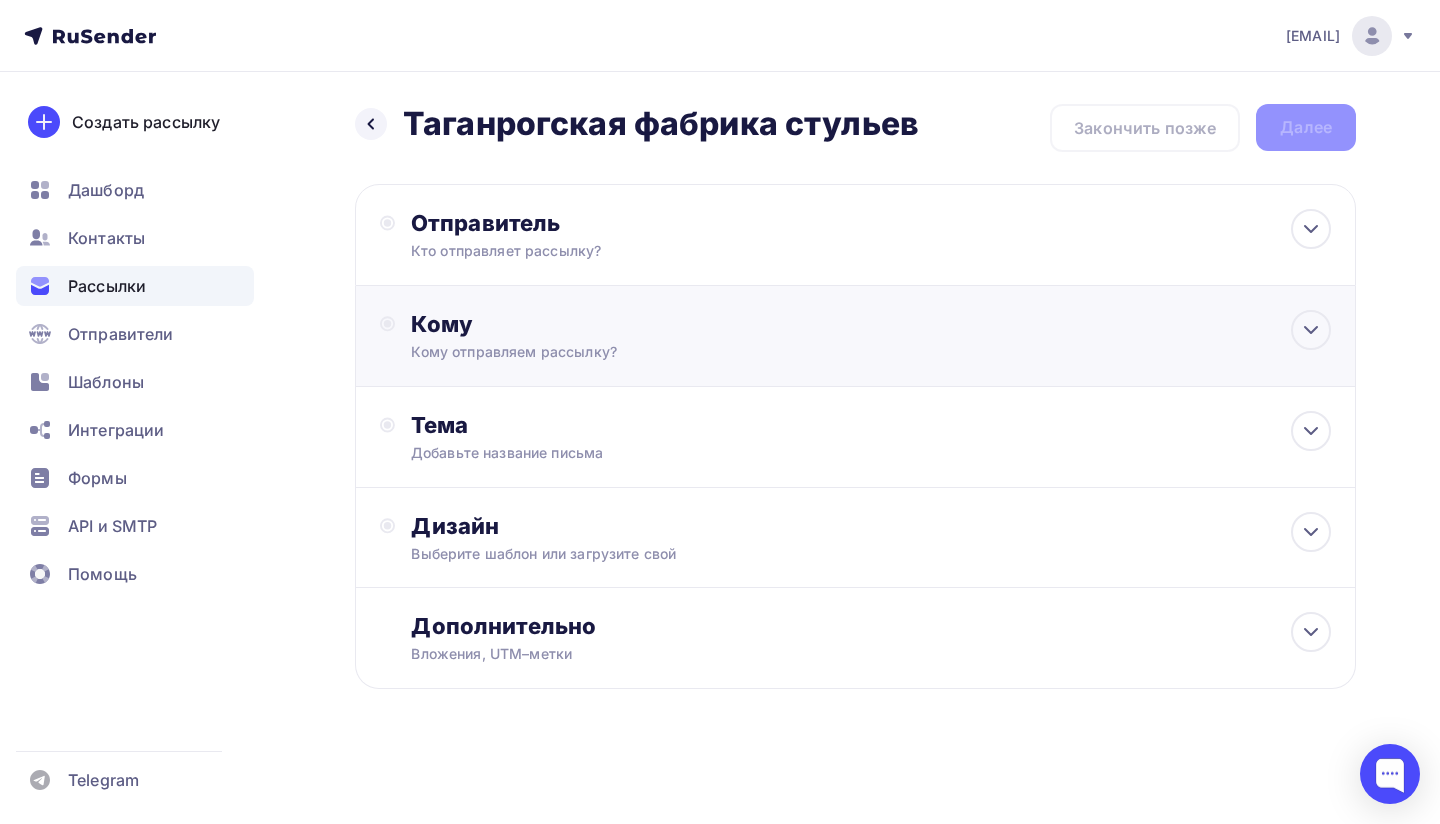 click on "Кому" at bounding box center [871, 324] 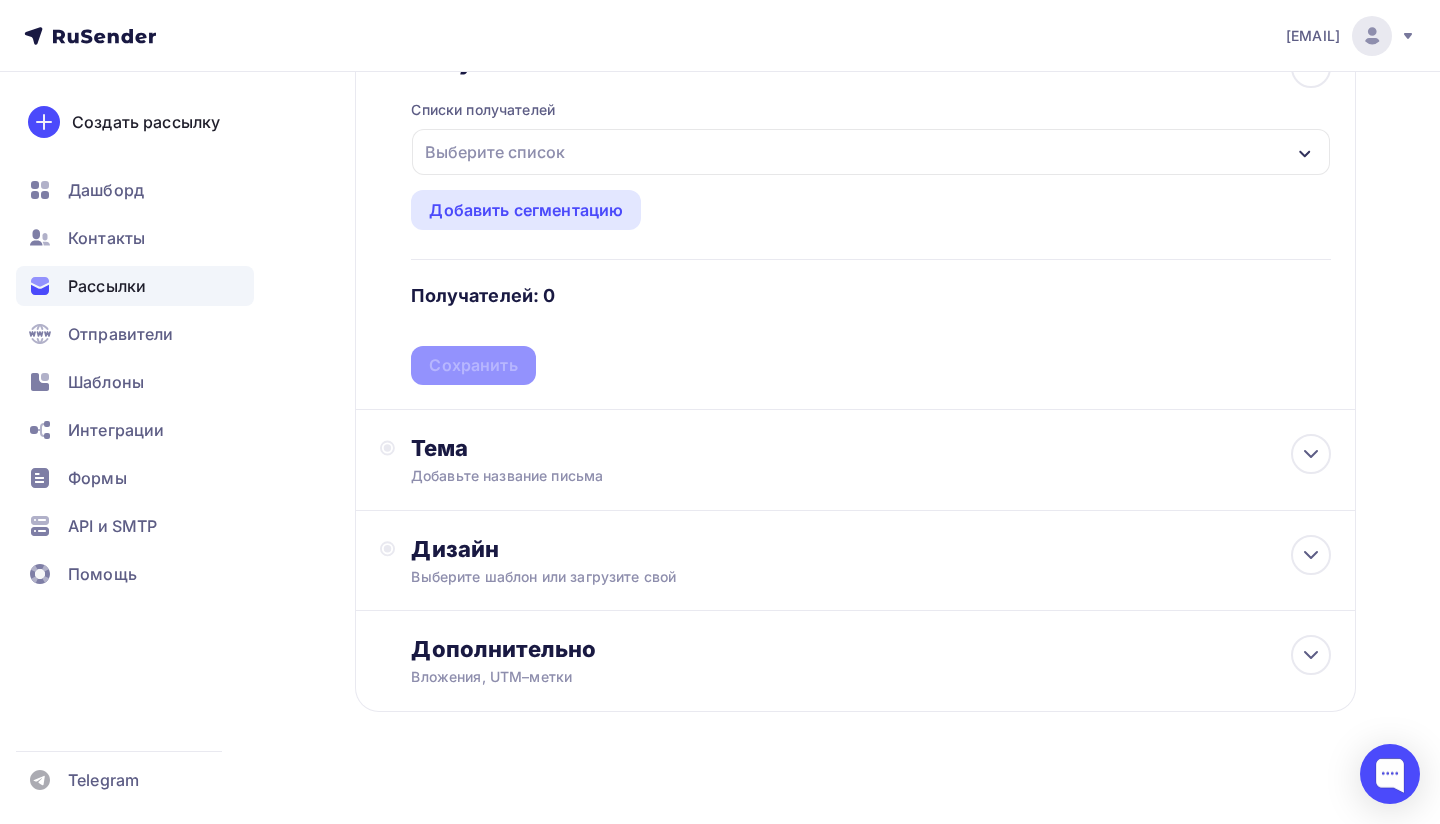 scroll, scrollTop: 282, scrollLeft: 0, axis: vertical 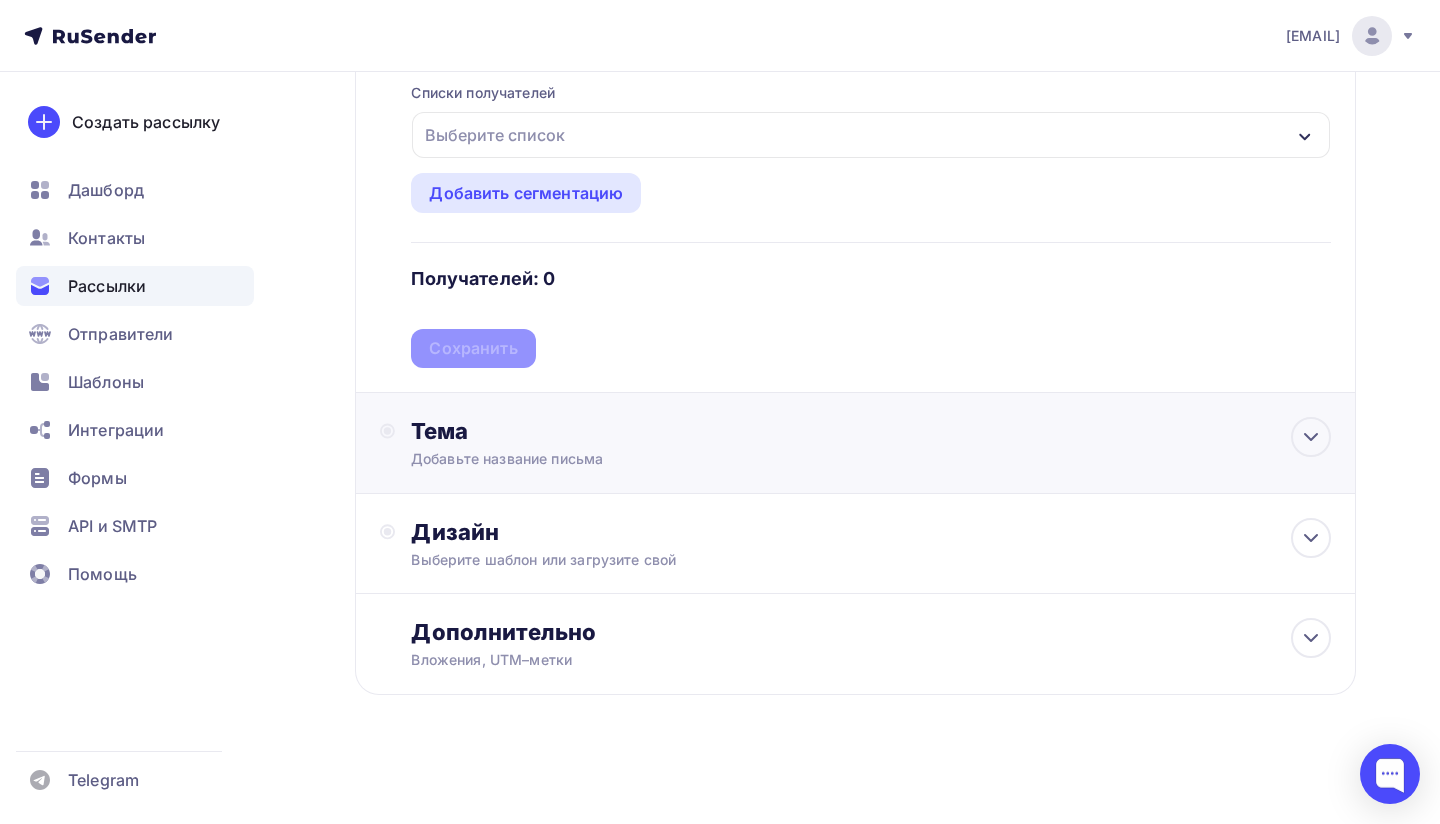 click on "Тема
Добавьте название письма
Тема  *
Рекомендуем использовать не более 150 символов
Прехедер               Сохранить" at bounding box center [608, 443] 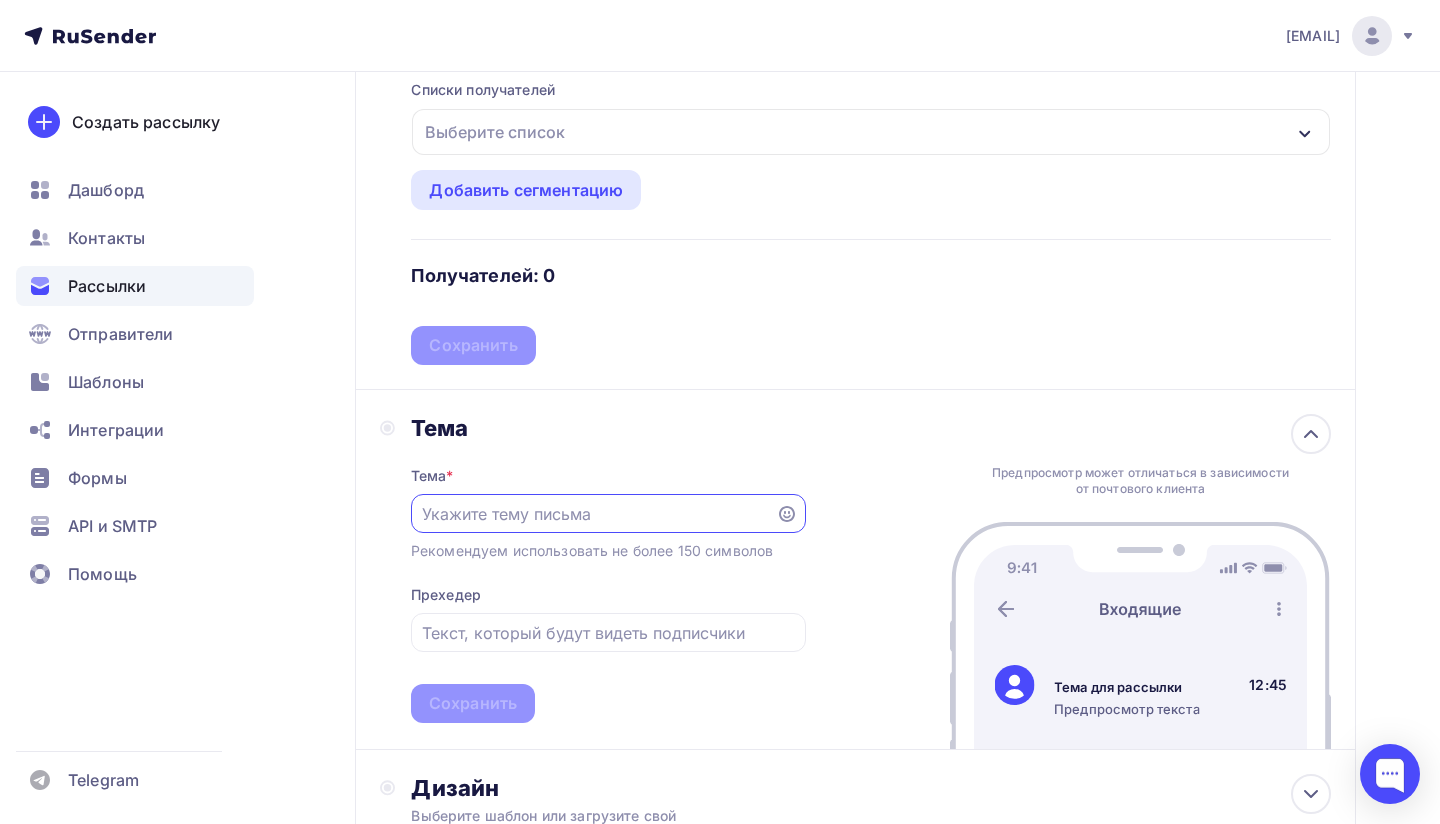 scroll, scrollTop: 281, scrollLeft: 0, axis: vertical 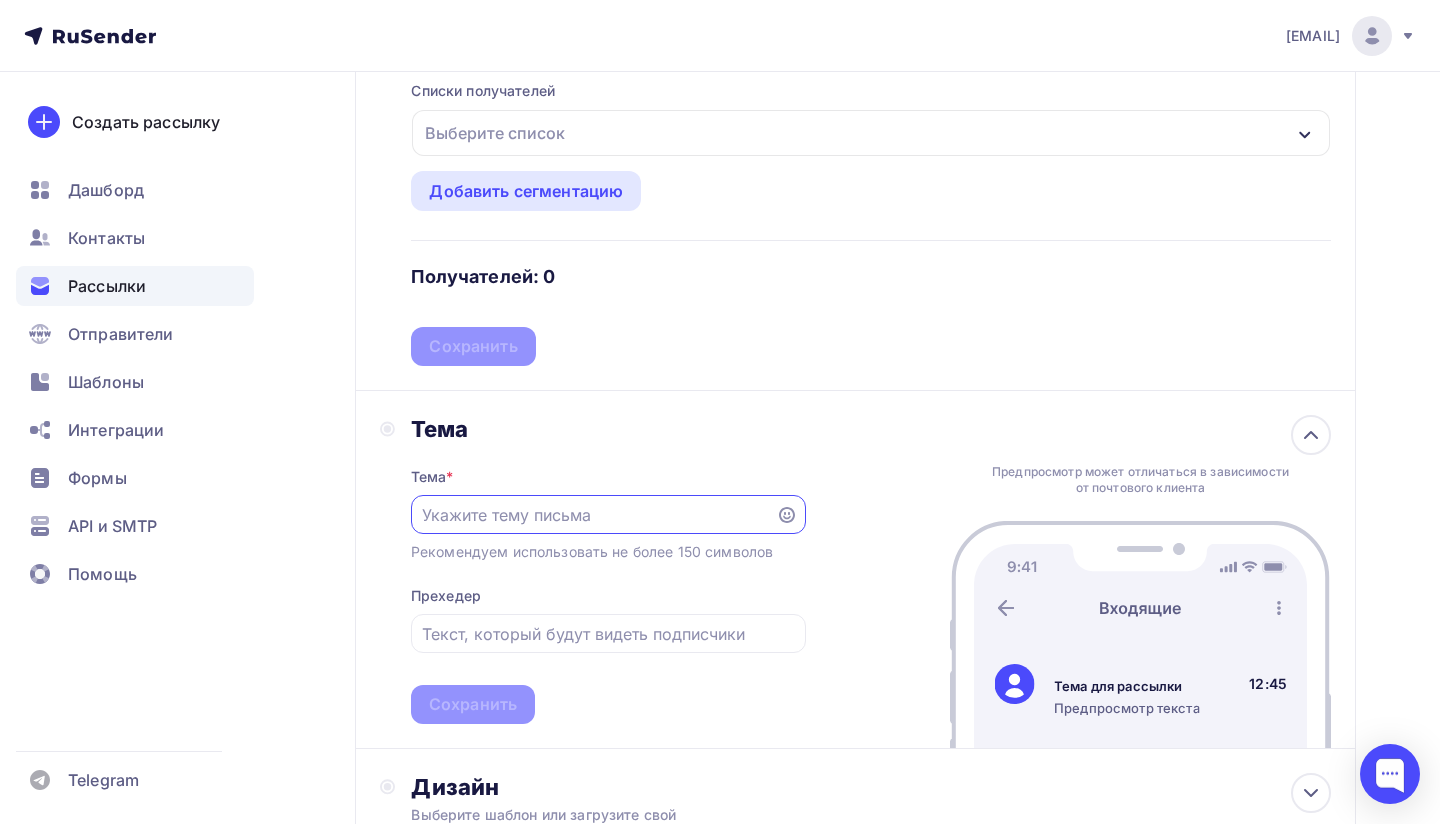 type on "N" 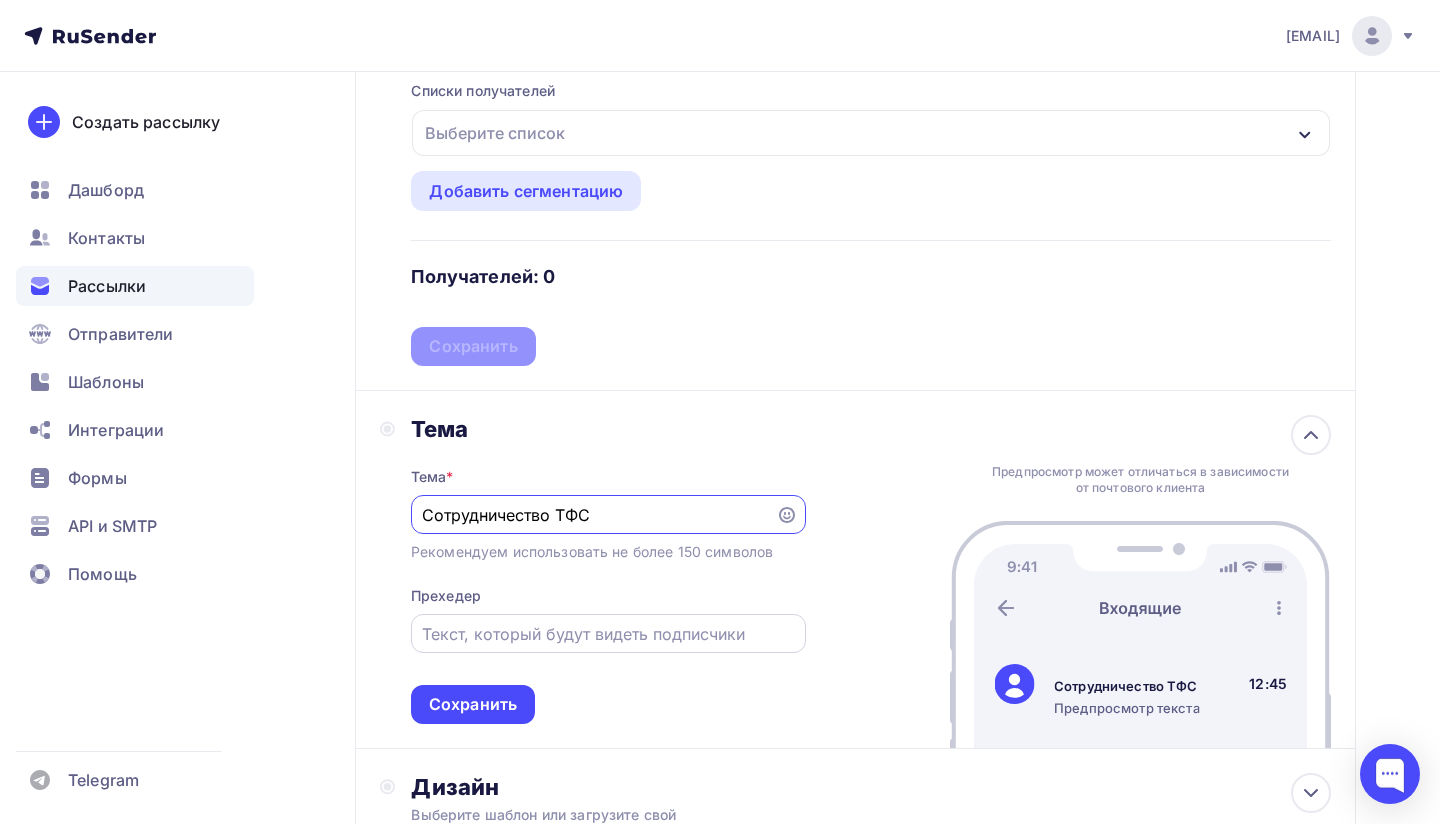 type on "Сотрудничество ТФС" 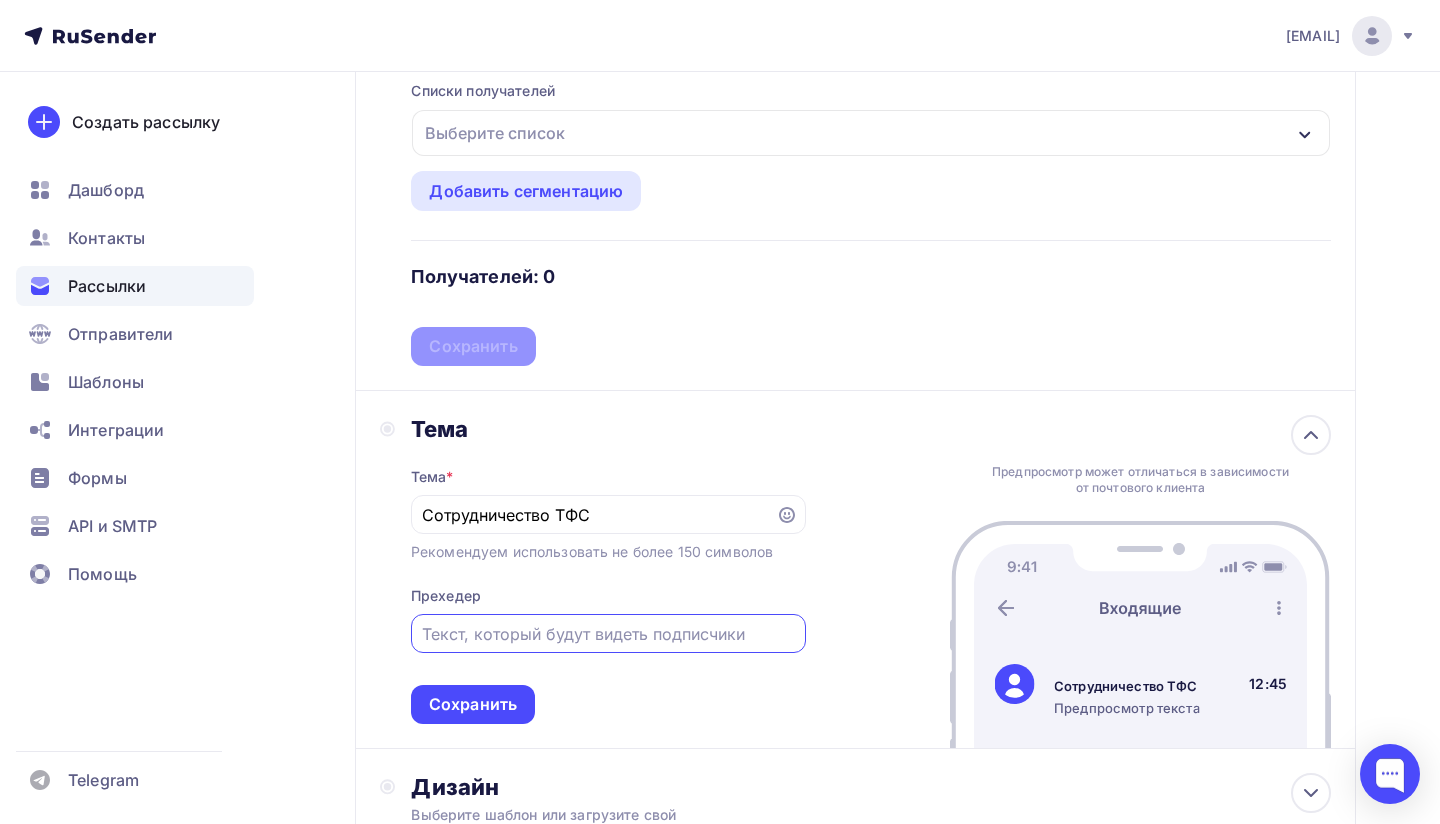 paste on "🪑" 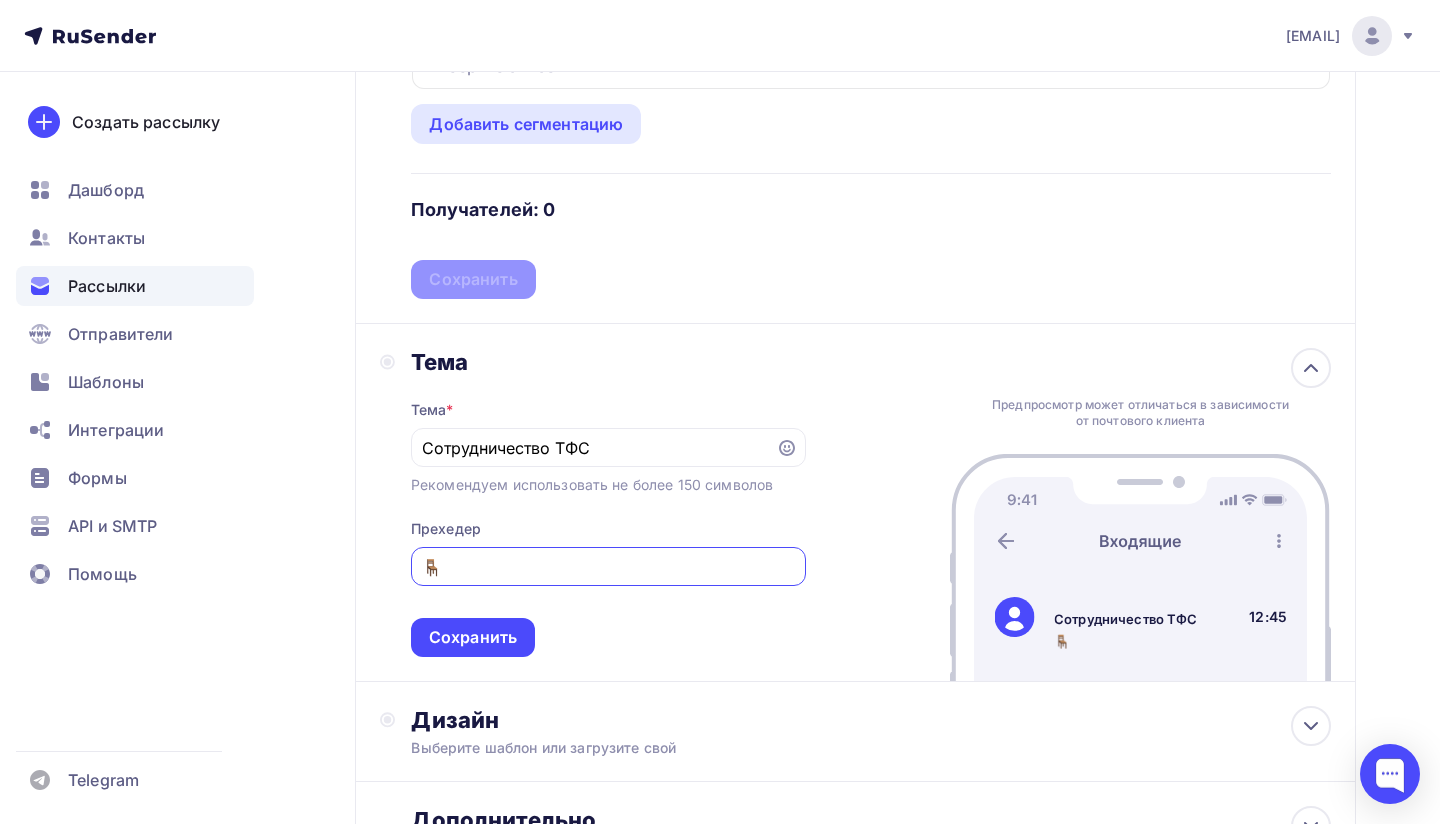 scroll, scrollTop: 373, scrollLeft: 0, axis: vertical 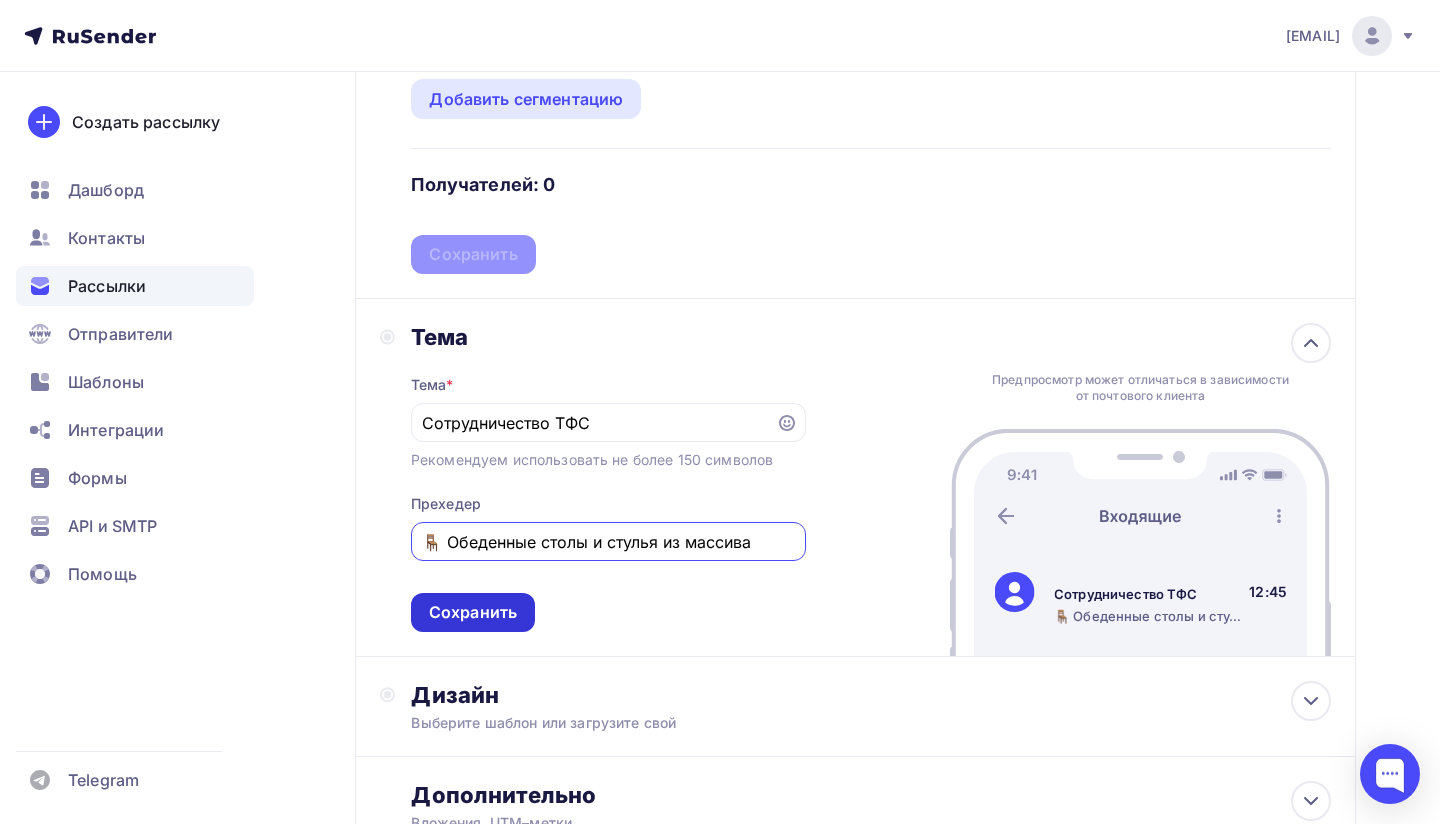 type on "🪑 Обеденные столы и стулья из массива" 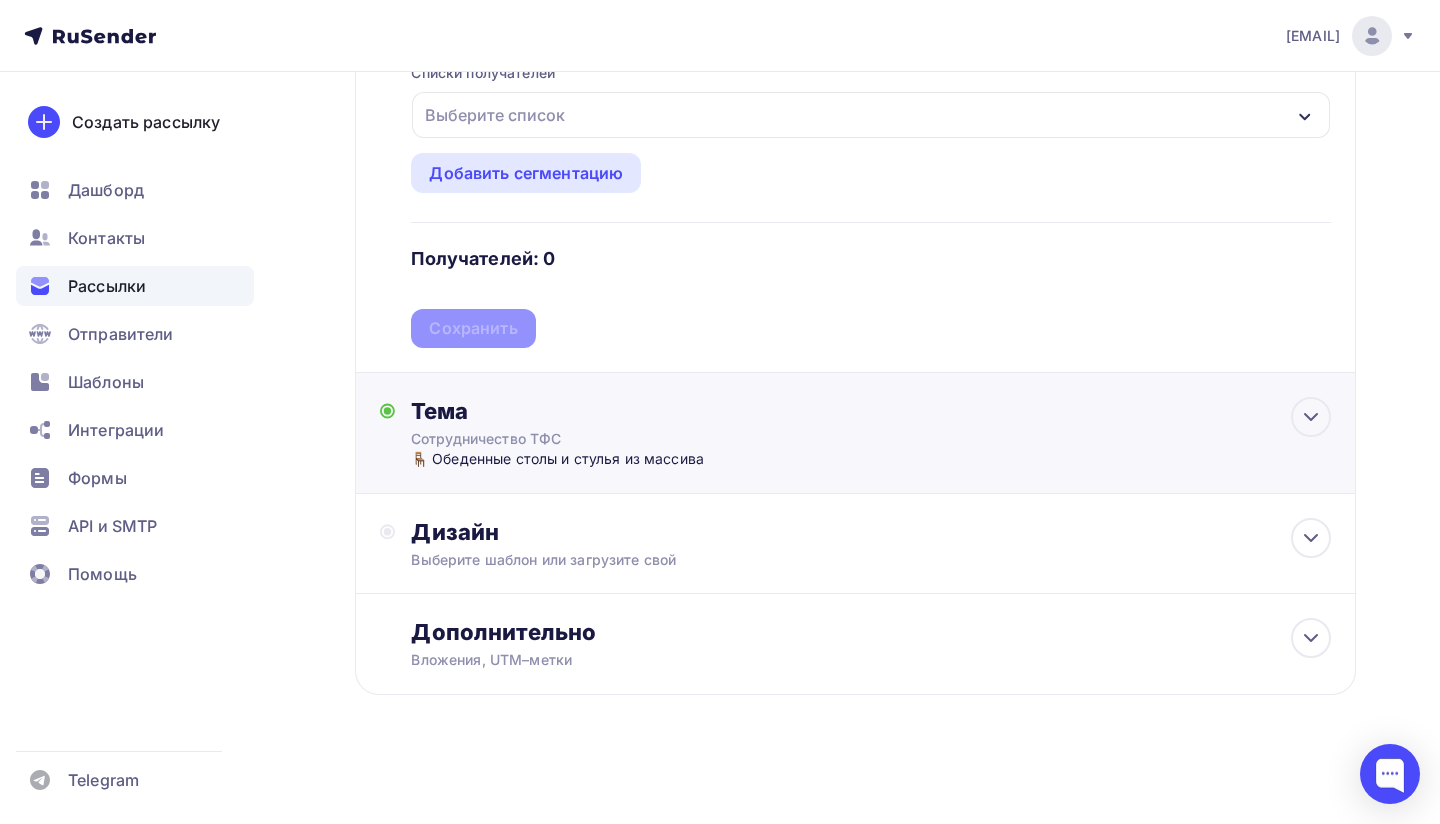 scroll, scrollTop: 303, scrollLeft: 0, axis: vertical 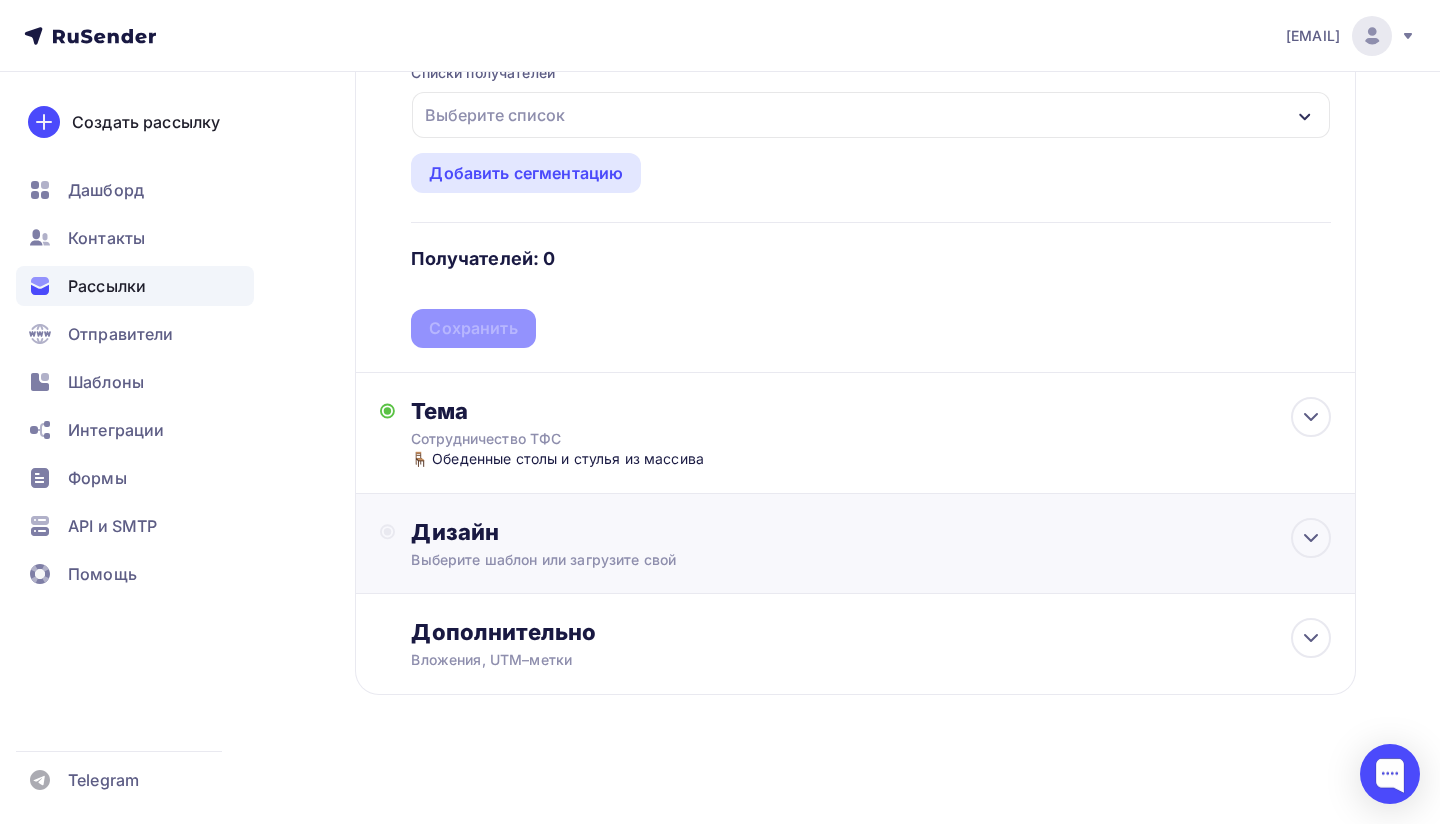 click on "Дизайн" at bounding box center (871, 532) 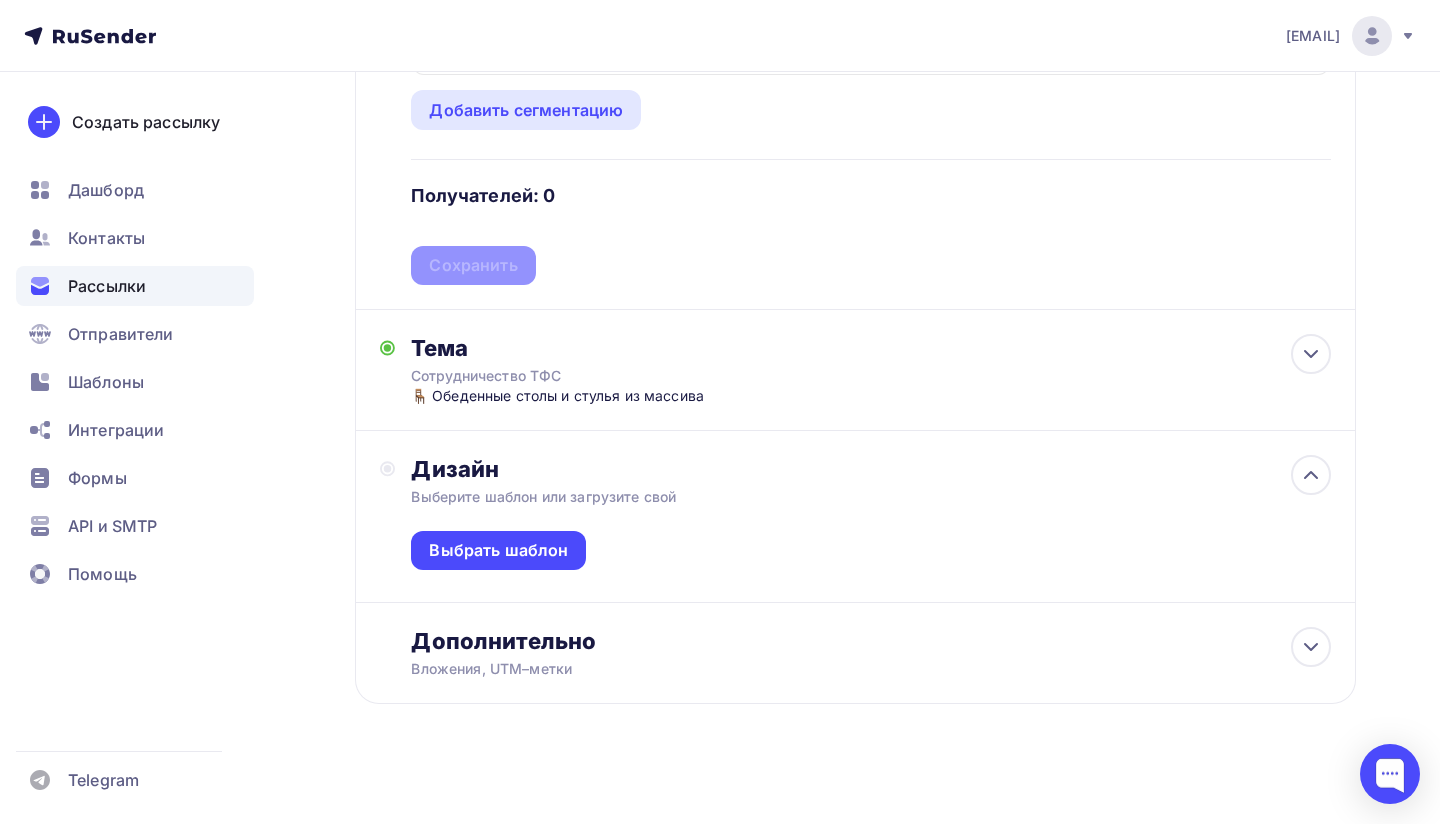 scroll, scrollTop: 373, scrollLeft: 0, axis: vertical 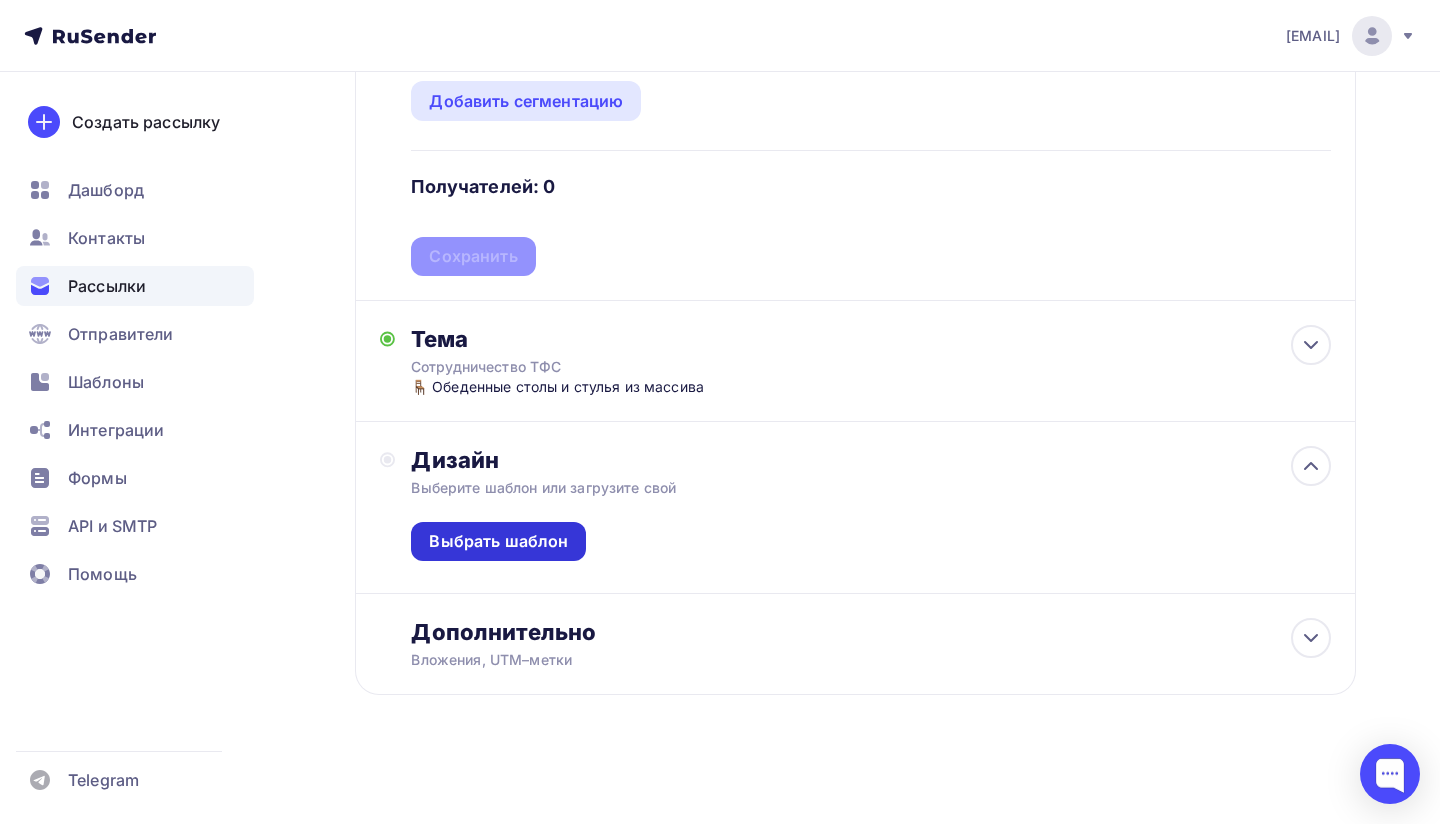 click on "Выбрать шаблон" at bounding box center (498, 541) 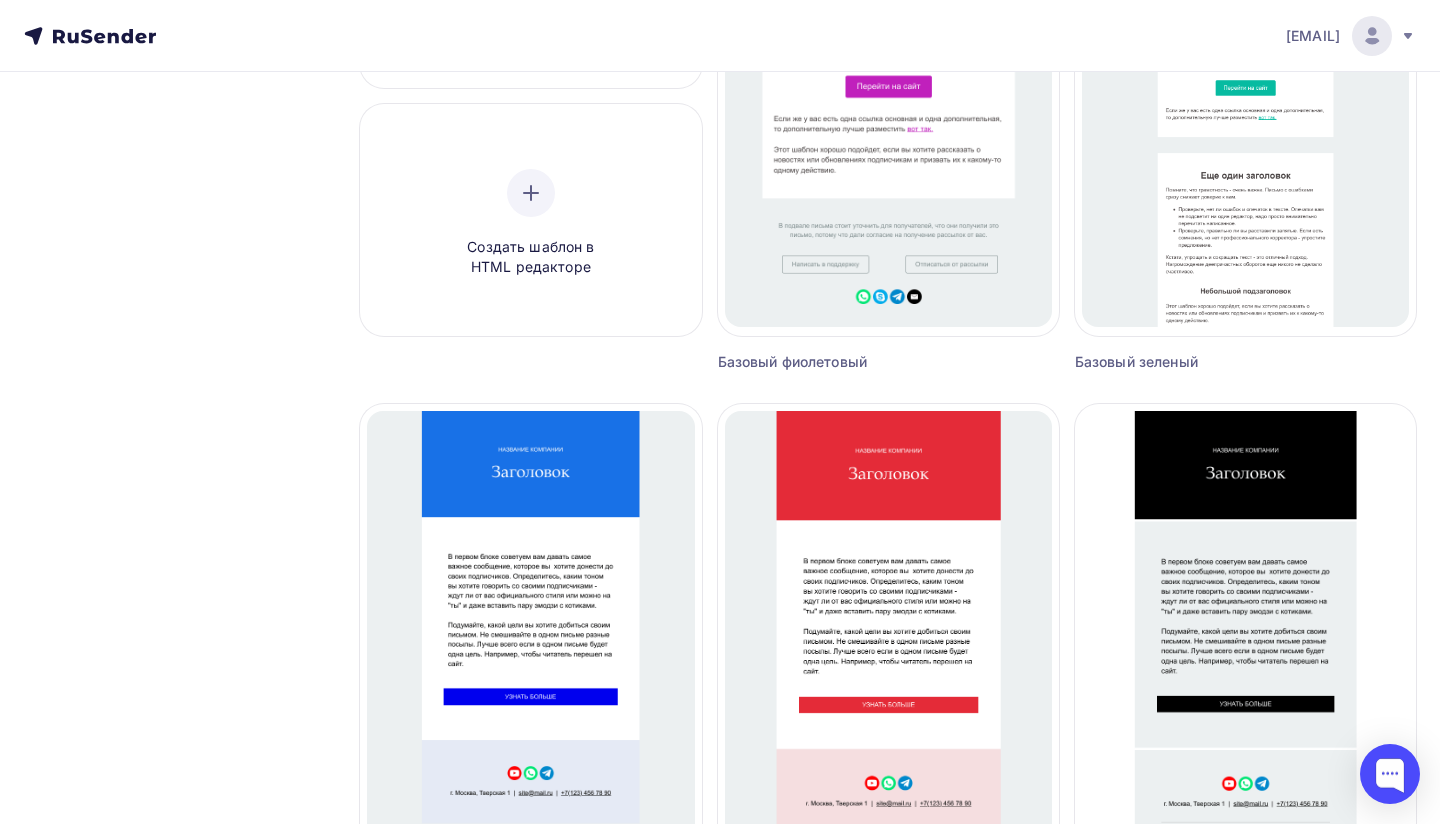 scroll, scrollTop: 429, scrollLeft: 0, axis: vertical 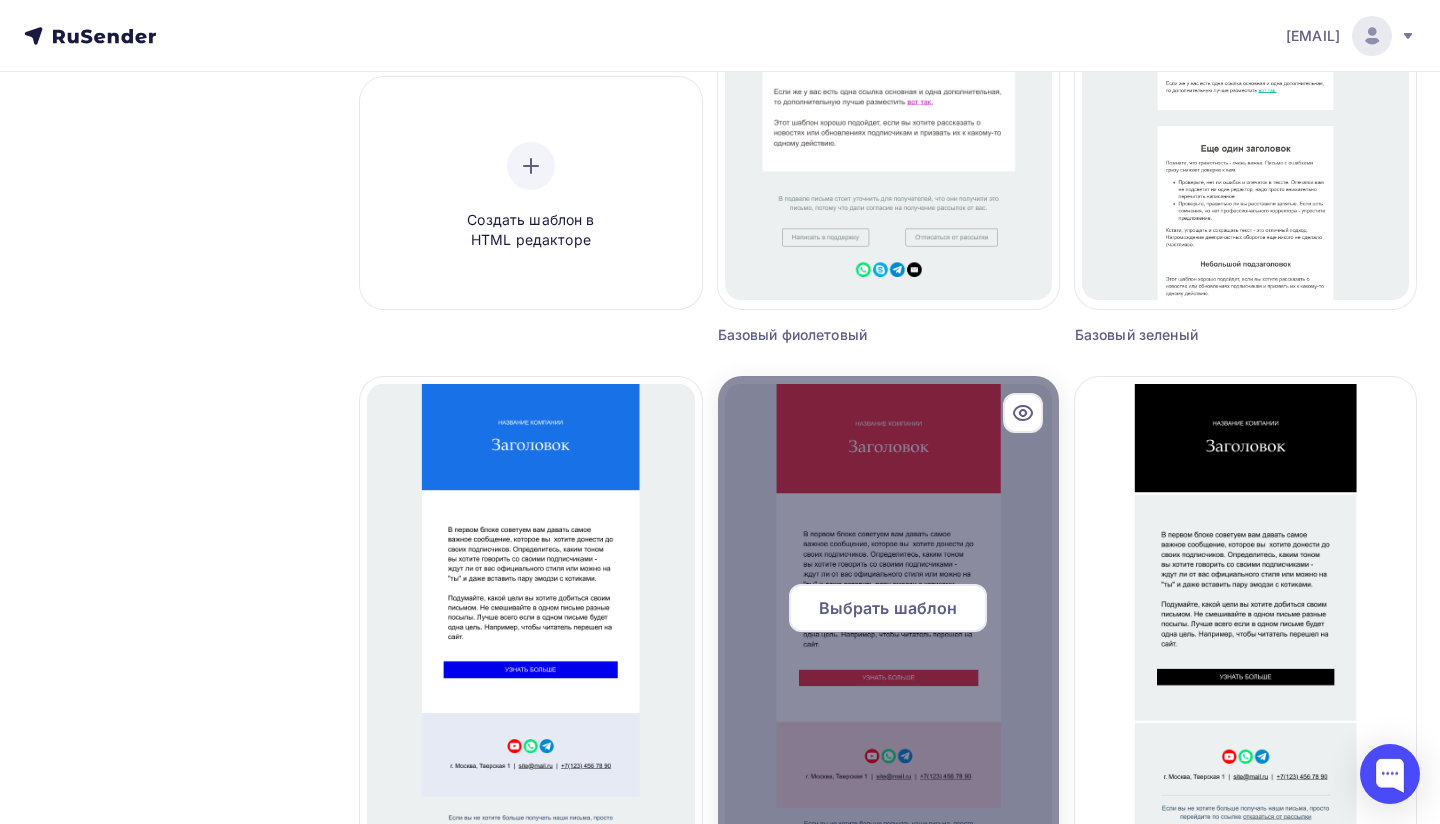 click at bounding box center [888, 616] 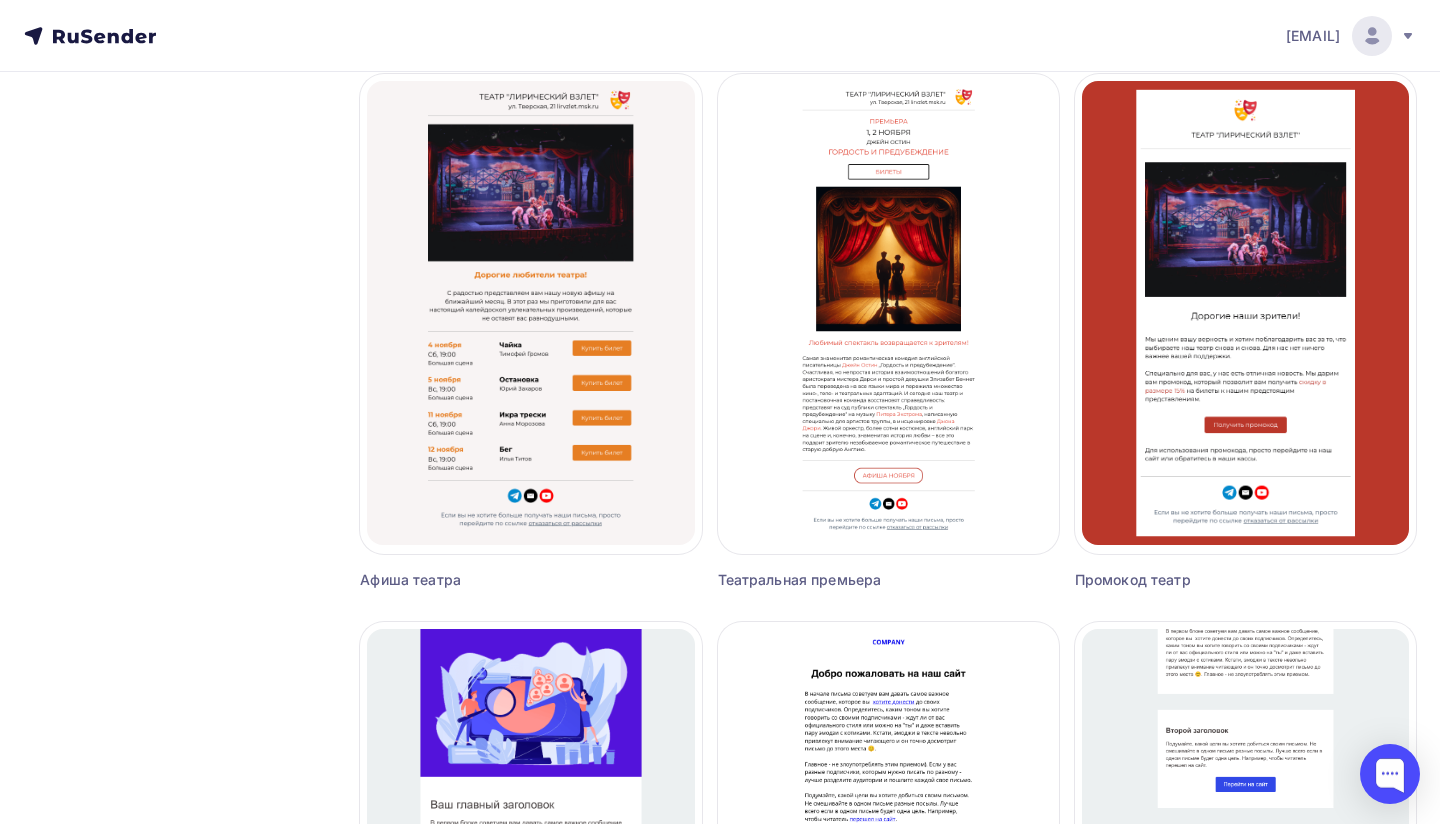 scroll, scrollTop: 1291, scrollLeft: 0, axis: vertical 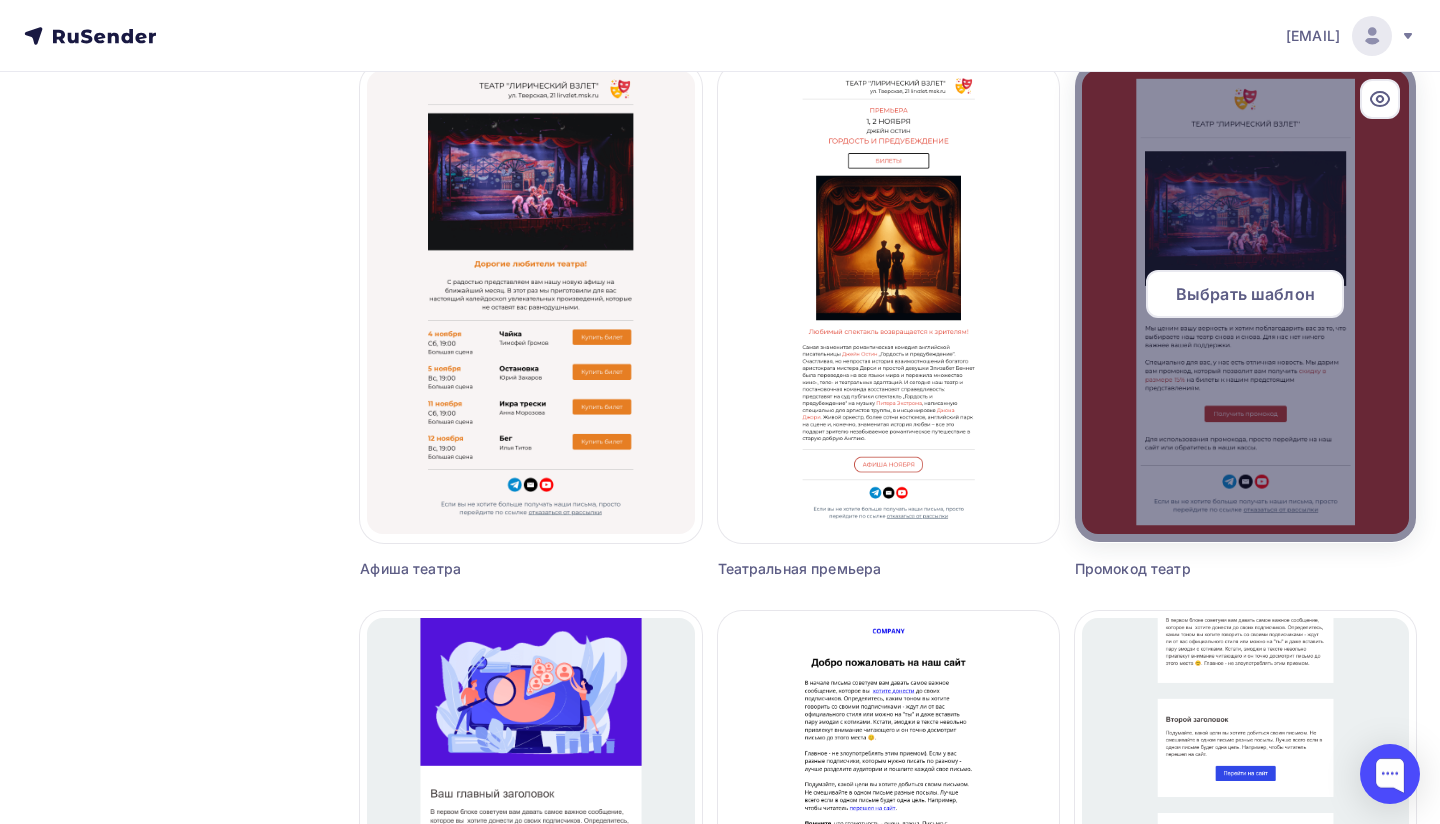 click at bounding box center (1245, 302) 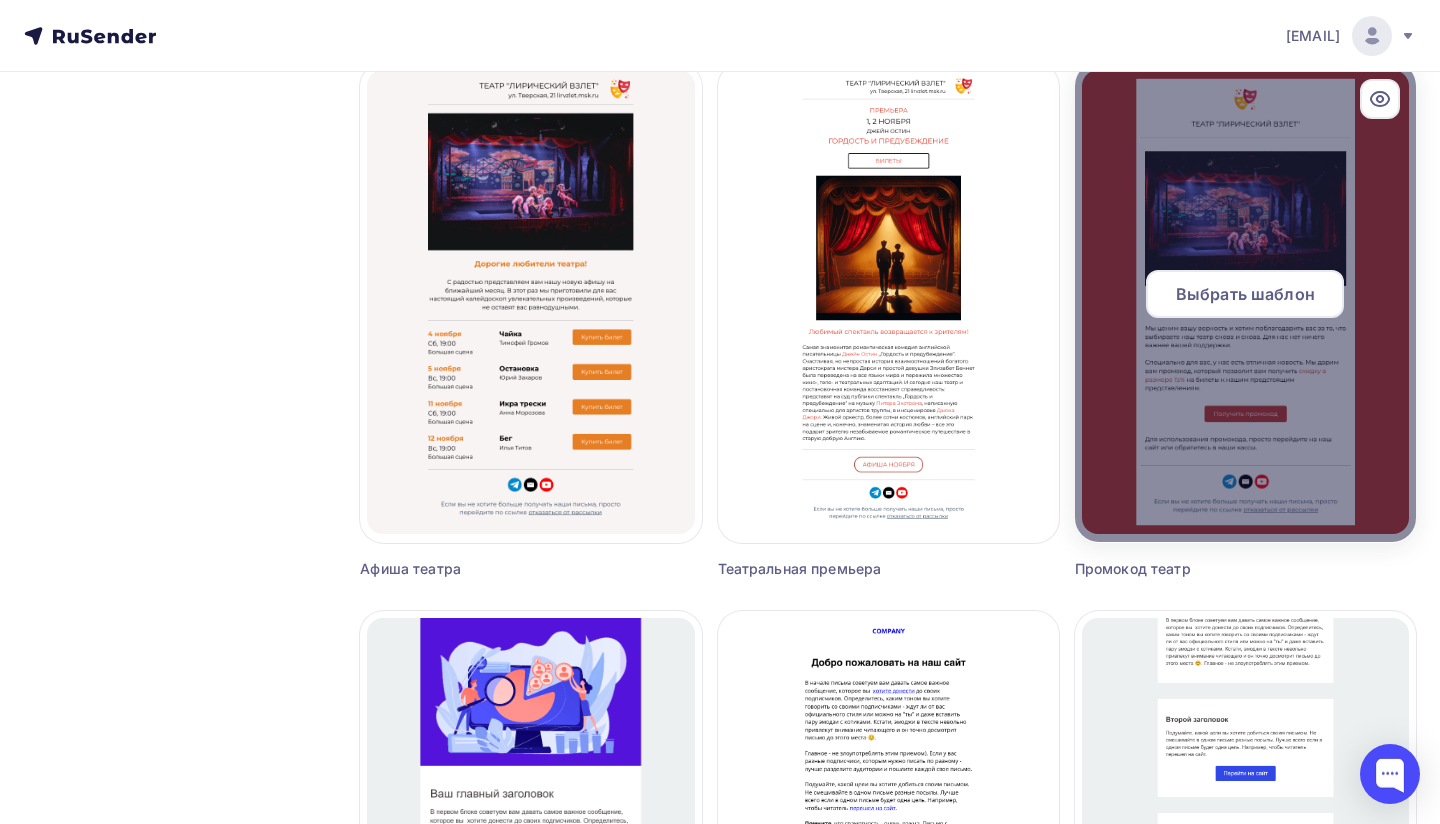 click on "Выбрать шаблон" at bounding box center (1245, 294) 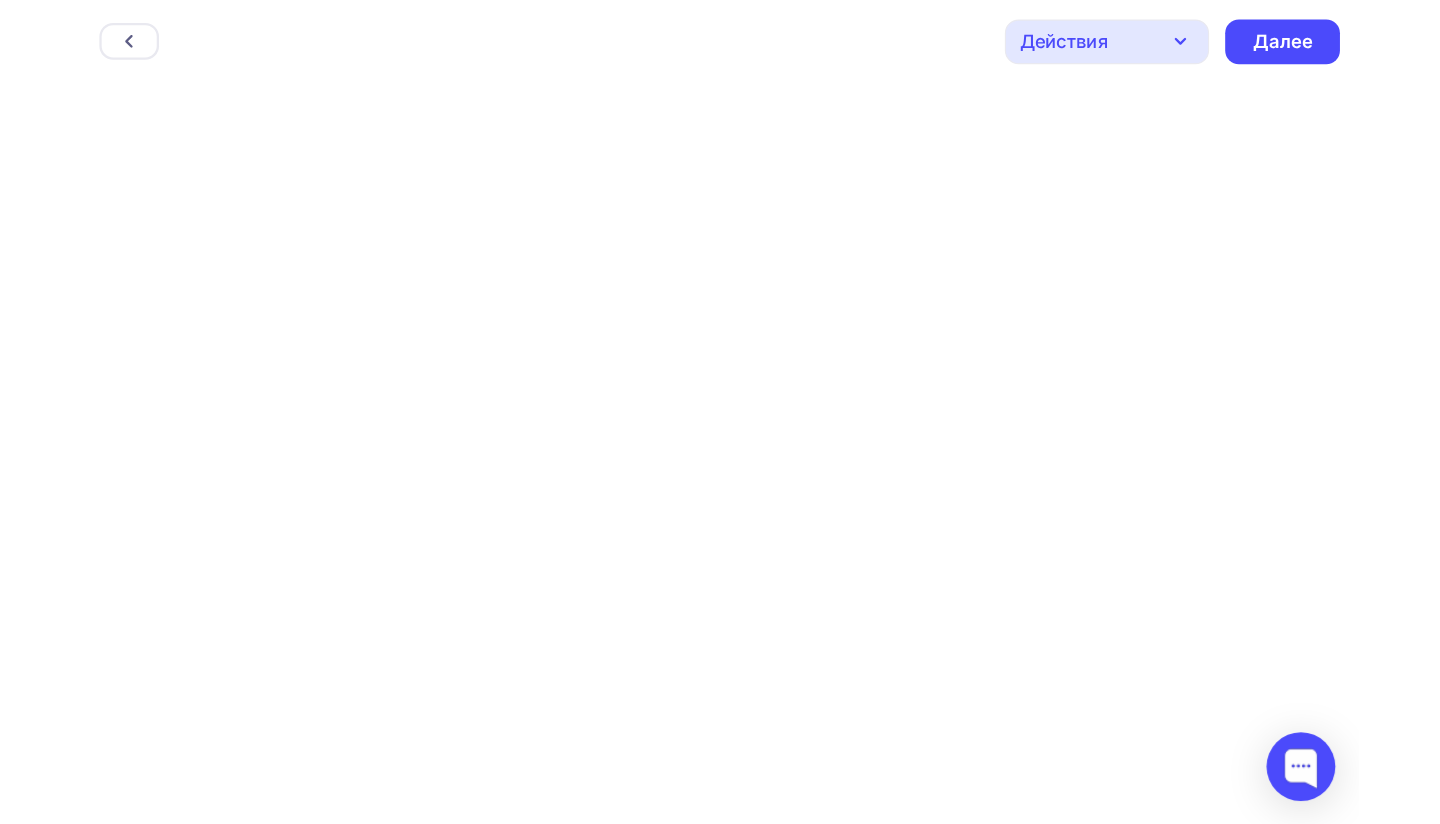 scroll, scrollTop: 5, scrollLeft: 0, axis: vertical 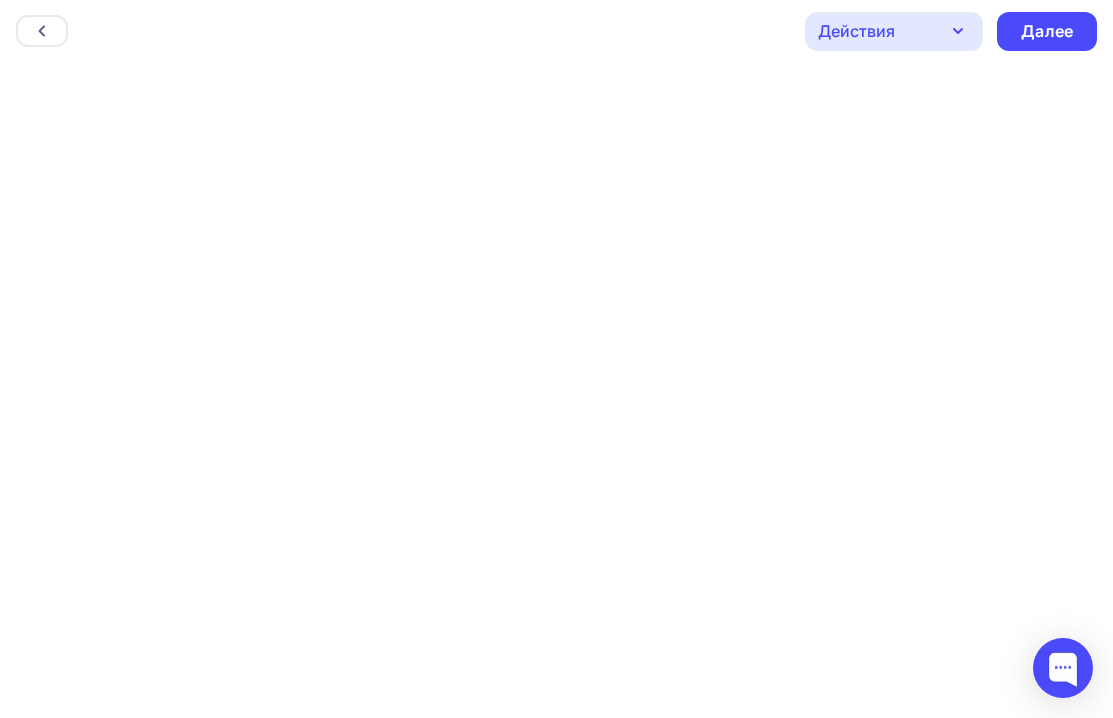 click on "Действия" at bounding box center [894, 31] 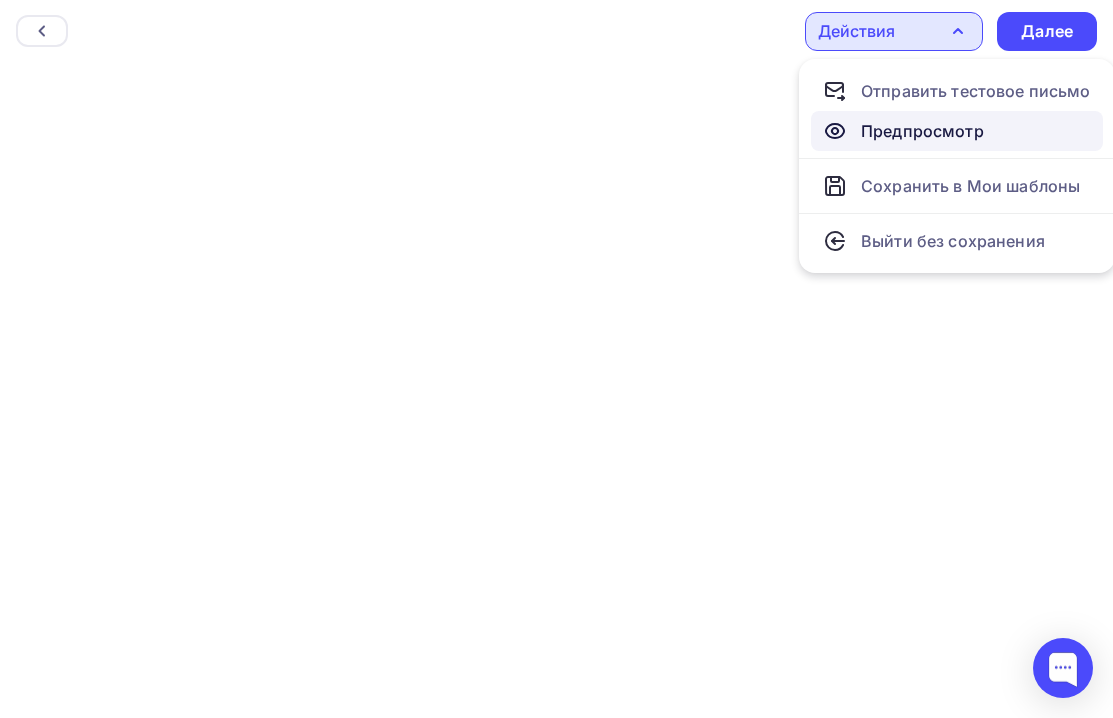 click on "Предпросмотр" at bounding box center (922, 131) 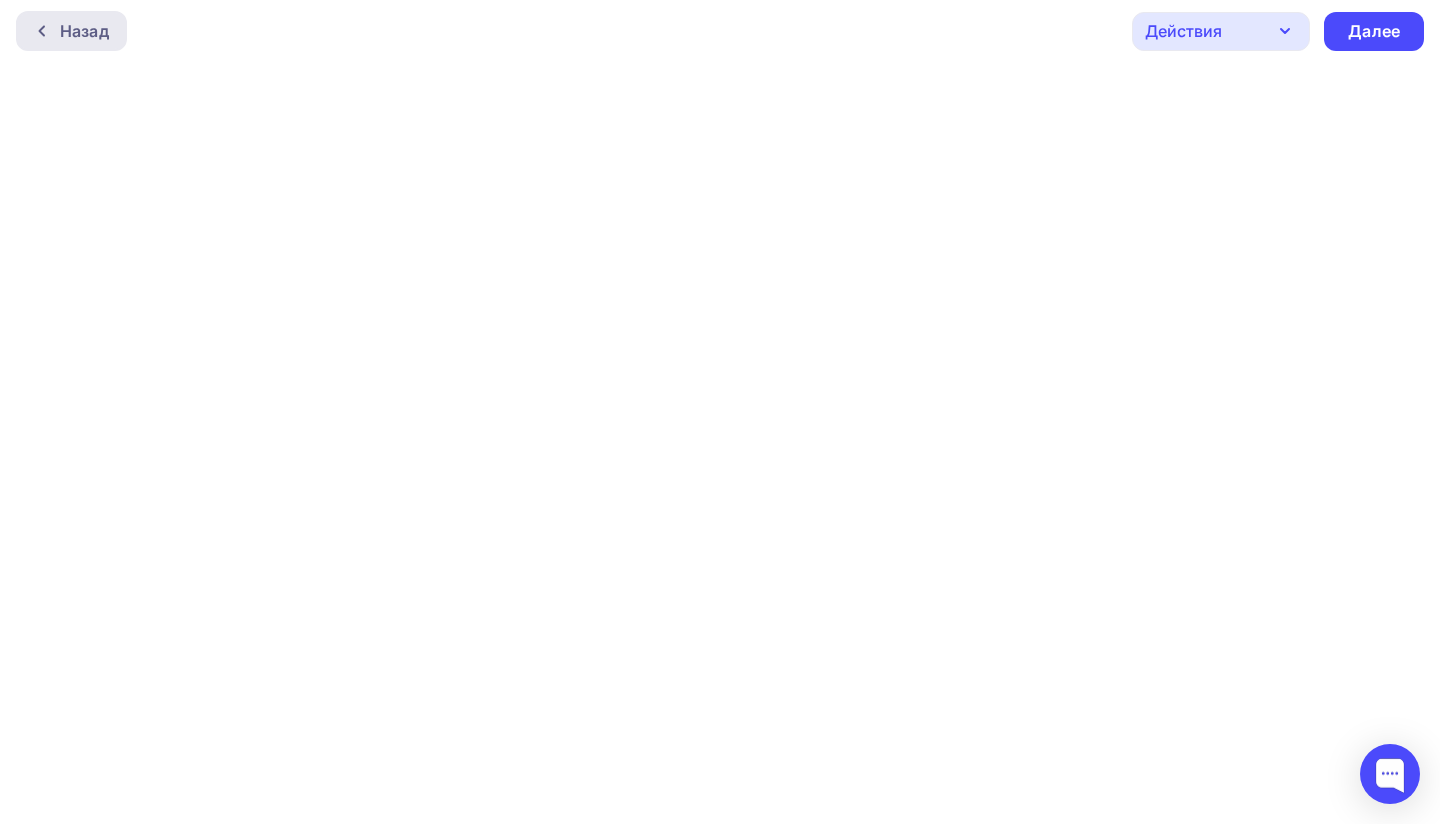 click on "Назад" at bounding box center [84, 31] 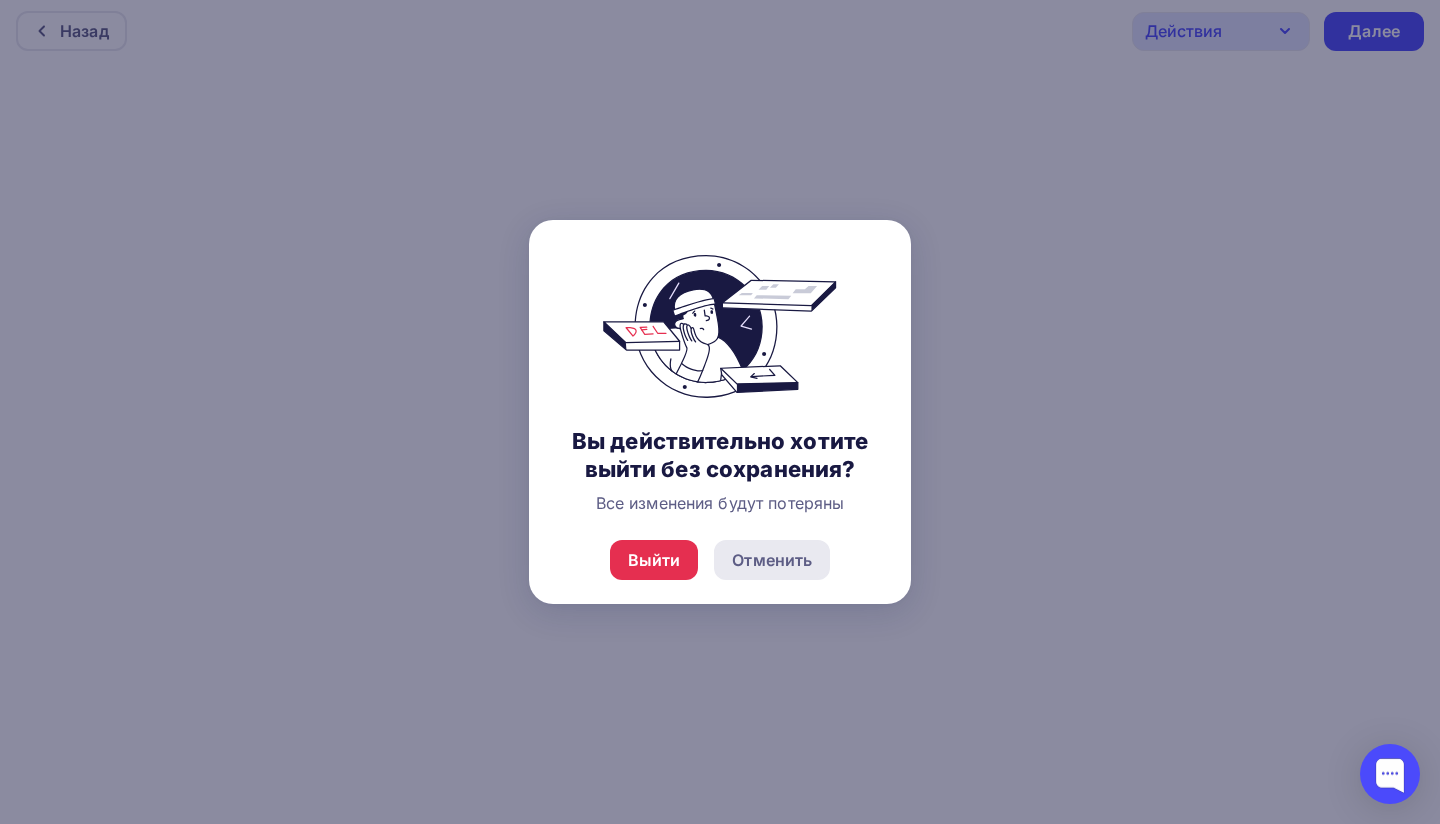 click on "Отменить" at bounding box center (772, 560) 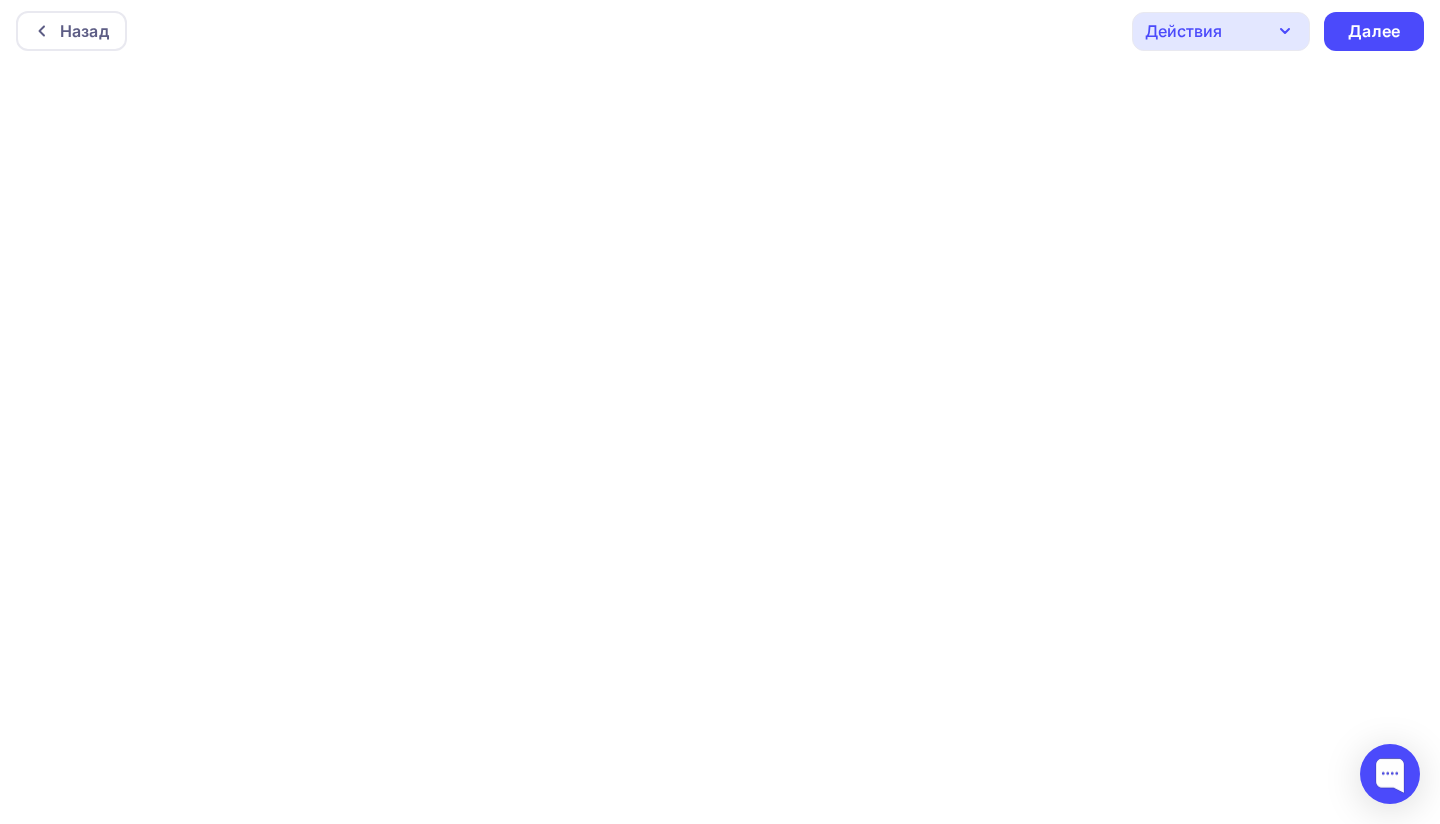 click on "Действия" at bounding box center [1221, 31] 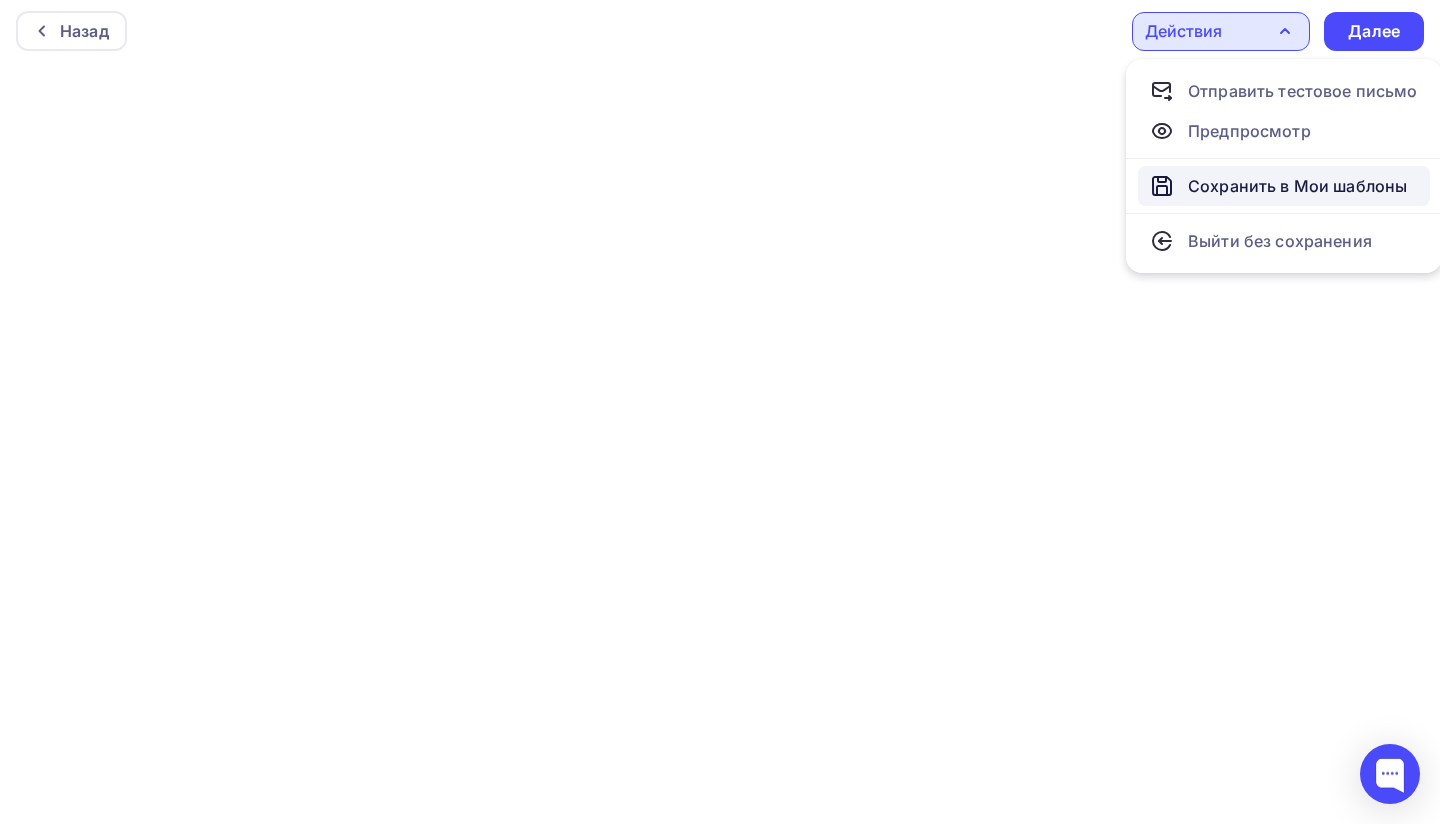 click on "Сохранить в Мои шаблоны" at bounding box center (1297, 186) 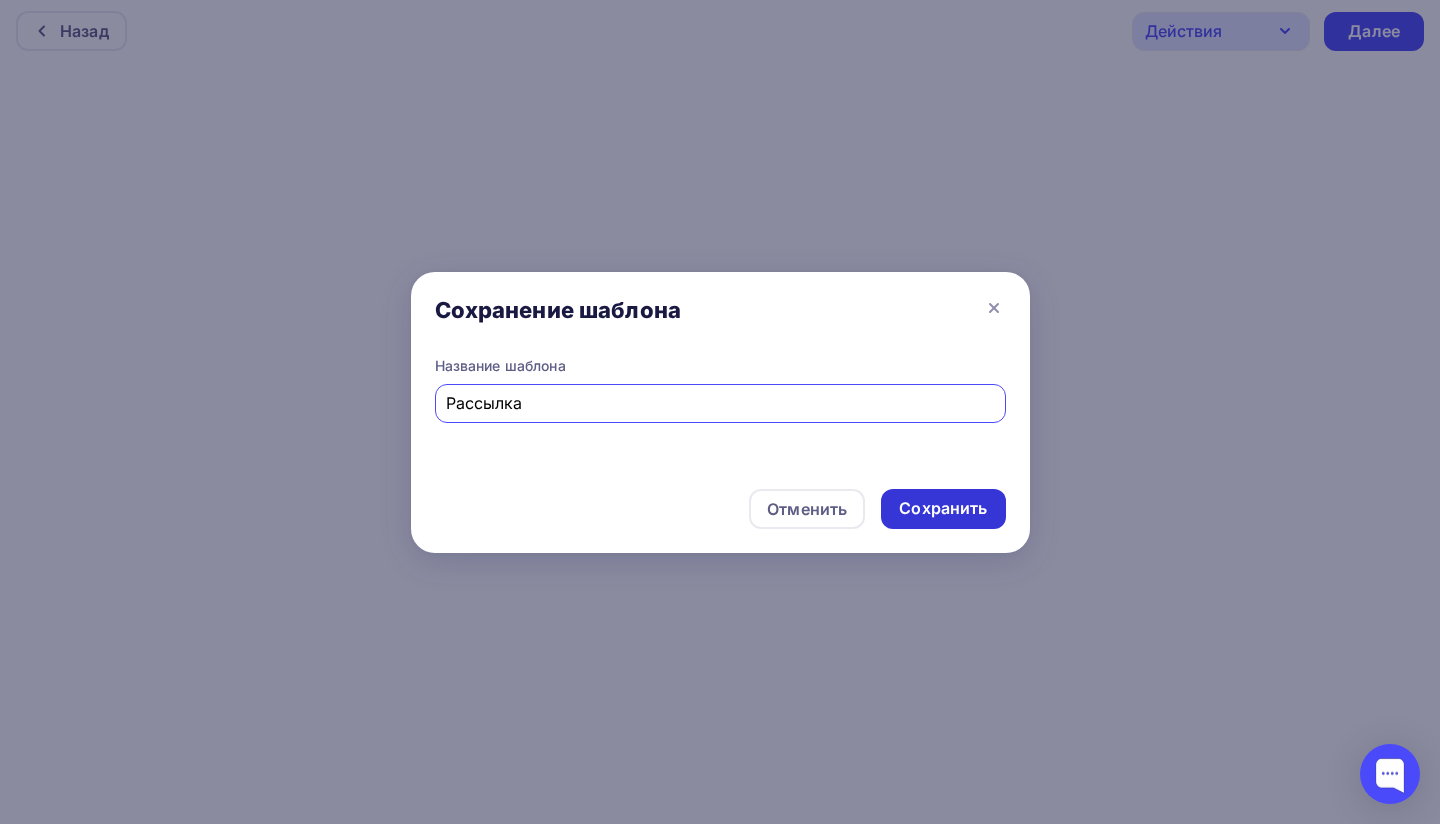 type on "Рассылка" 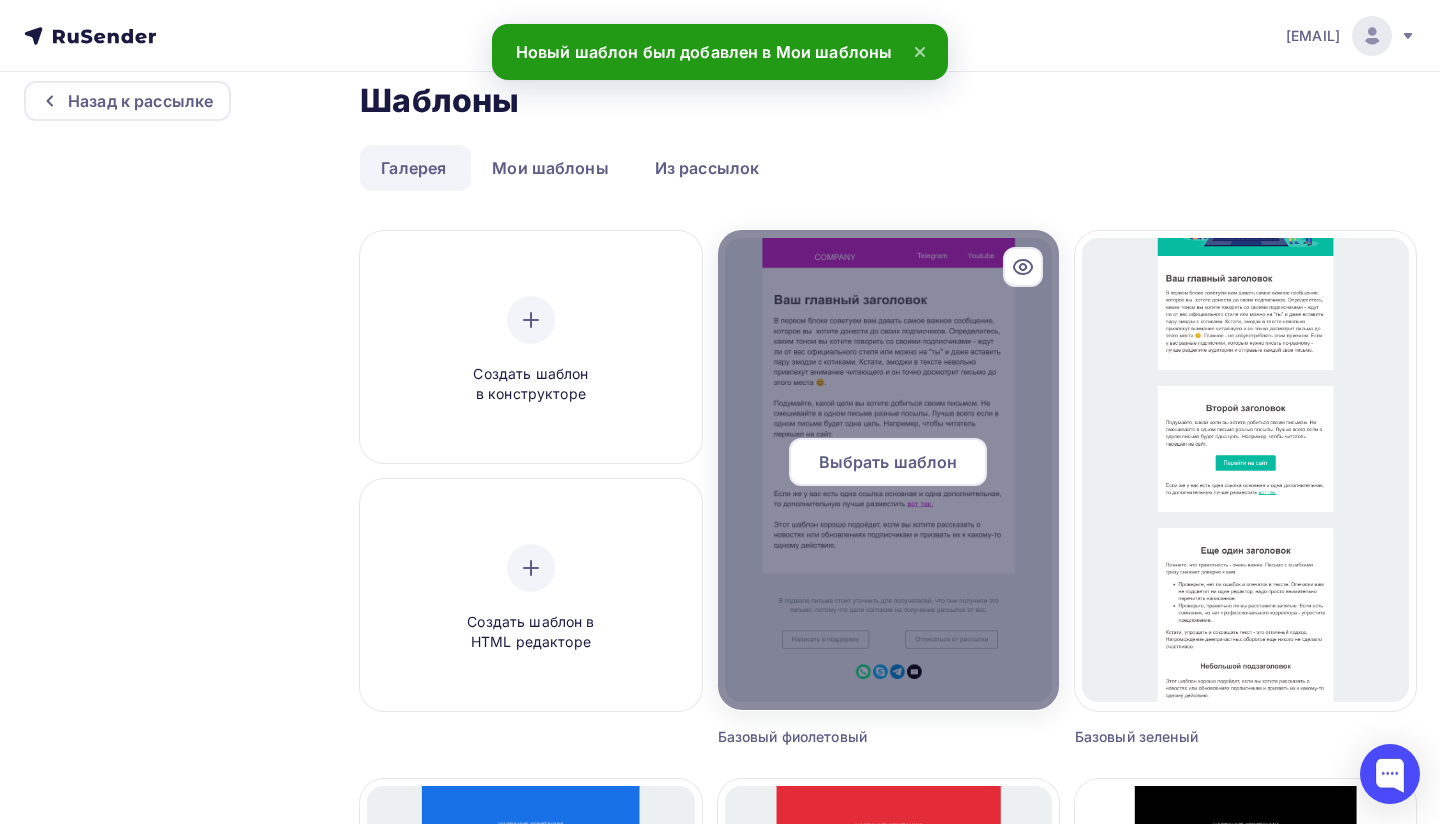 scroll, scrollTop: 29, scrollLeft: 0, axis: vertical 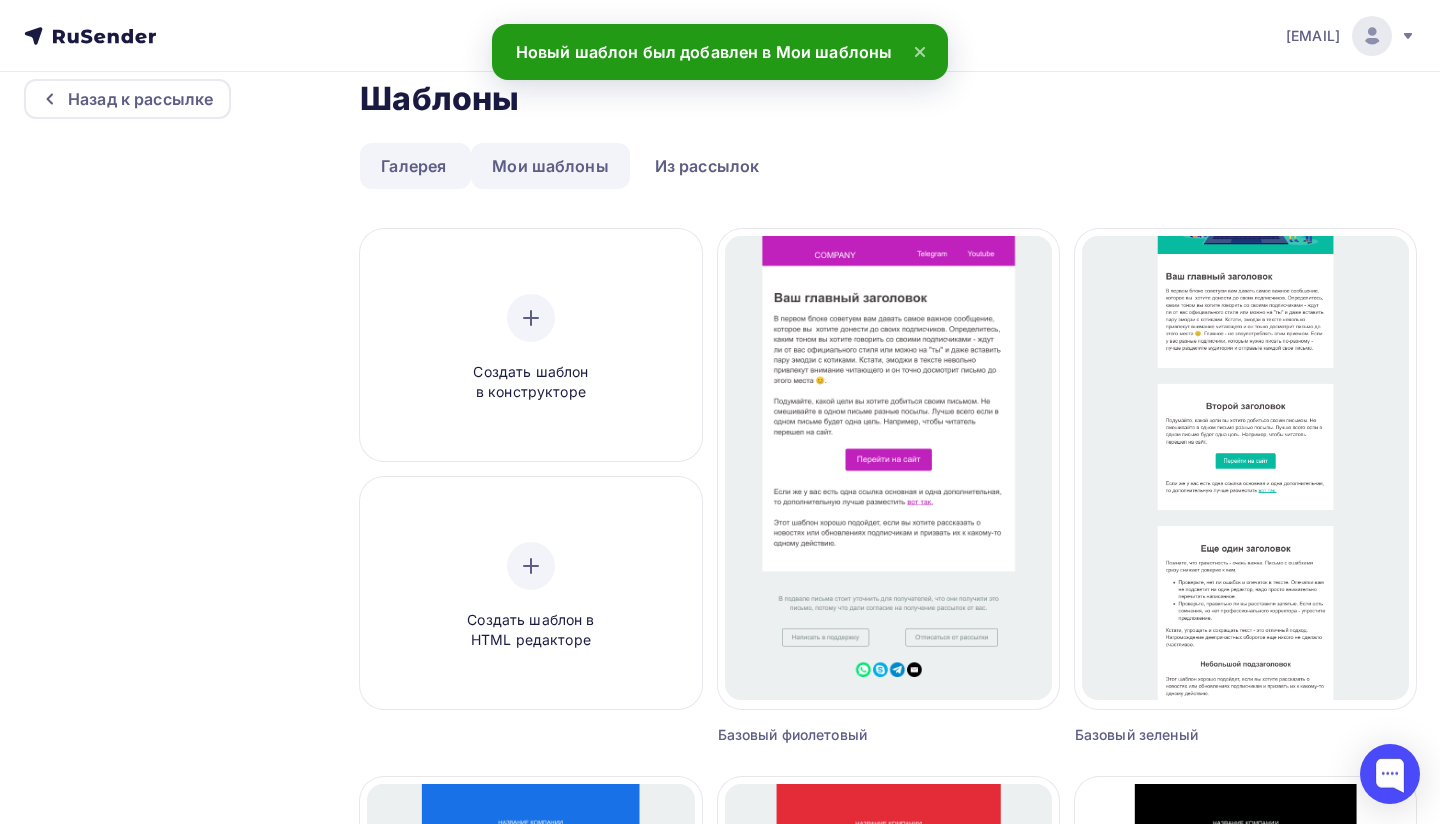 click on "Мои шаблоны" at bounding box center (550, 166) 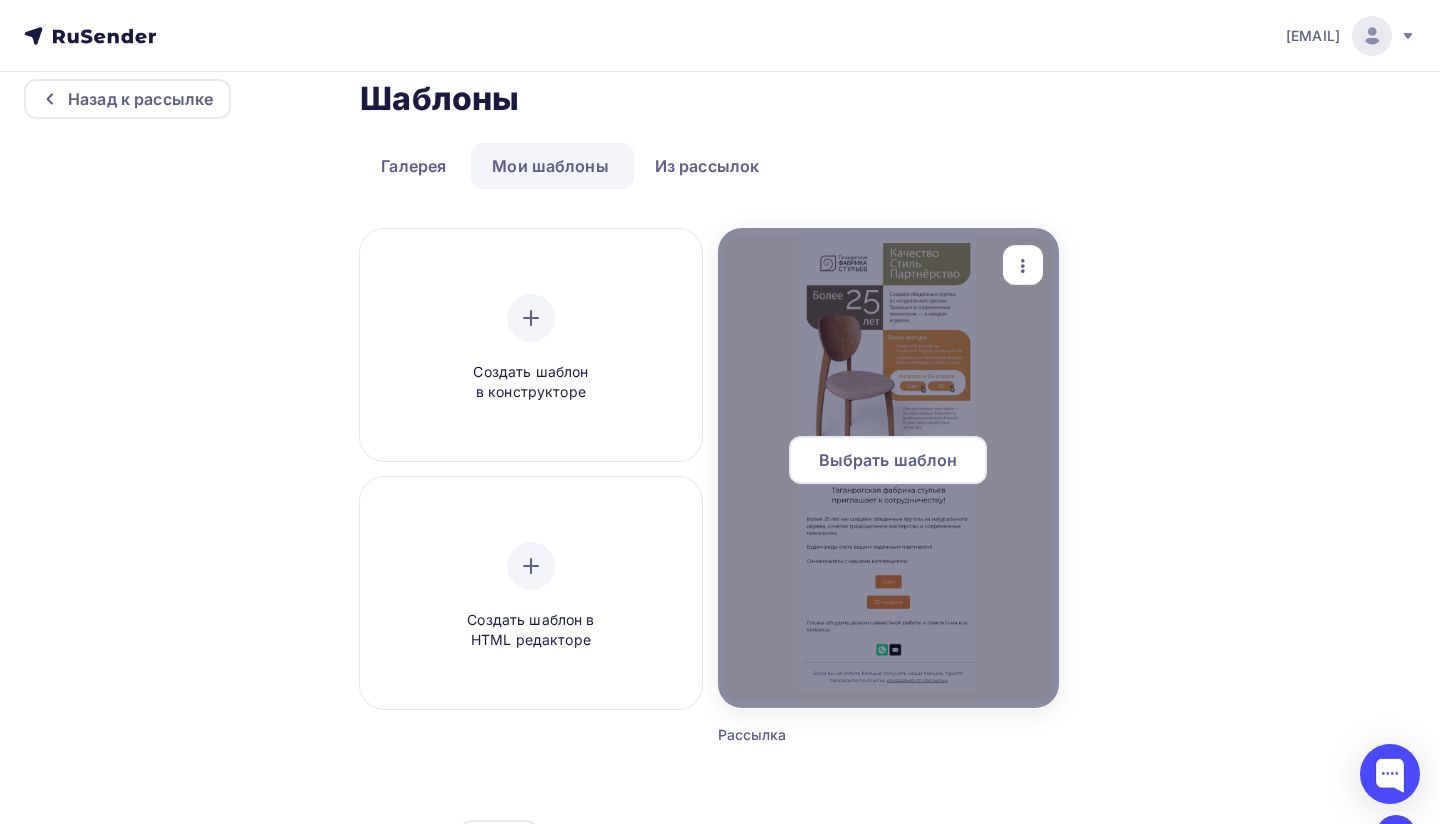 click at bounding box center (888, 468) 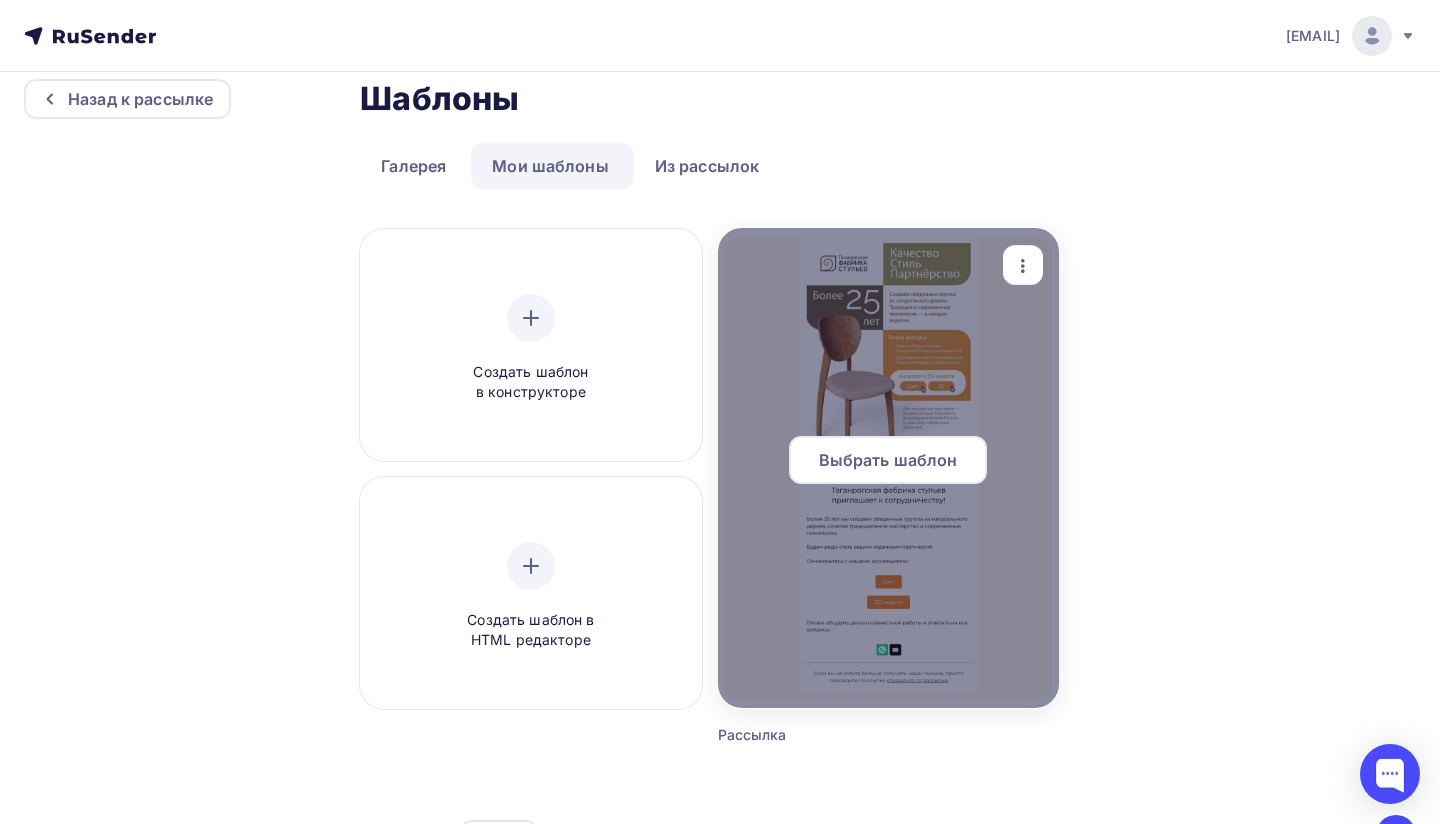 click at bounding box center (1023, 265) 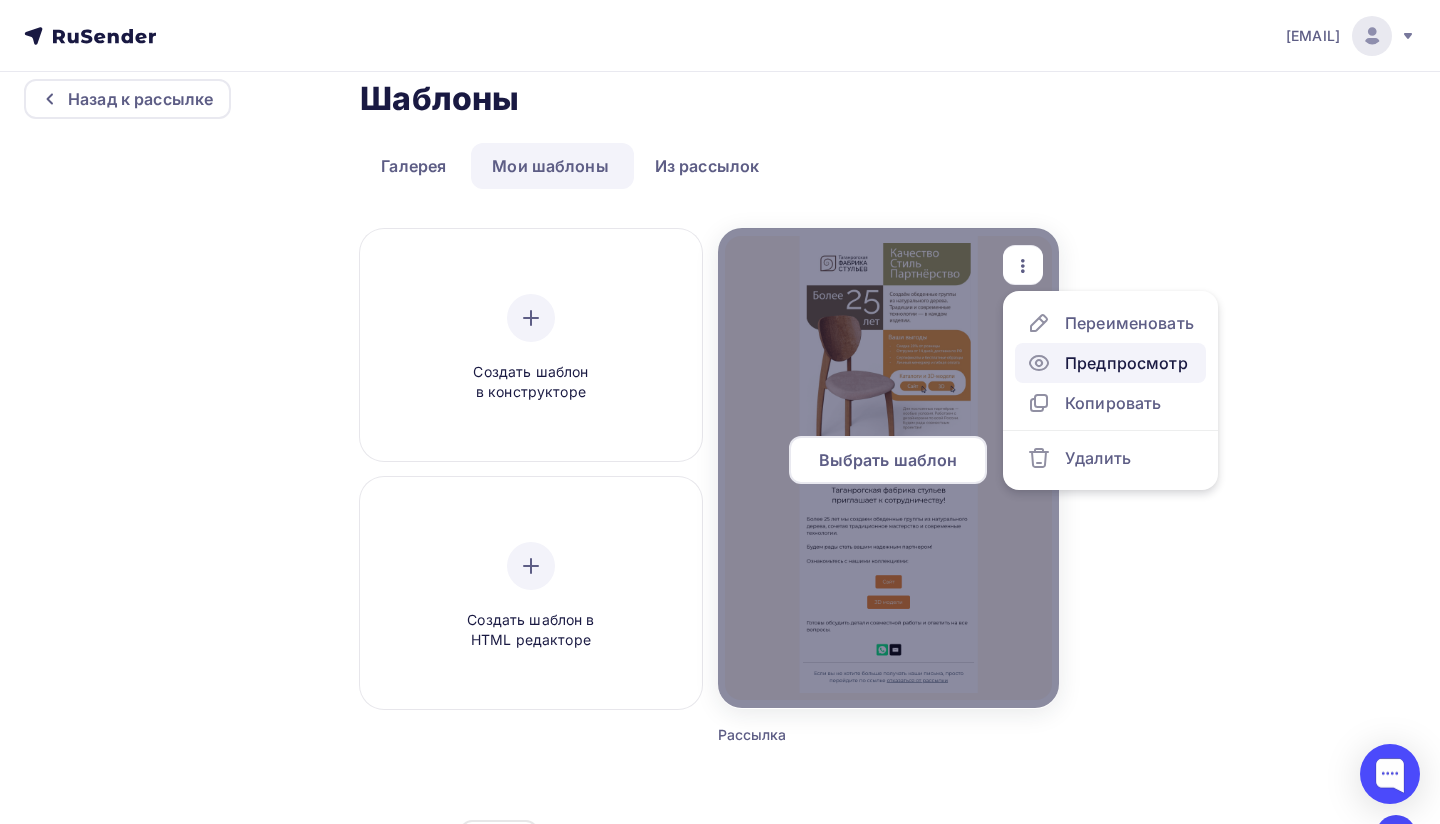 click on "Предпросмотр" at bounding box center [1126, 363] 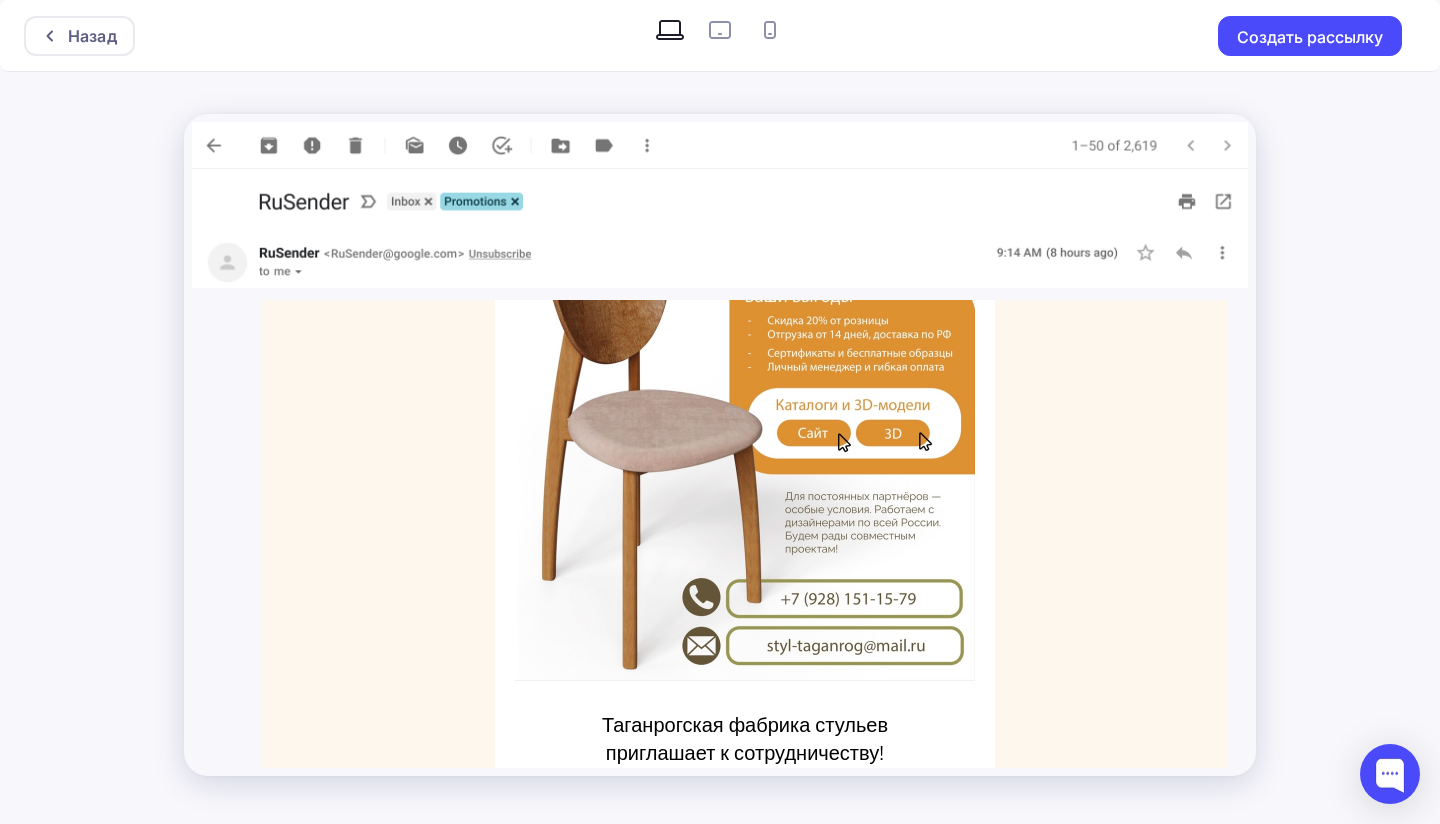 scroll, scrollTop: 382, scrollLeft: 0, axis: vertical 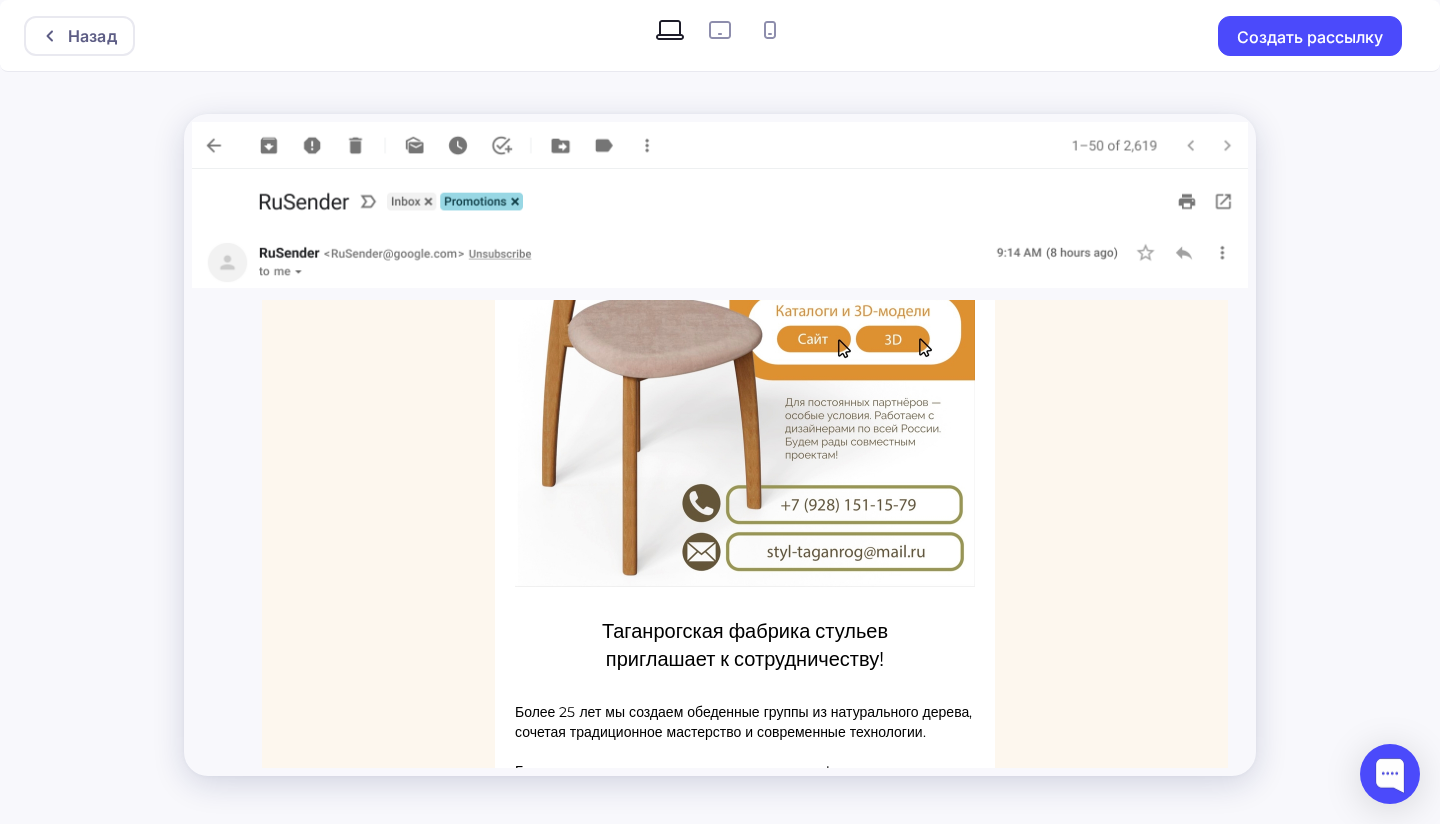 click at bounding box center [720, 145] 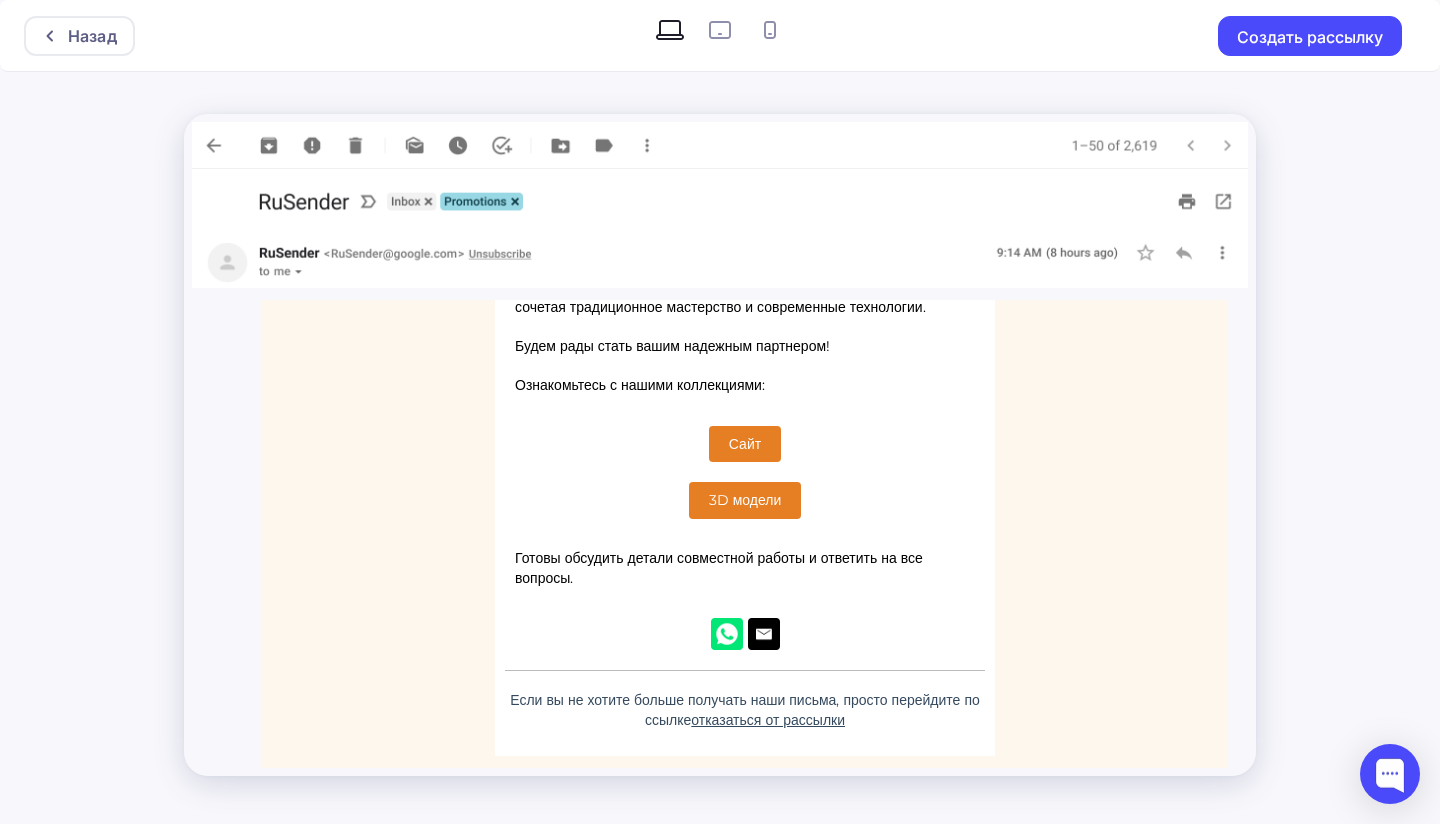 scroll, scrollTop: 834, scrollLeft: 0, axis: vertical 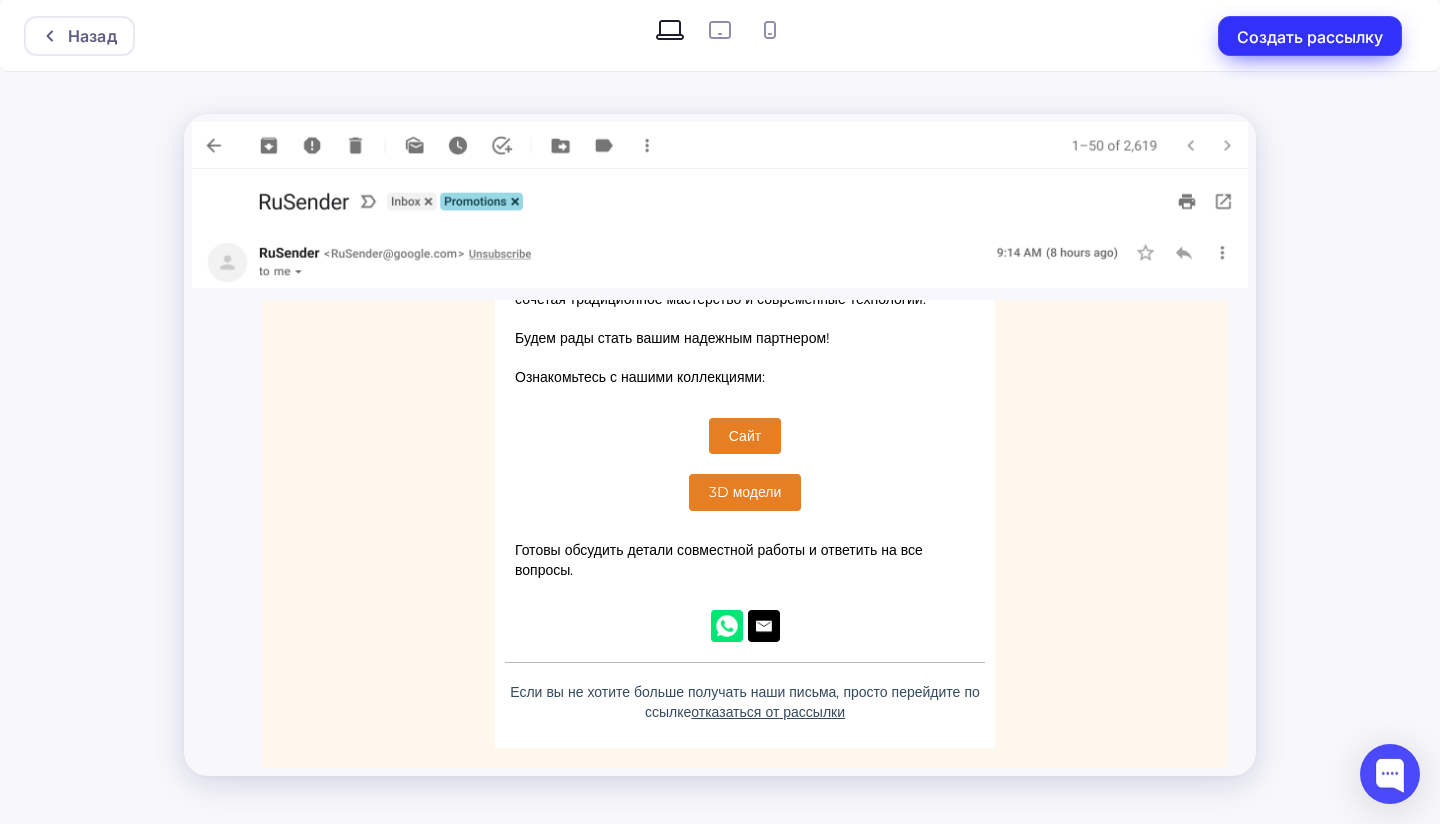 click on "Создать рассылку" at bounding box center (1310, 36) 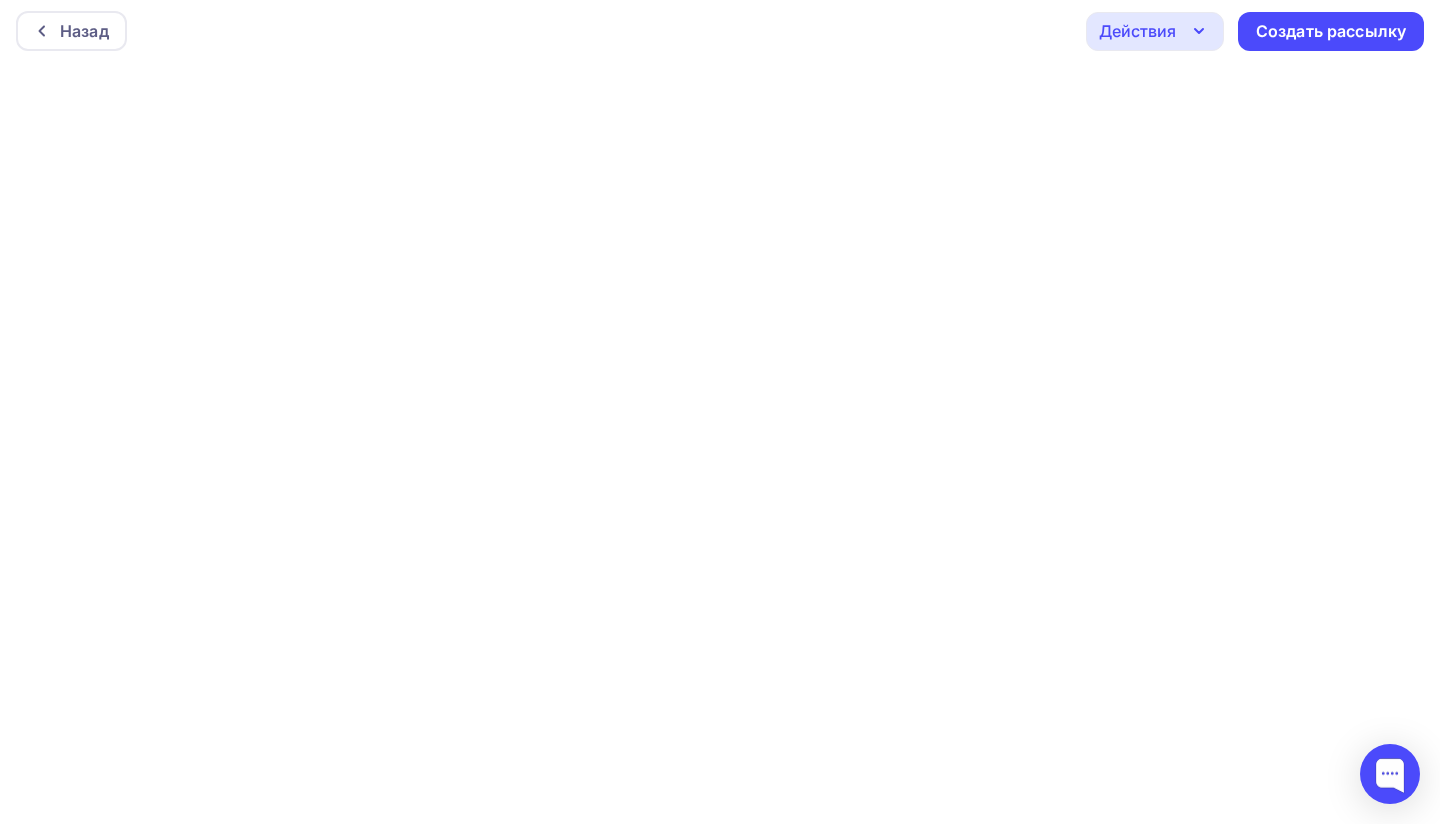 scroll, scrollTop: 0, scrollLeft: 0, axis: both 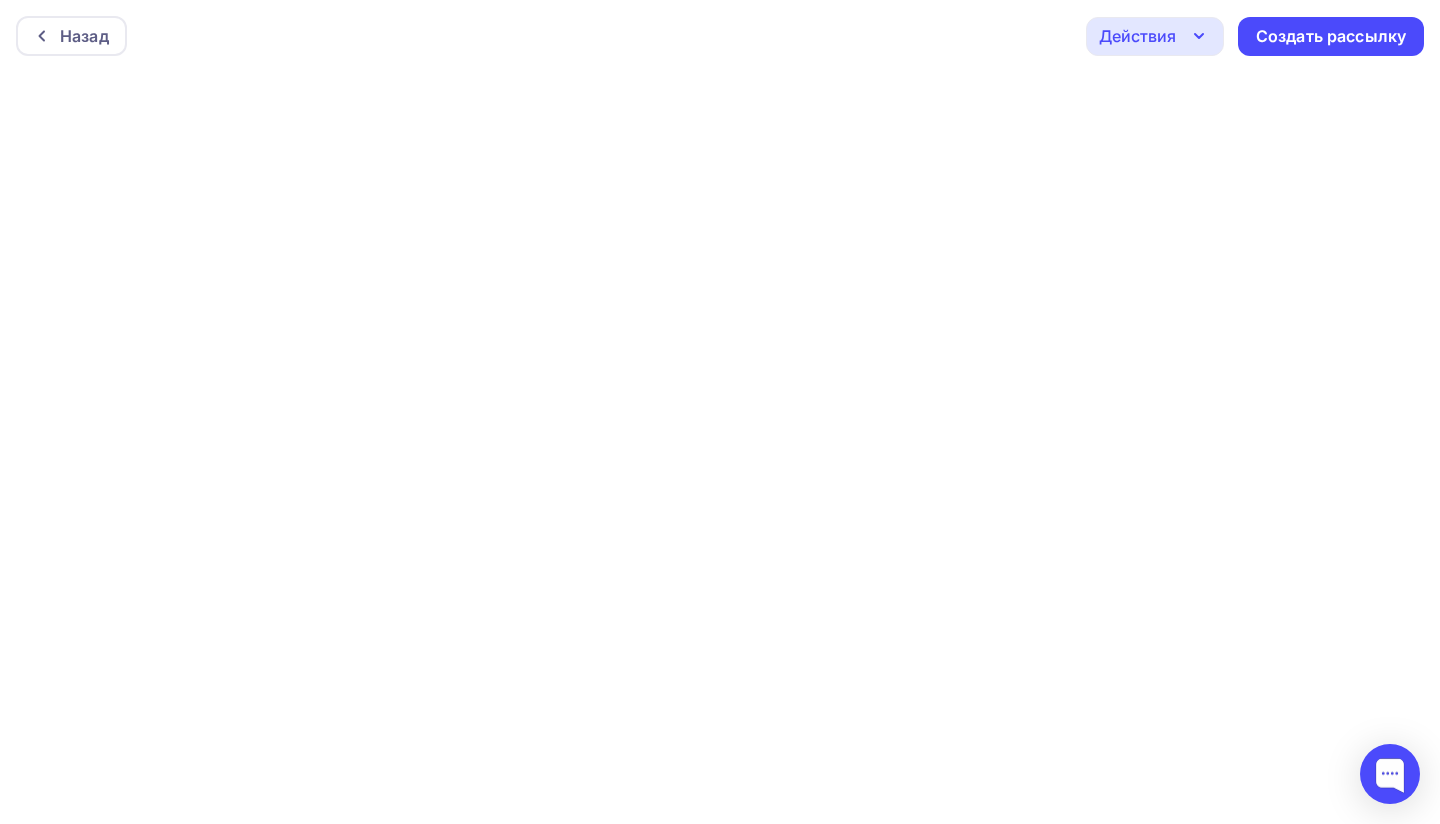 click 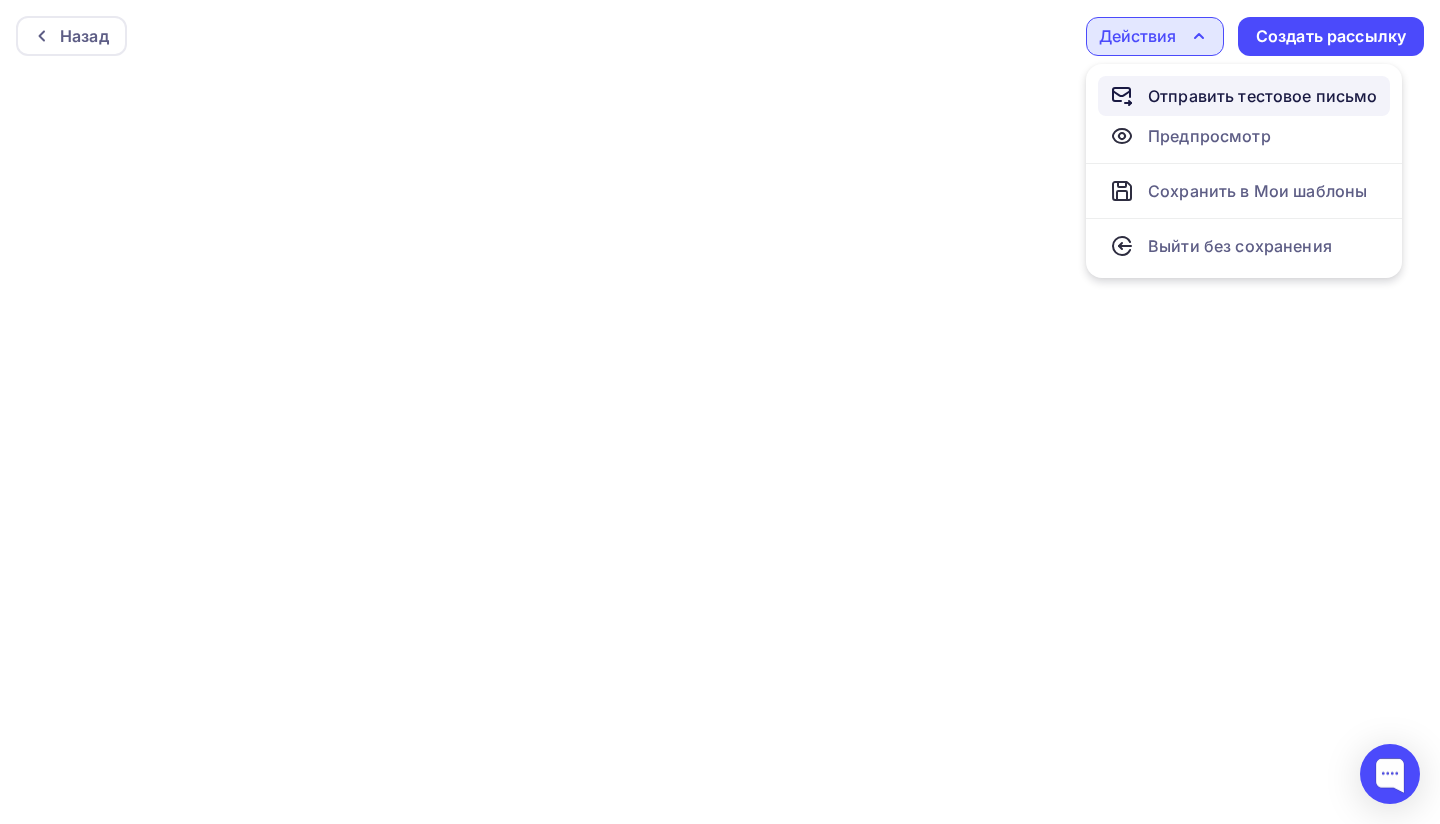 click on "Отправить тестовое письмо" at bounding box center [1263, 96] 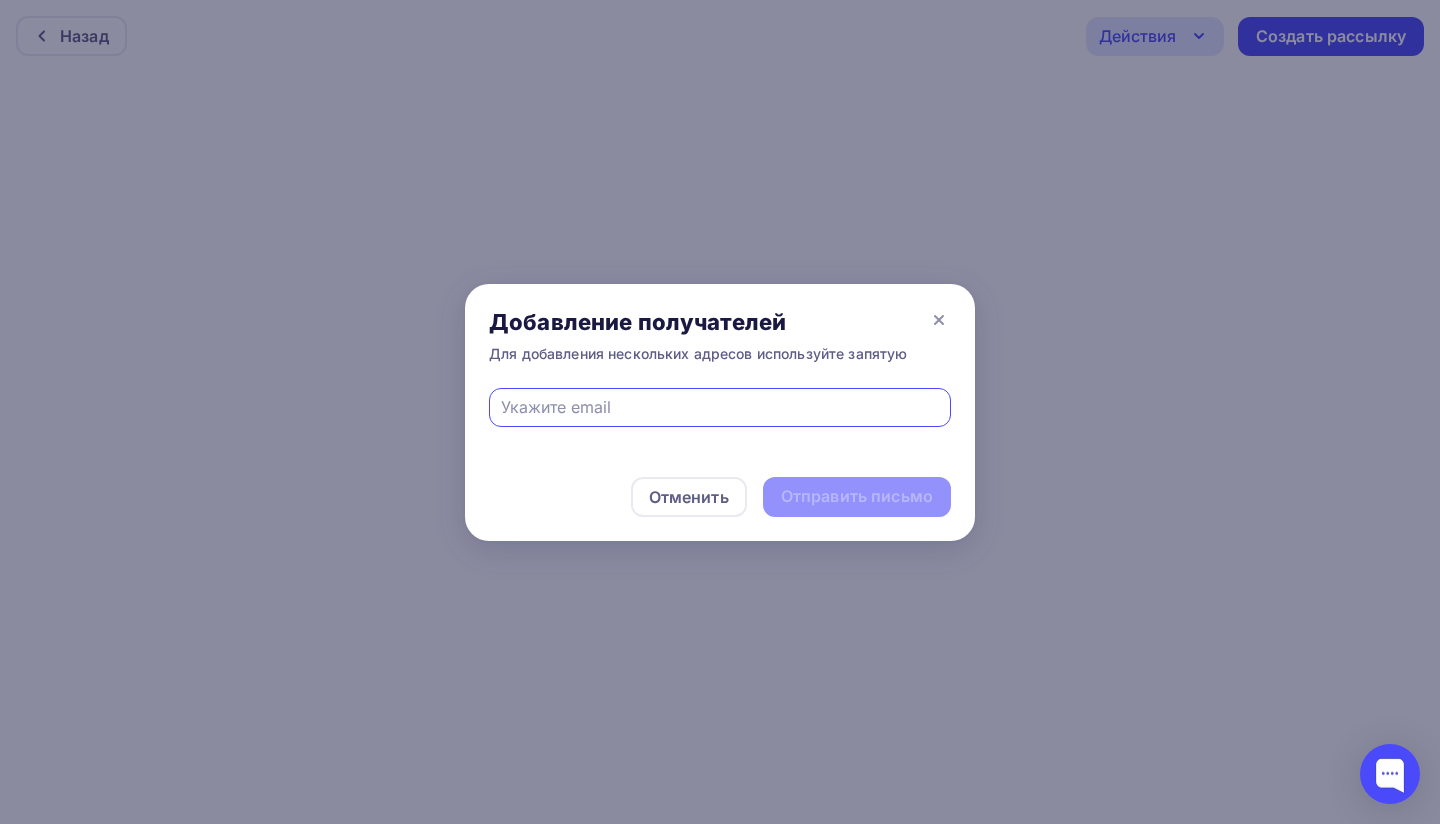 type on "ы" 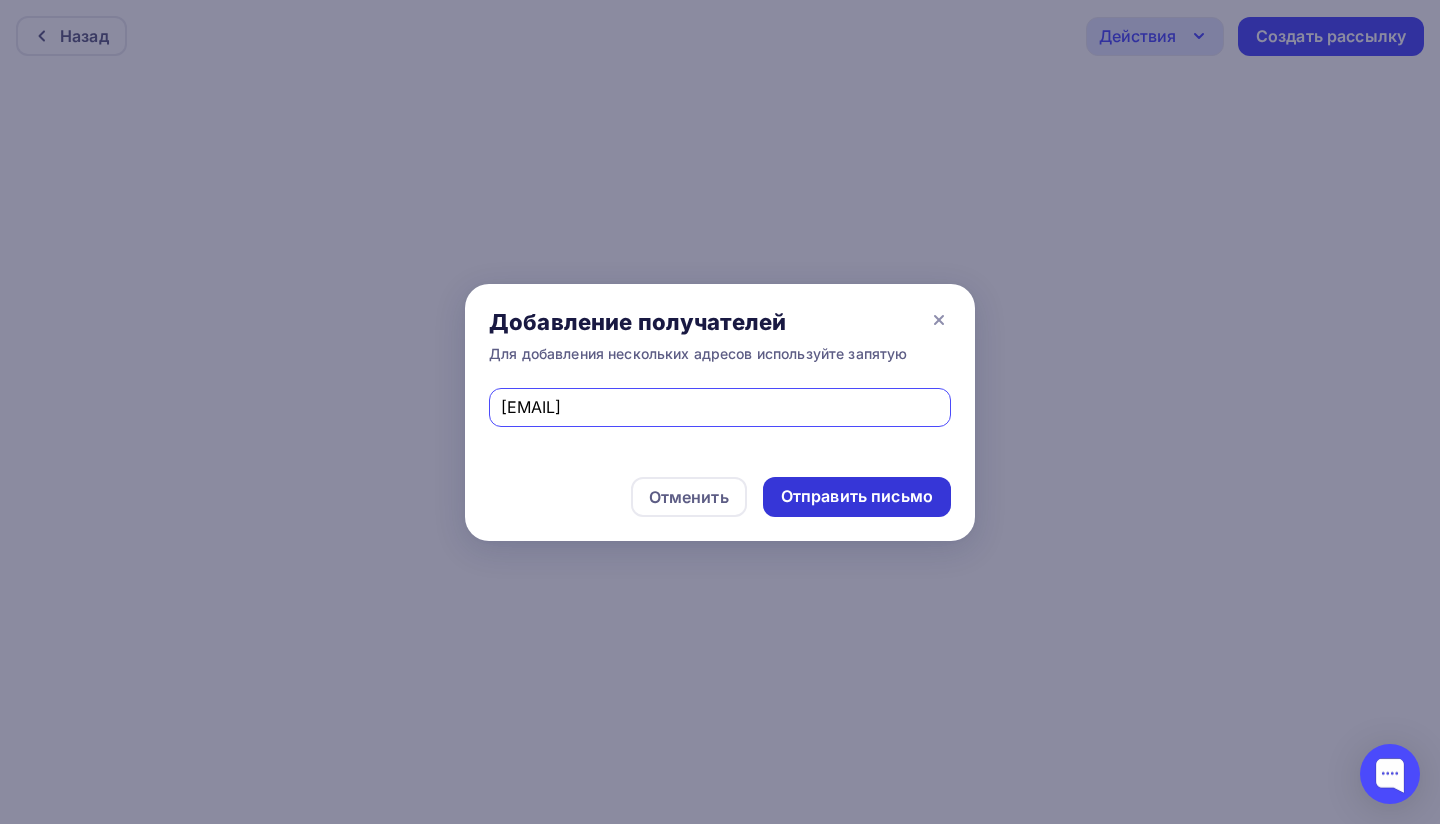 type on "[EMAIL]" 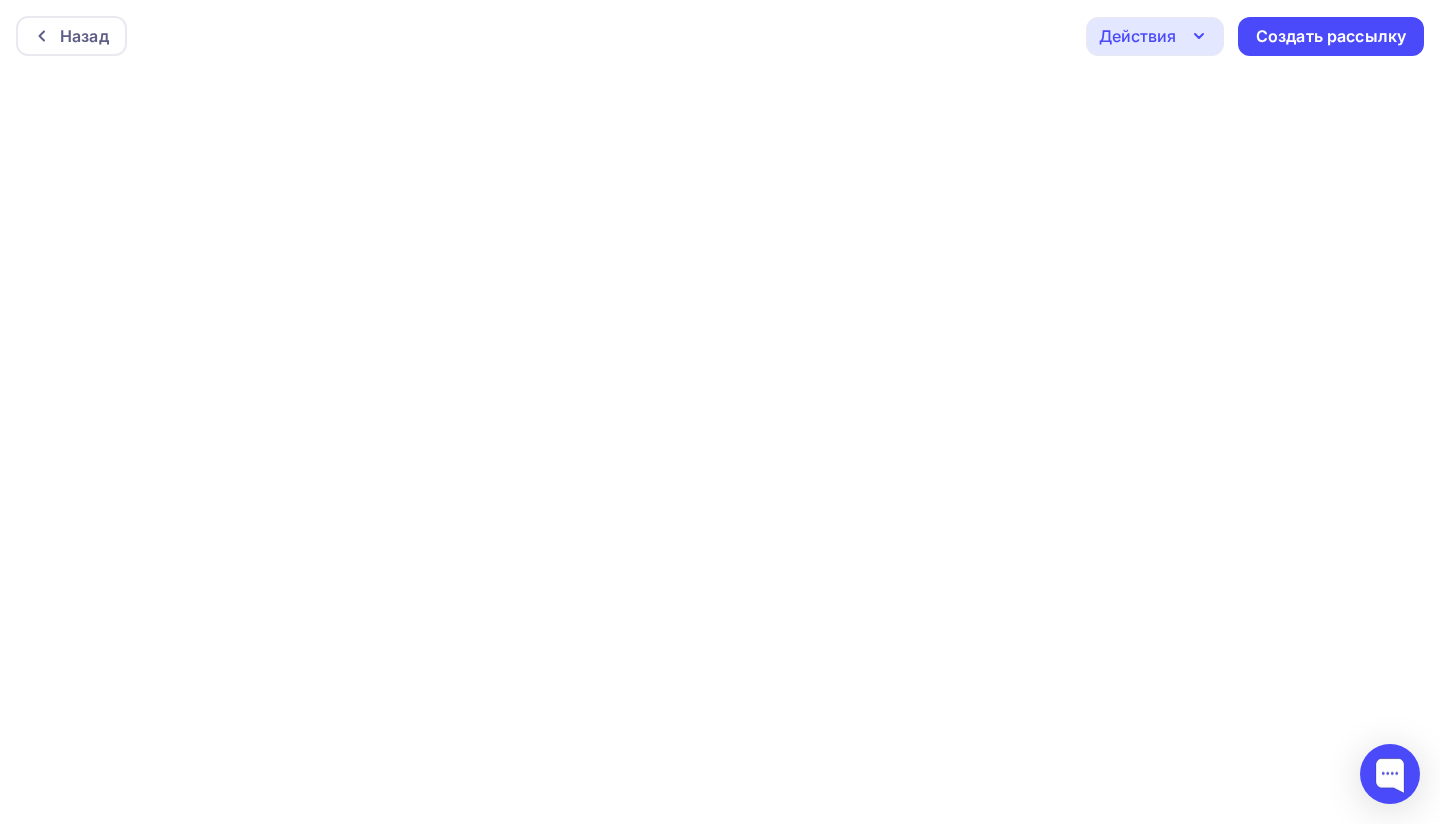 click 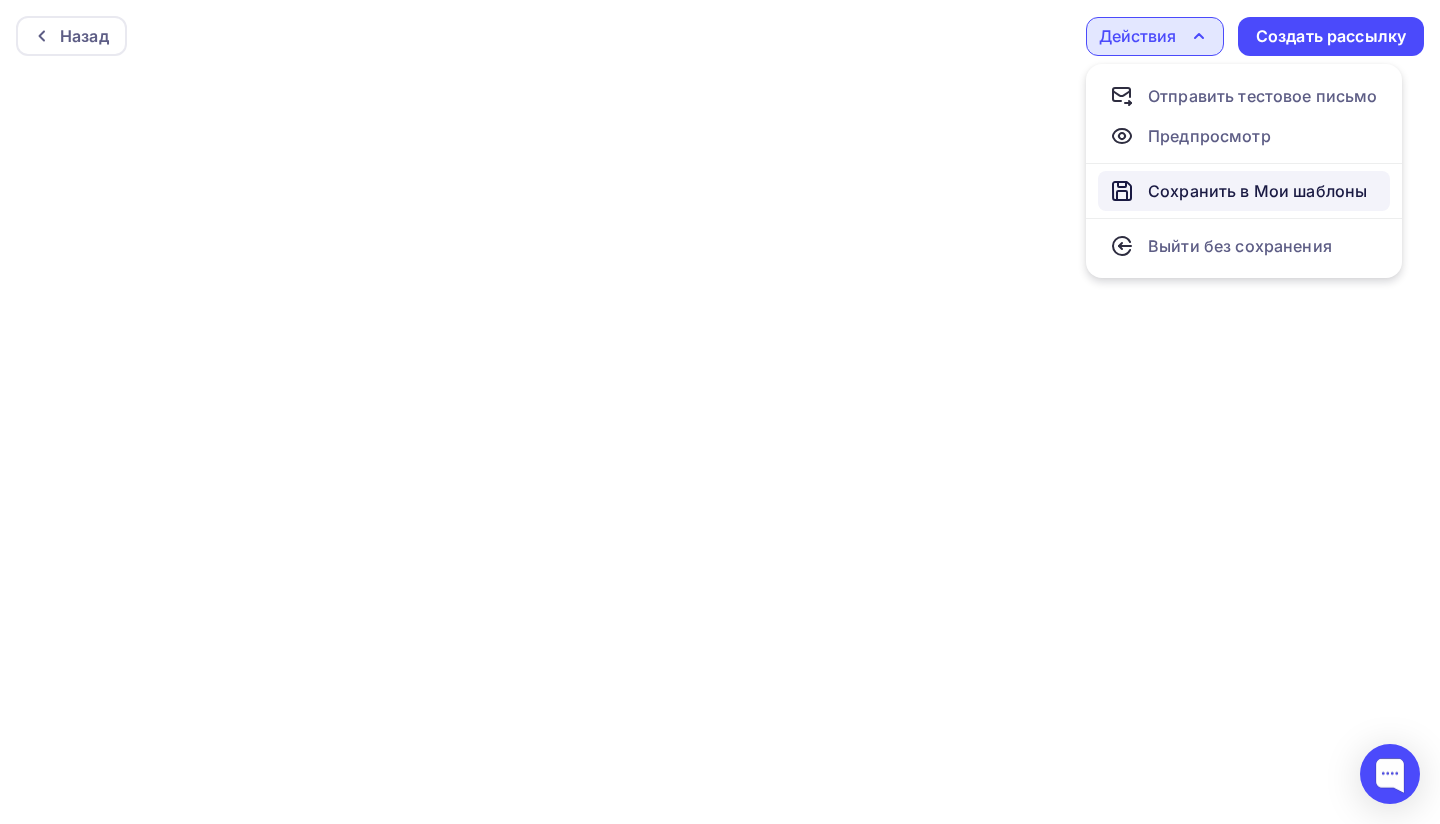 click on "Сохранить в Мои шаблоны" at bounding box center [1257, 191] 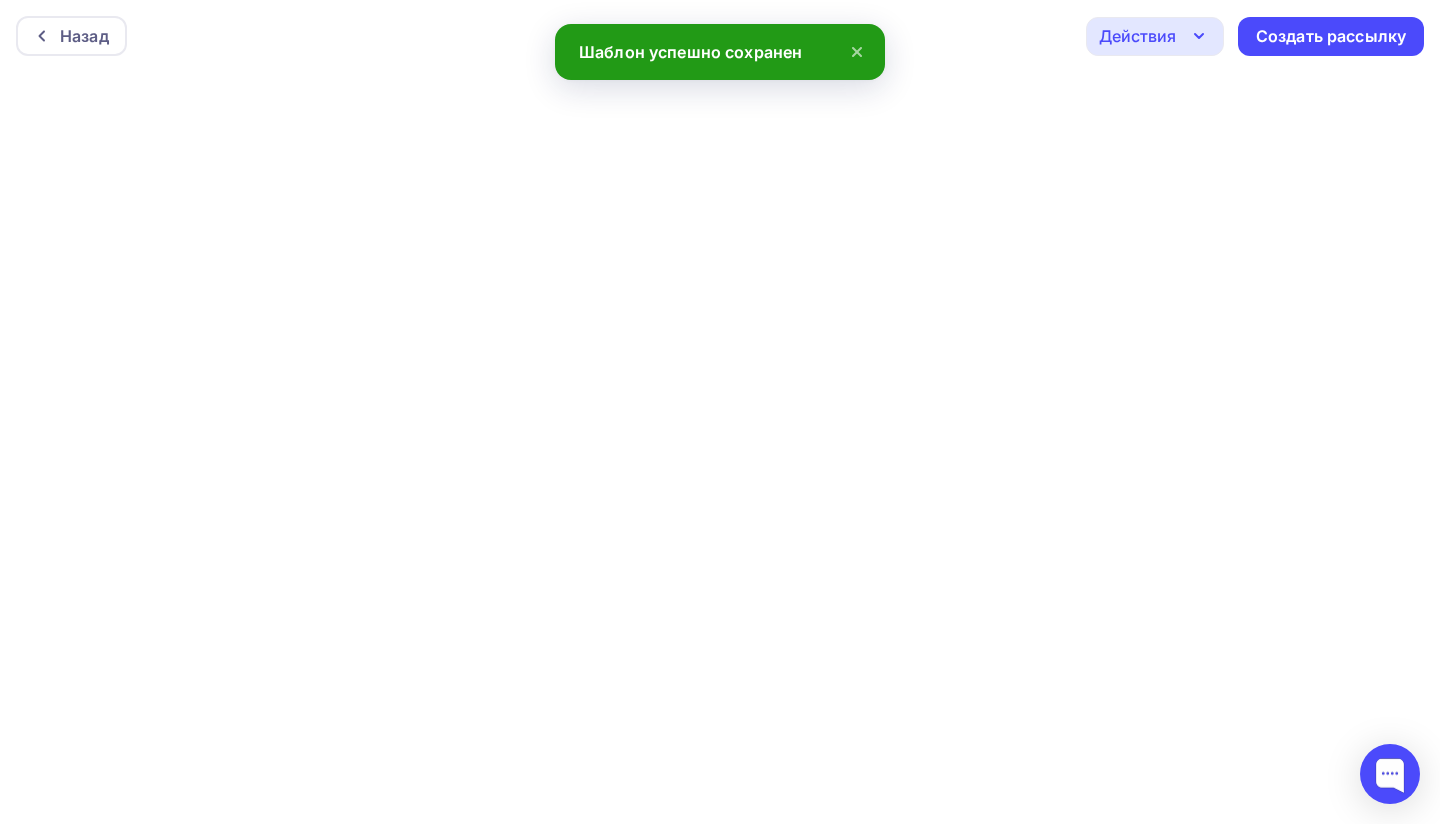 click on "Действия" at bounding box center [1137, 36] 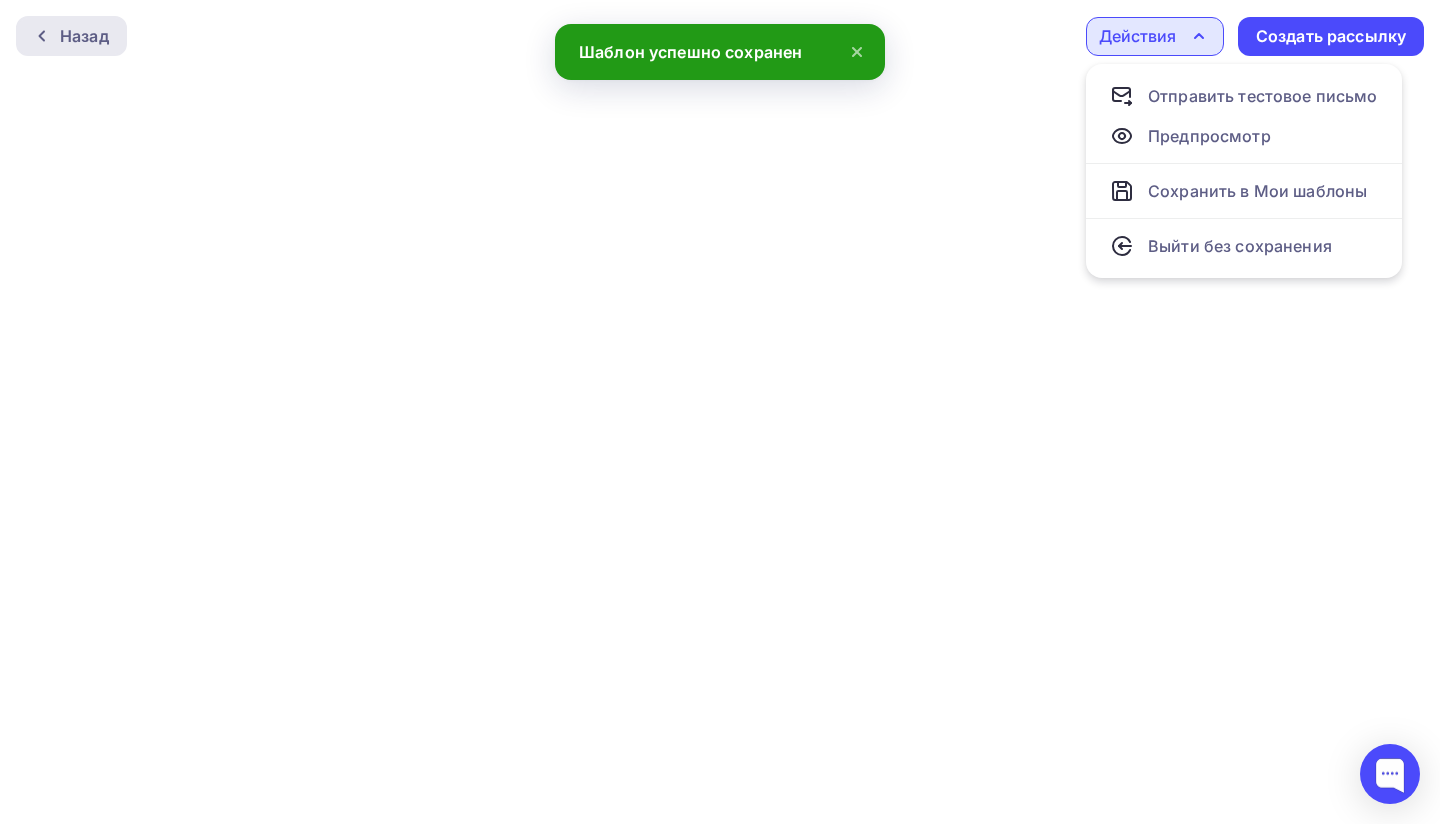 click on "Назад" at bounding box center (84, 36) 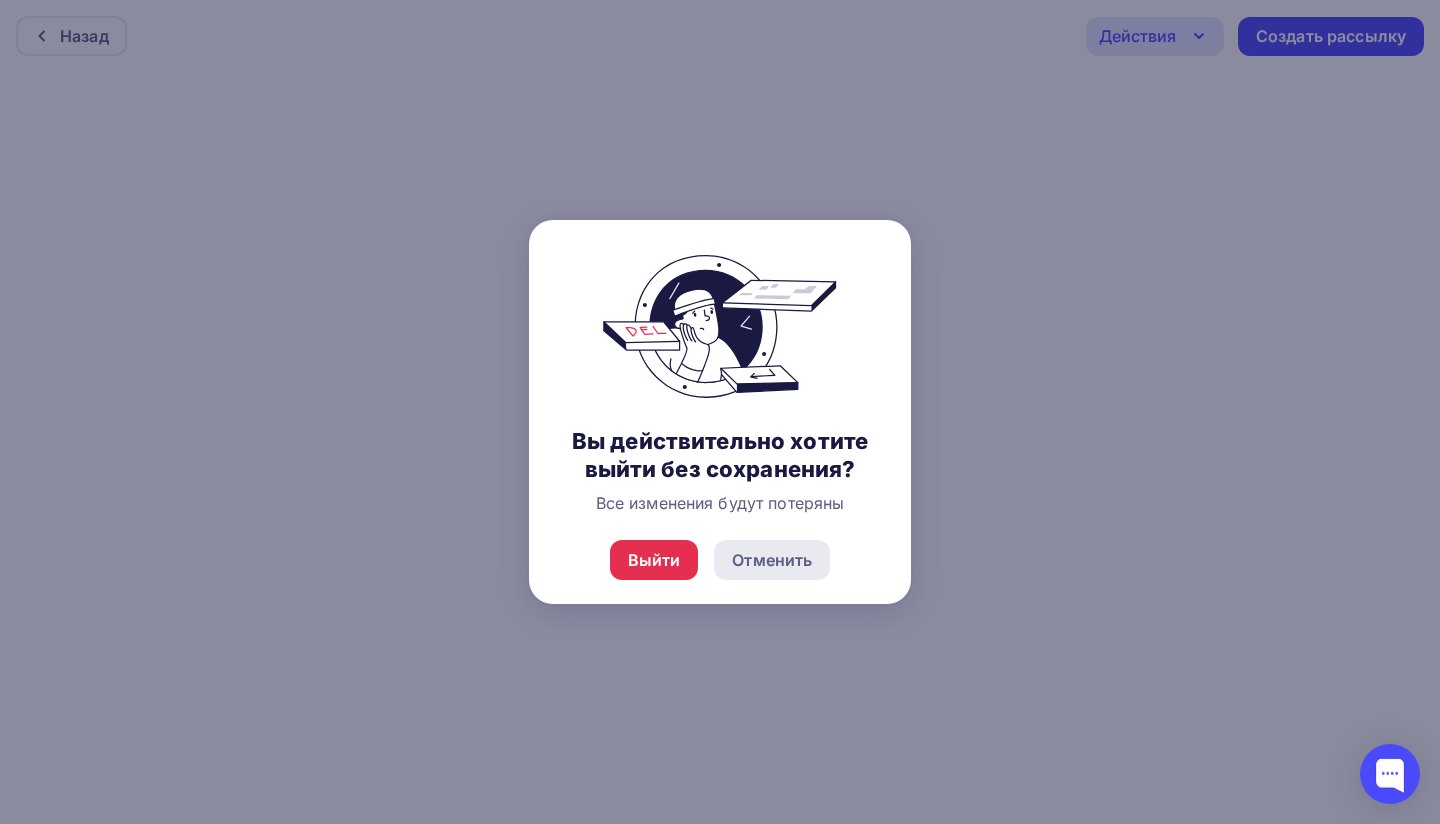 click on "Отменить" at bounding box center [772, 560] 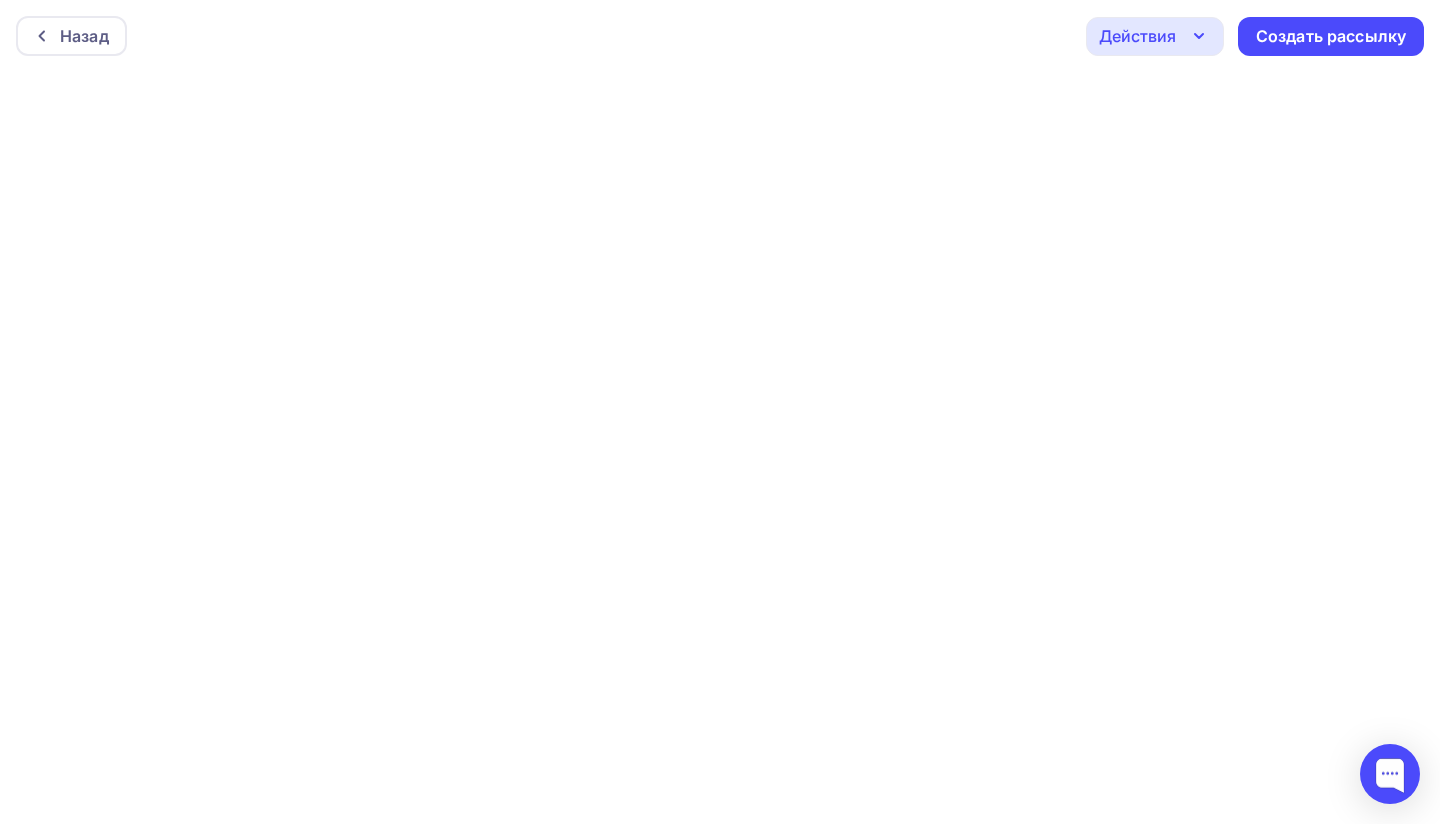 click 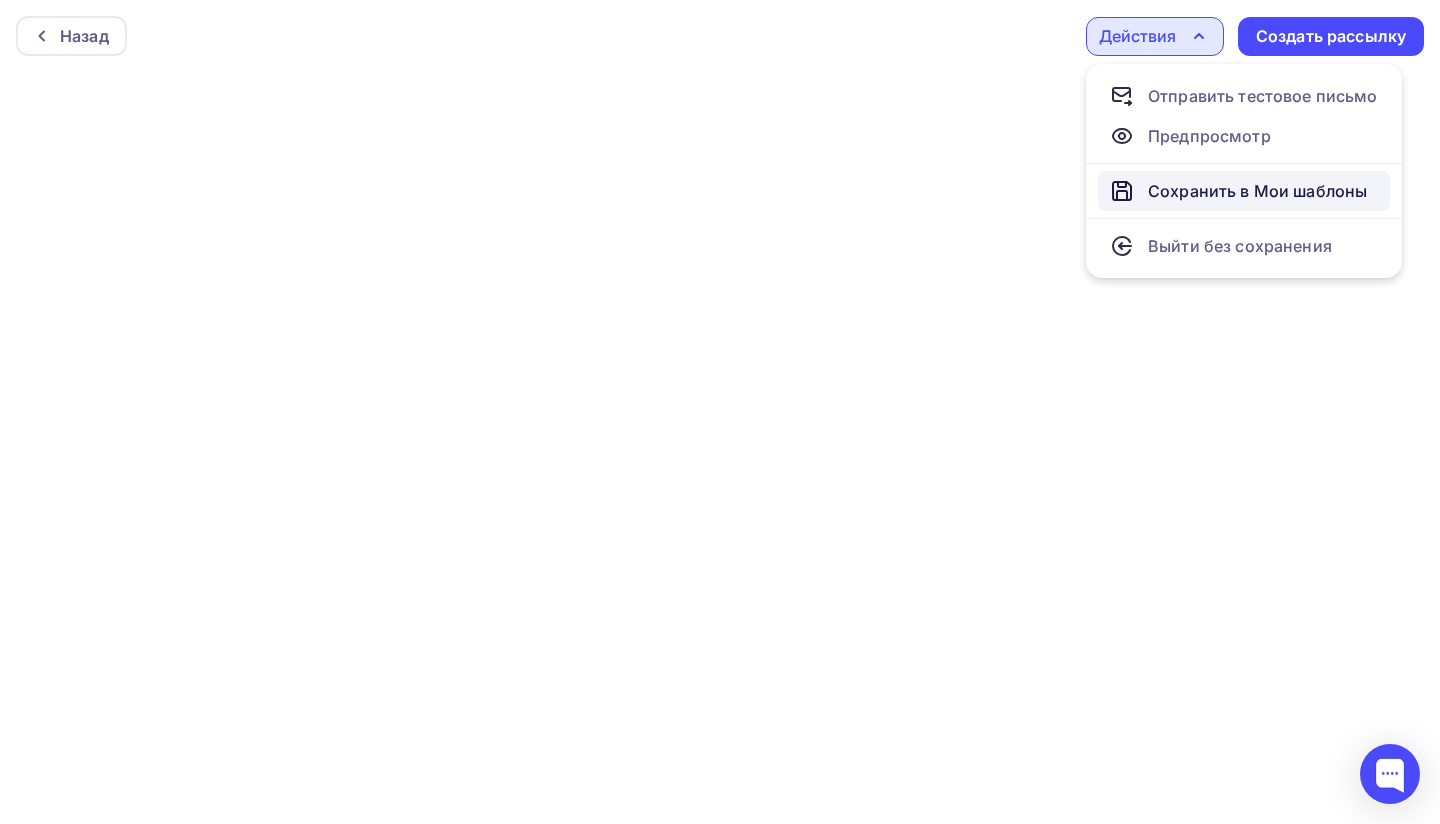 click on "Сохранить в Мои шаблоны" at bounding box center (1257, 191) 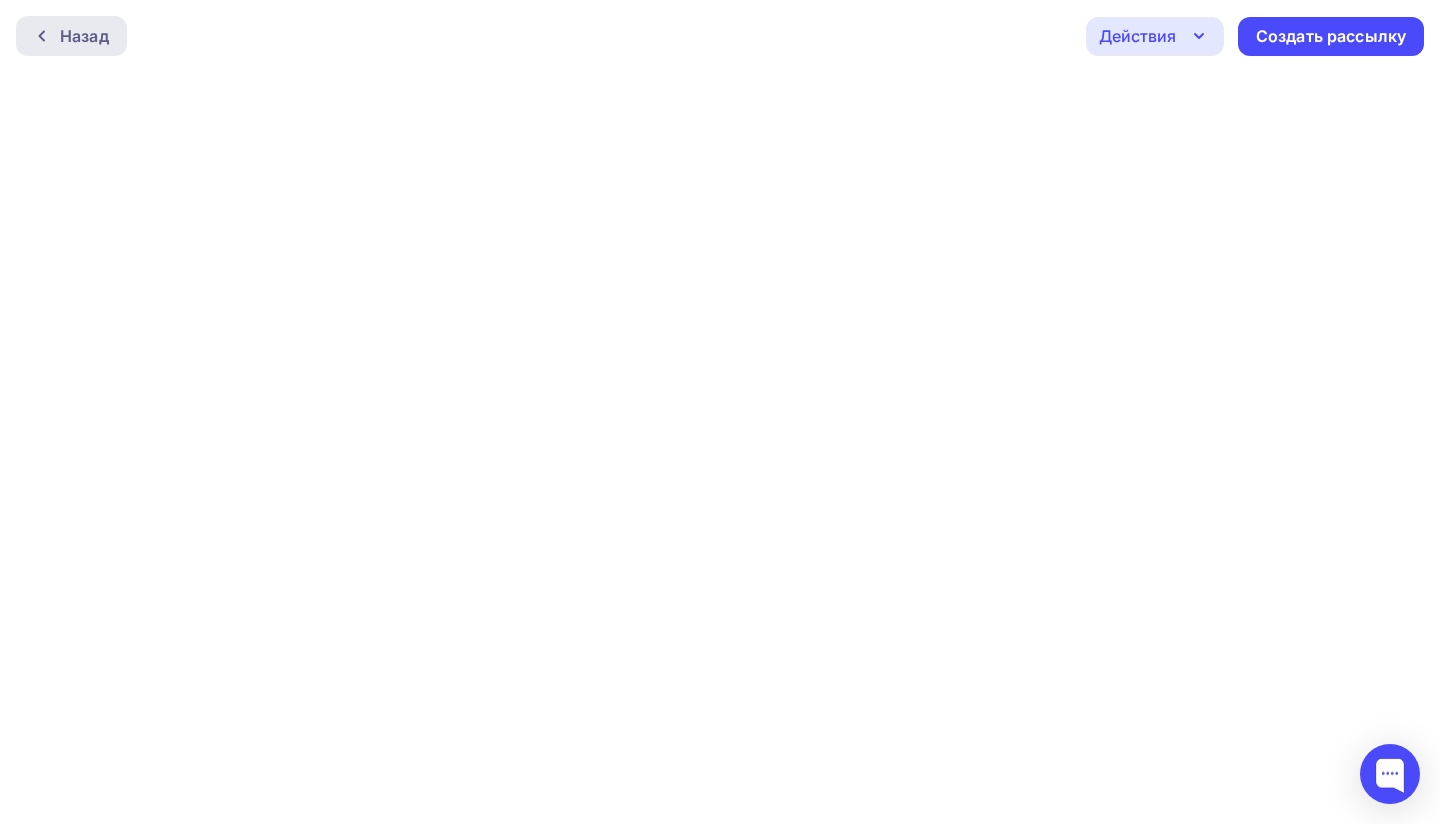 click on "Назад" at bounding box center (84, 36) 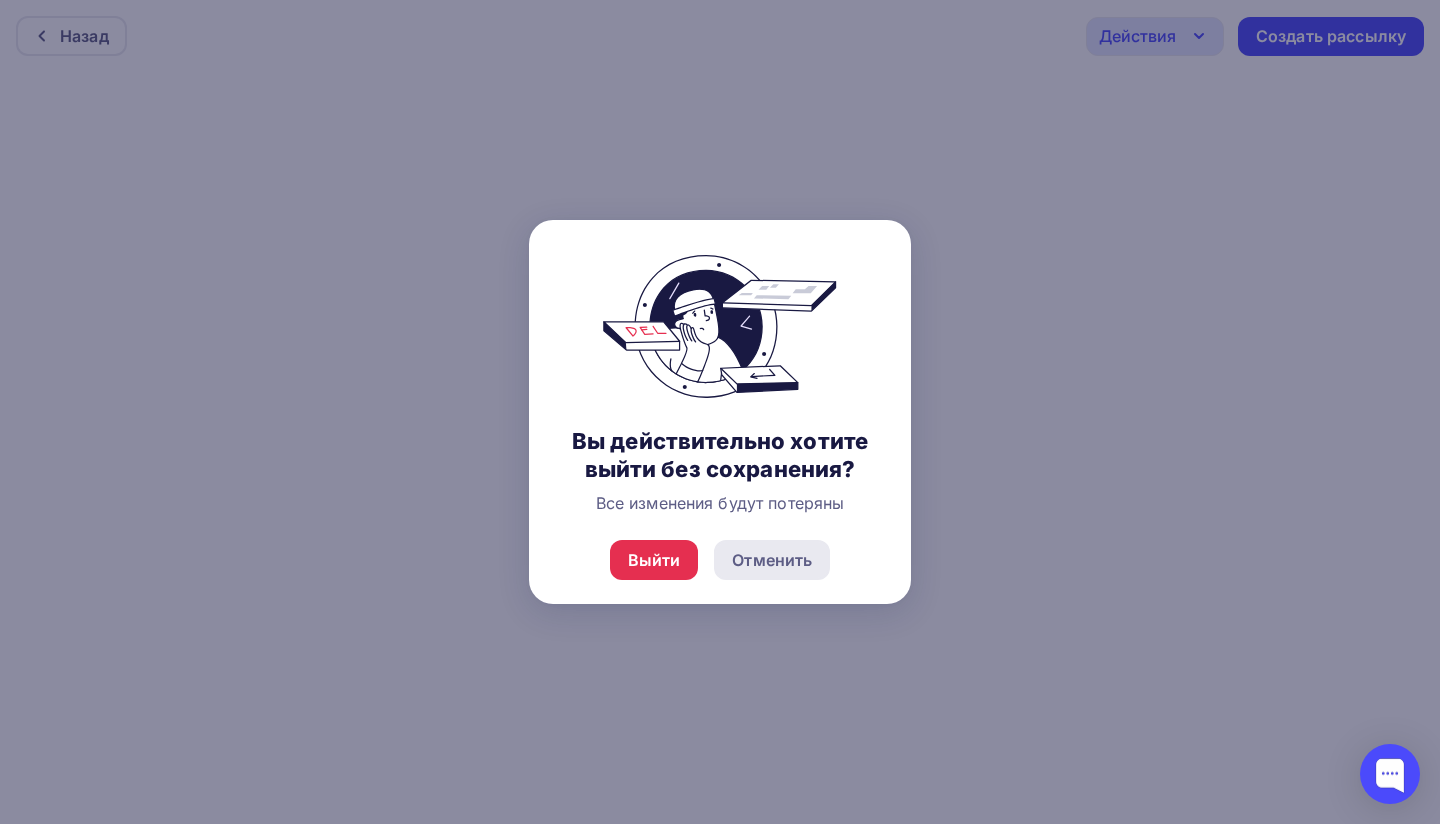 click on "Отменить" at bounding box center (772, 560) 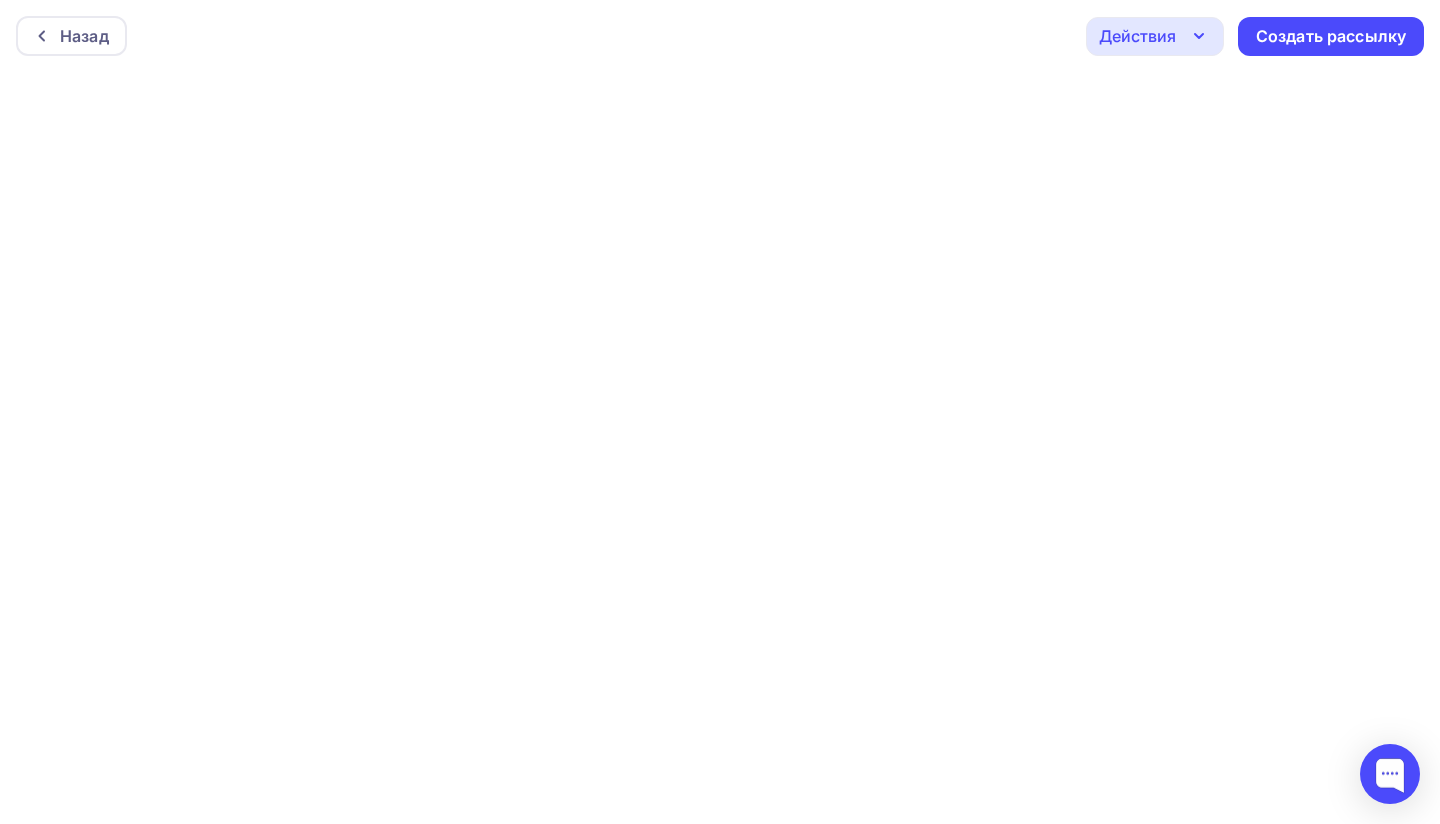 scroll, scrollTop: 5, scrollLeft: 0, axis: vertical 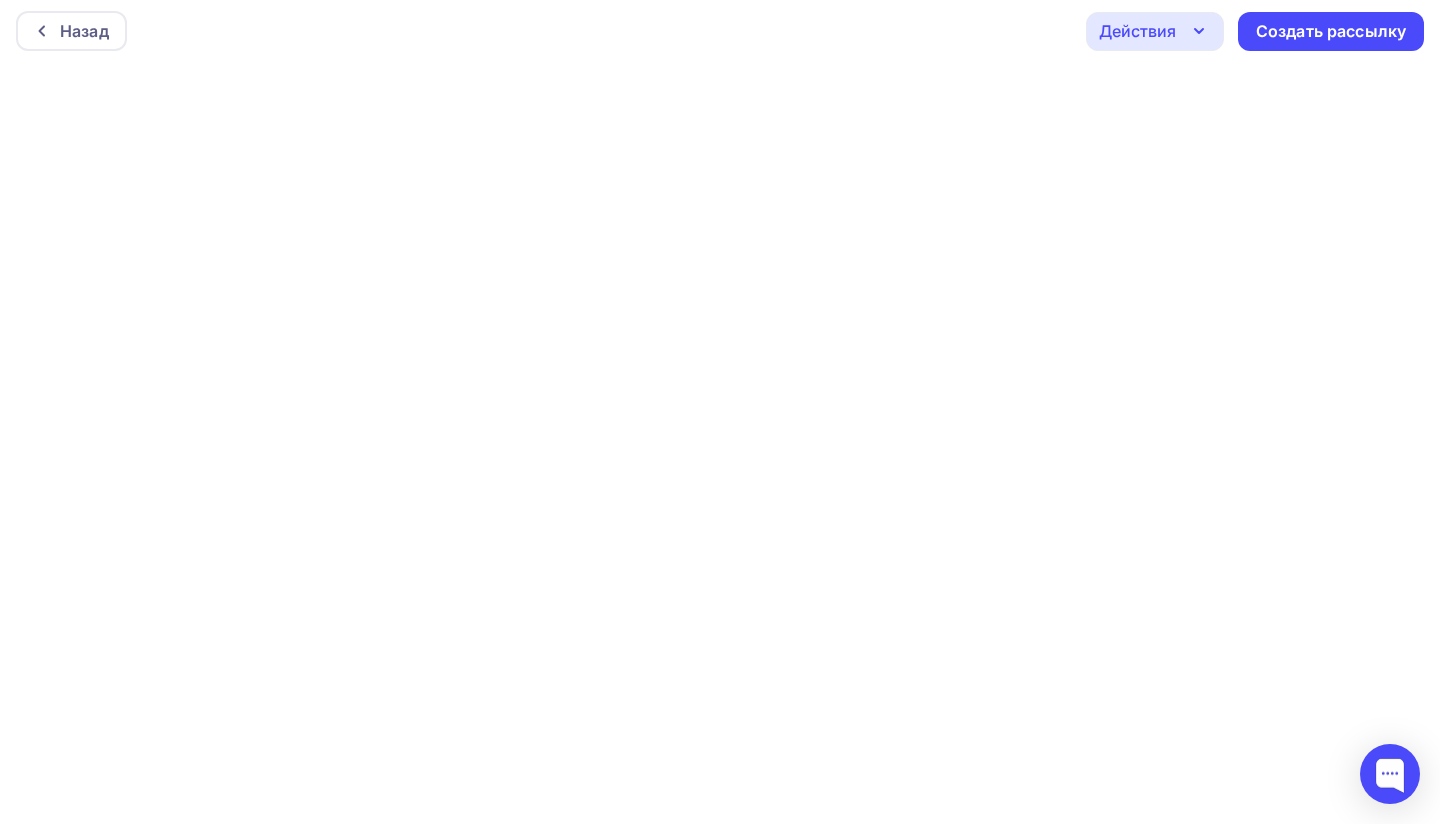 click on "Действия" at bounding box center [1155, 31] 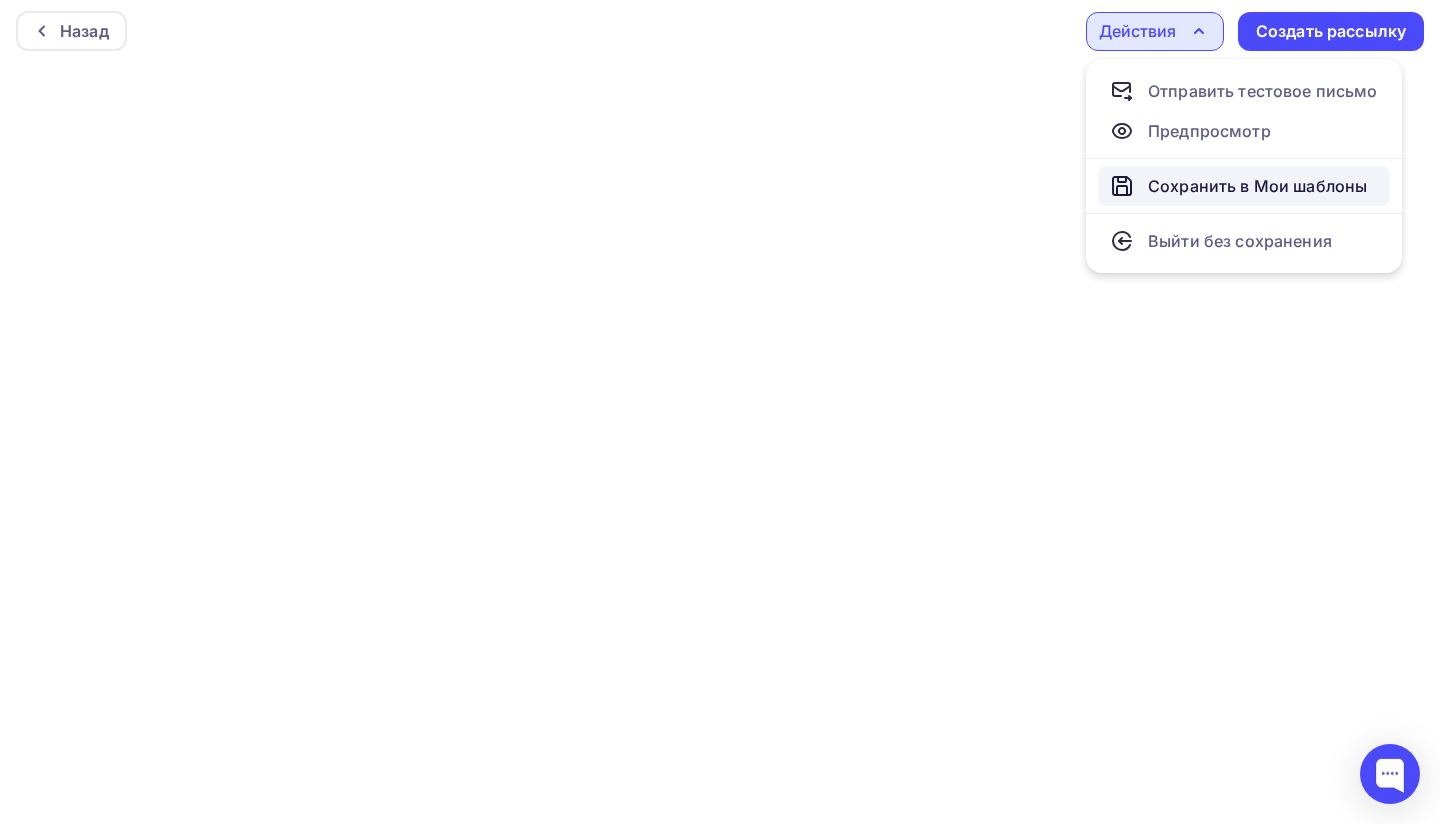 click on "Сохранить в Мои шаблоны" at bounding box center [1257, 186] 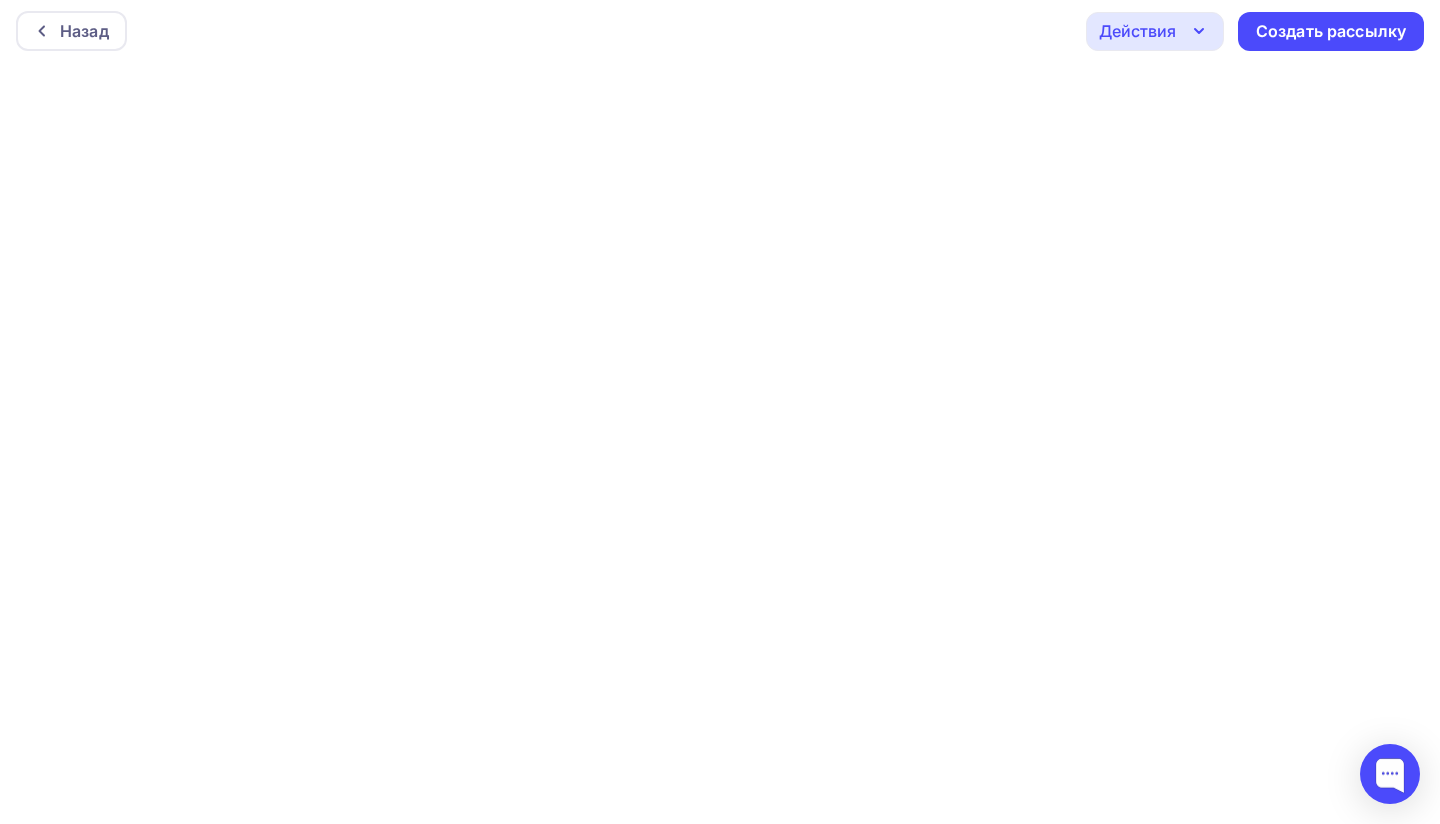 click on "Действия" at bounding box center [1137, 31] 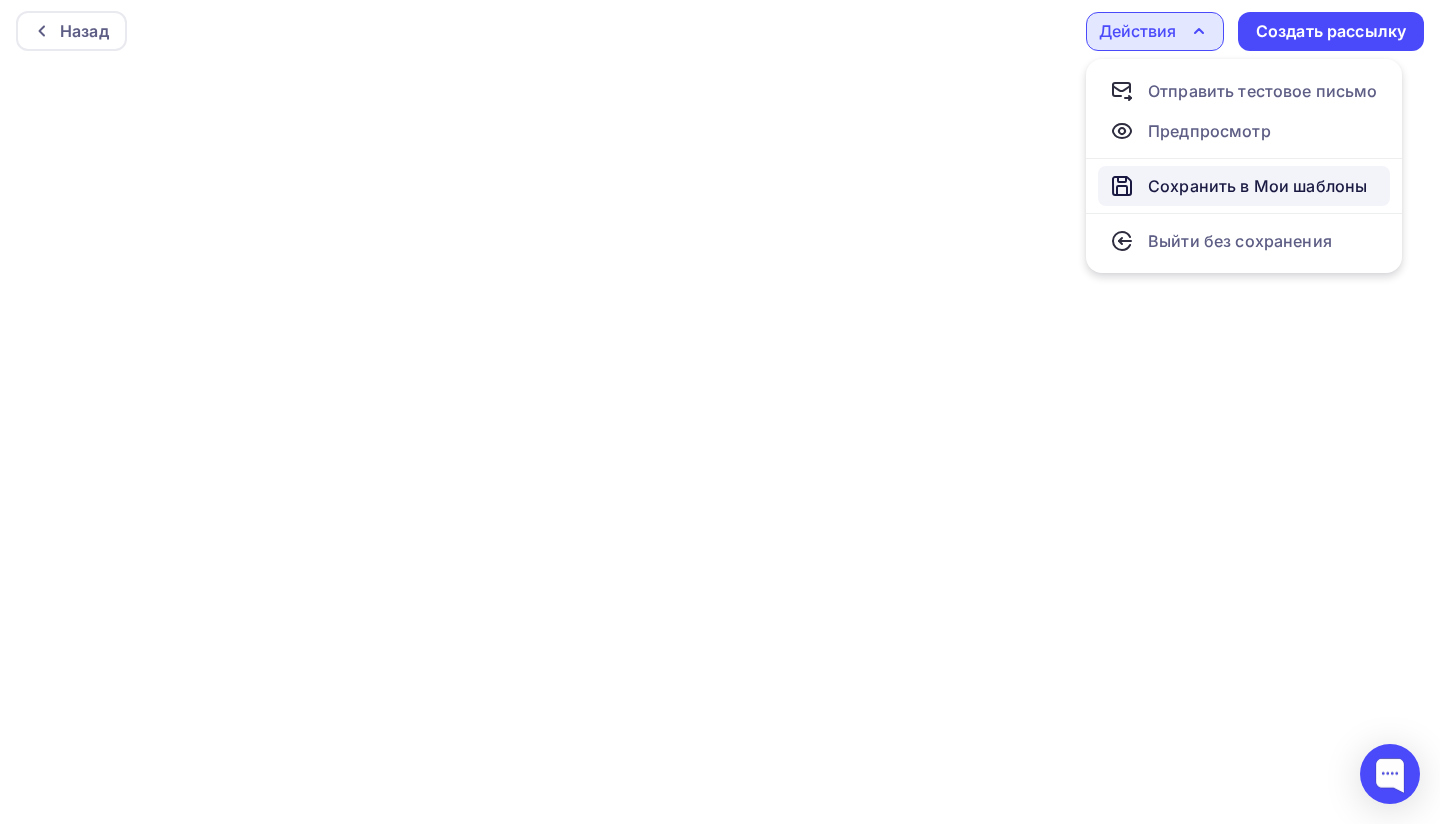 click on "Сохранить в Мои шаблоны" at bounding box center (1257, 186) 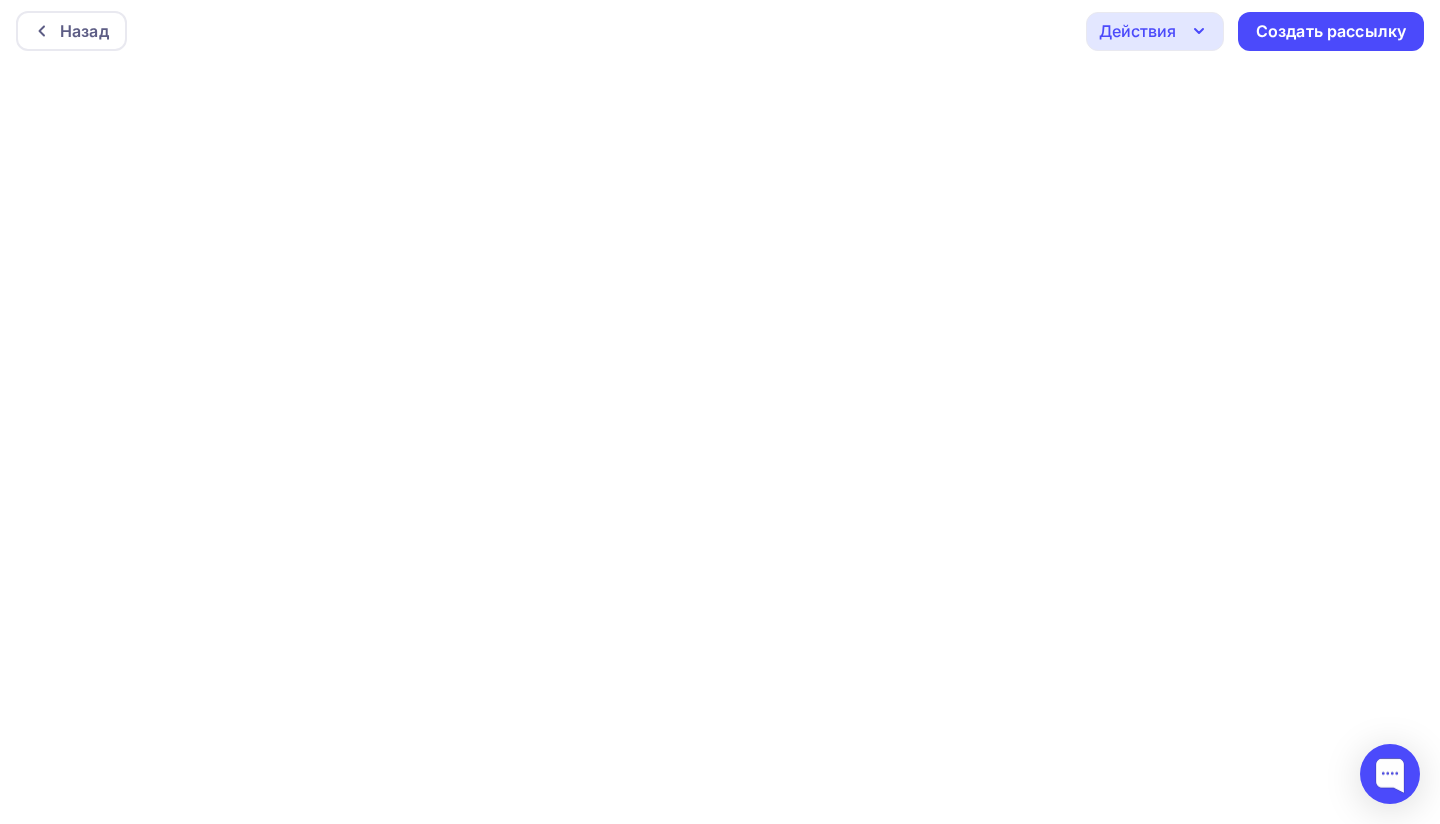 click on "Действия" at bounding box center [1137, 31] 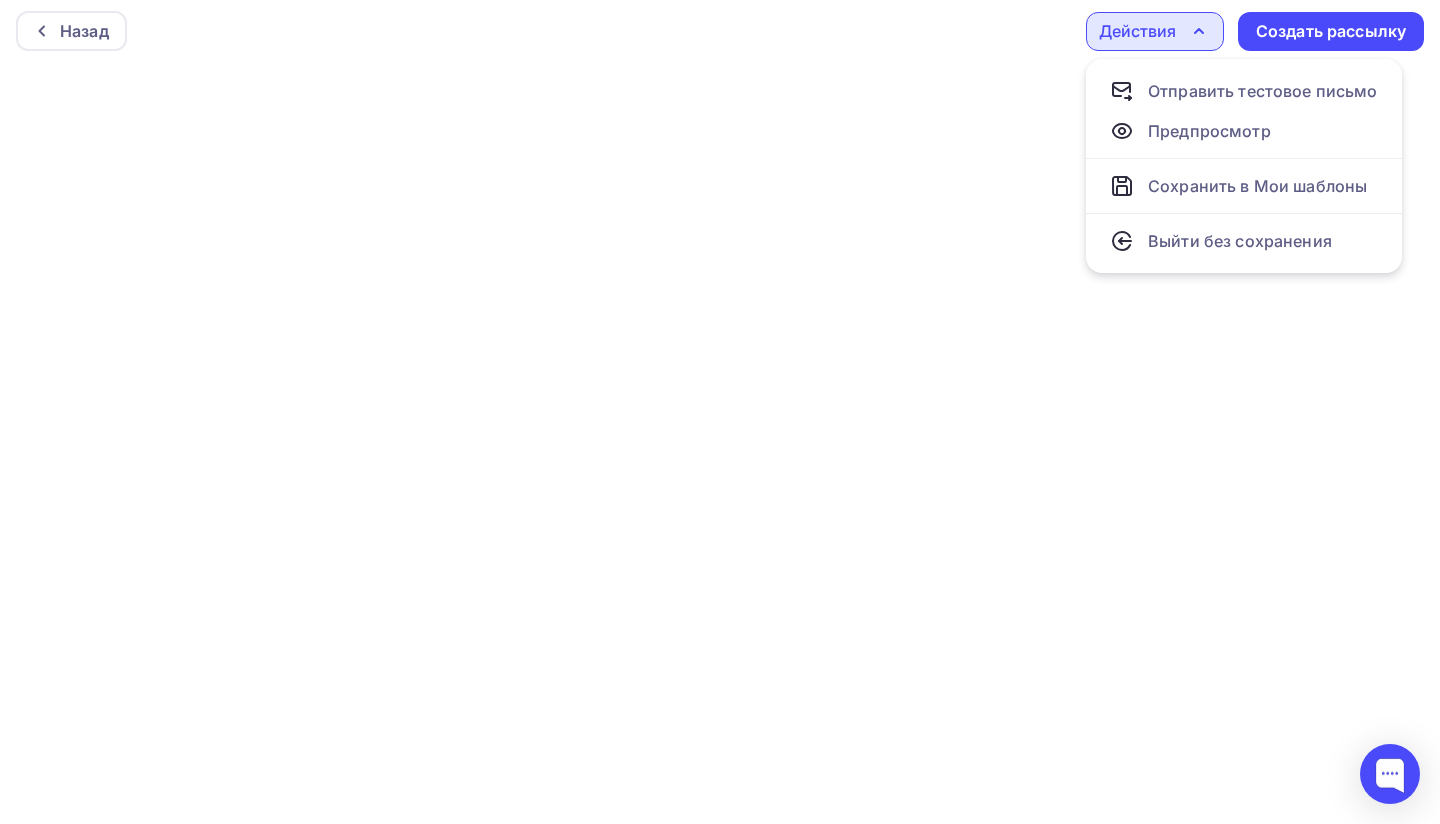 click on "Назад
Действия
Отправить тестовое письмо             Предпросмотр               Сохранить в Мои шаблоны               Выйти без сохранения               Создать рассылку" at bounding box center (720, 31) 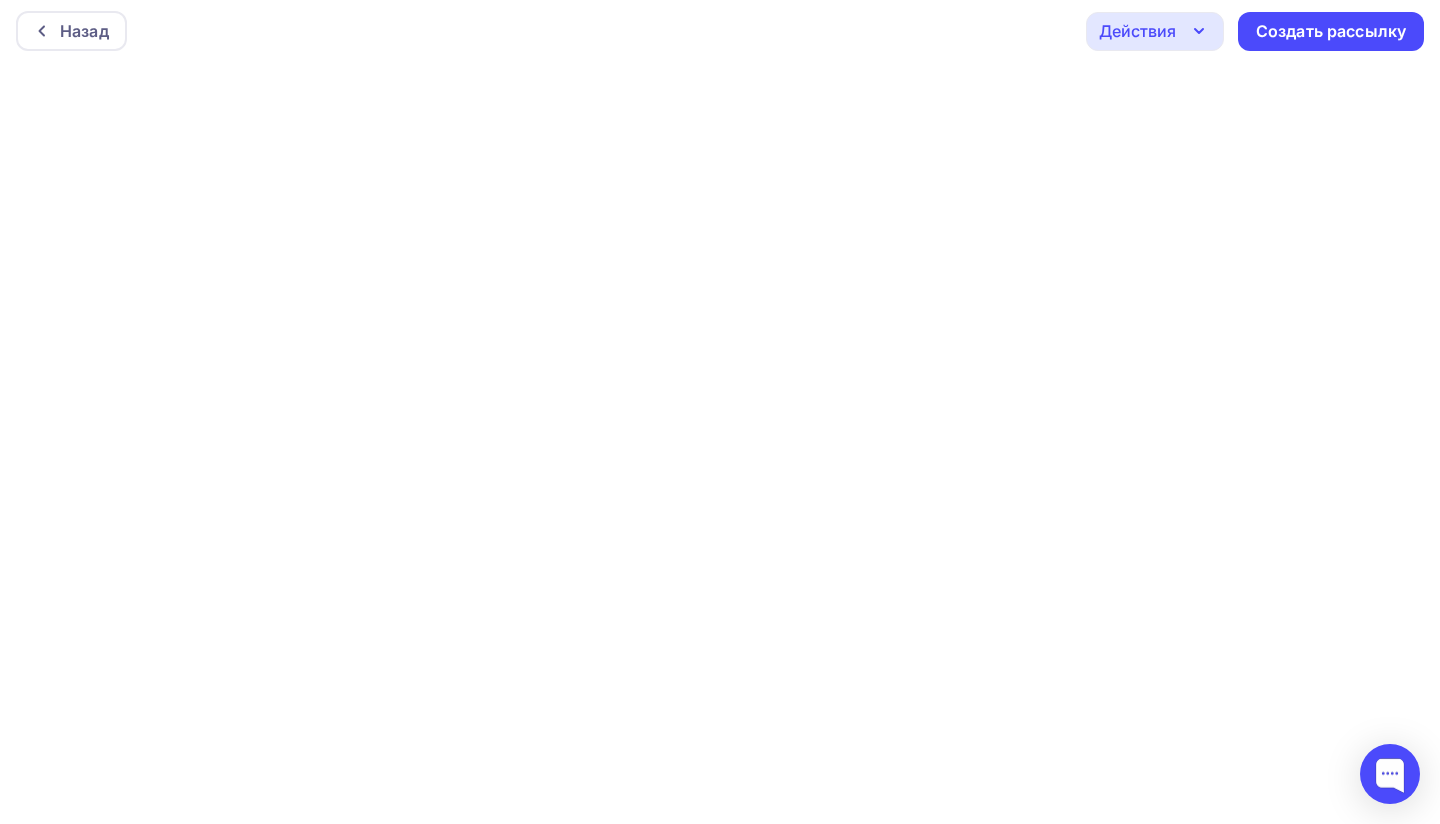 scroll, scrollTop: 0, scrollLeft: 0, axis: both 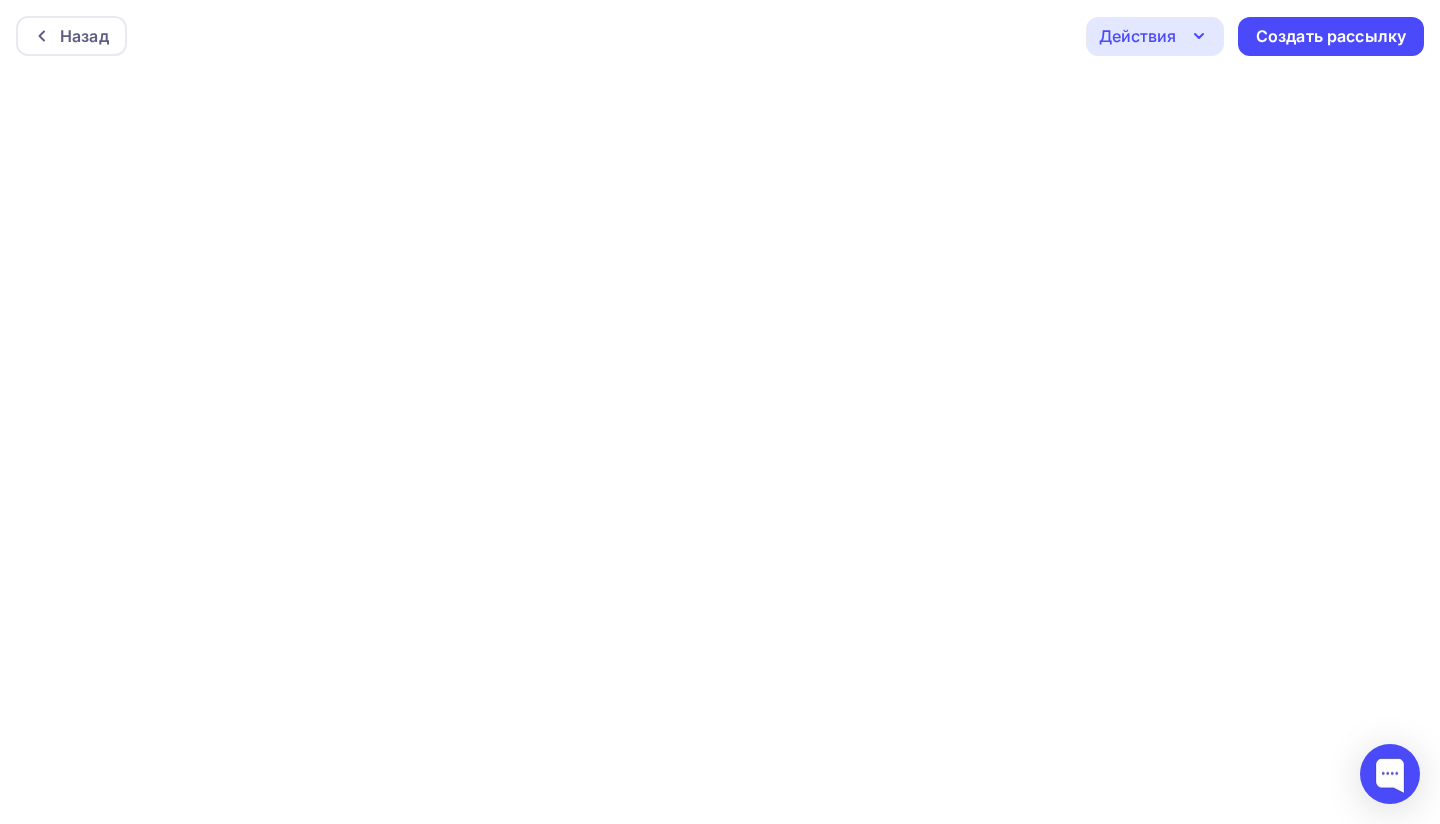 click on "Действия" at bounding box center (1137, 36) 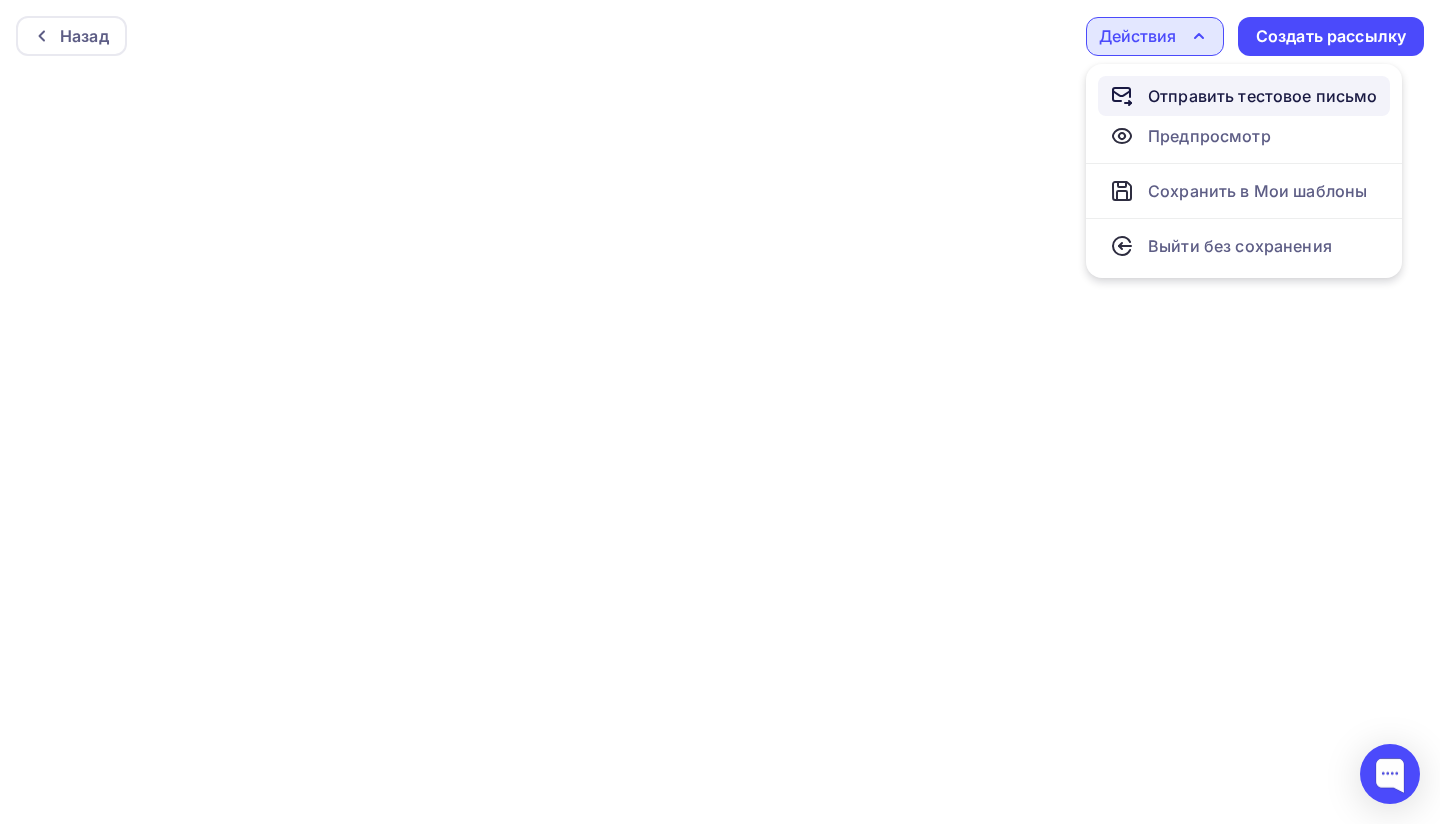 click on "Отправить тестовое письмо" at bounding box center (1263, 96) 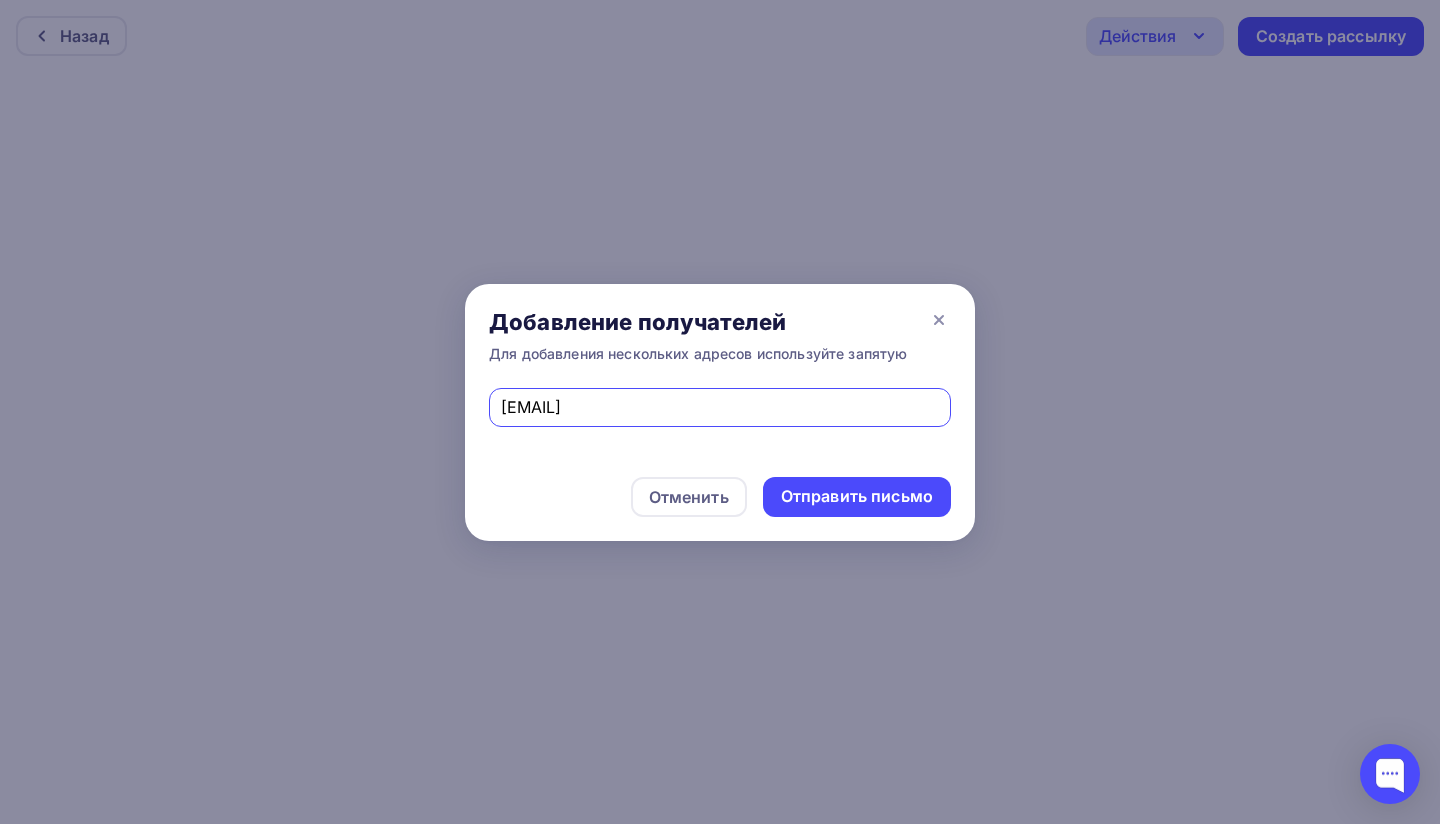 drag, startPoint x: 723, startPoint y: 405, endPoint x: 514, endPoint y: 390, distance: 209.53758 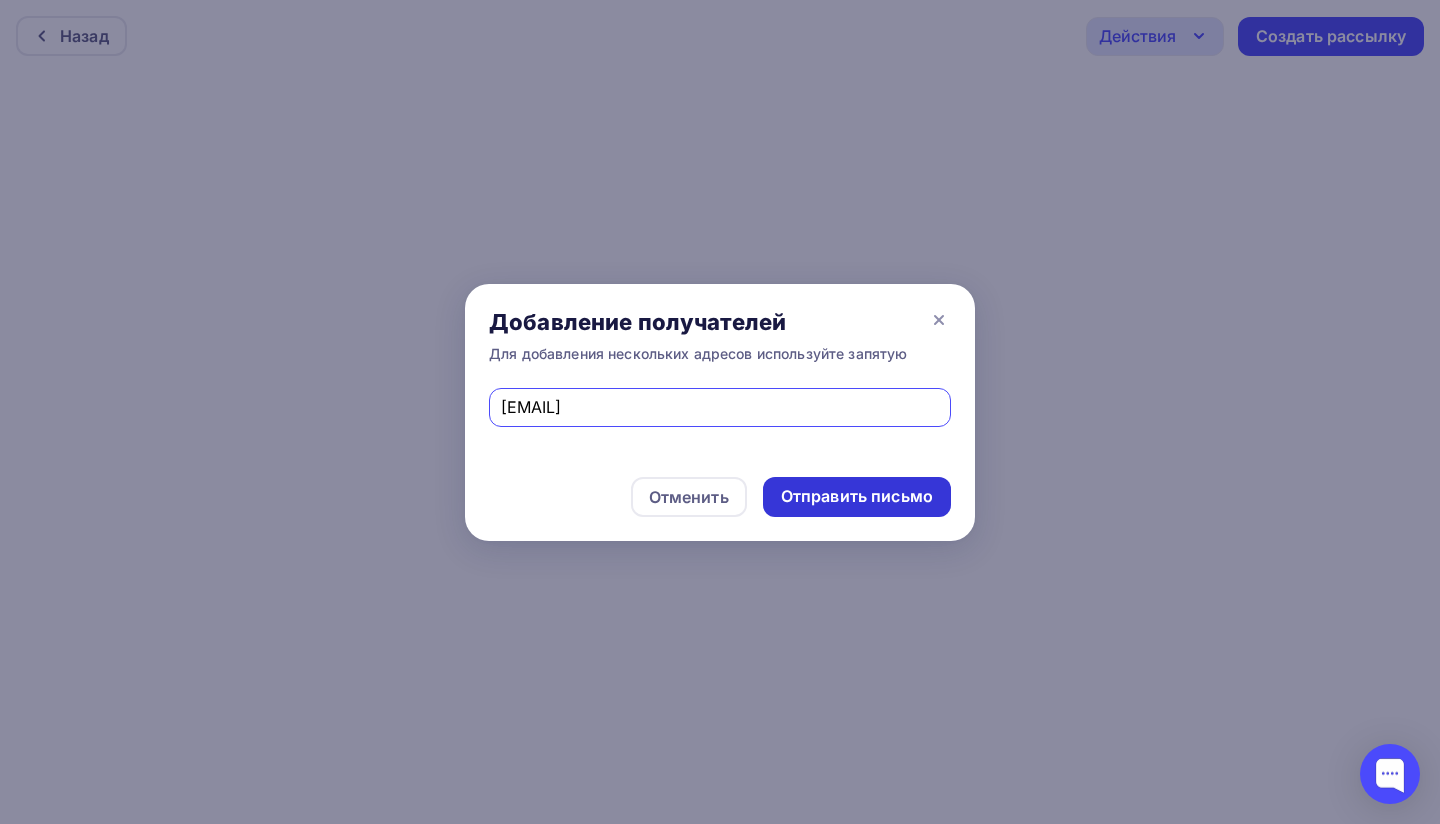 type on "styl-taganrog@mail.ru" 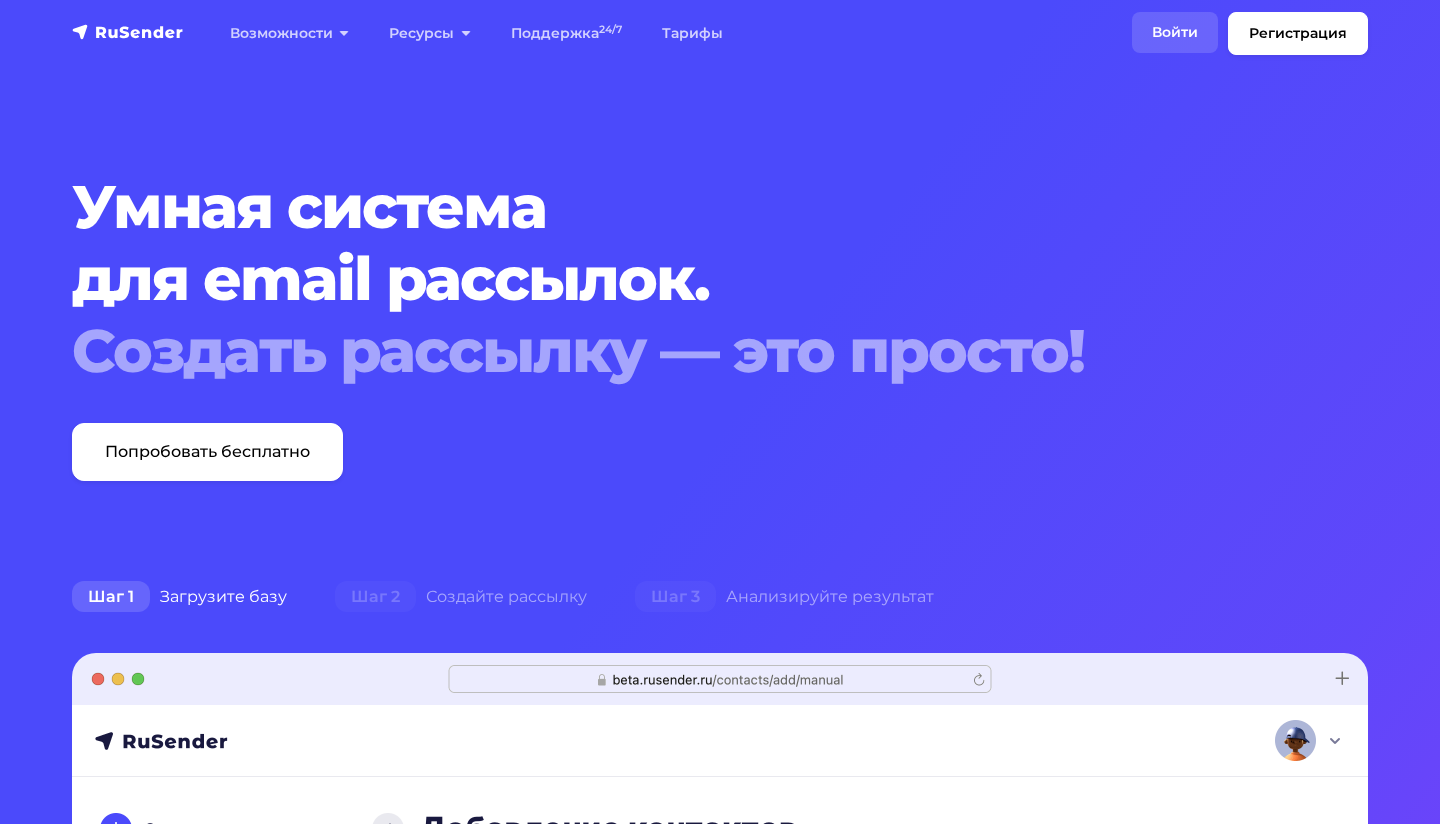 scroll, scrollTop: 0, scrollLeft: 0, axis: both 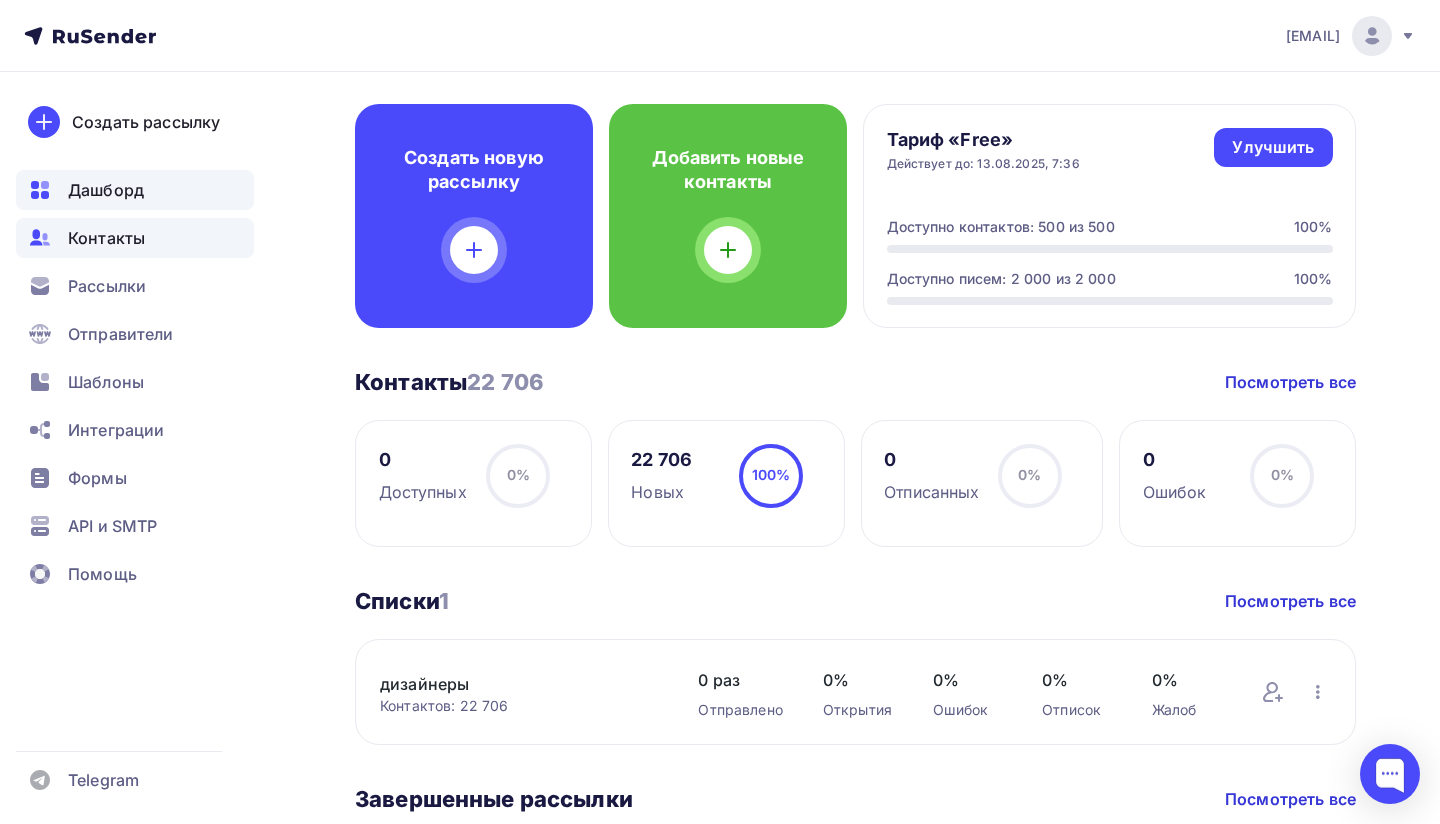 click on "Контакты" at bounding box center [106, 238] 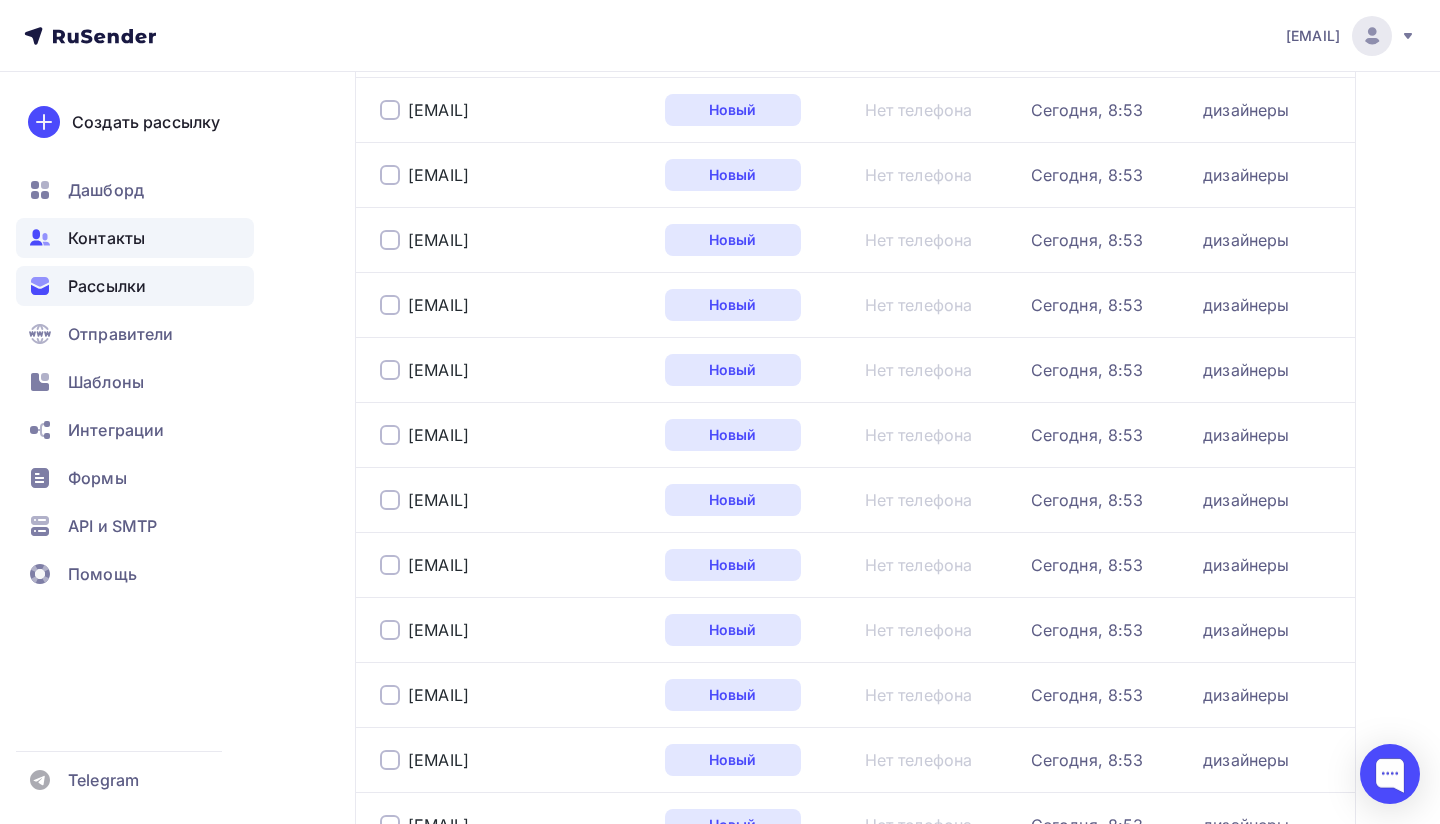 scroll, scrollTop: 0, scrollLeft: 0, axis: both 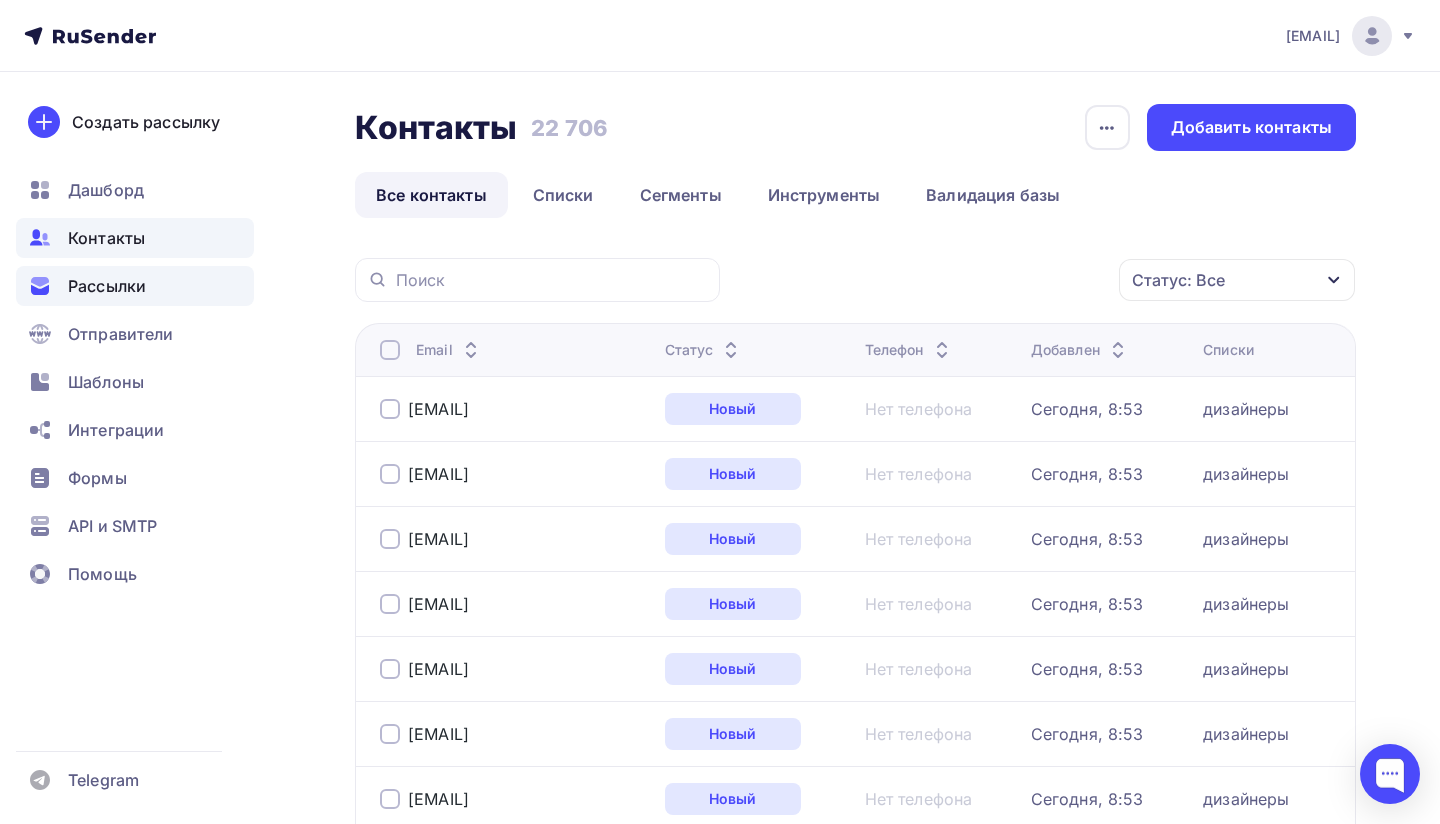 click on "Рассылки" at bounding box center [107, 286] 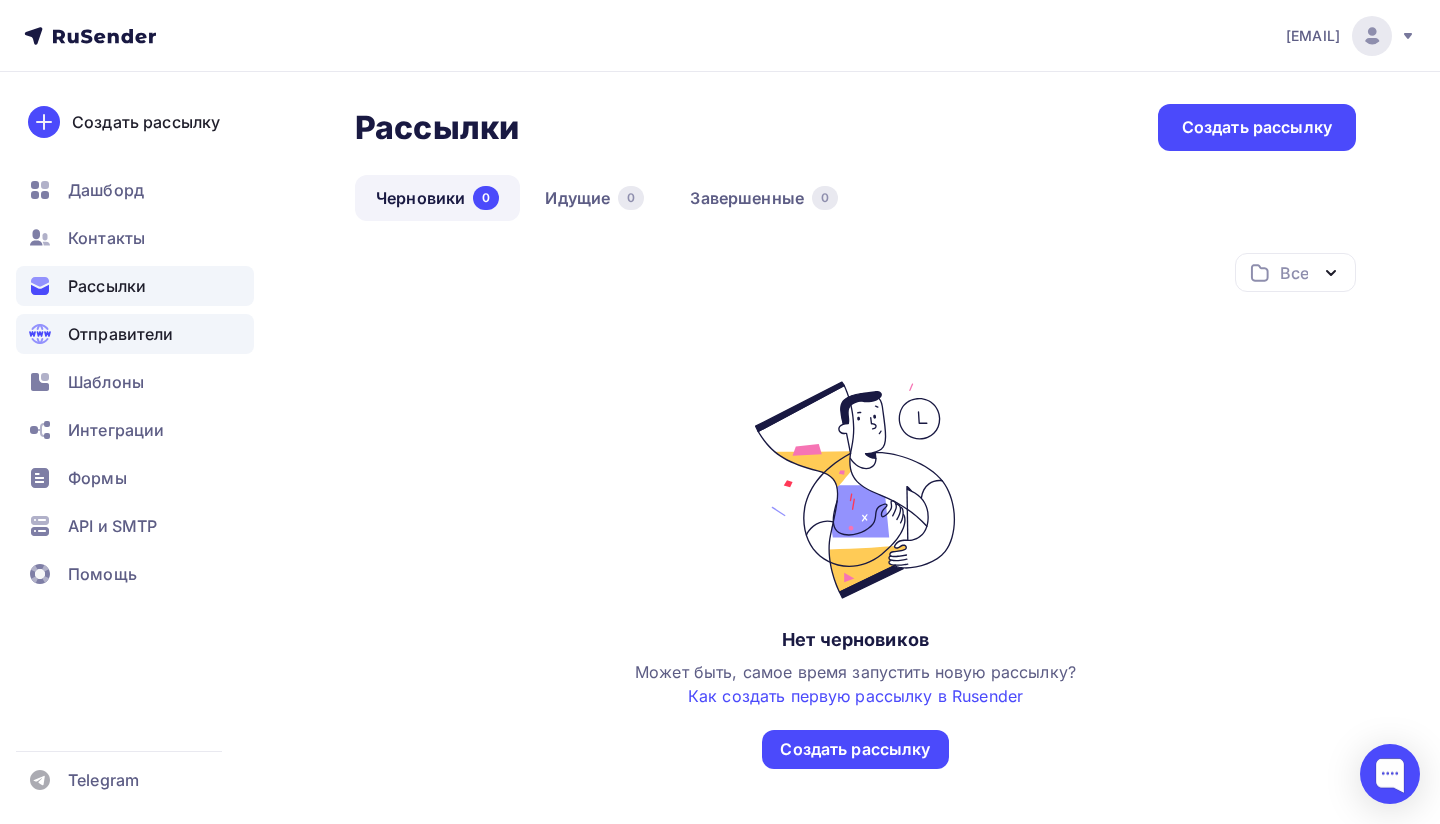 click on "Отправители" at bounding box center (121, 334) 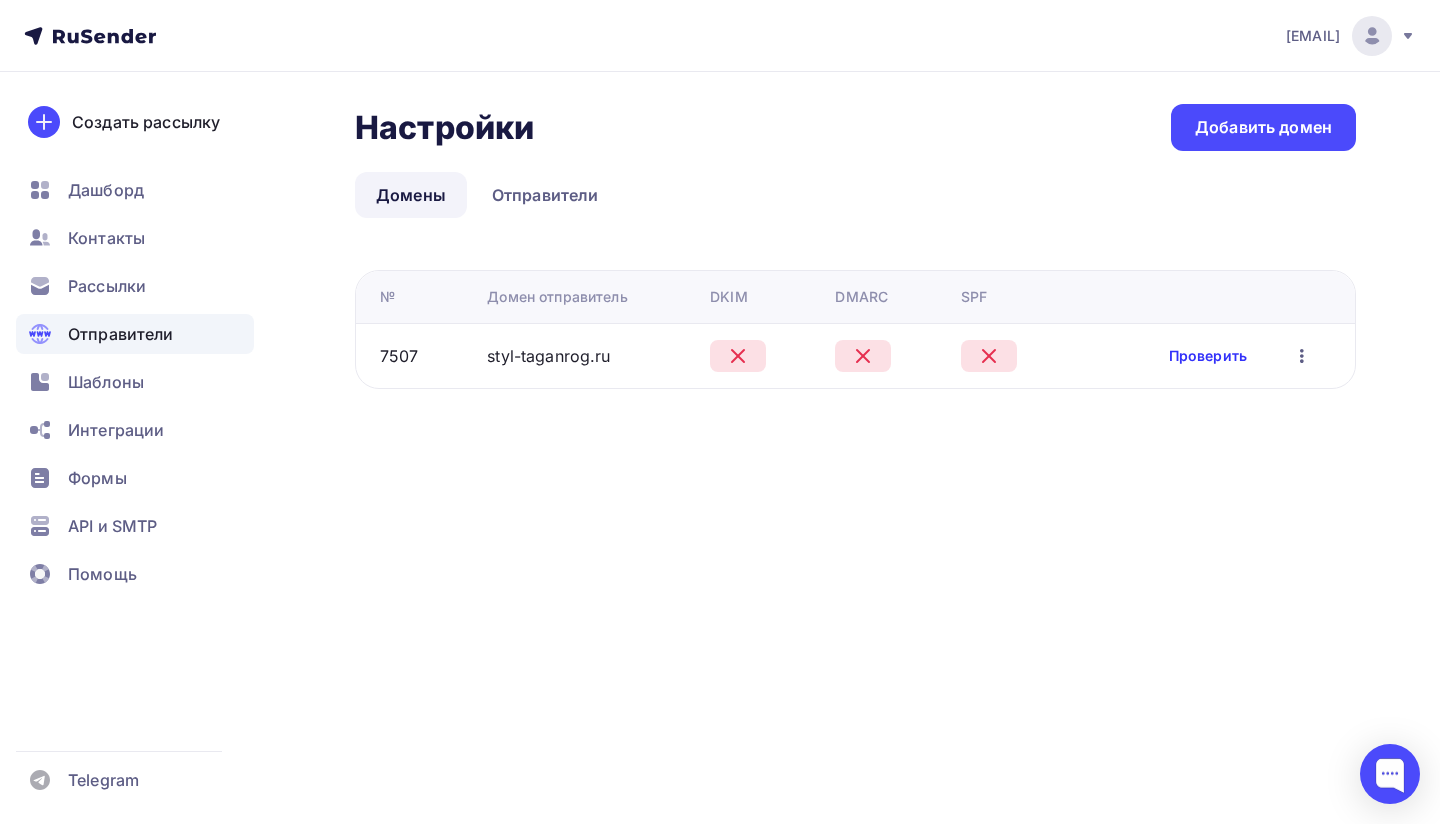 click on "Проверить" at bounding box center (1208, 356) 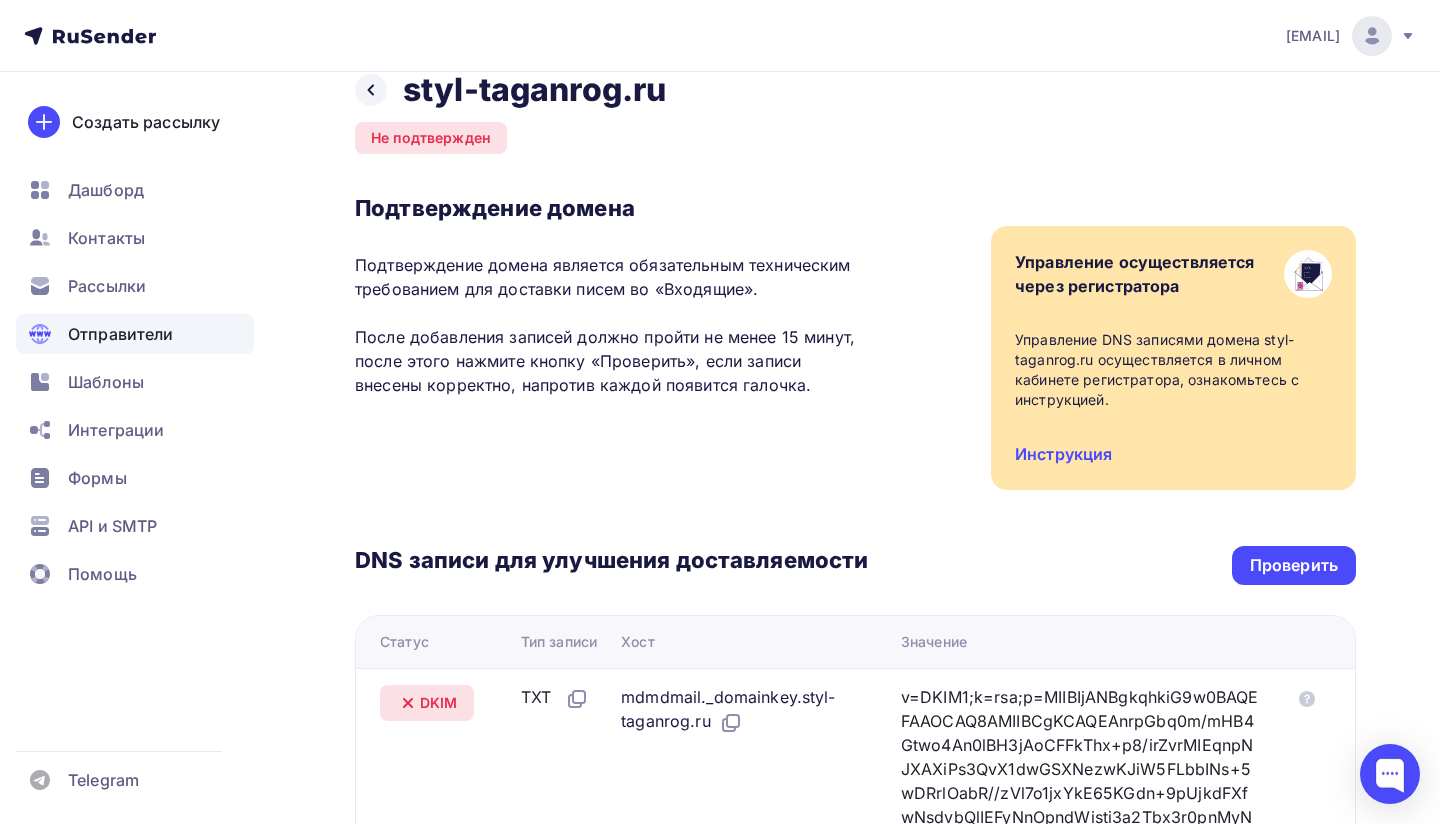 scroll, scrollTop: 35, scrollLeft: 0, axis: vertical 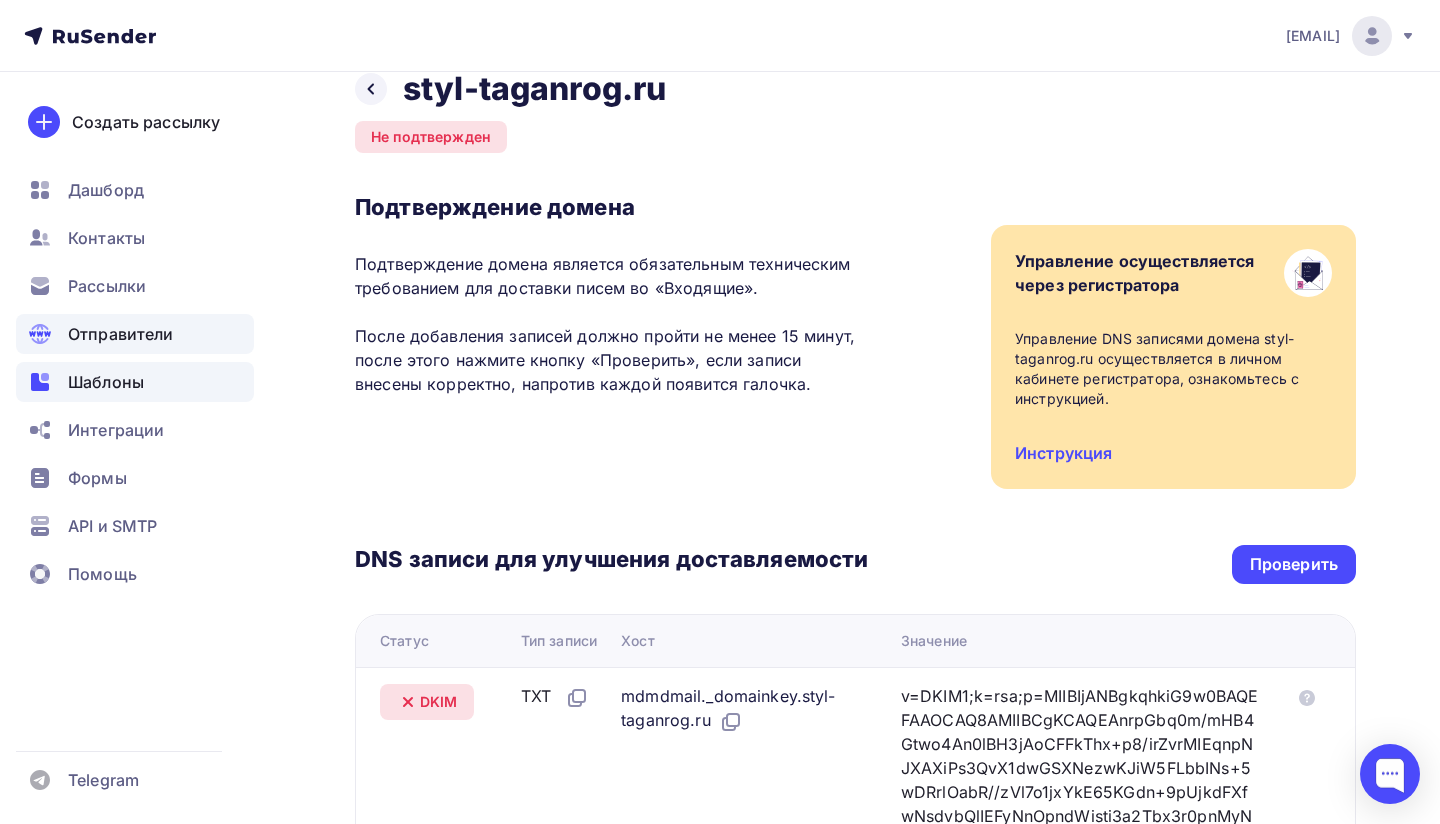 click on "Шаблоны" at bounding box center (135, 382) 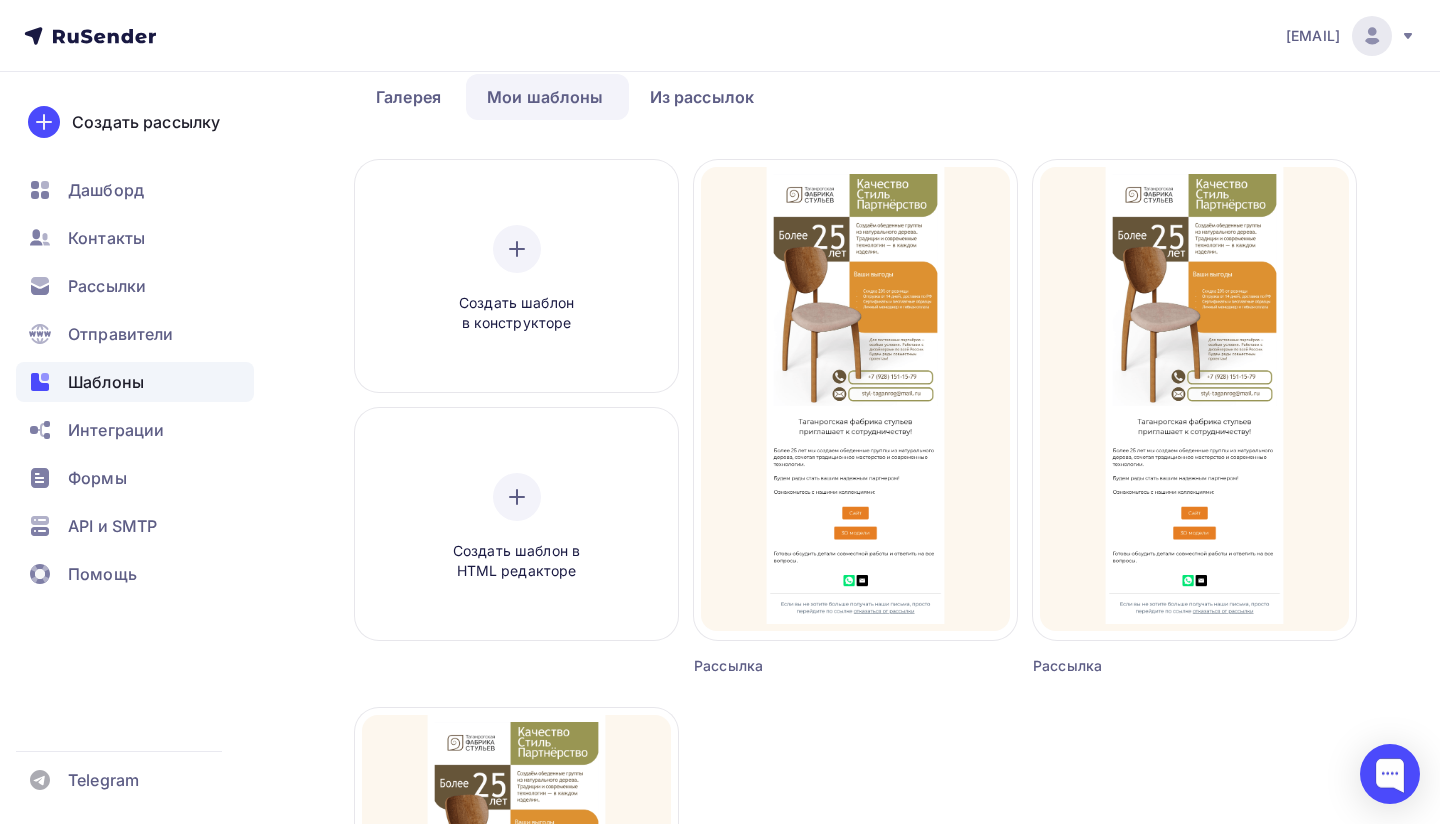 scroll, scrollTop: 0, scrollLeft: 0, axis: both 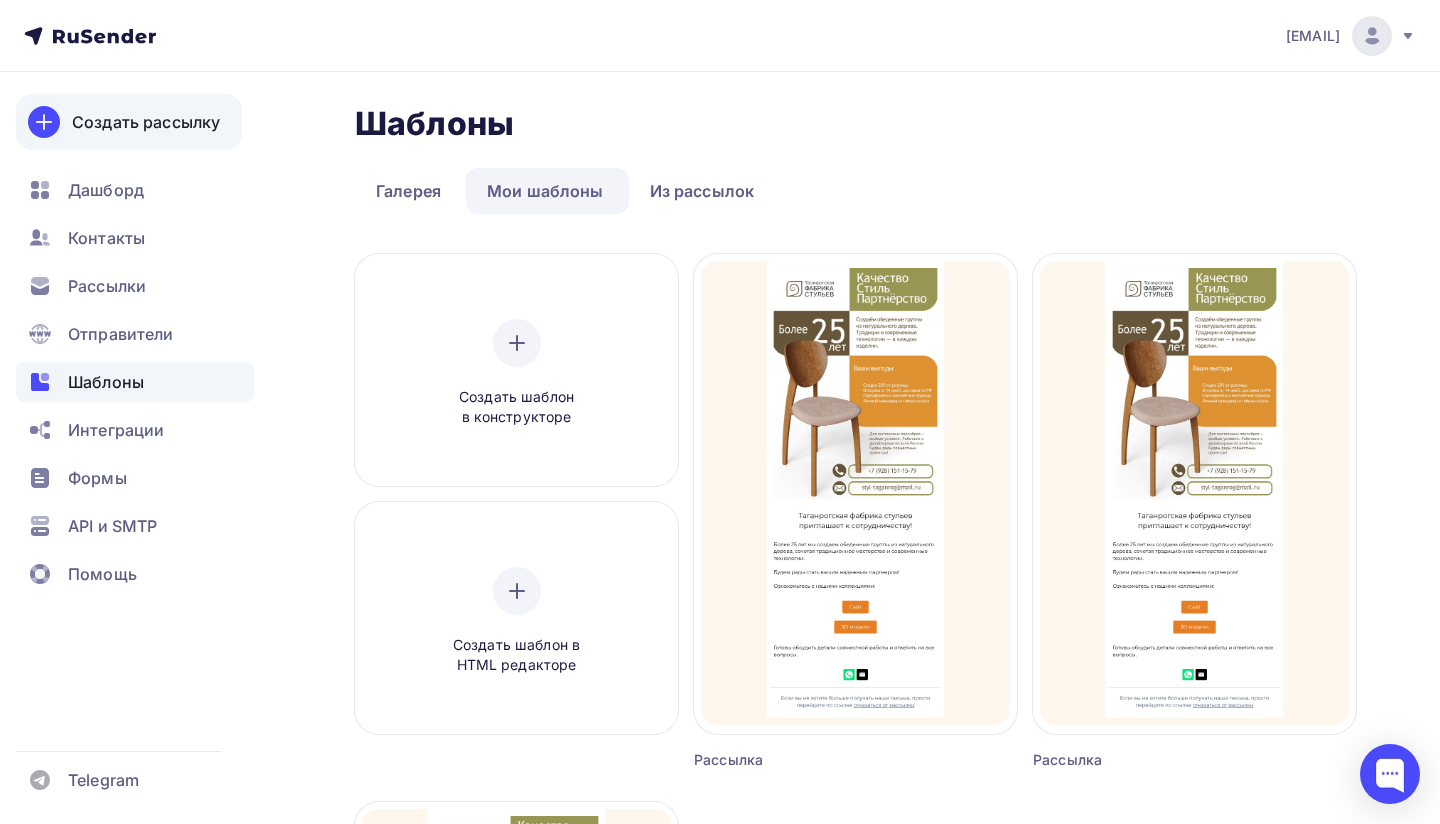 click on "Создать рассылку" at bounding box center [146, 122] 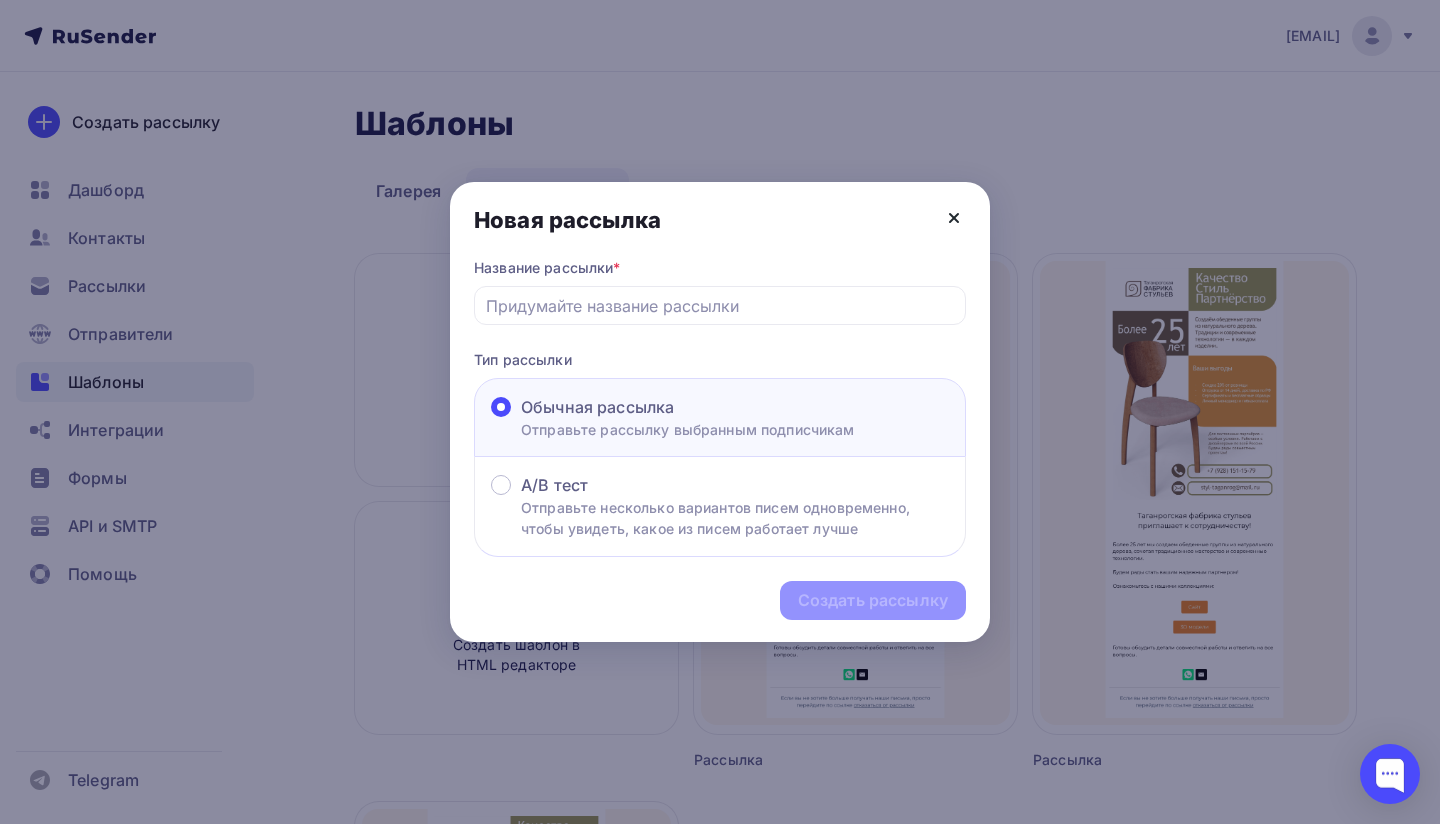 click 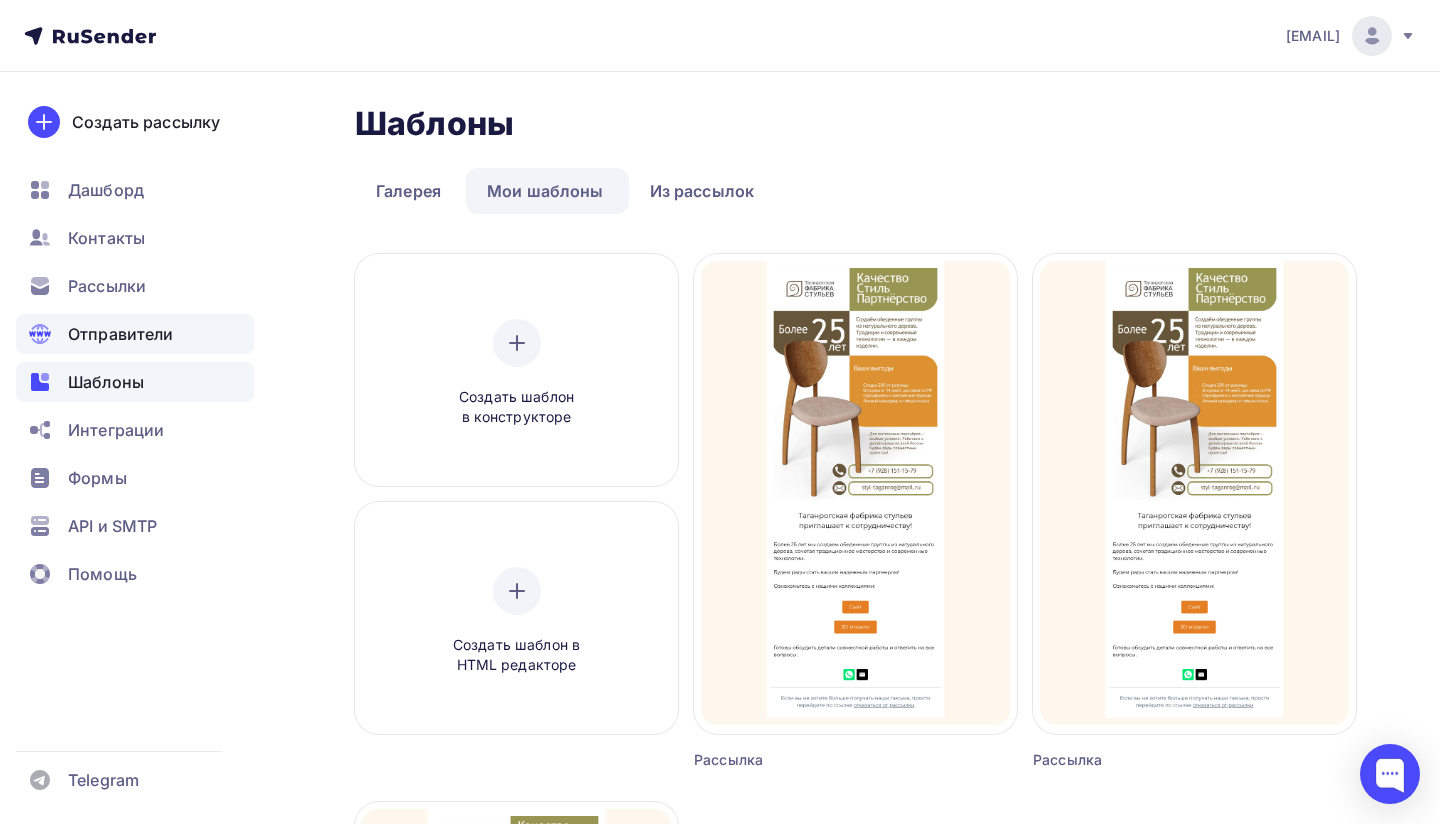 click on "Отправители" at bounding box center (121, 334) 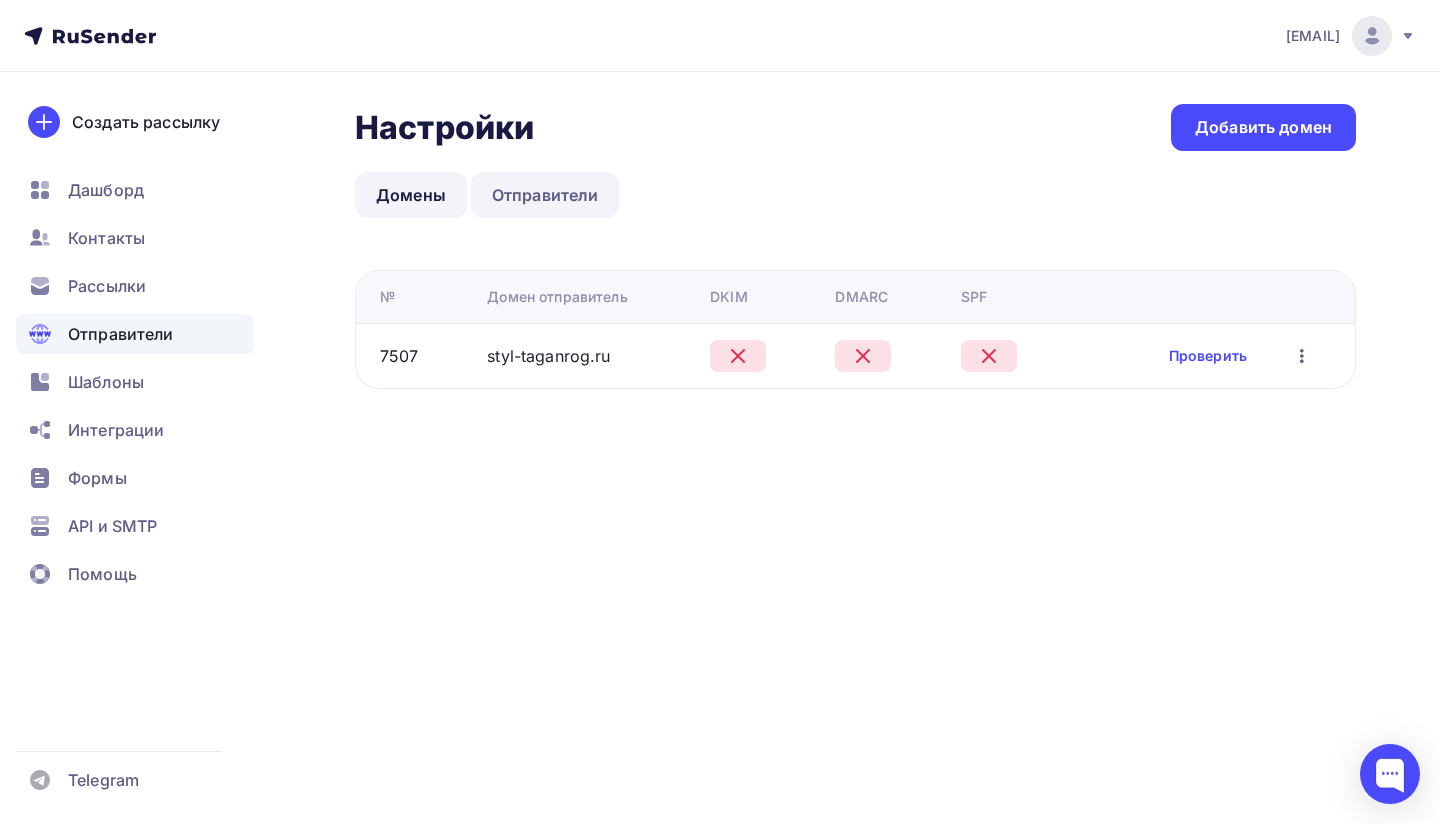 click on "Отправители" at bounding box center [545, 195] 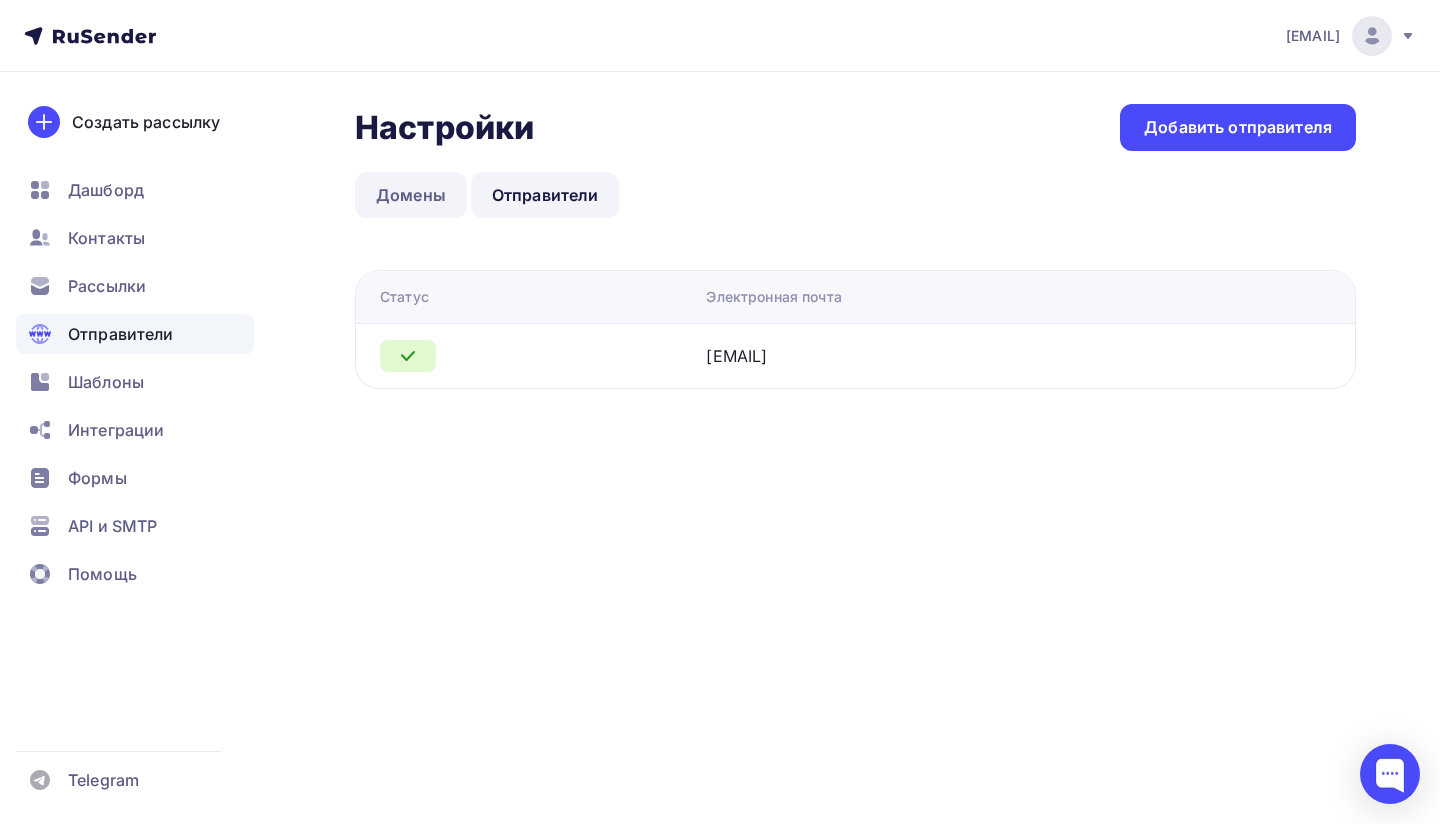 click on "Домены" at bounding box center (411, 195) 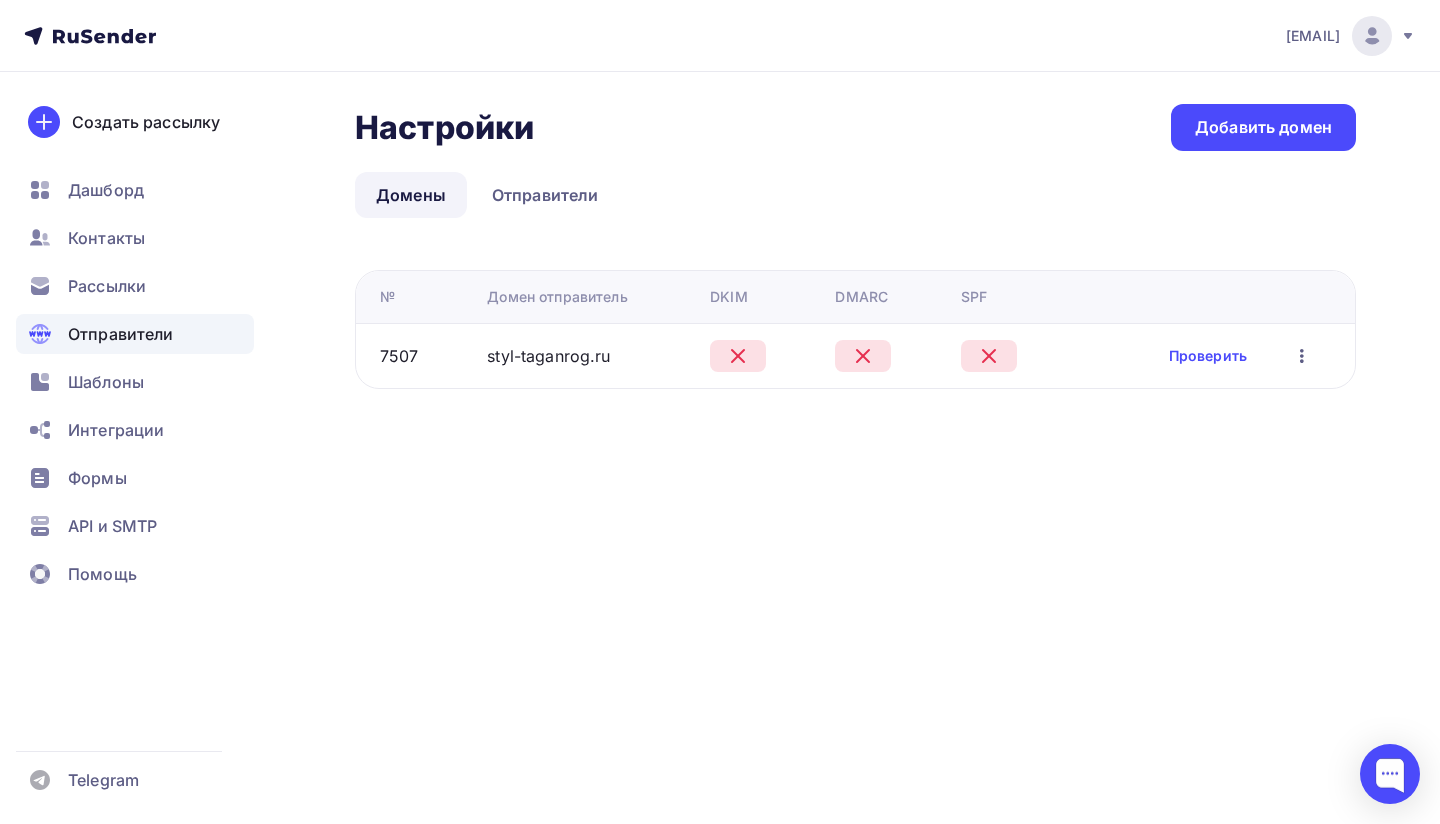 click 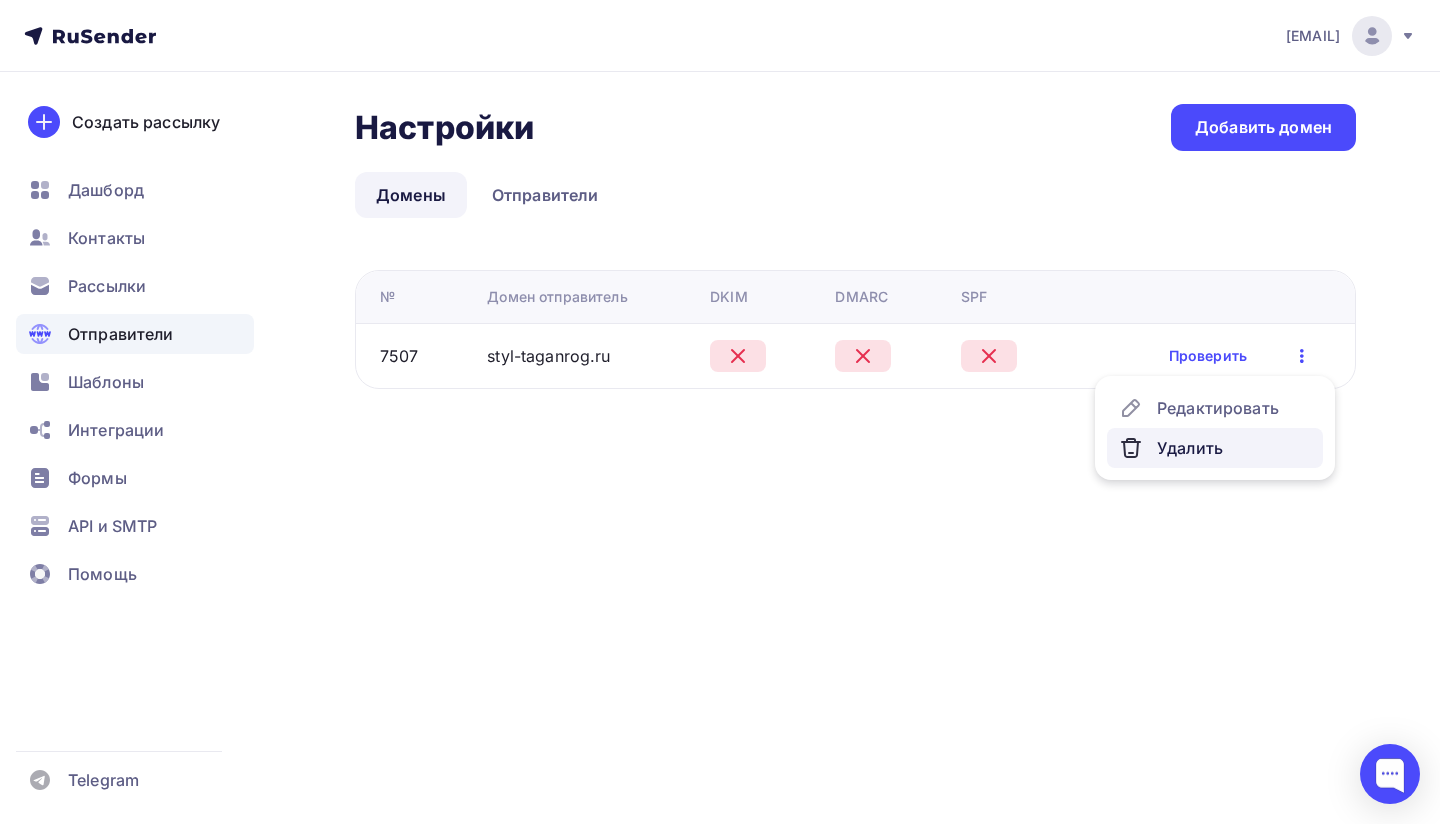 click on "Удалить" at bounding box center [1215, 448] 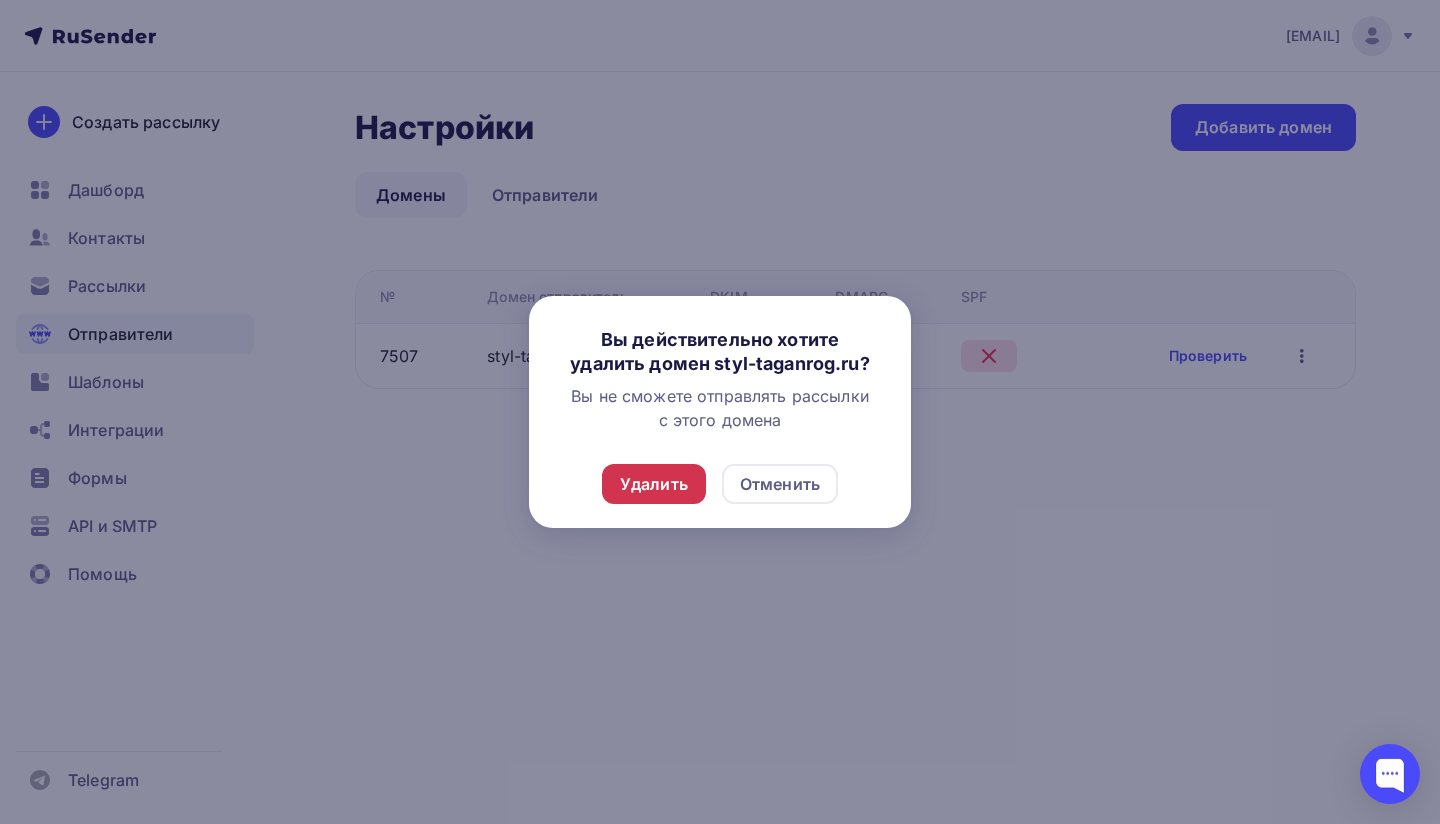 click on "Удалить" at bounding box center (654, 484) 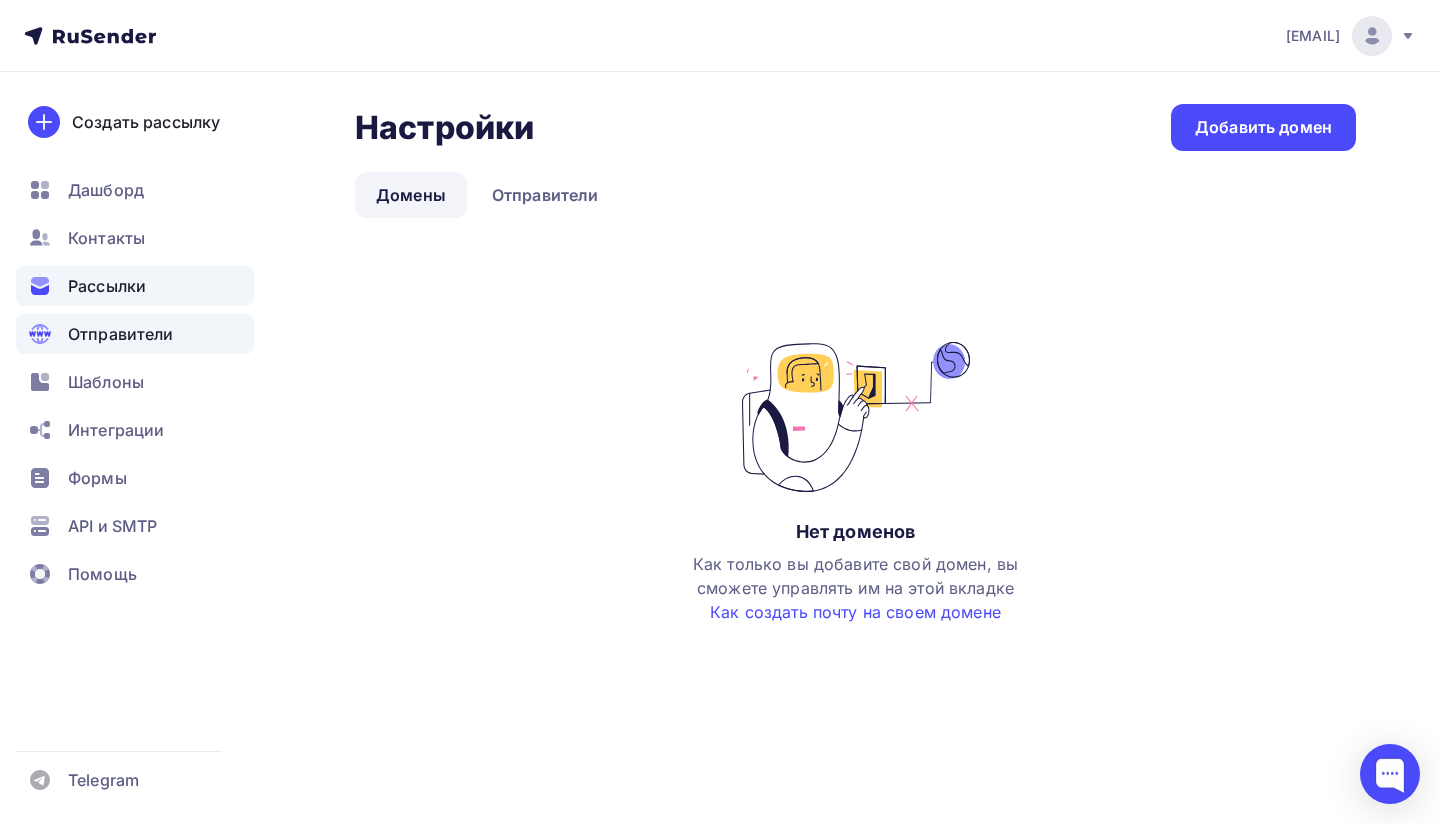 click on "Рассылки" at bounding box center (107, 286) 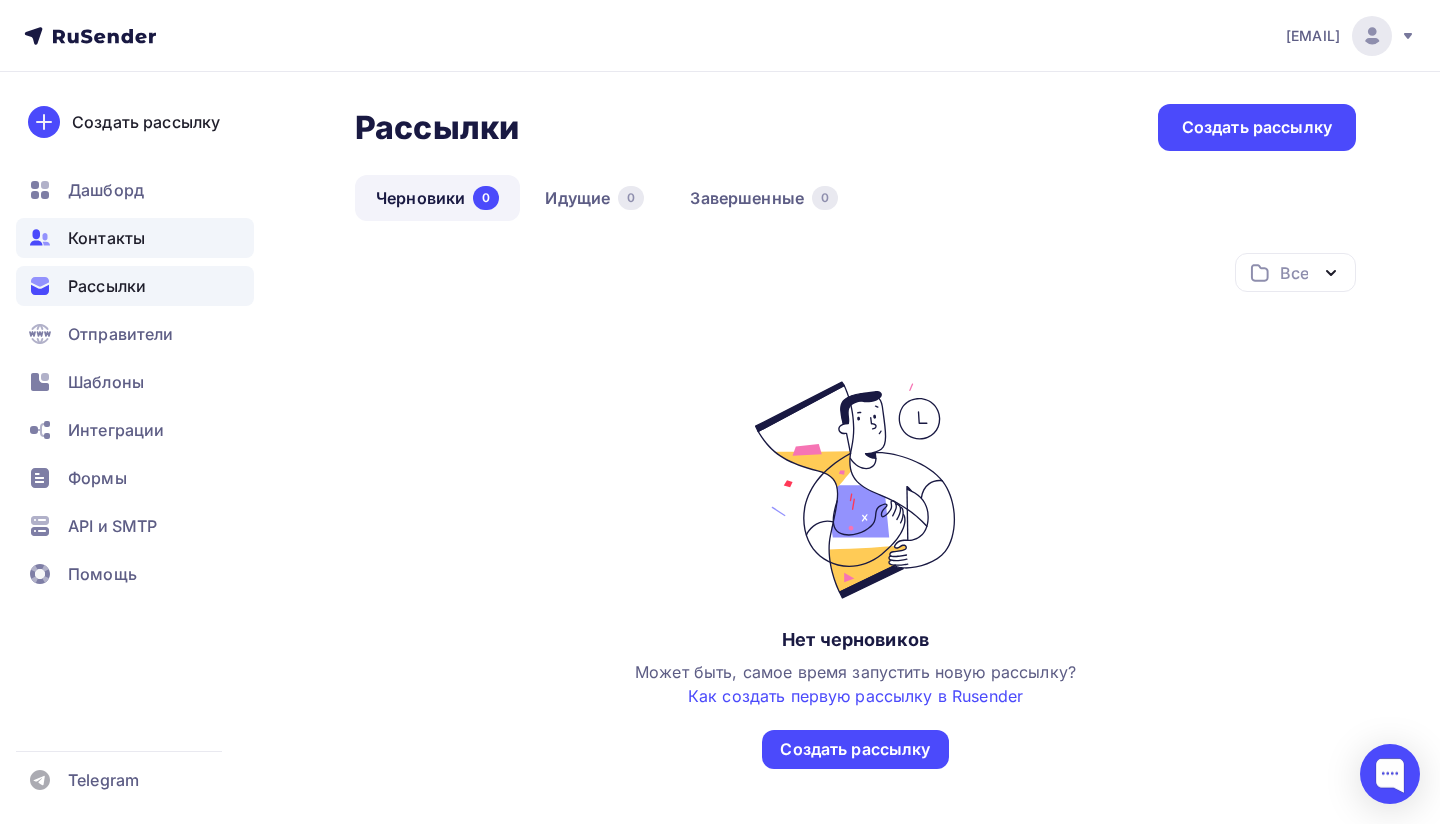click on "Контакты" at bounding box center (106, 238) 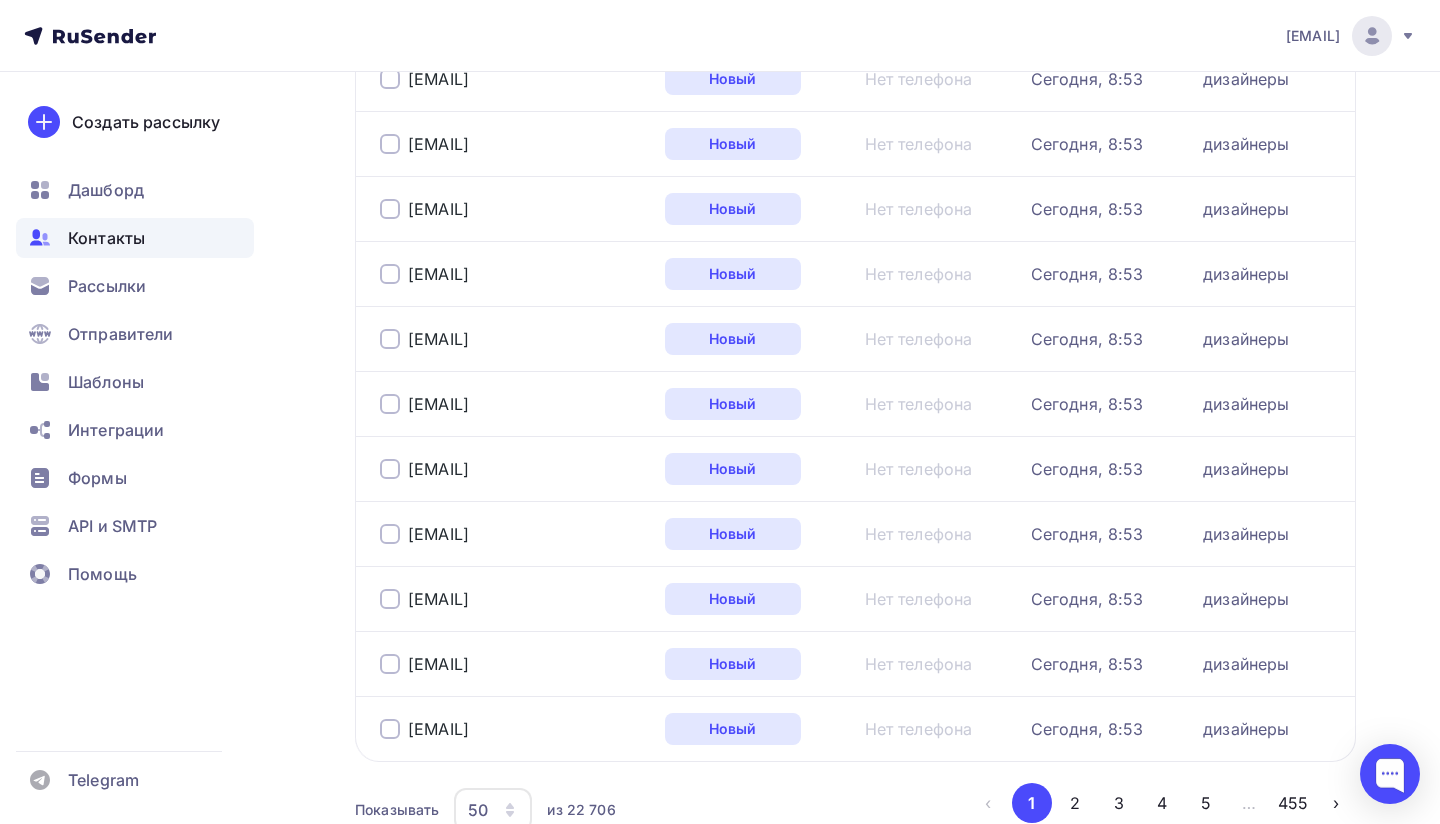scroll, scrollTop: 3008, scrollLeft: 0, axis: vertical 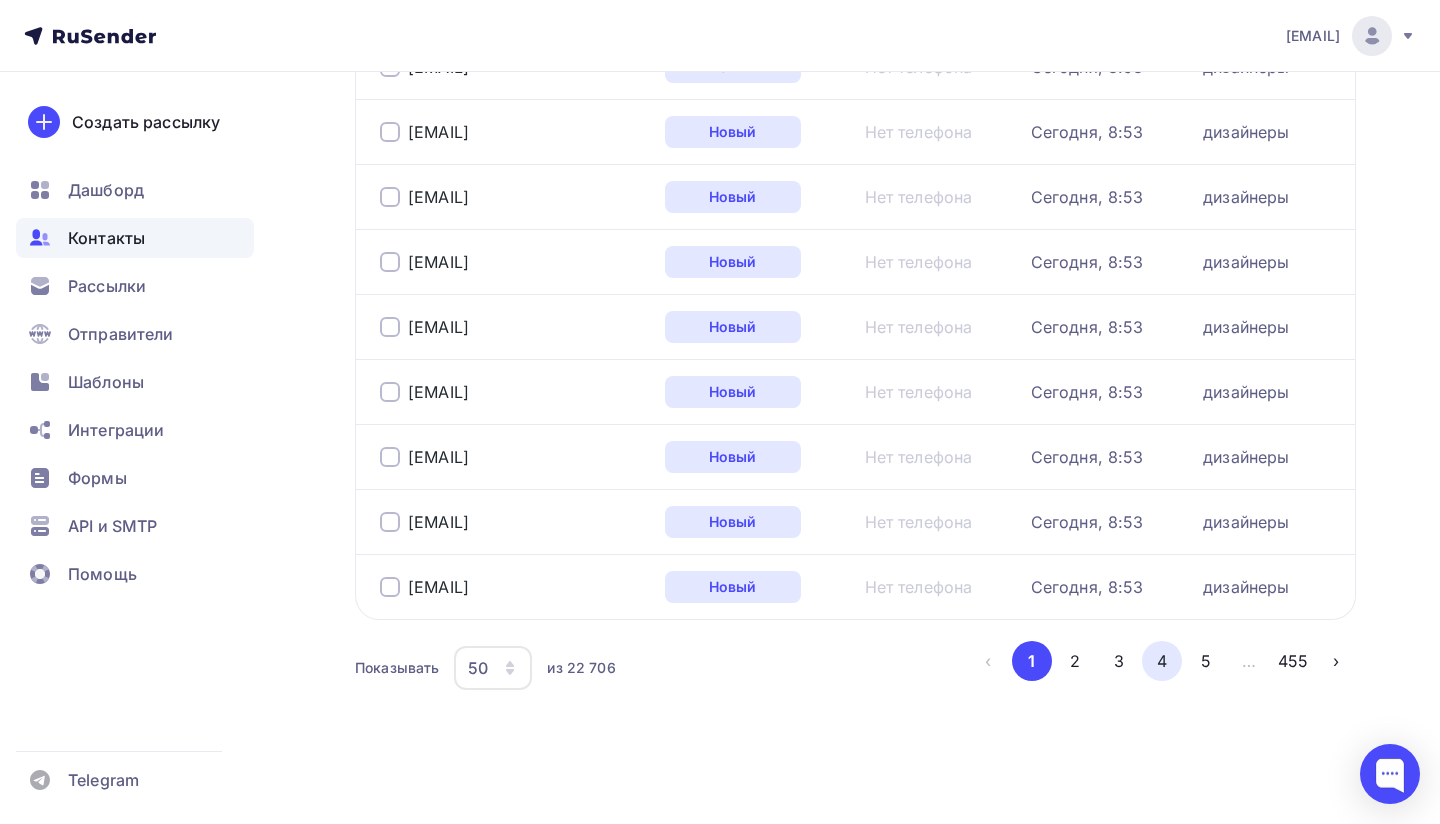 click on "4" at bounding box center (1162, 661) 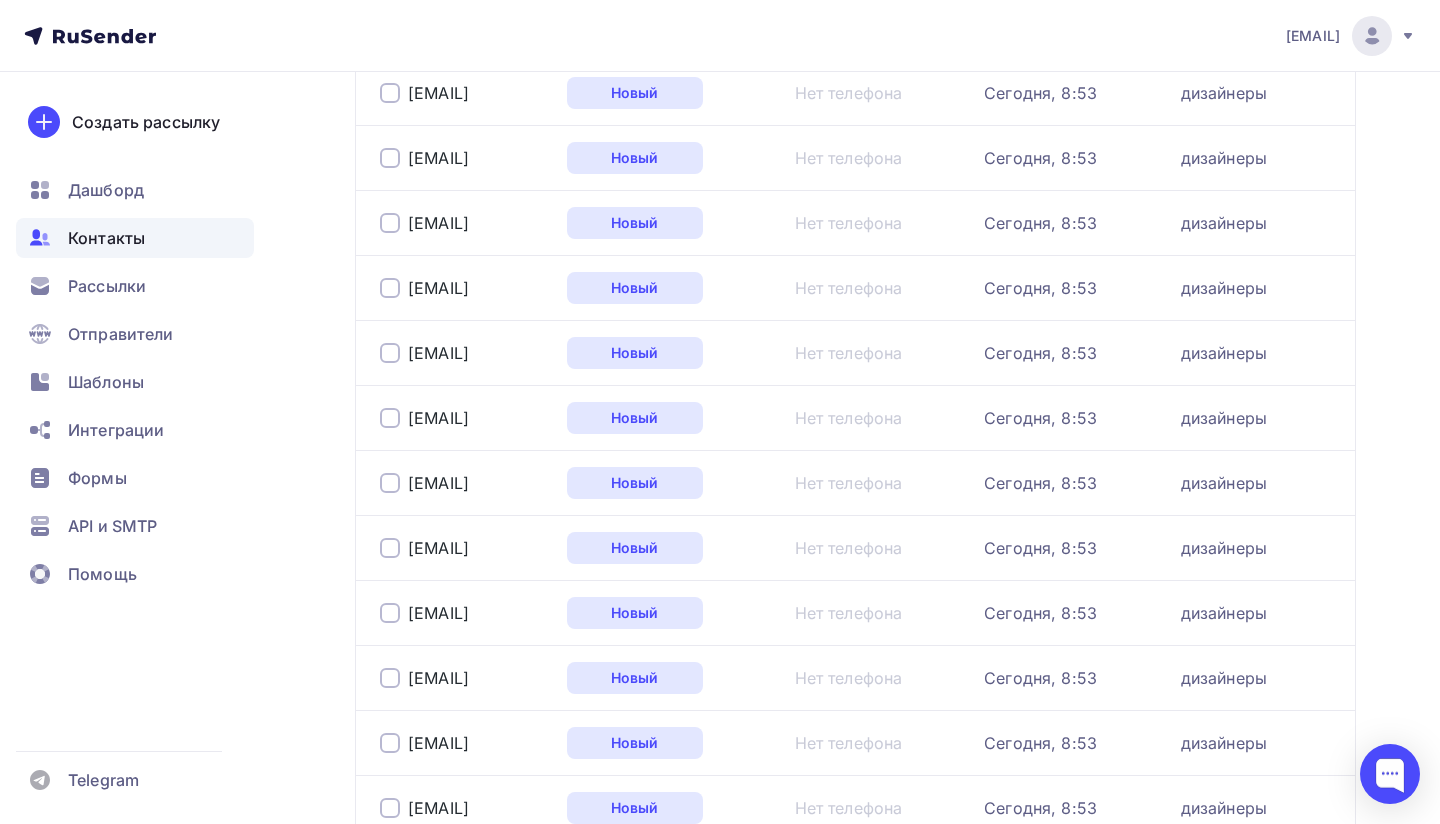scroll, scrollTop: 3008, scrollLeft: 0, axis: vertical 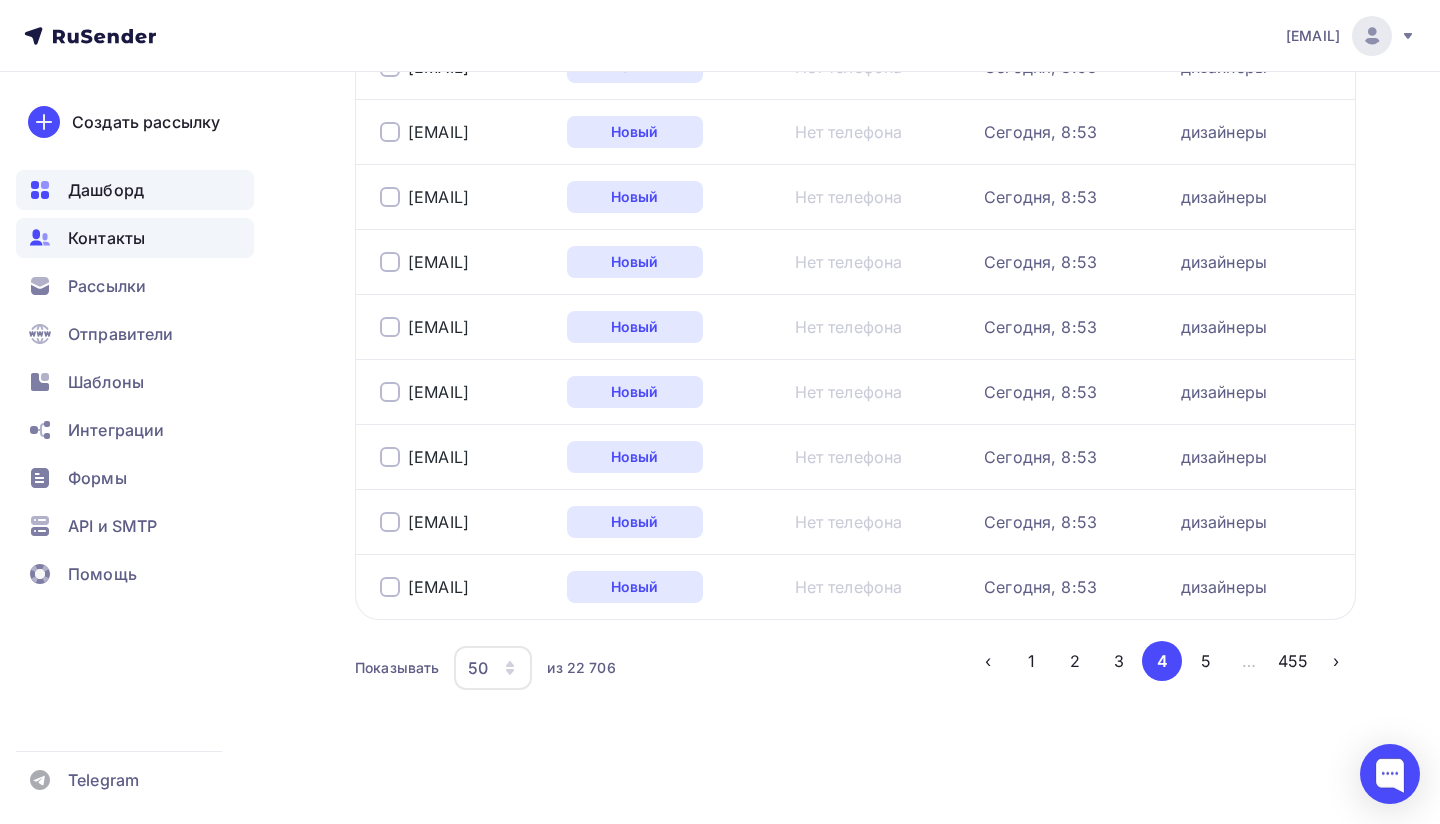 click on "Дашборд" at bounding box center [106, 190] 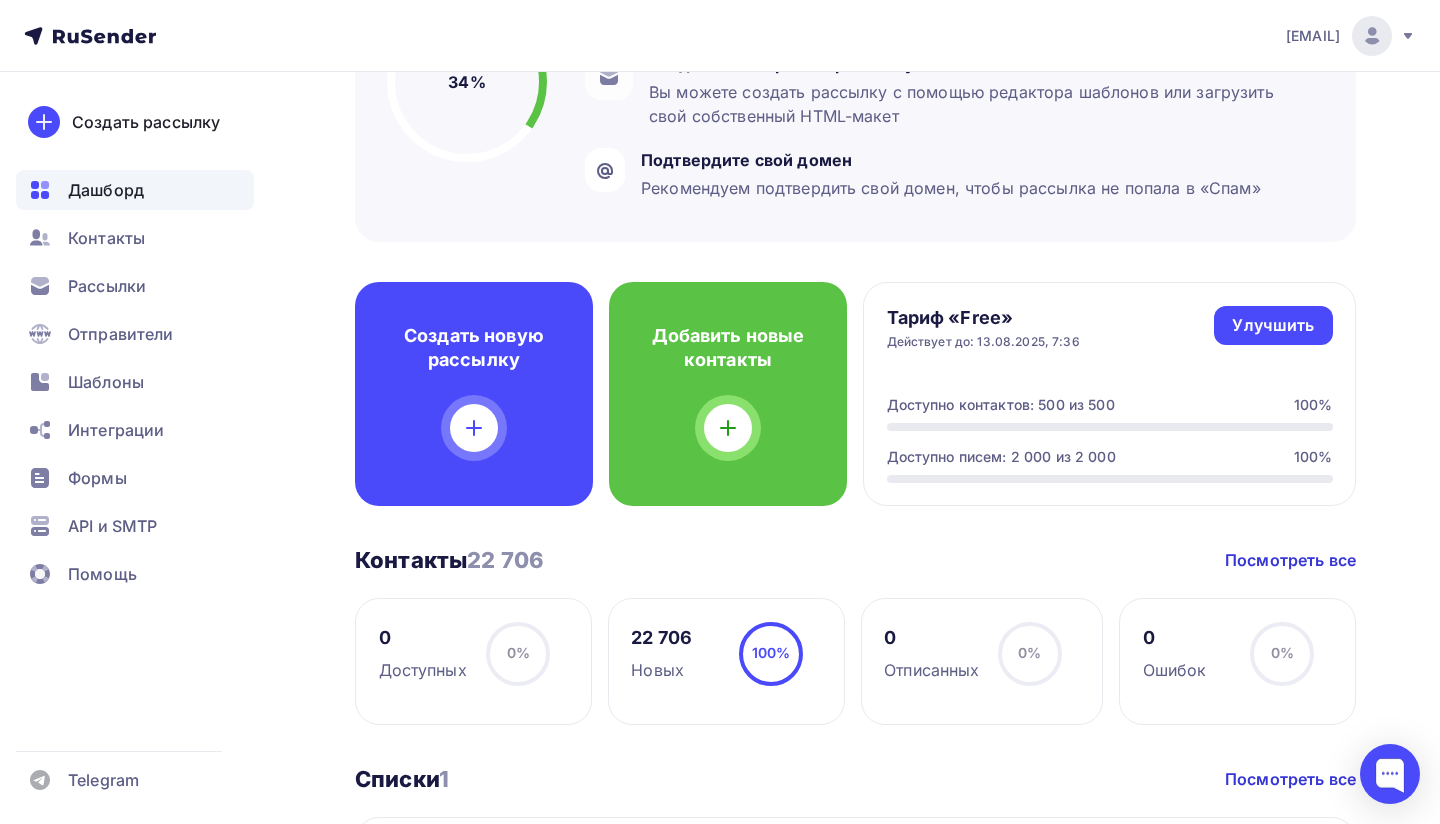 scroll, scrollTop: 317, scrollLeft: 0, axis: vertical 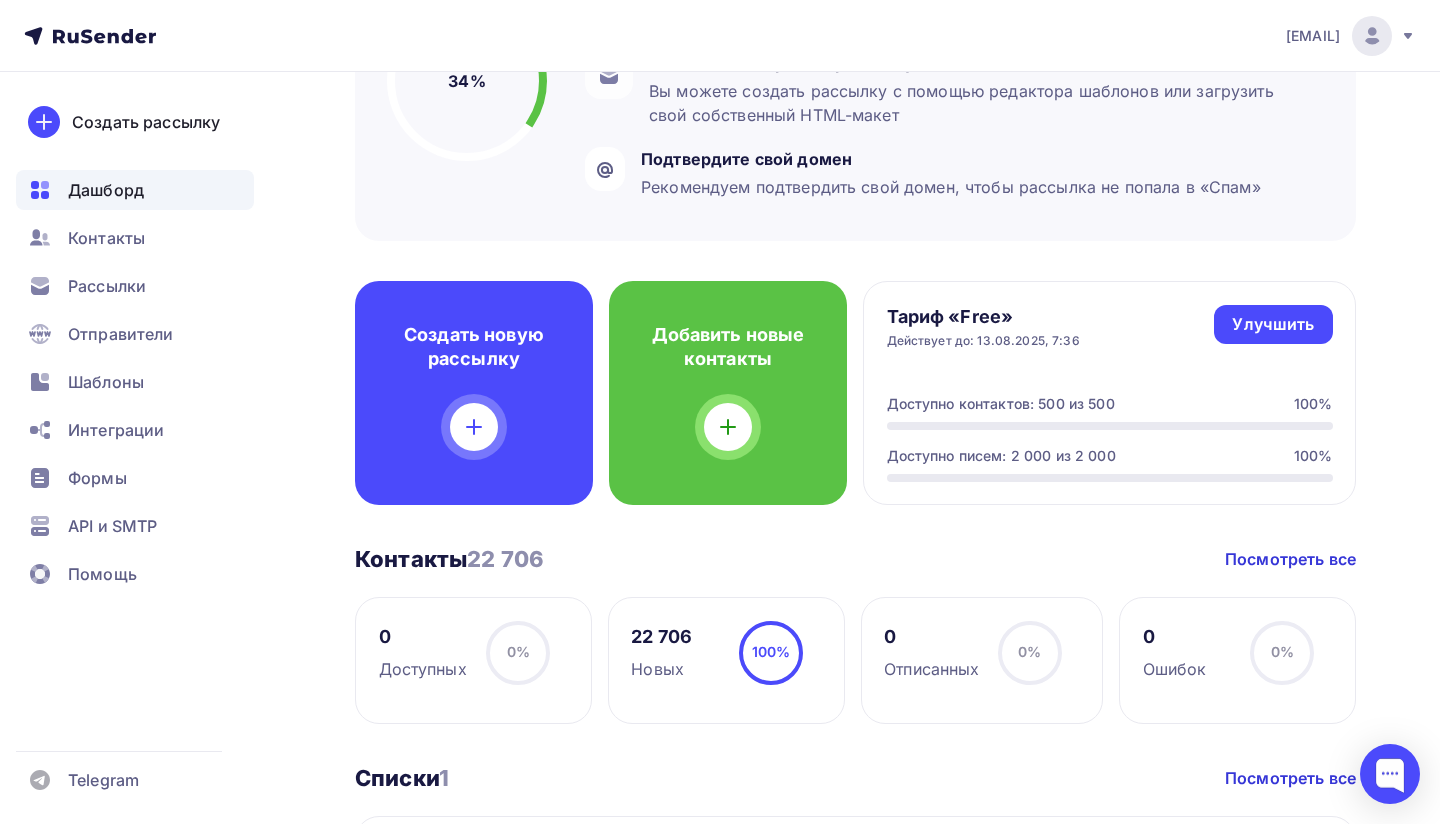 click 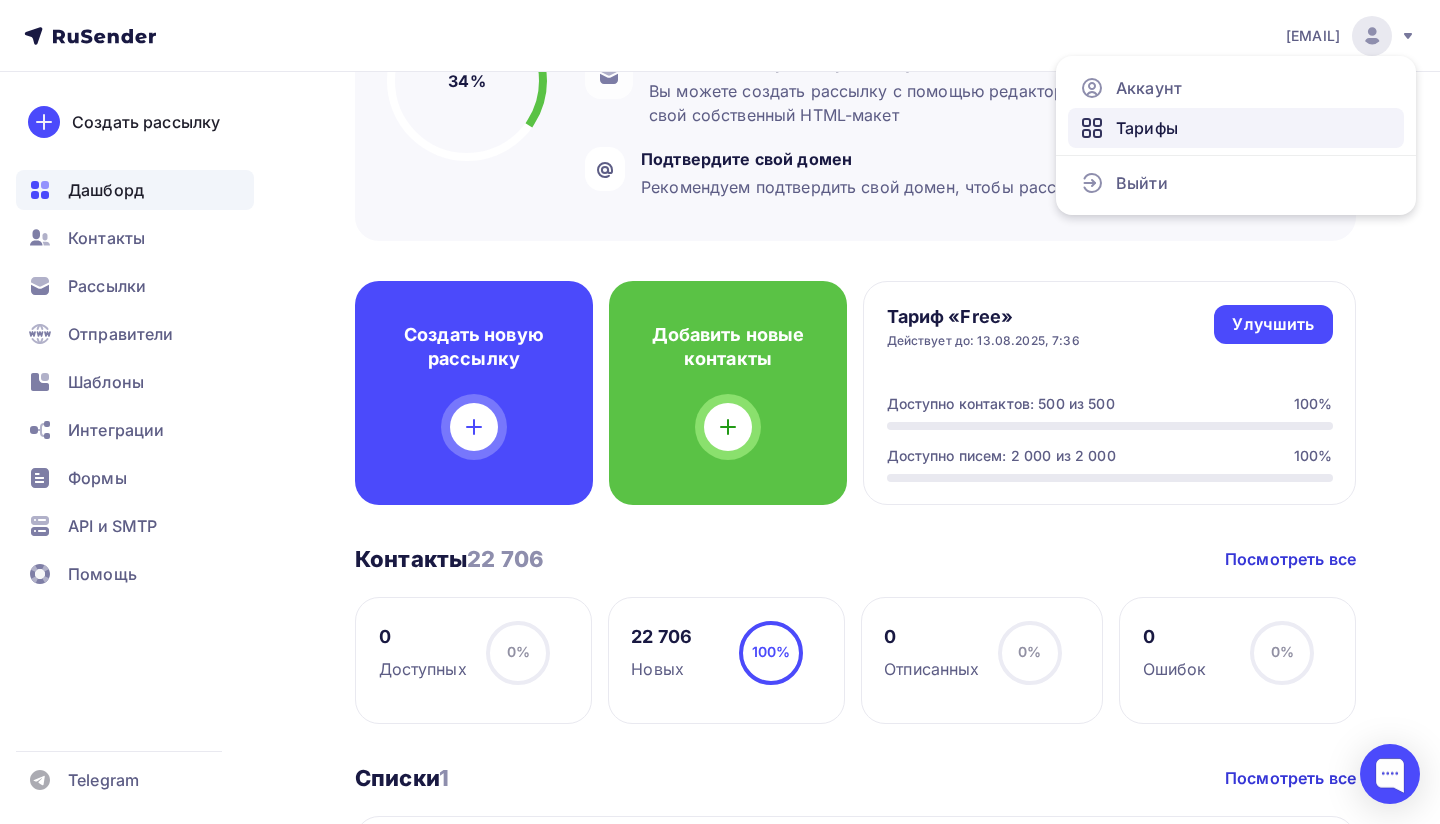 click on "Тарифы" at bounding box center (1236, 128) 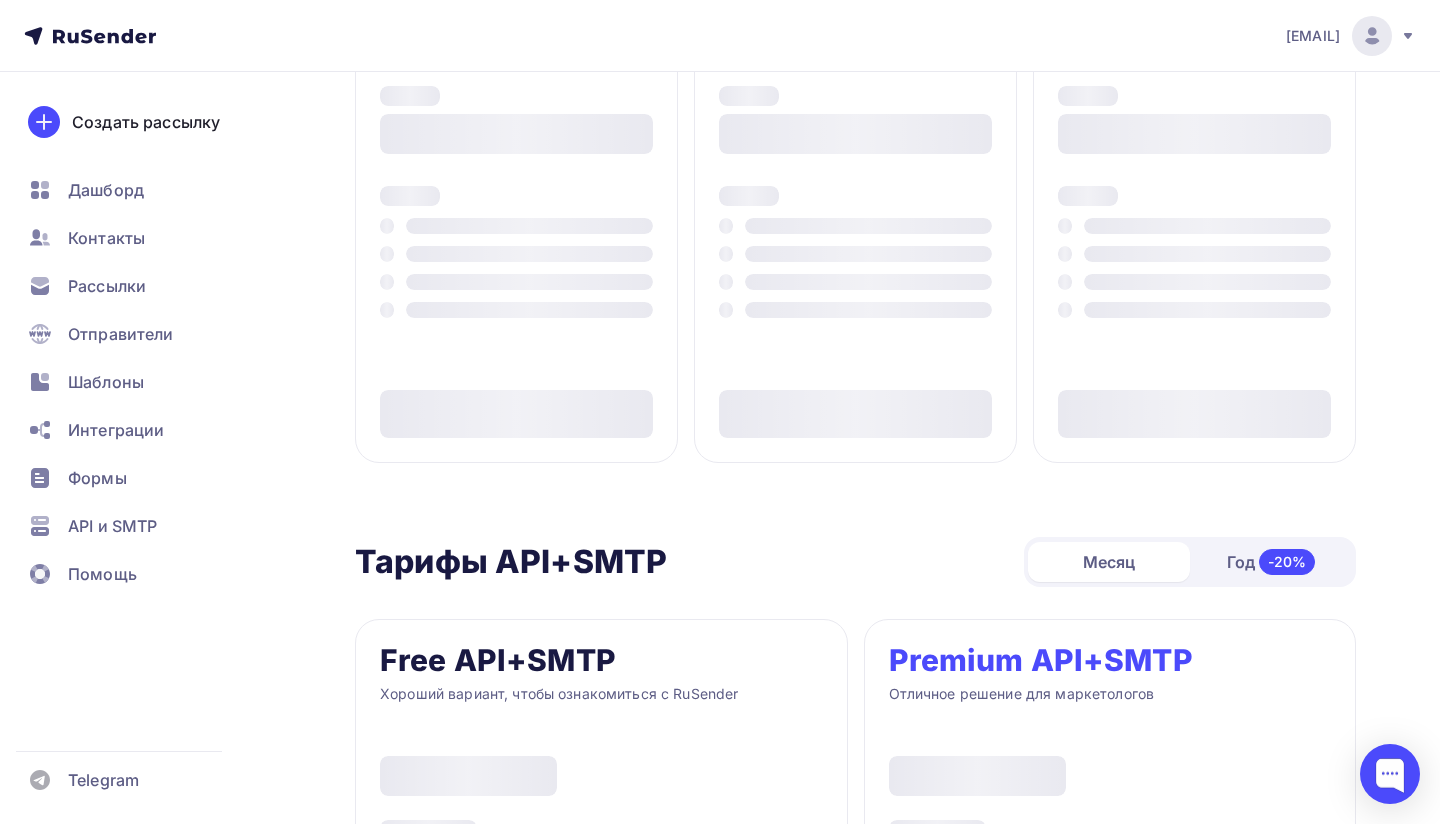 type on "500" 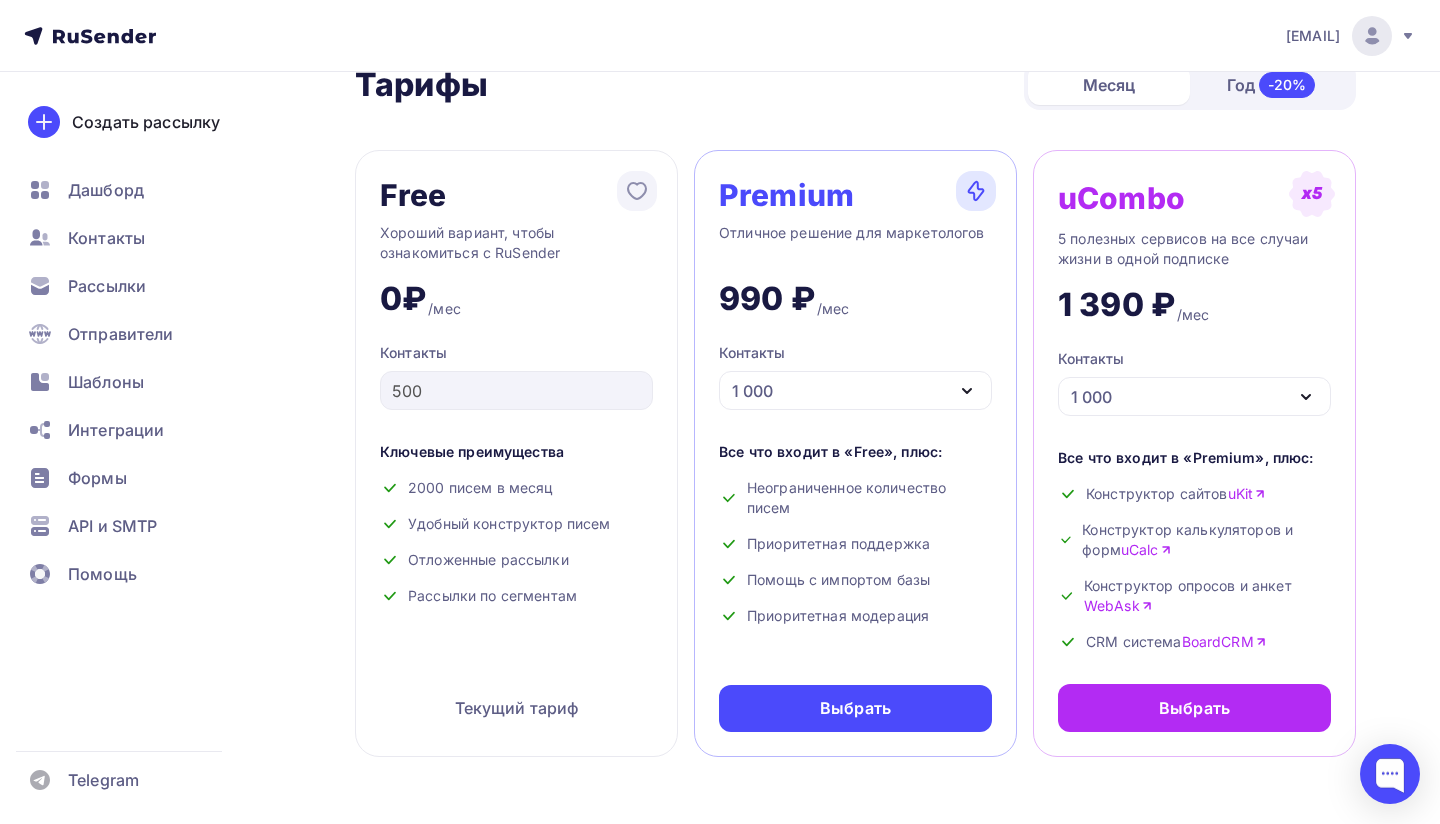 scroll, scrollTop: 48, scrollLeft: 0, axis: vertical 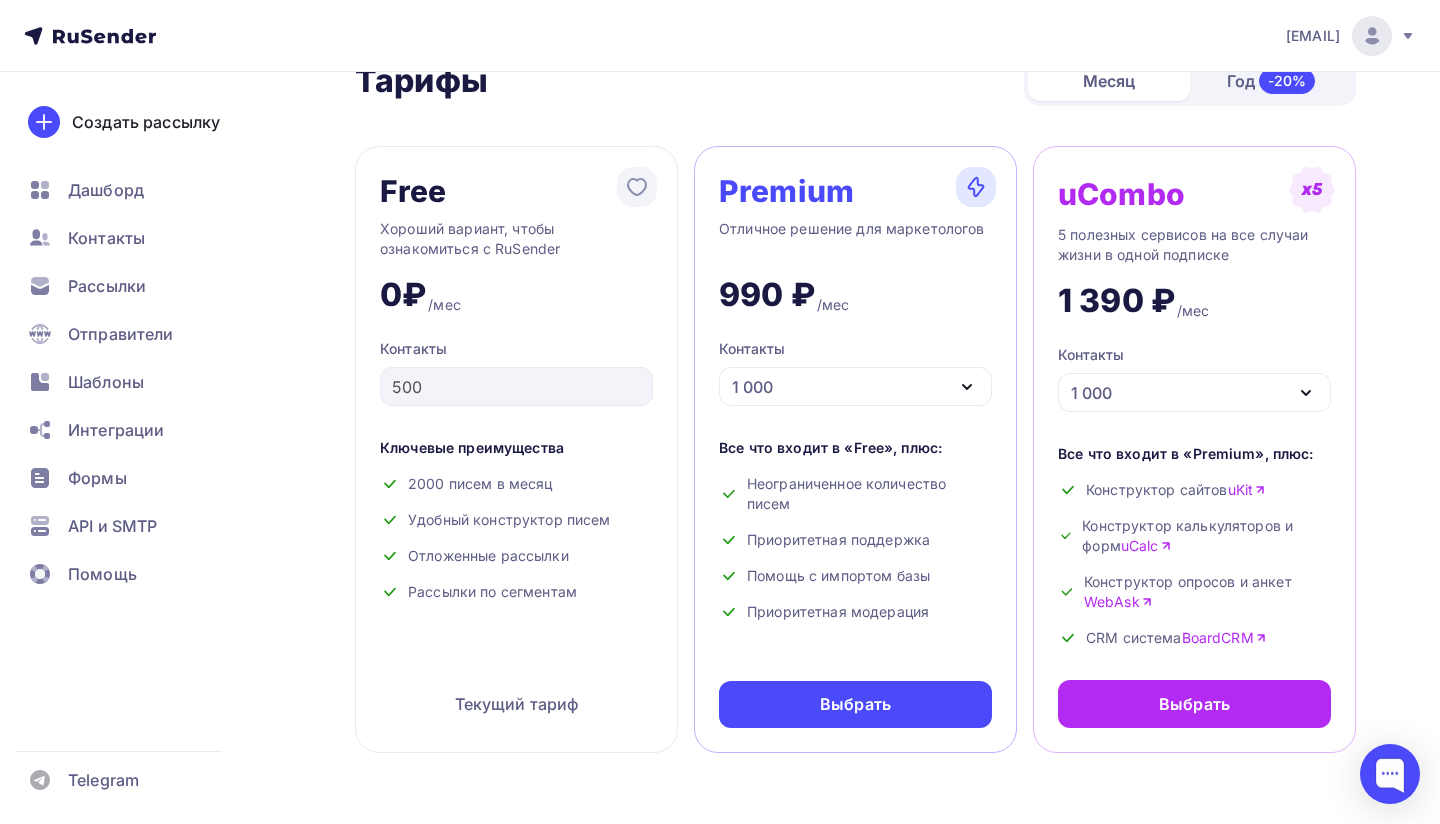 click on "1 000" at bounding box center [855, 386] 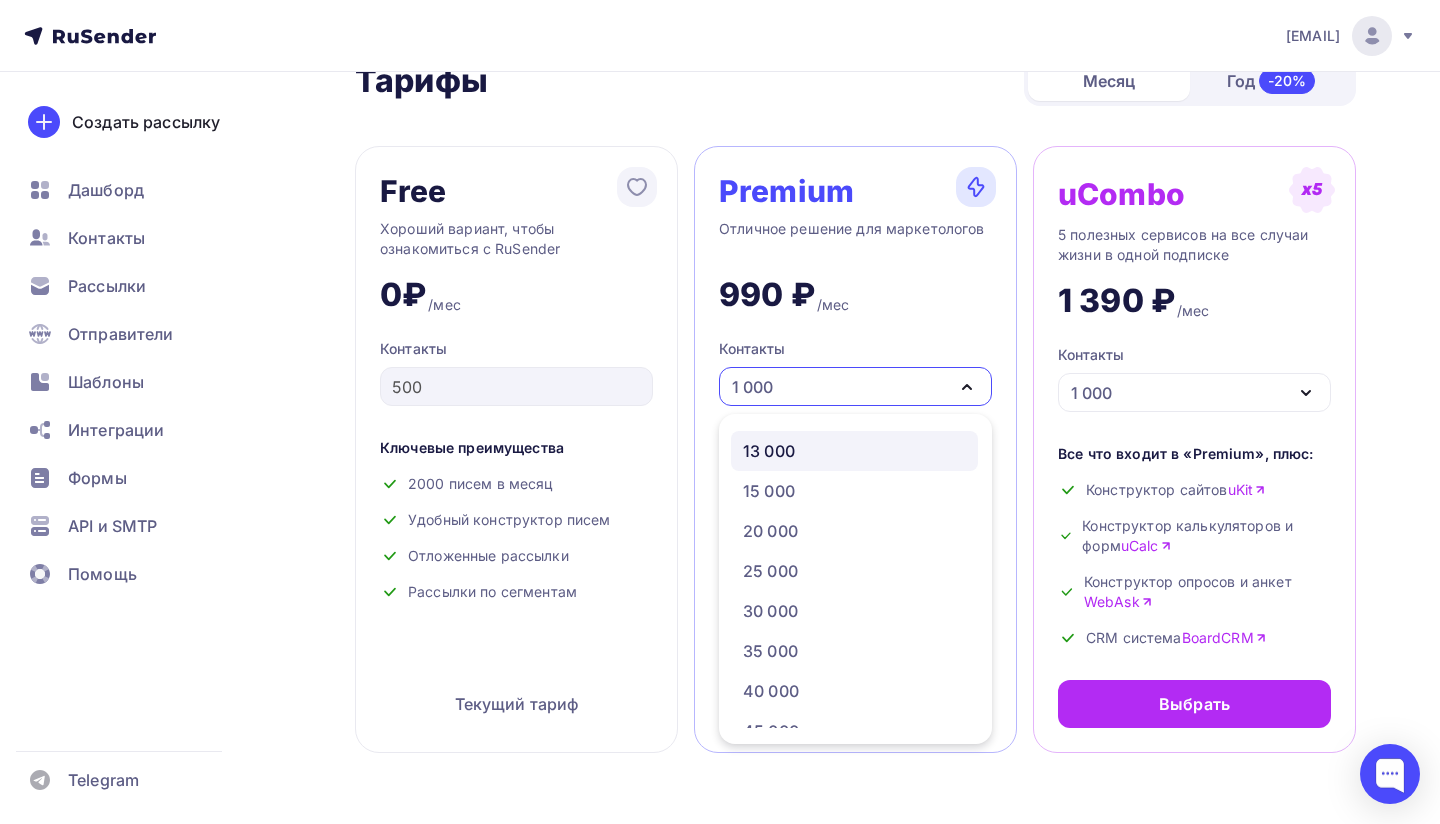 scroll, scrollTop: 317, scrollLeft: 0, axis: vertical 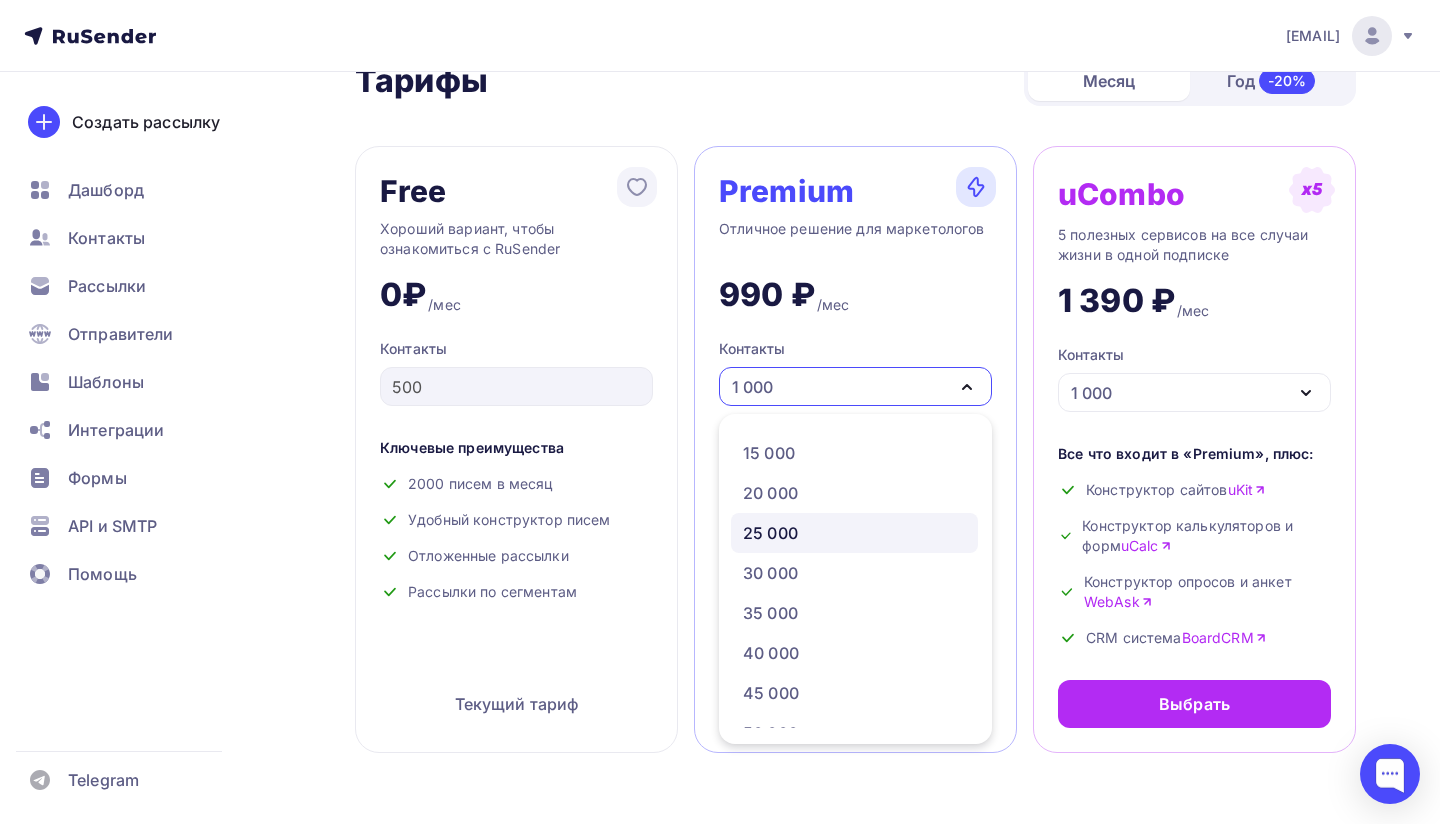 click on "25 000" at bounding box center (854, 533) 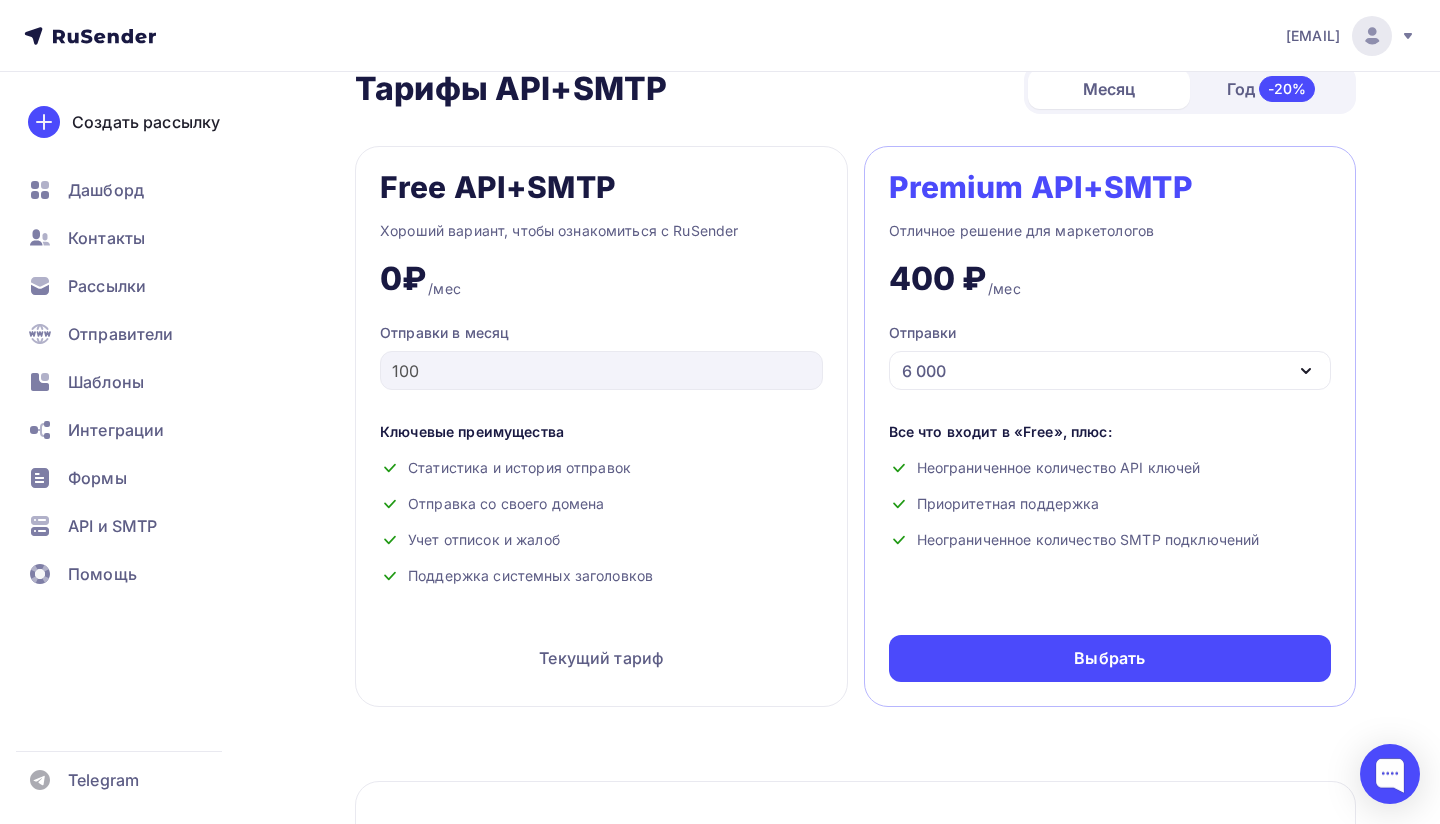 scroll, scrollTop: 846, scrollLeft: 0, axis: vertical 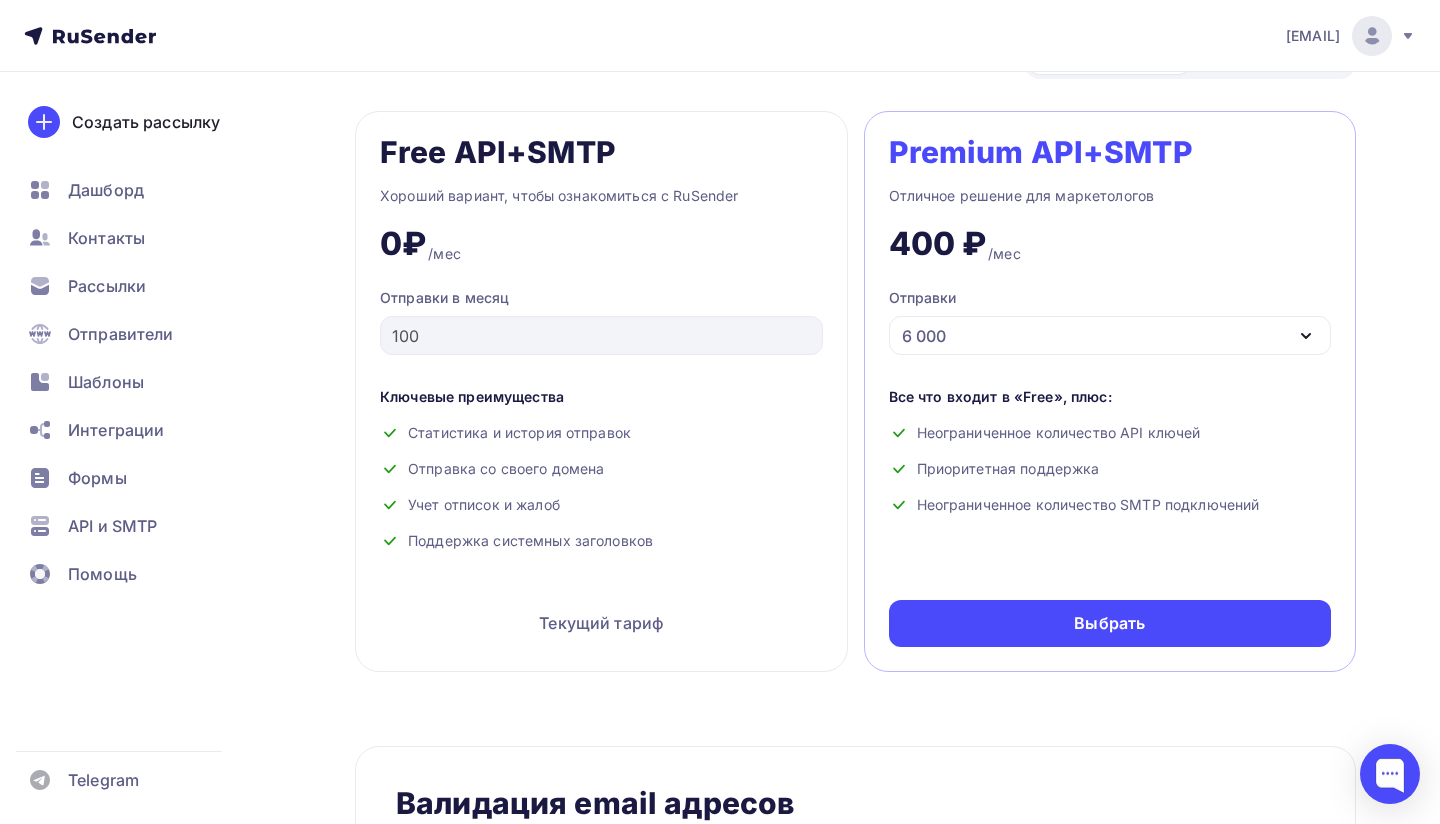 click on "6 000" at bounding box center (1110, 335) 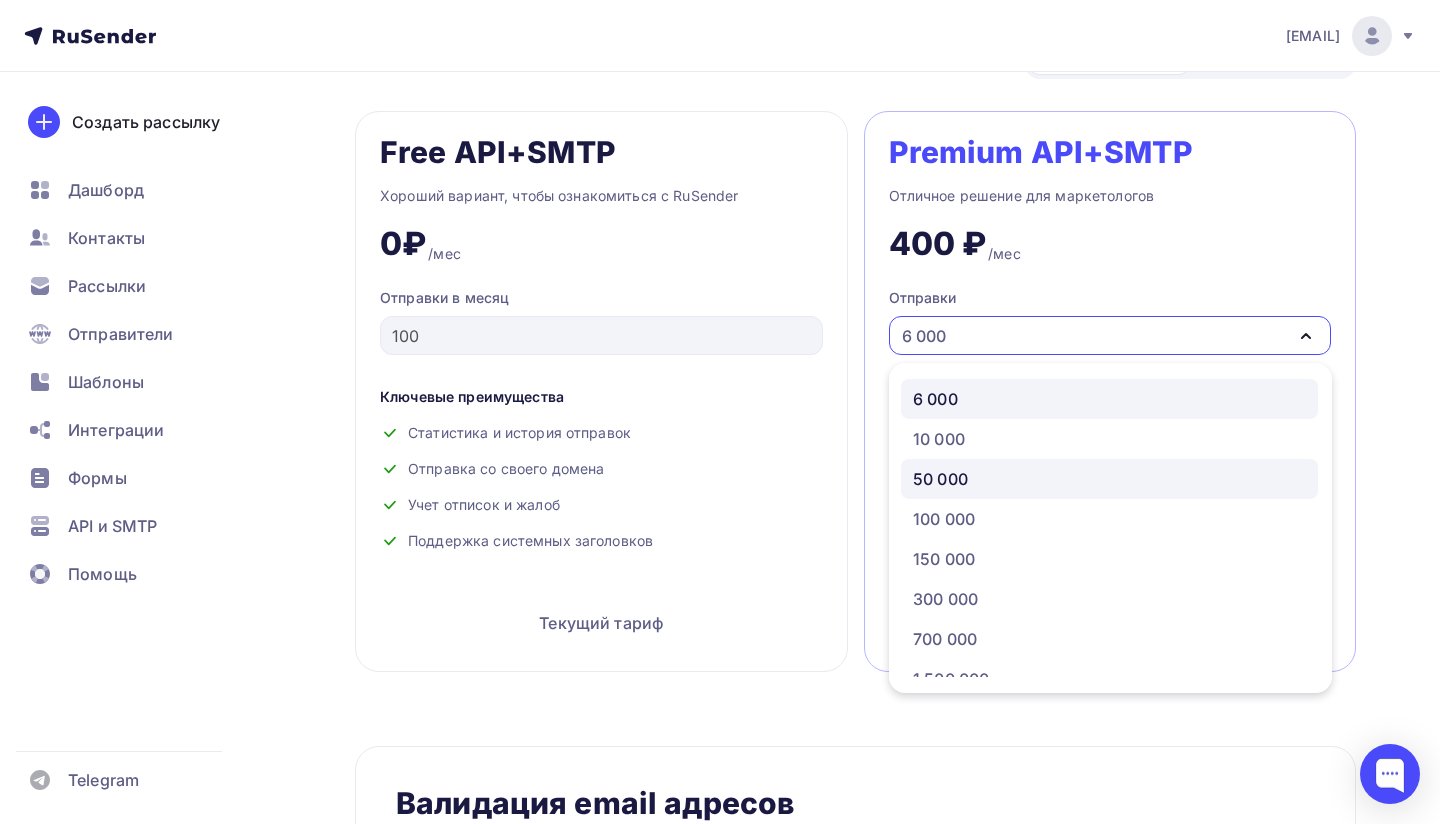 click on "50 000" at bounding box center [940, 479] 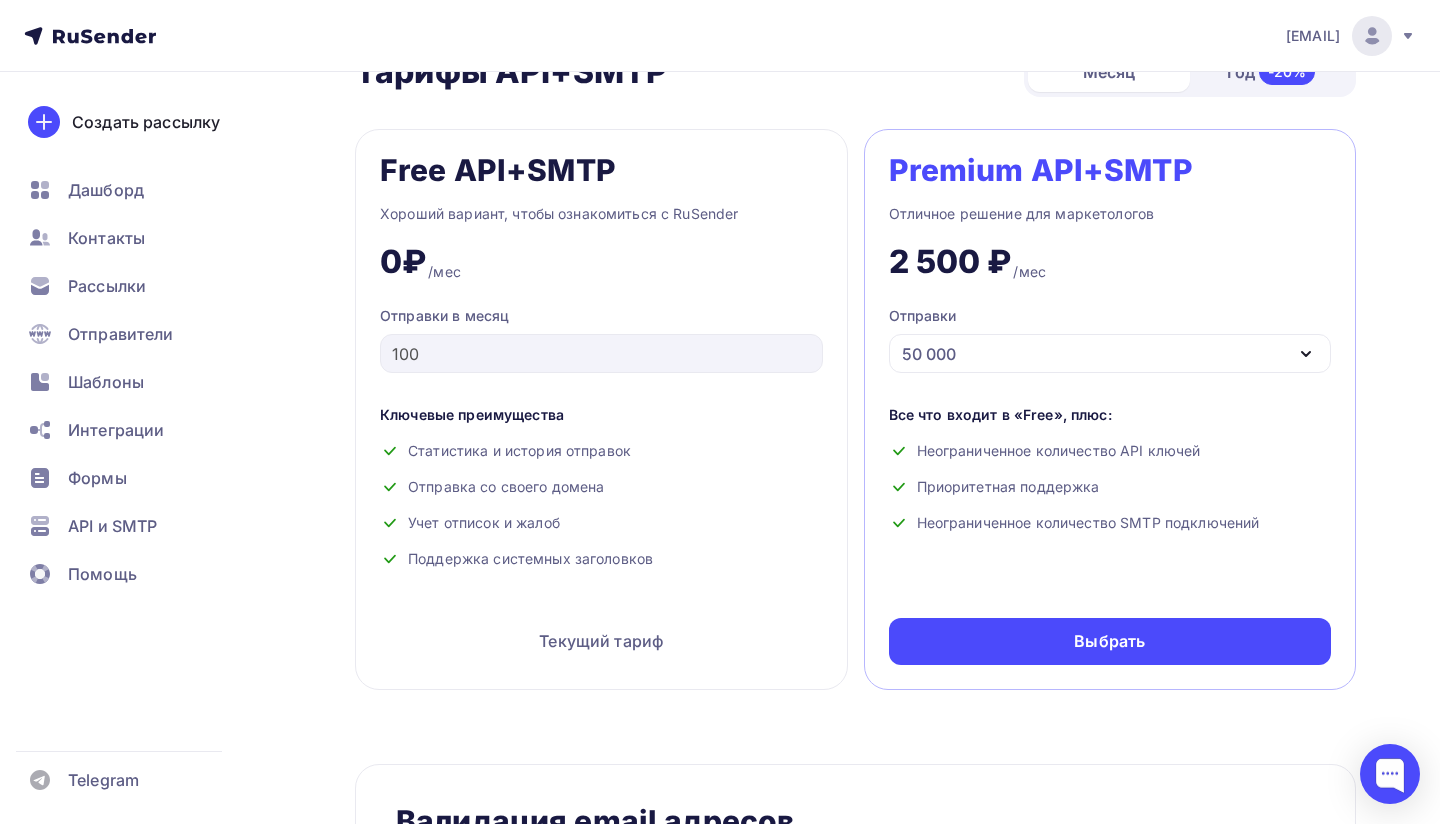scroll, scrollTop: 833, scrollLeft: 0, axis: vertical 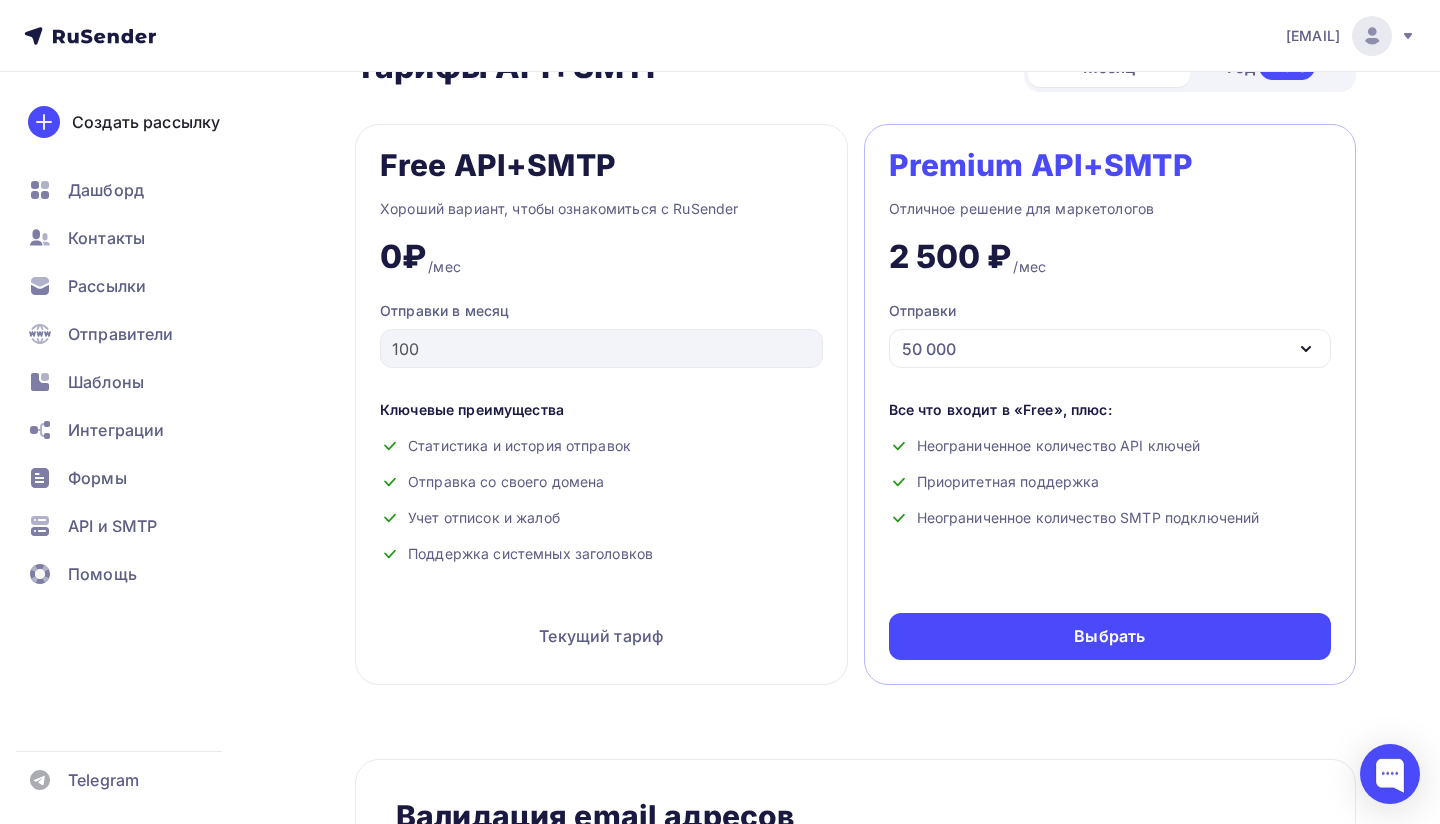 click on "50 000" at bounding box center (1110, 348) 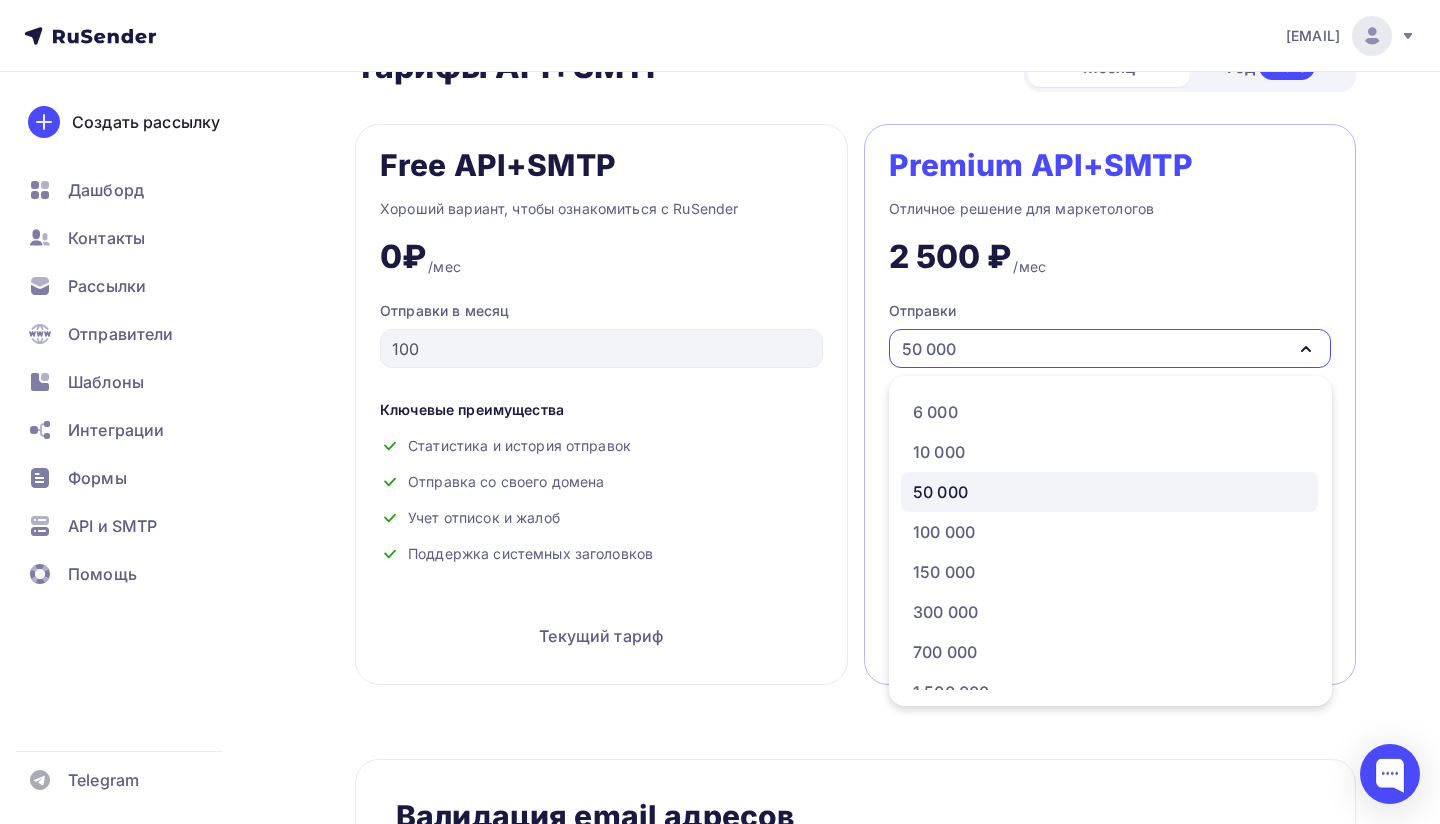 click on "Тарифы   Тарифы   Месяц
Год
-20%   Free     Хороший вариант, чтобы ознакомиться с RuSender   0₽   /мес
Контакты    500
Ключевые преимущества
2000 писем в месяц
Удобный конструктор писем
Отложенные рассылки
Рассылки по сегментам
Текущий тариф   Free     Хороший вариант, чтобы ознакомиться с RuSender                             Premium     Отличное решение для маркетологов   7 100 ₽   /мес
Контакты
25 000
1 000           2 000           3 000           4 000           5 000           7 500           10 000           13 000           15 000           20 000           25 000           30 000" at bounding box center (720, 760) 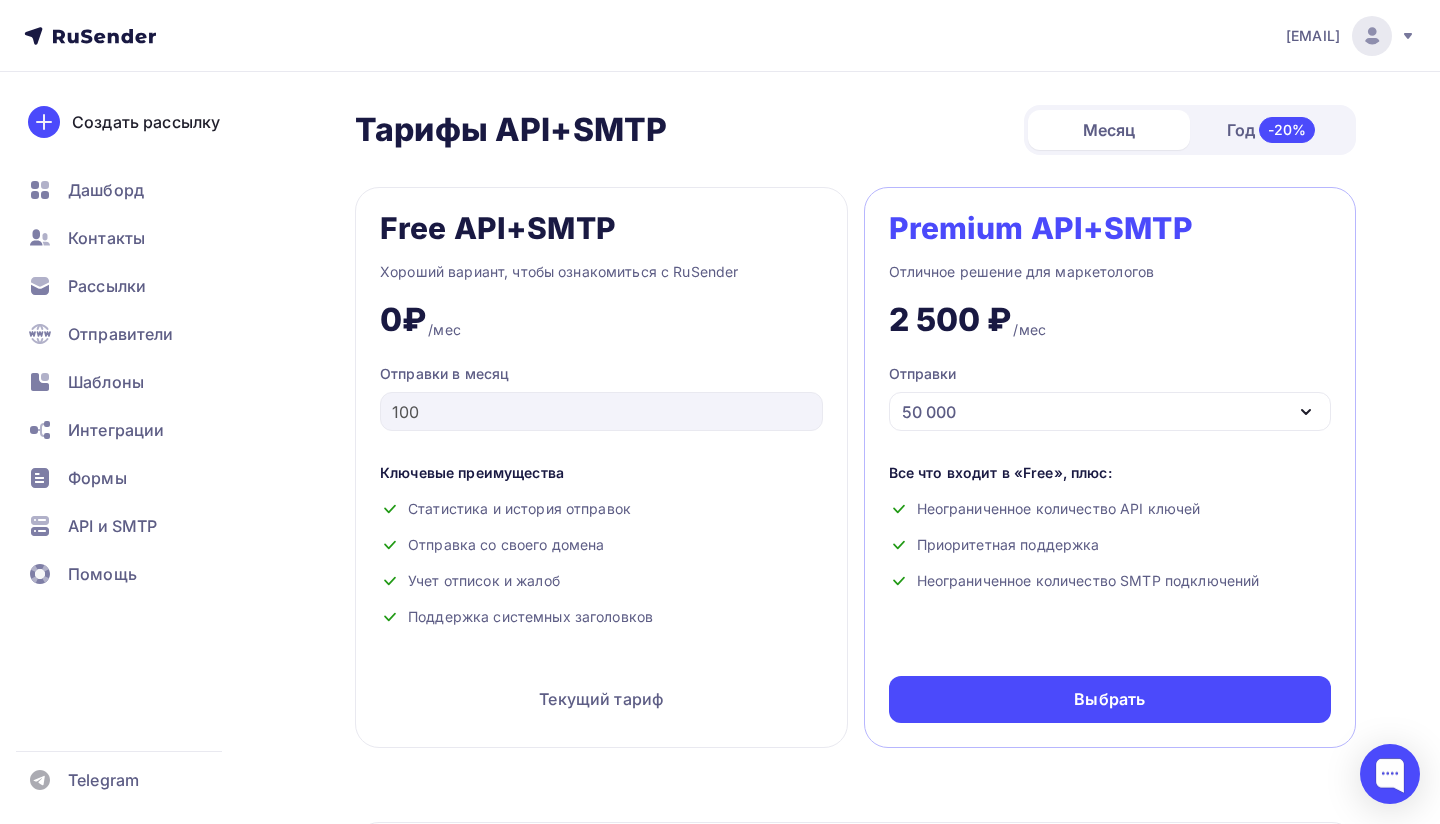 scroll, scrollTop: 774, scrollLeft: 0, axis: vertical 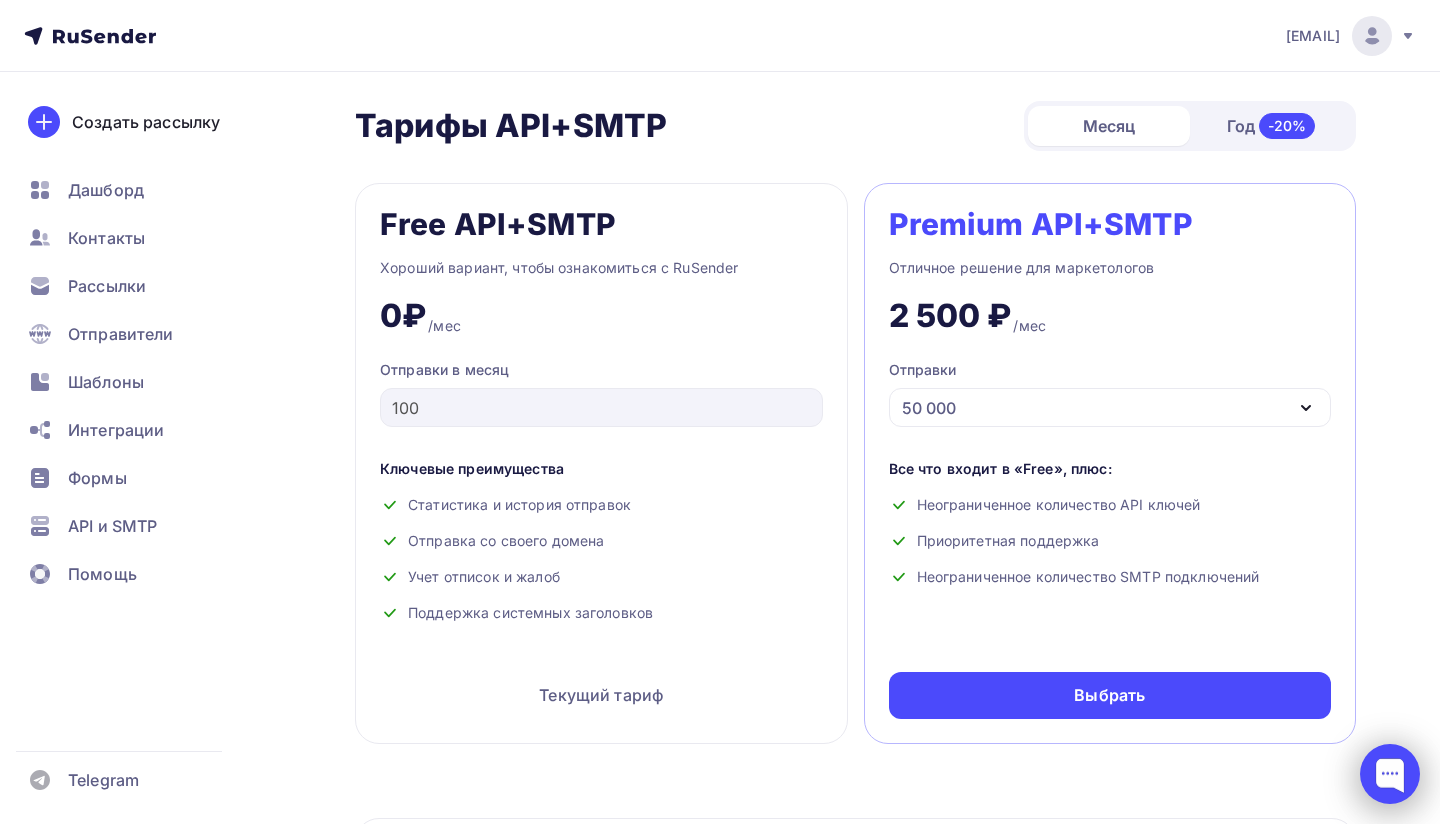 click at bounding box center [1390, 774] 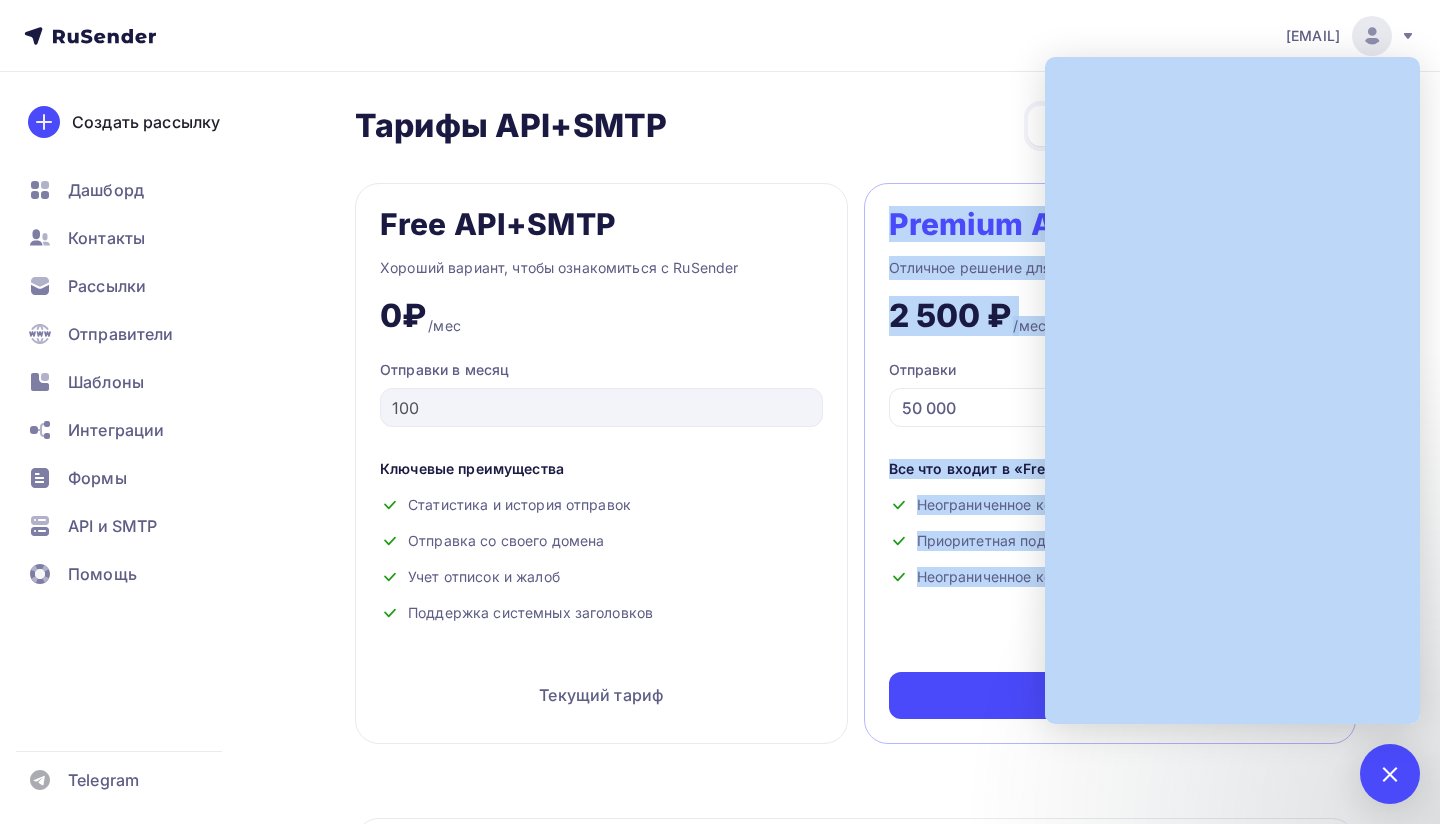 drag, startPoint x: 891, startPoint y: 228, endPoint x: 1045, endPoint y: 228, distance: 154 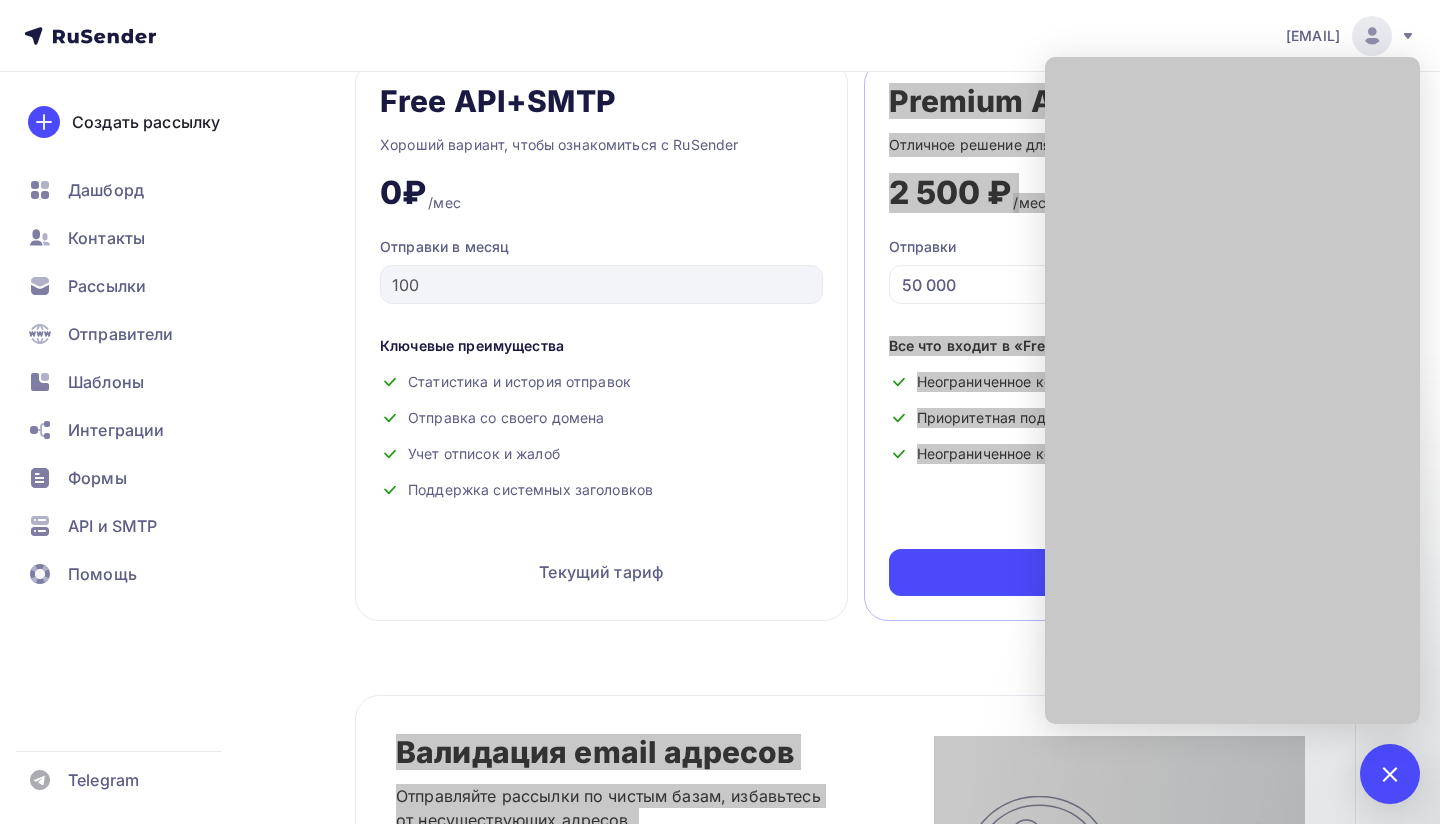 scroll, scrollTop: 892, scrollLeft: 0, axis: vertical 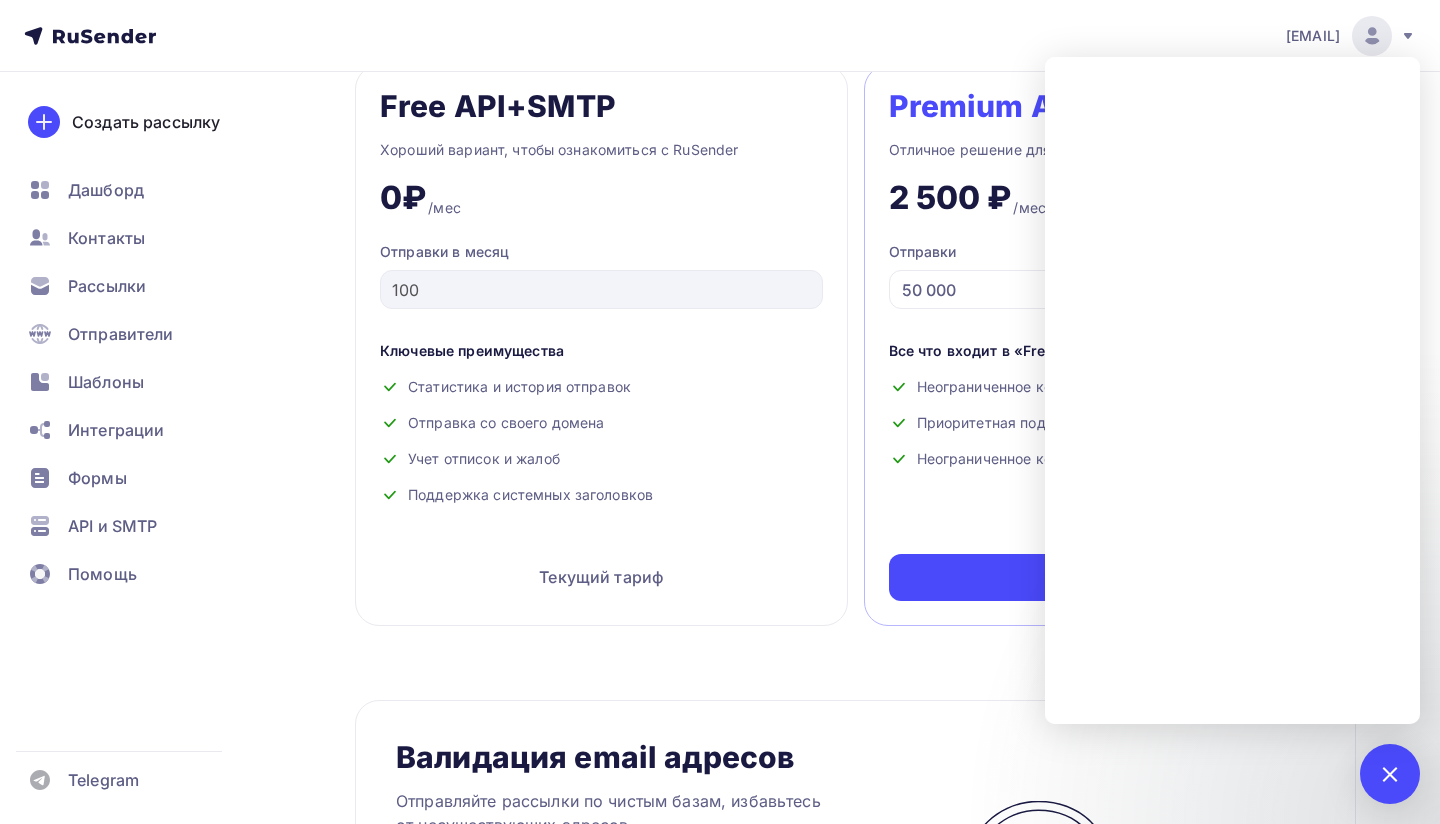 click on "Free API+SMTP" at bounding box center [498, 106] 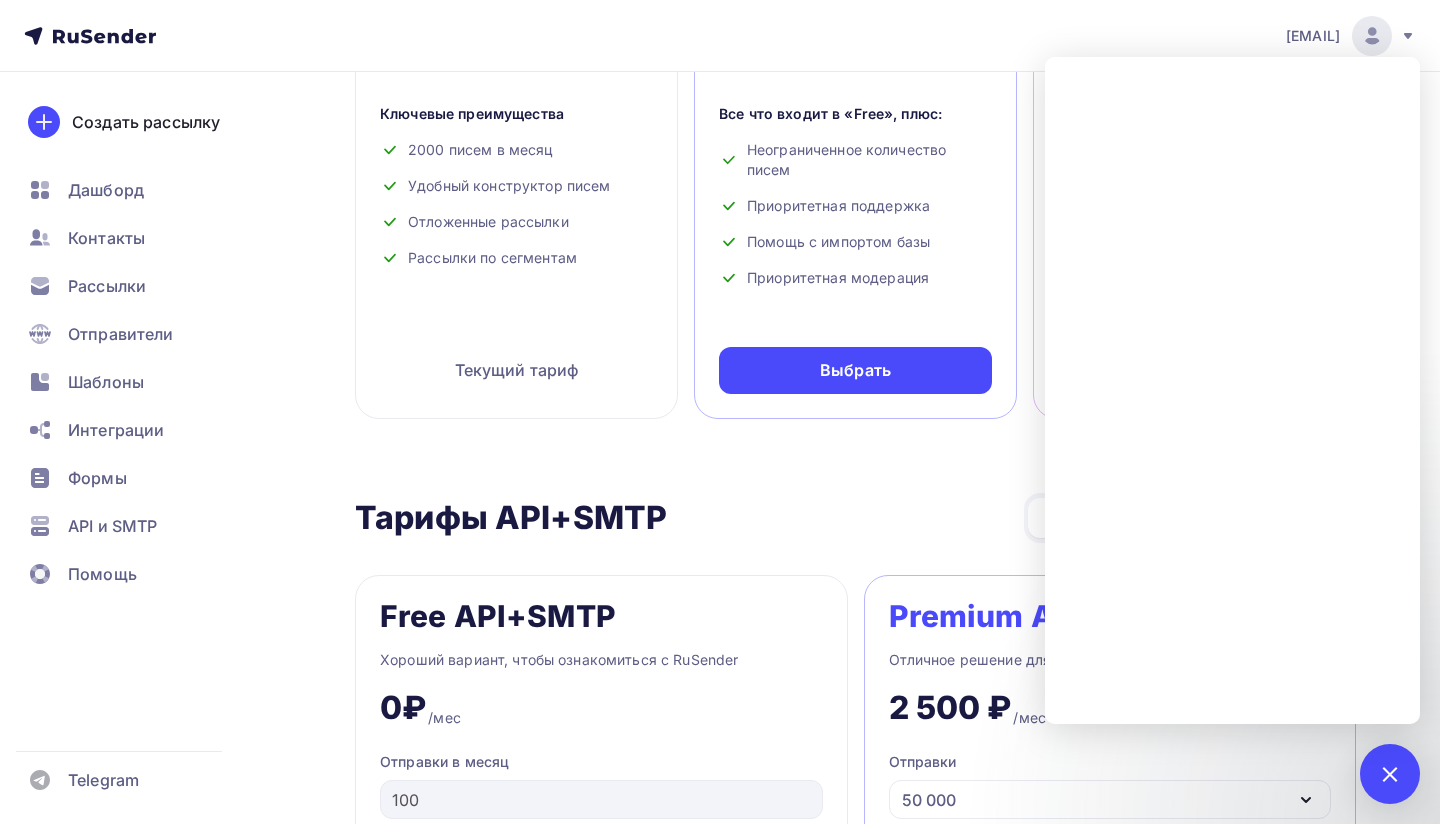 scroll, scrollTop: 411, scrollLeft: 0, axis: vertical 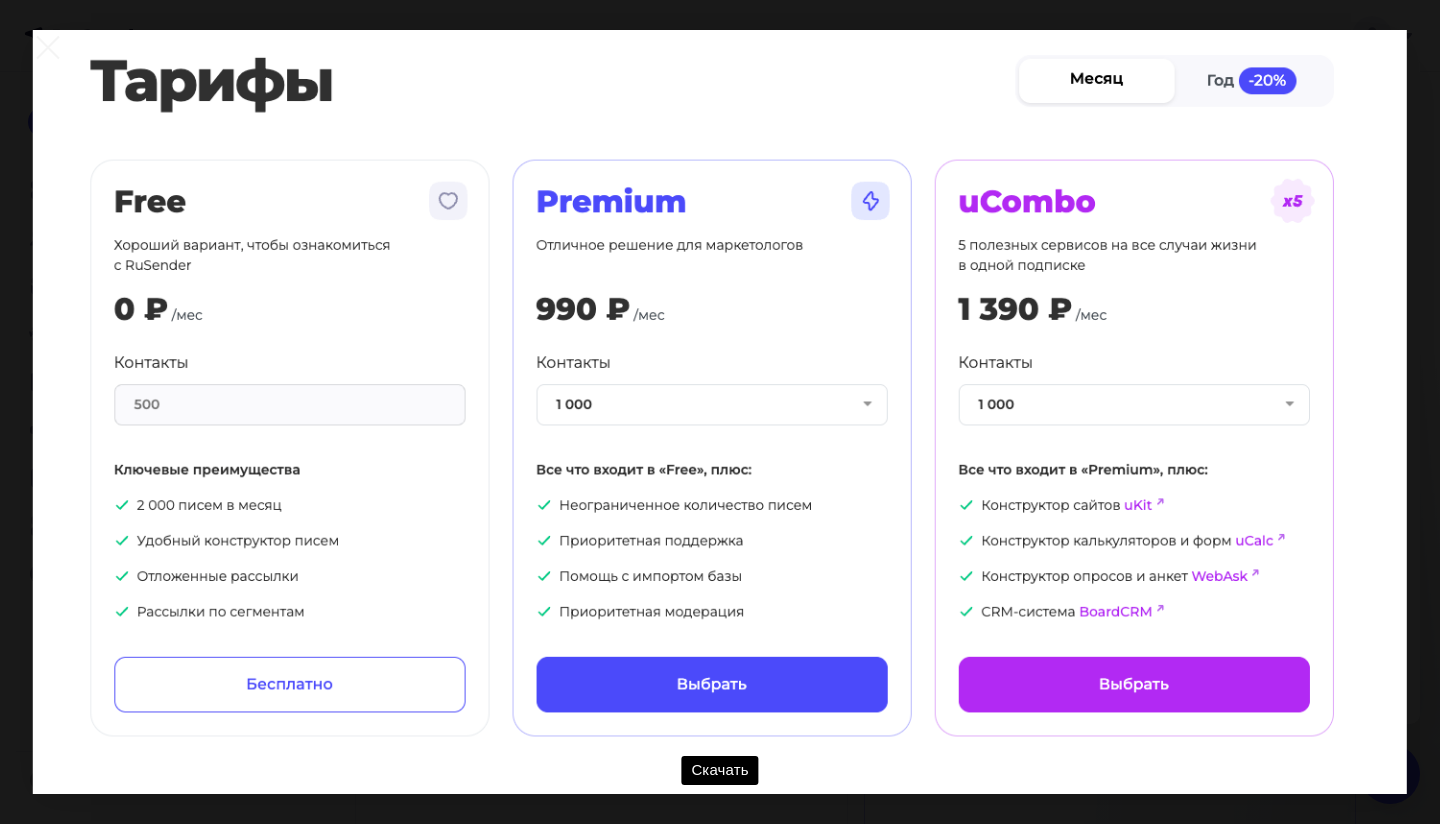 click at bounding box center (720, 412) 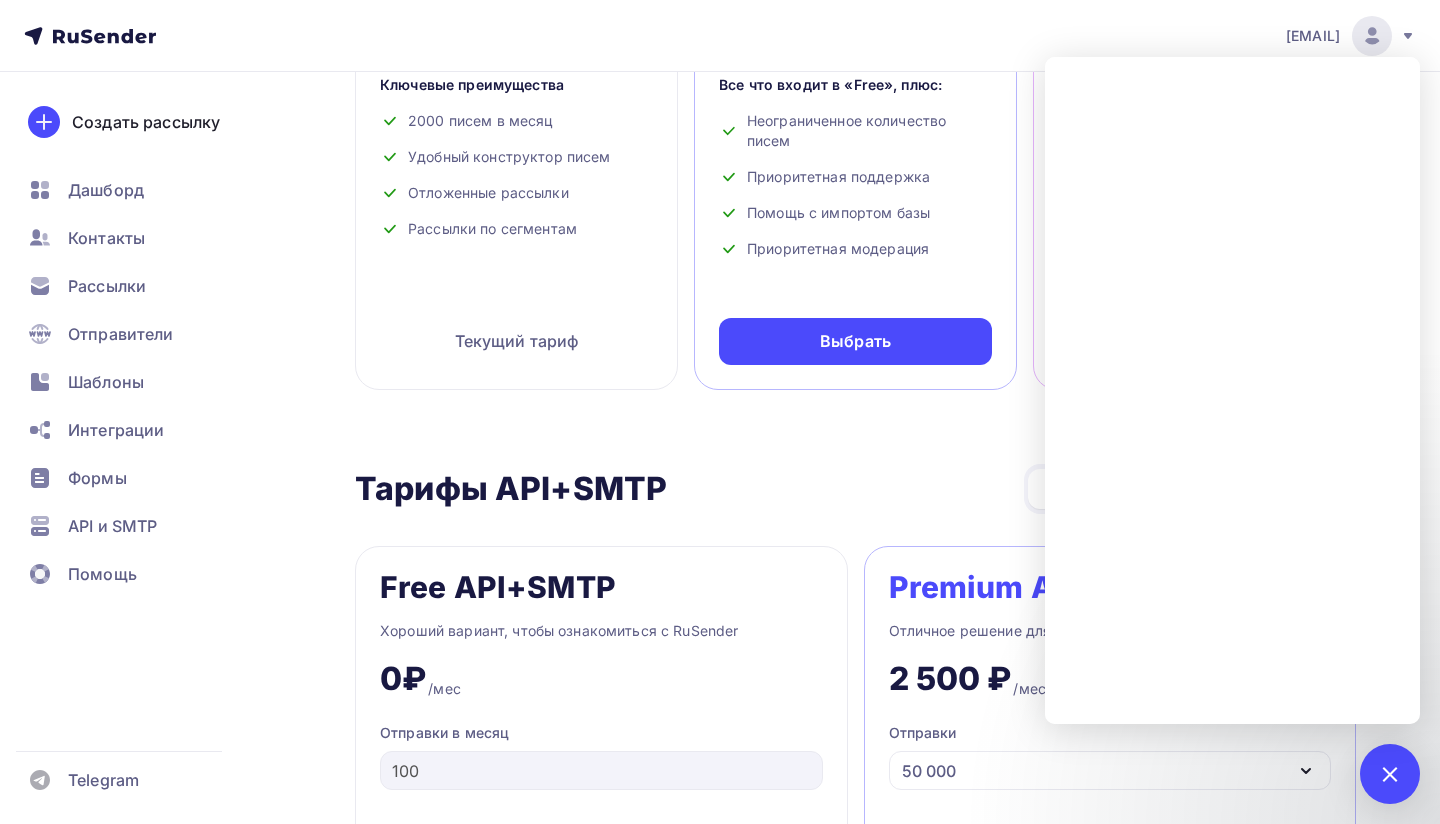 click on "Тарифы API+SMTP
Тарифы API+SMTP   Месяц
Год
-20%" at bounding box center [855, 489] 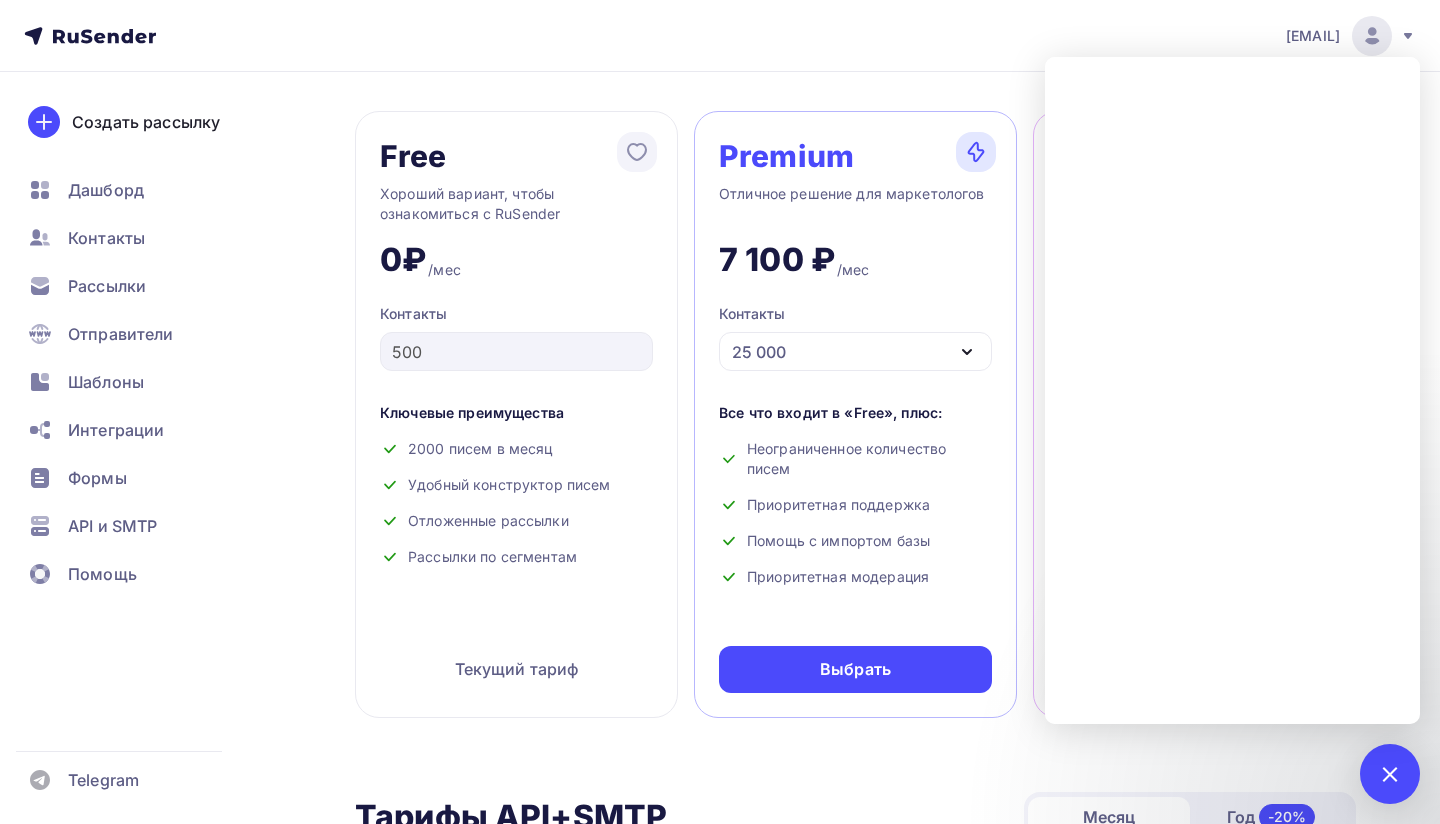 scroll, scrollTop: 137, scrollLeft: 0, axis: vertical 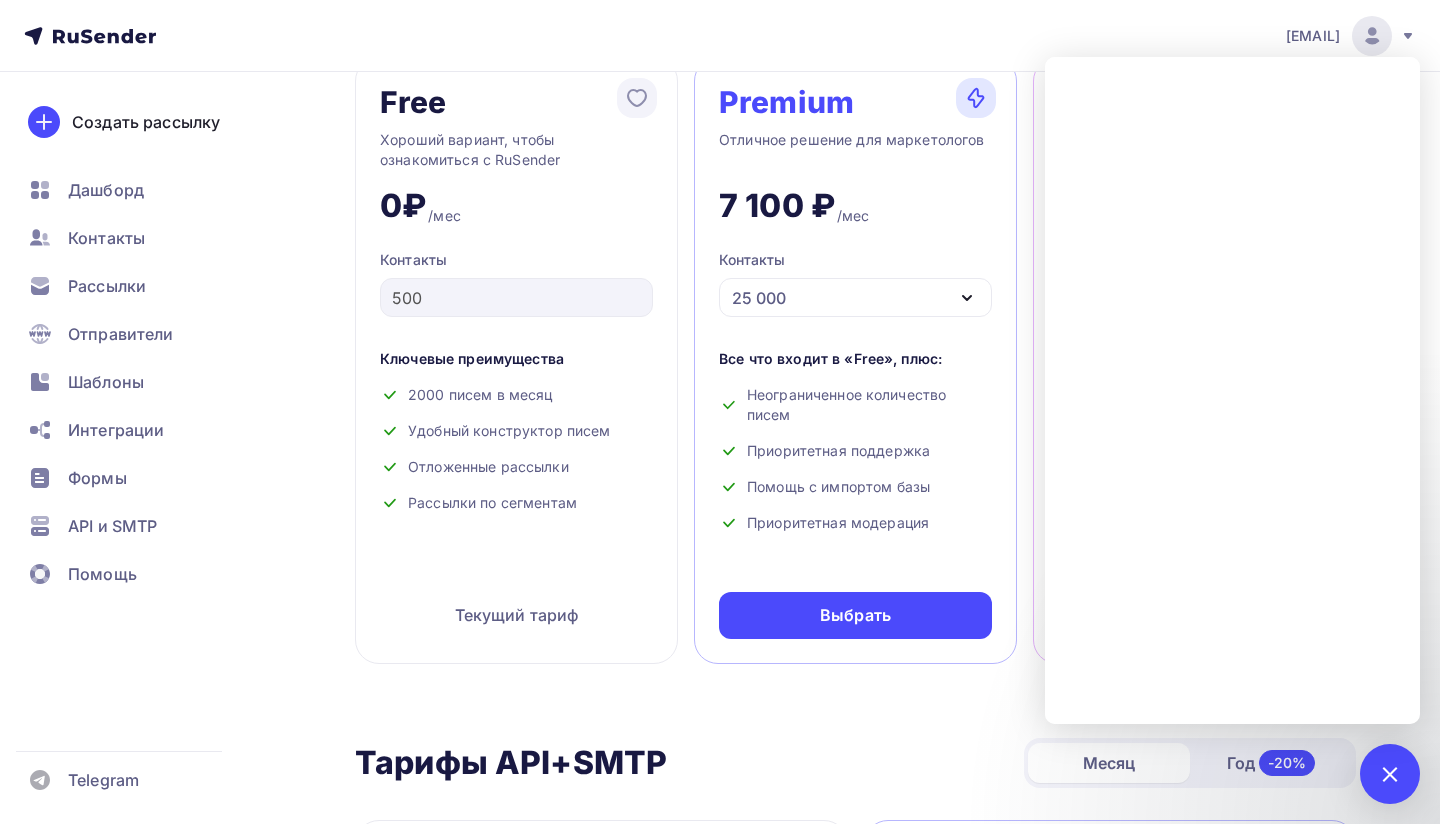 click on "[EMAIL] Аккаунт Тарифы Выйти Создать рассылку Дашборд Контакты Рассылки Отправители Шаблоны Интеграции Формы API и SMTP Помощь Telegram Аккаунт Тарифы Помощь Выйти" at bounding box center [720, 36] 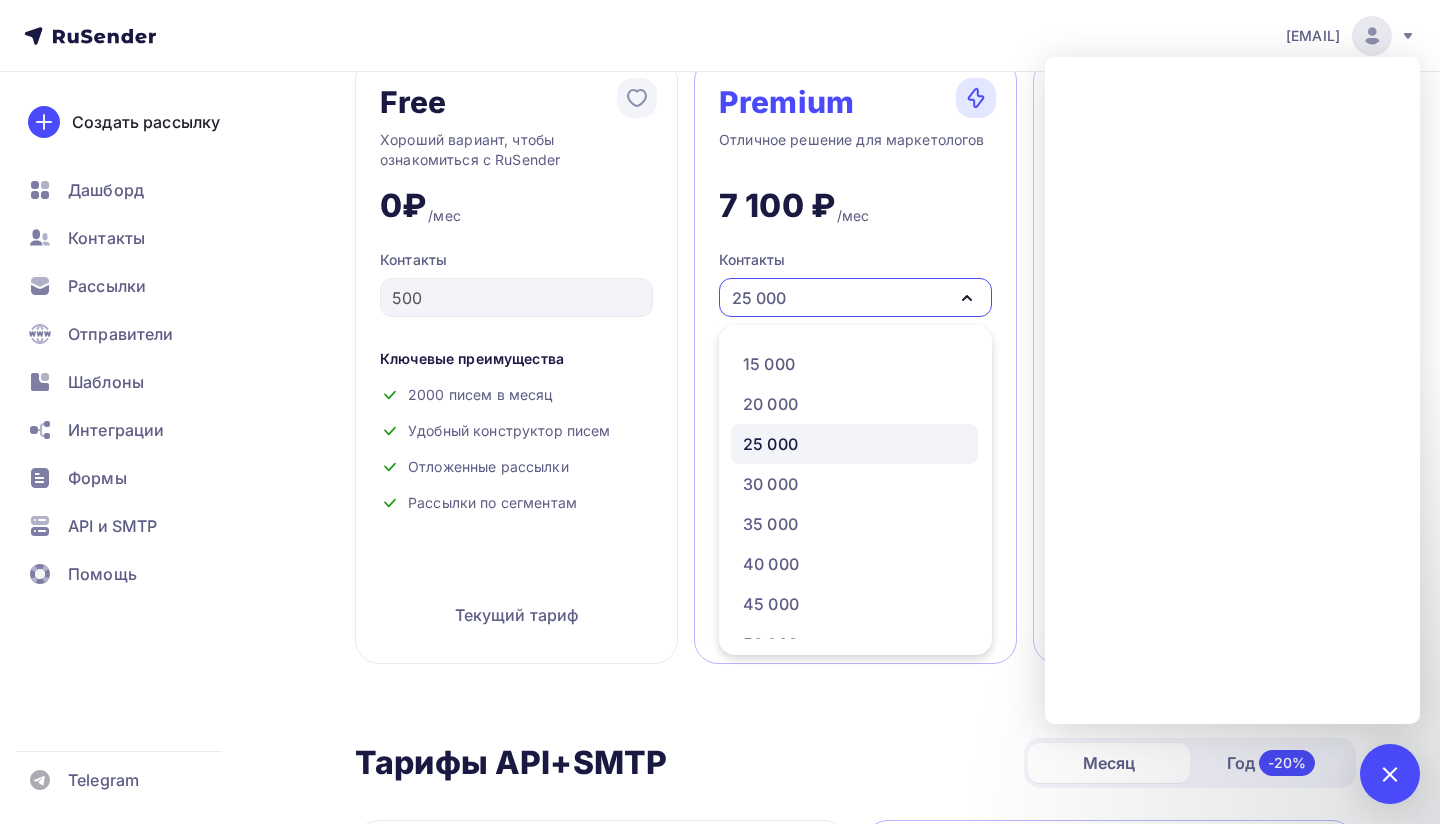 click on "[EMAIL] Аккаунт Тарифы Выйти Создать рассылку Дашборд Контакты Рассылки Отправители Шаблоны Интеграции Формы API и SMTP Помощь Telegram Аккаунт Тарифы Помощь Выйти" at bounding box center (720, 36) 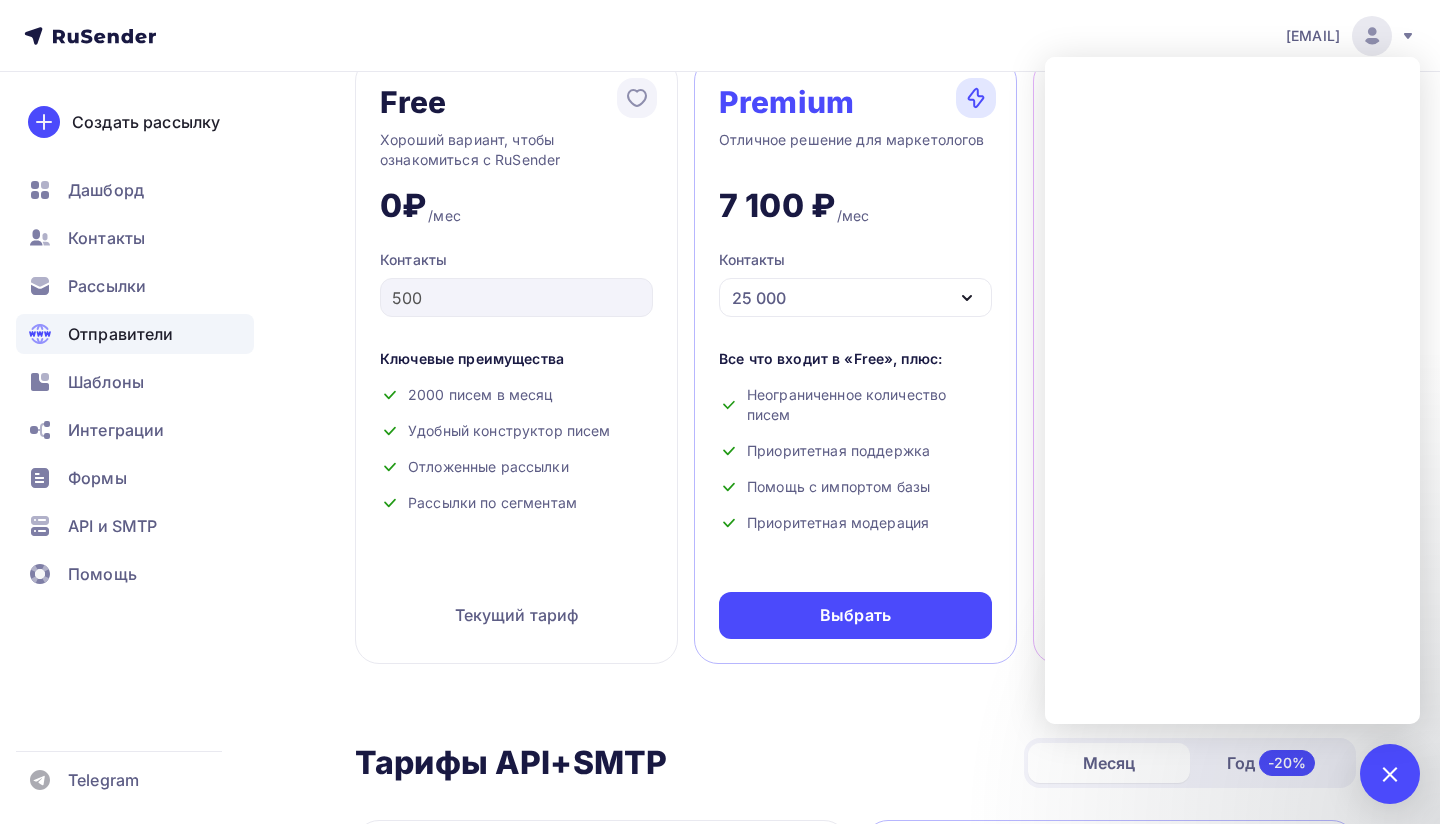 click on "Отправители" at bounding box center [121, 334] 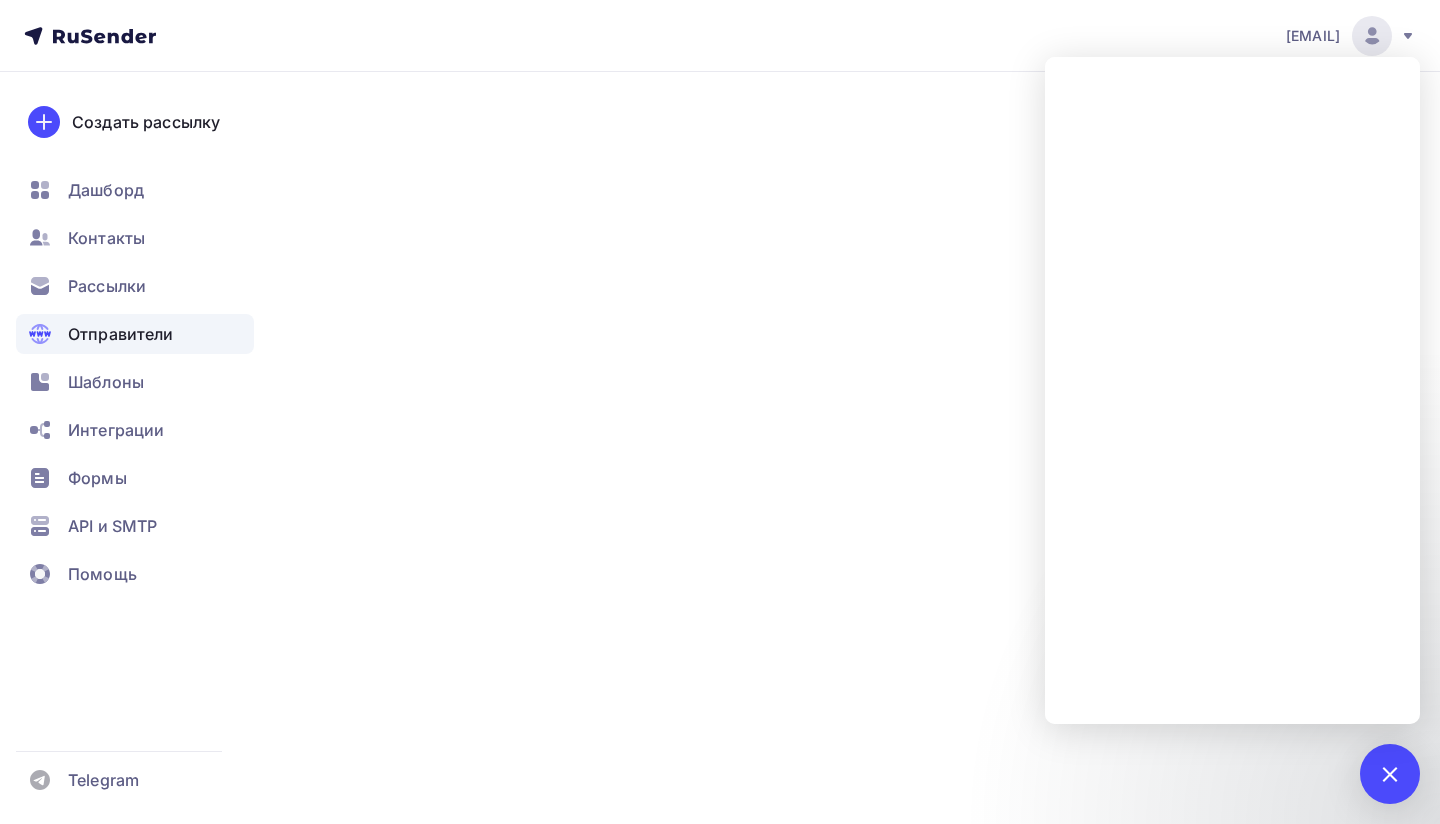 scroll, scrollTop: 0, scrollLeft: 0, axis: both 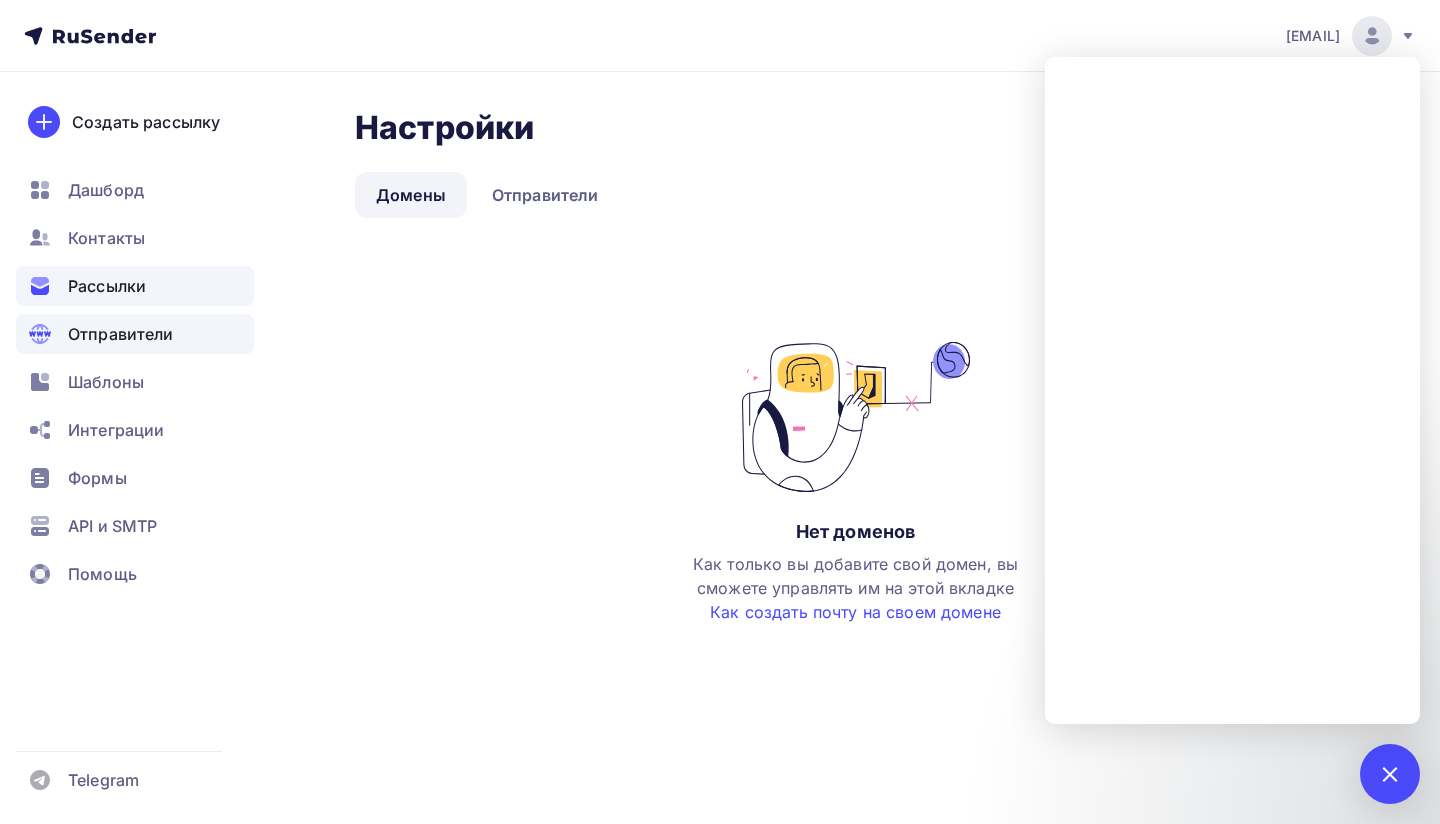 click on "Рассылки" at bounding box center [107, 286] 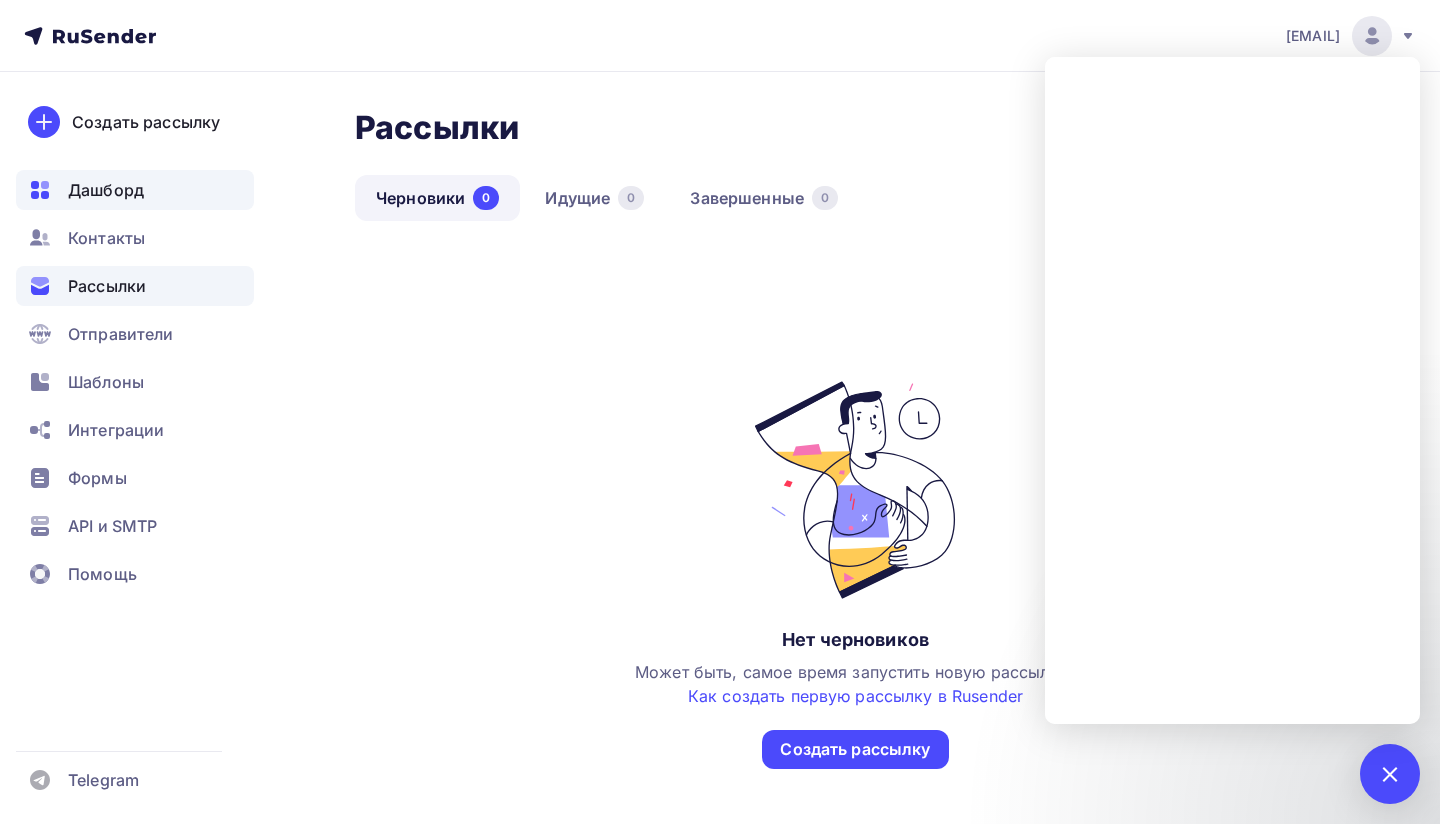 click on "Дашборд" at bounding box center (106, 190) 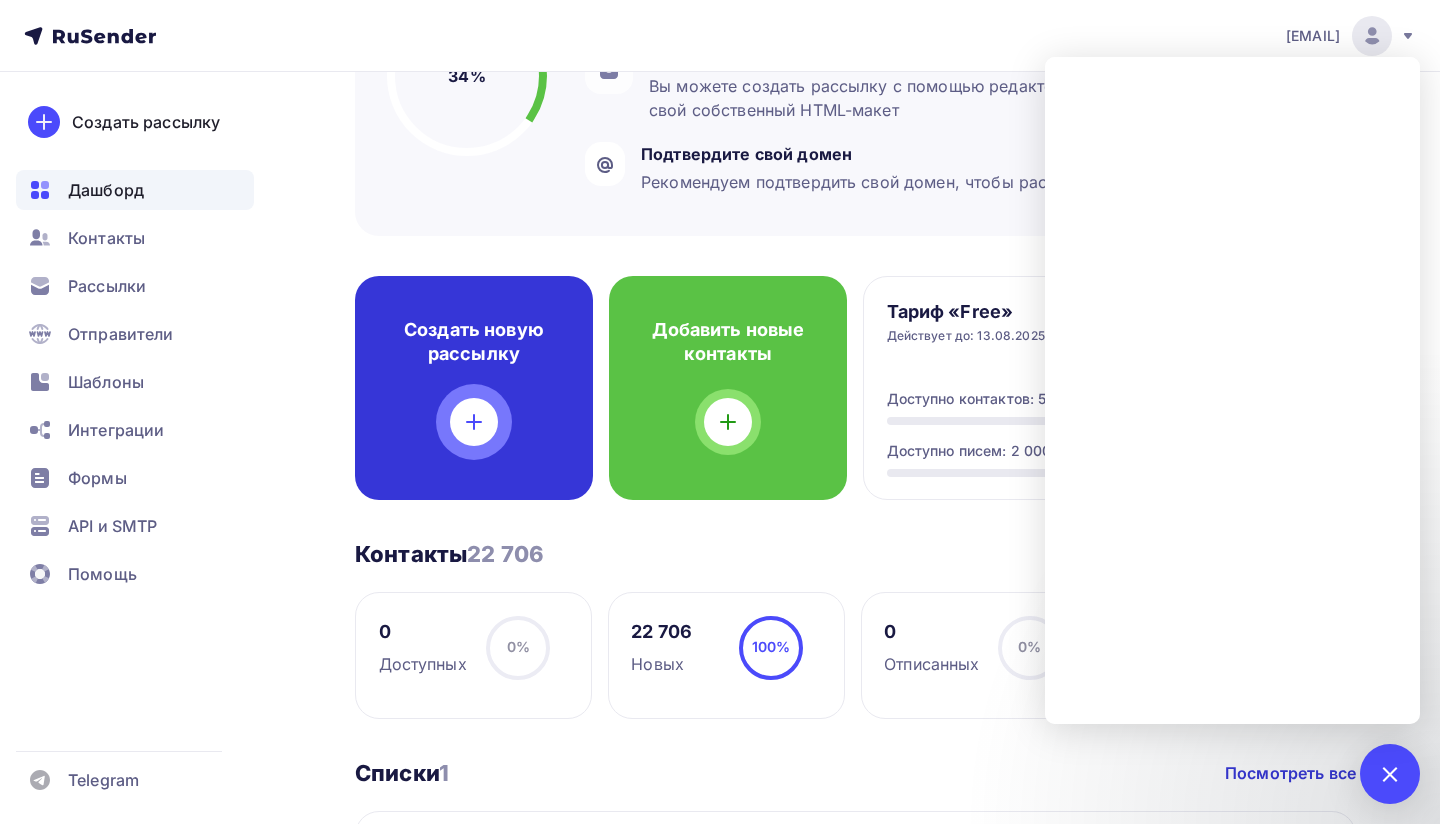 scroll, scrollTop: 326, scrollLeft: 0, axis: vertical 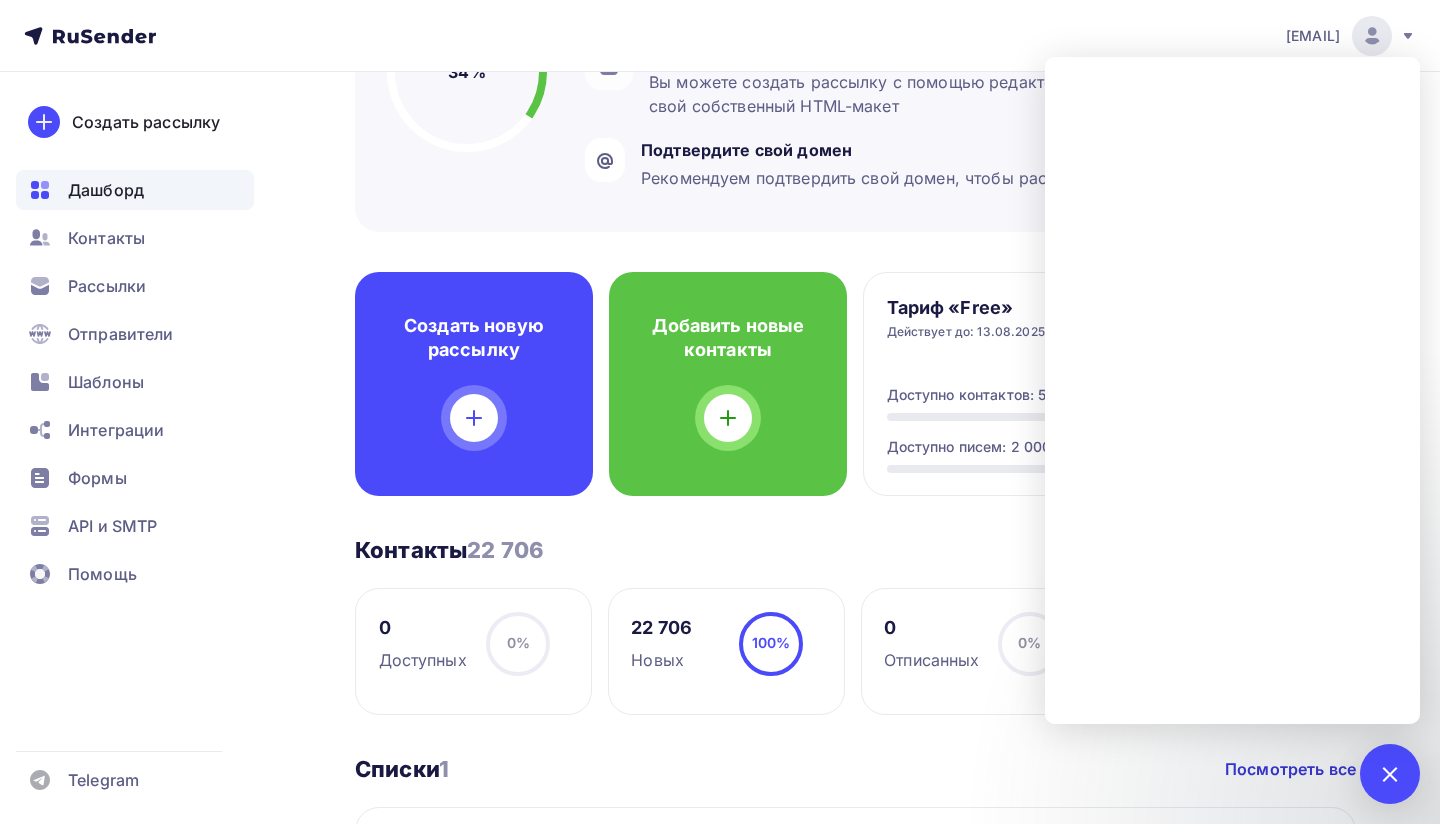 click on "[EMAIL] Аккаунт Тарифы Выйти Создать рассылку Дашборд Контакты Рассылки Отправители Шаблоны Интеграции Формы API и SMTP Помощь Telegram Аккаунт Тарифы Помощь Выйти" at bounding box center [720, 36] 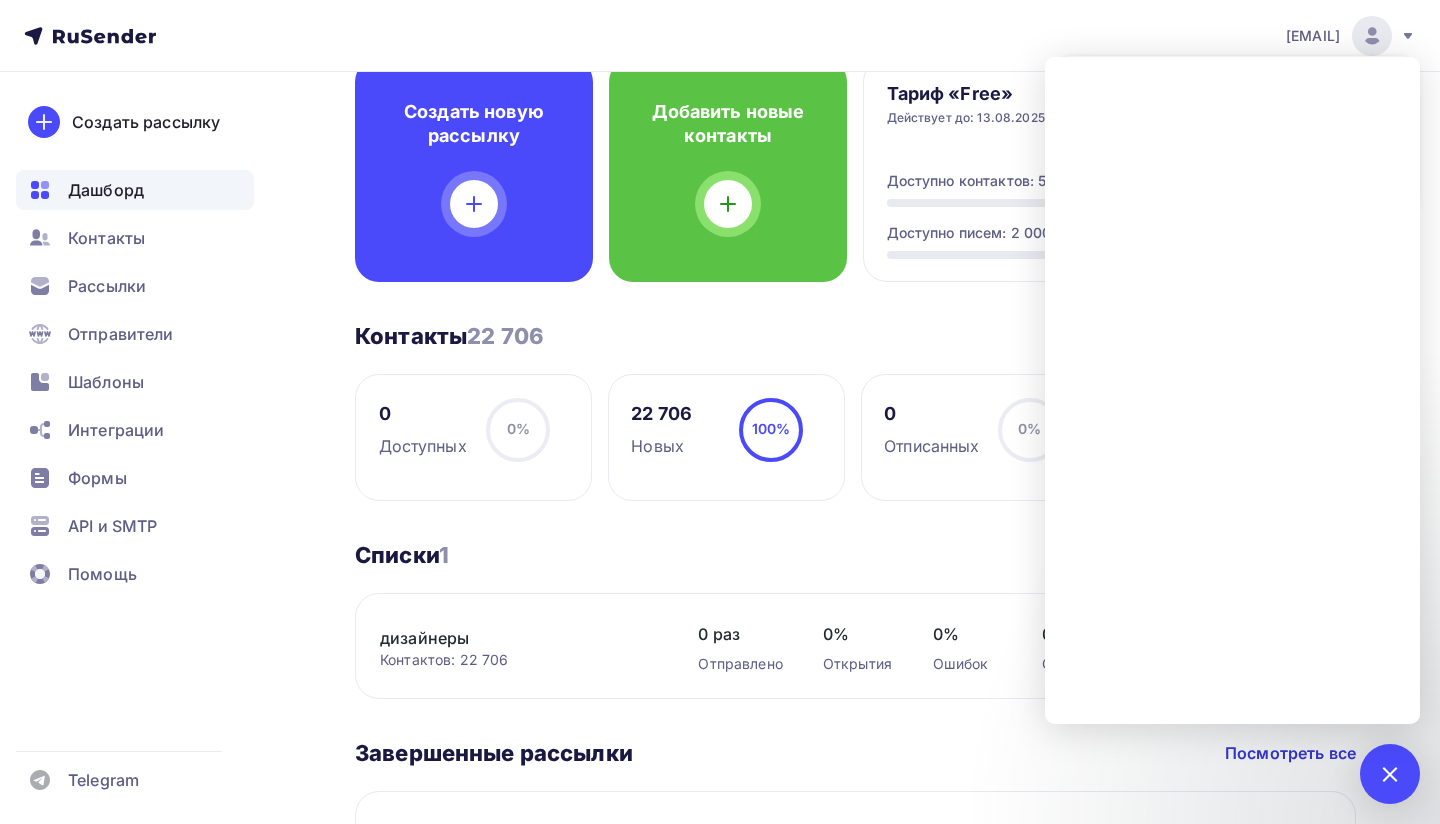 scroll, scrollTop: 548, scrollLeft: 0, axis: vertical 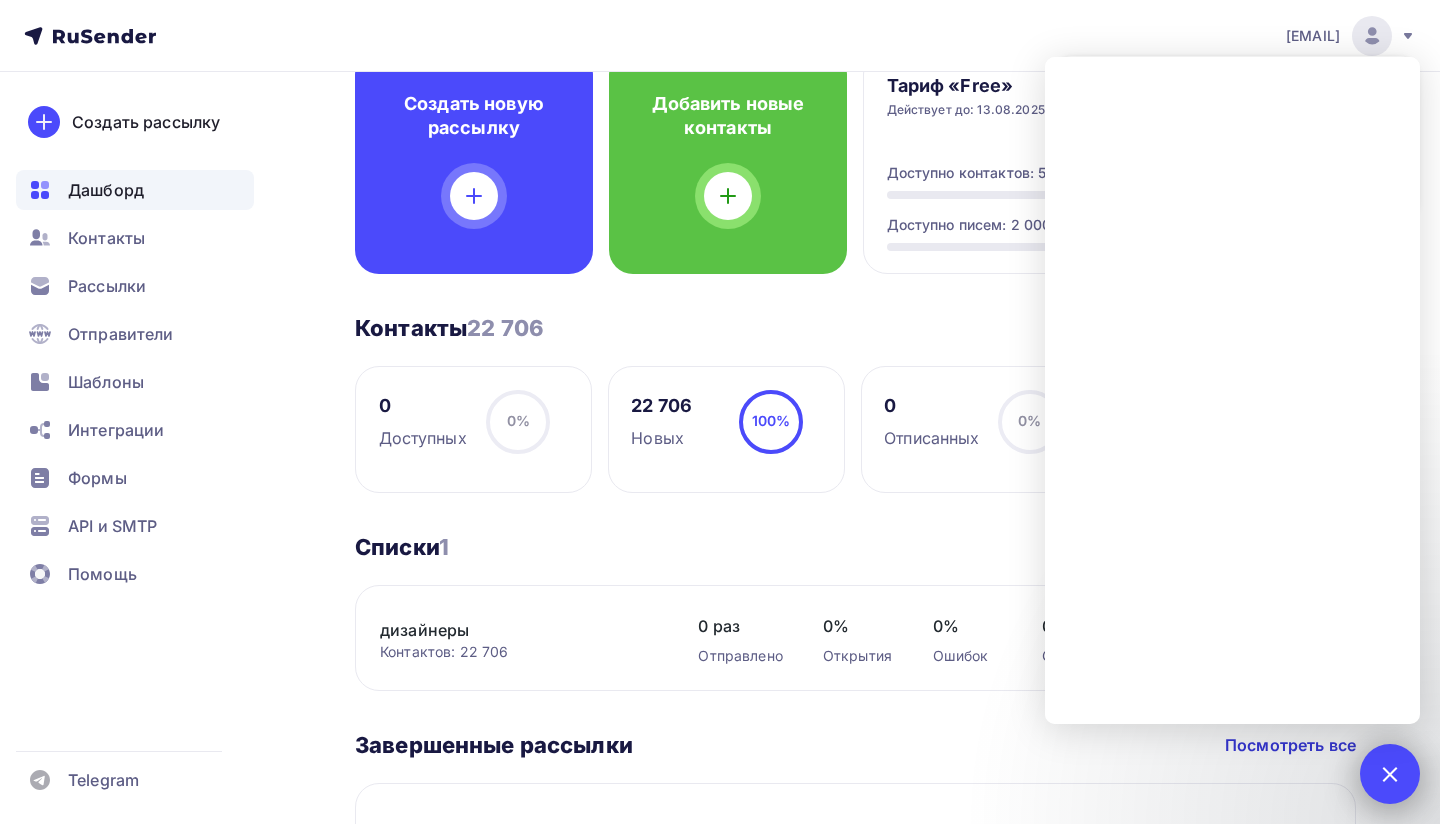 click at bounding box center (1390, 774) 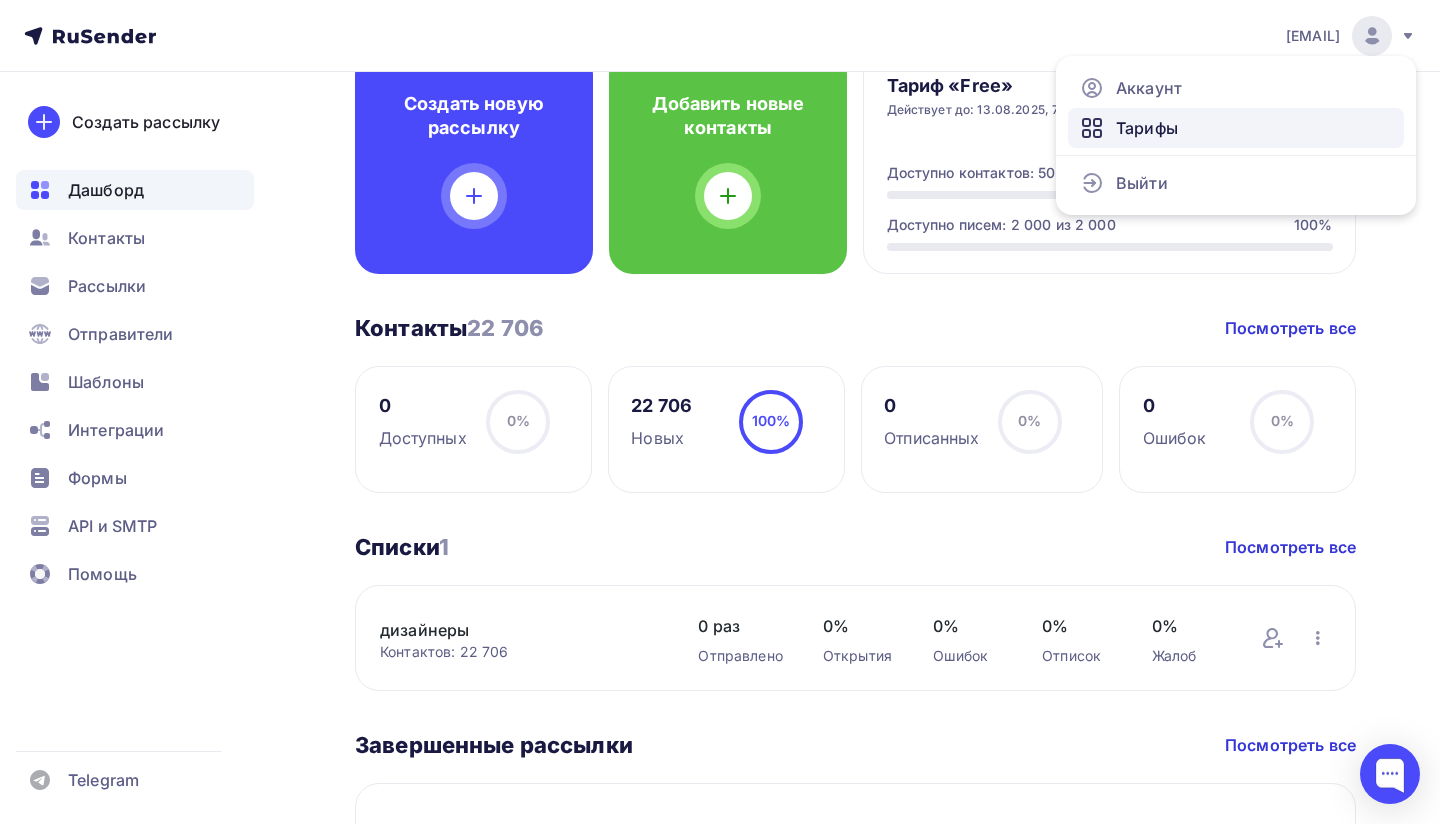 click on "Тарифы" at bounding box center [1236, 128] 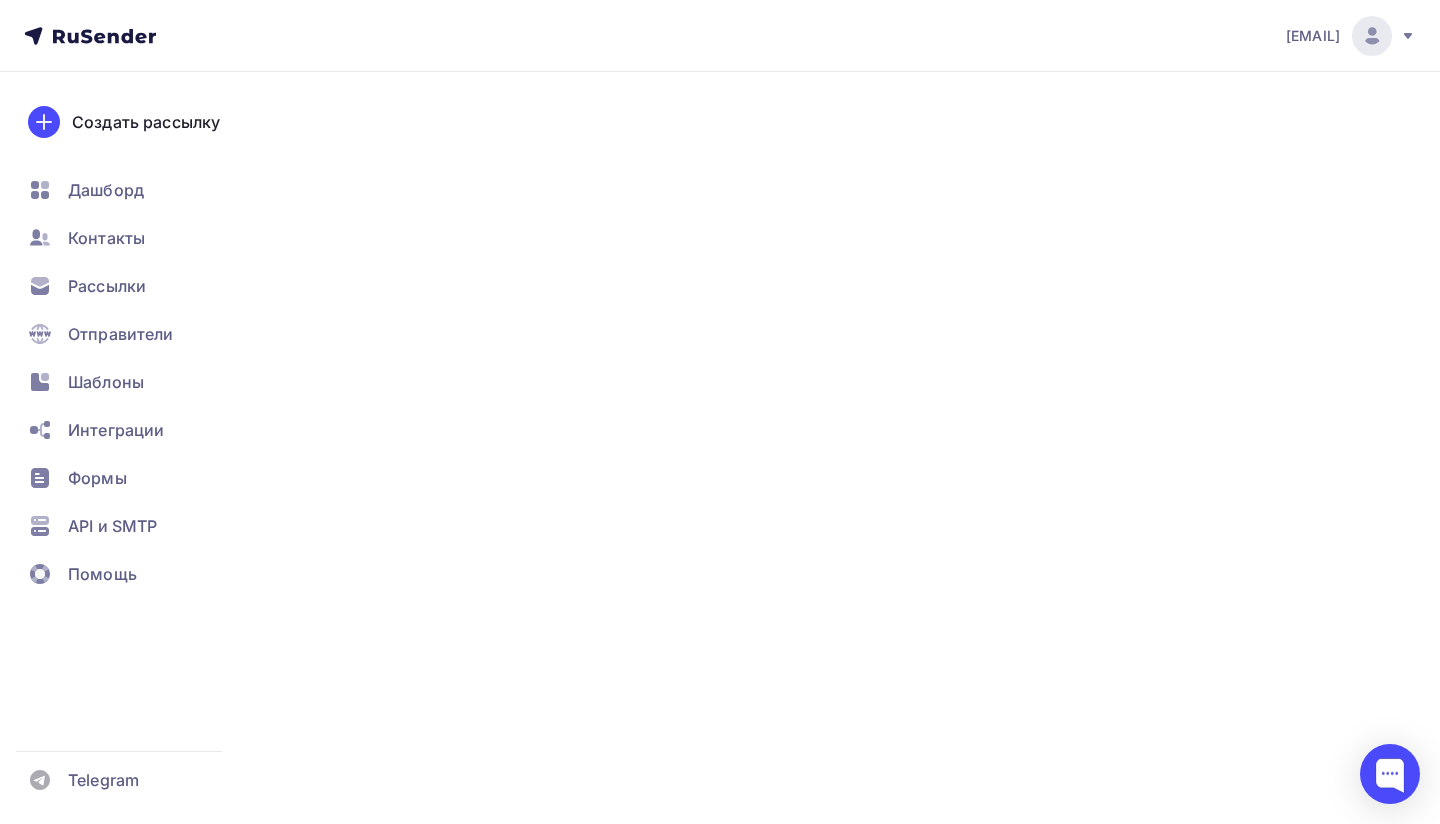 scroll, scrollTop: 0, scrollLeft: 0, axis: both 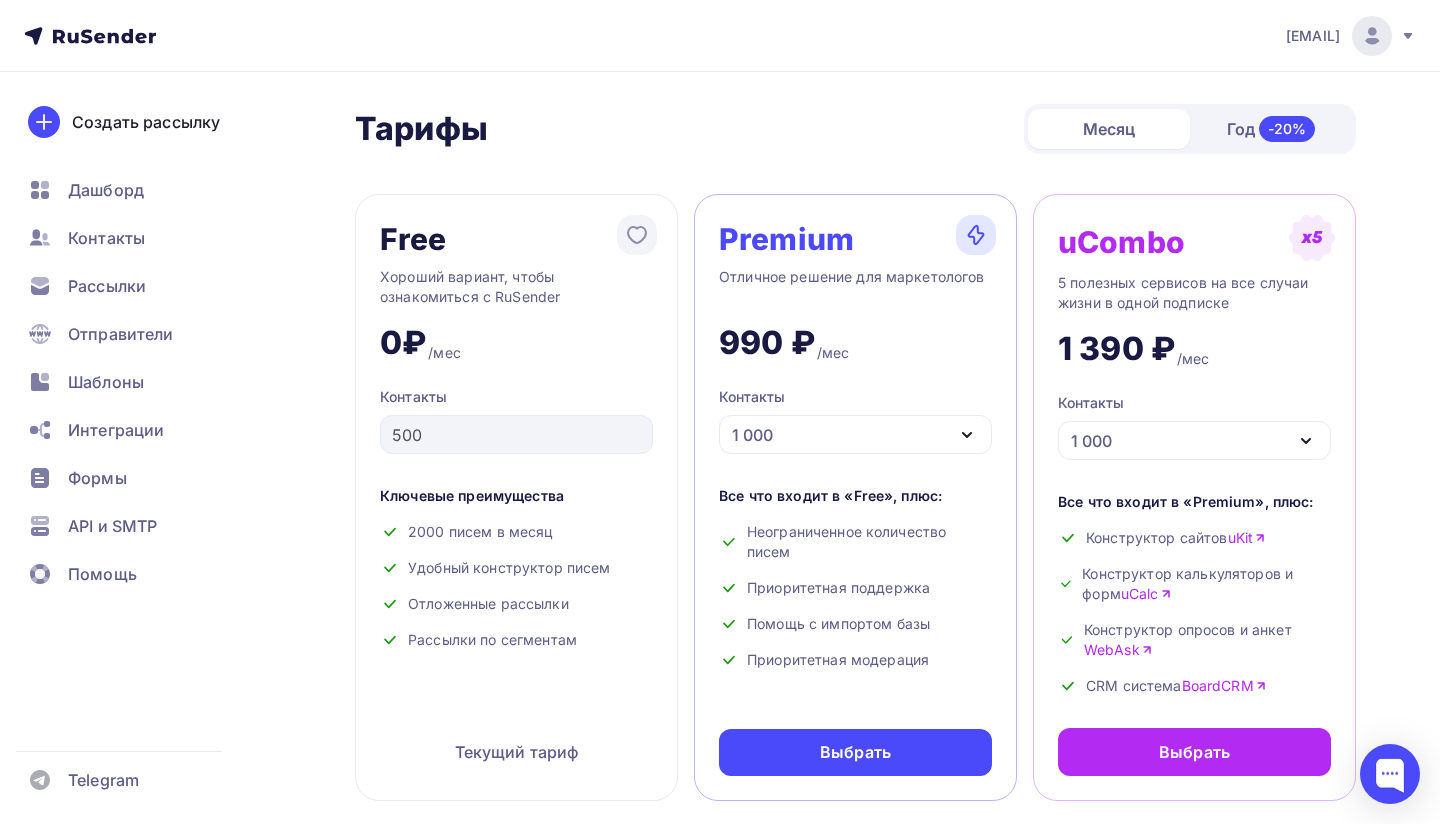 click on "-20%" at bounding box center (1287, 129) 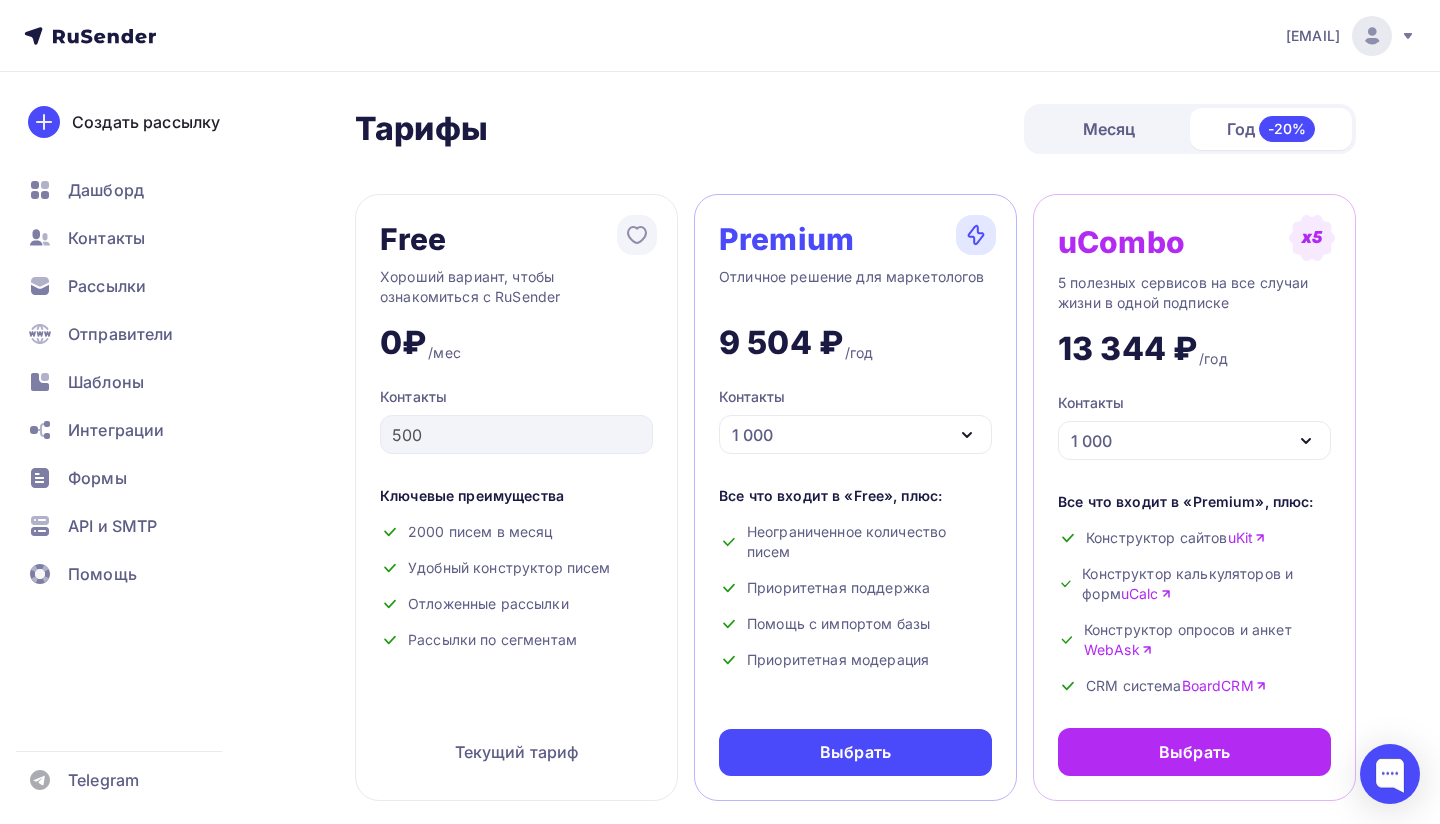 click 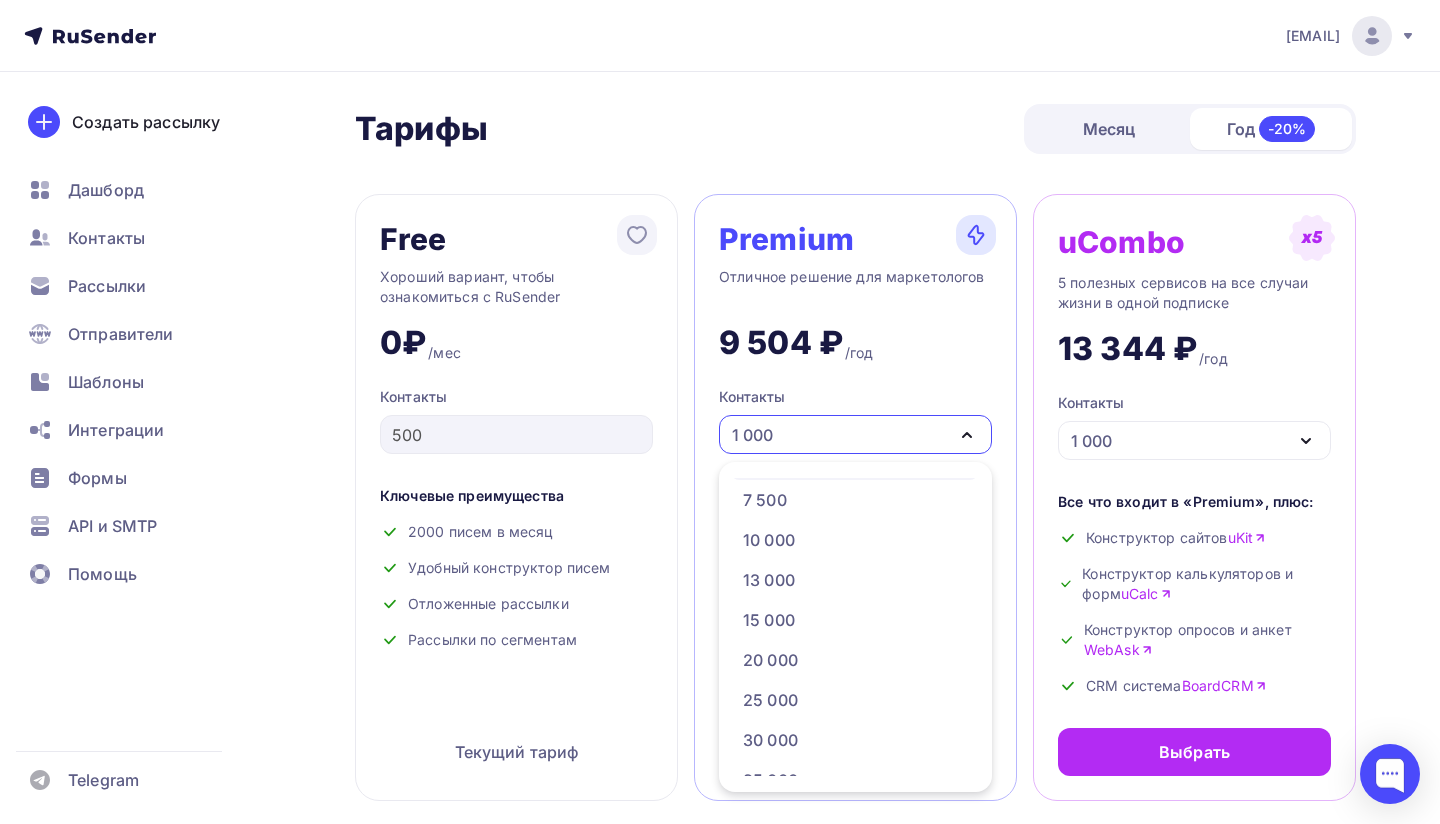 scroll, scrollTop: 241, scrollLeft: 0, axis: vertical 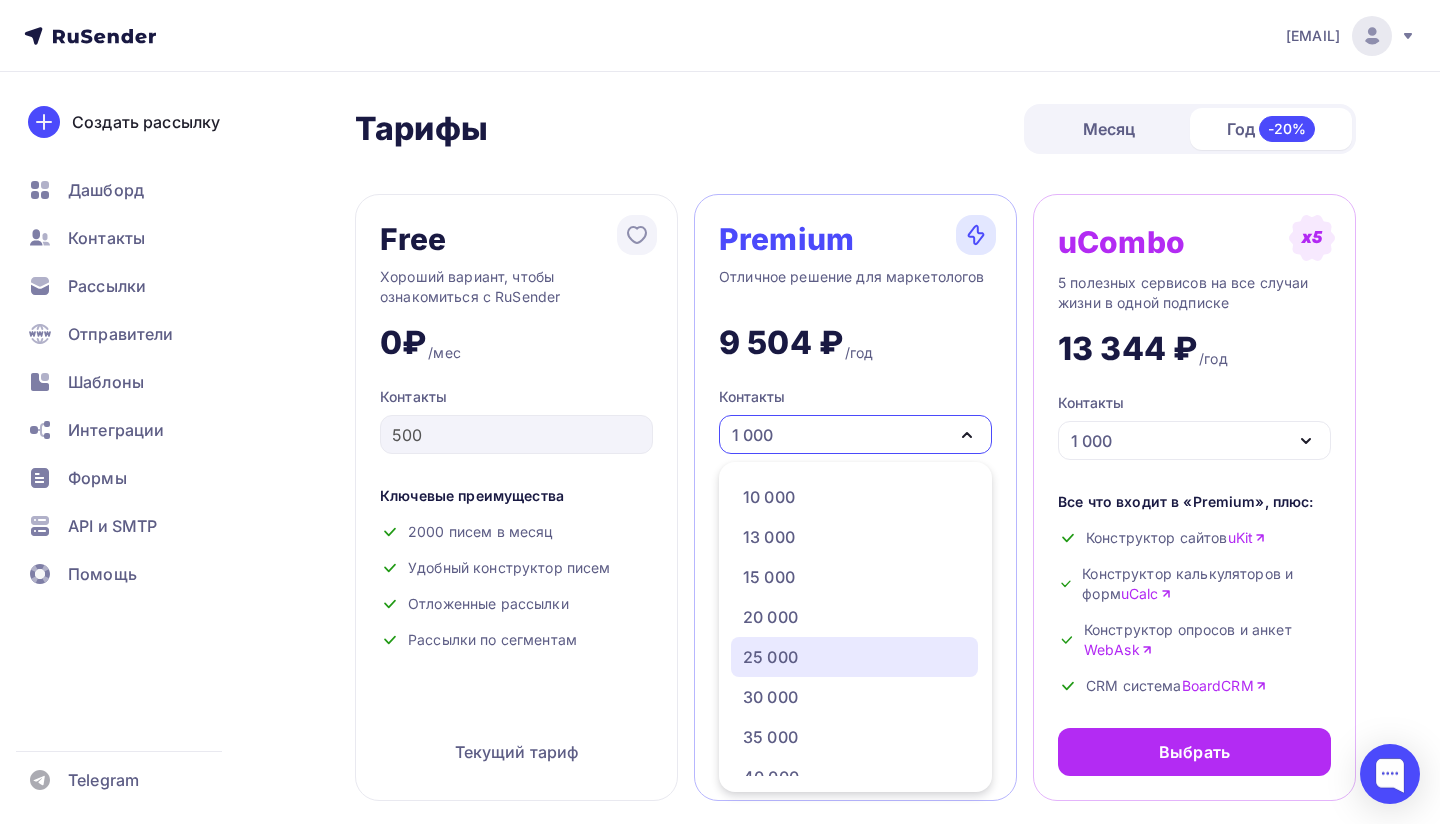 click on "25 000" at bounding box center (770, 657) 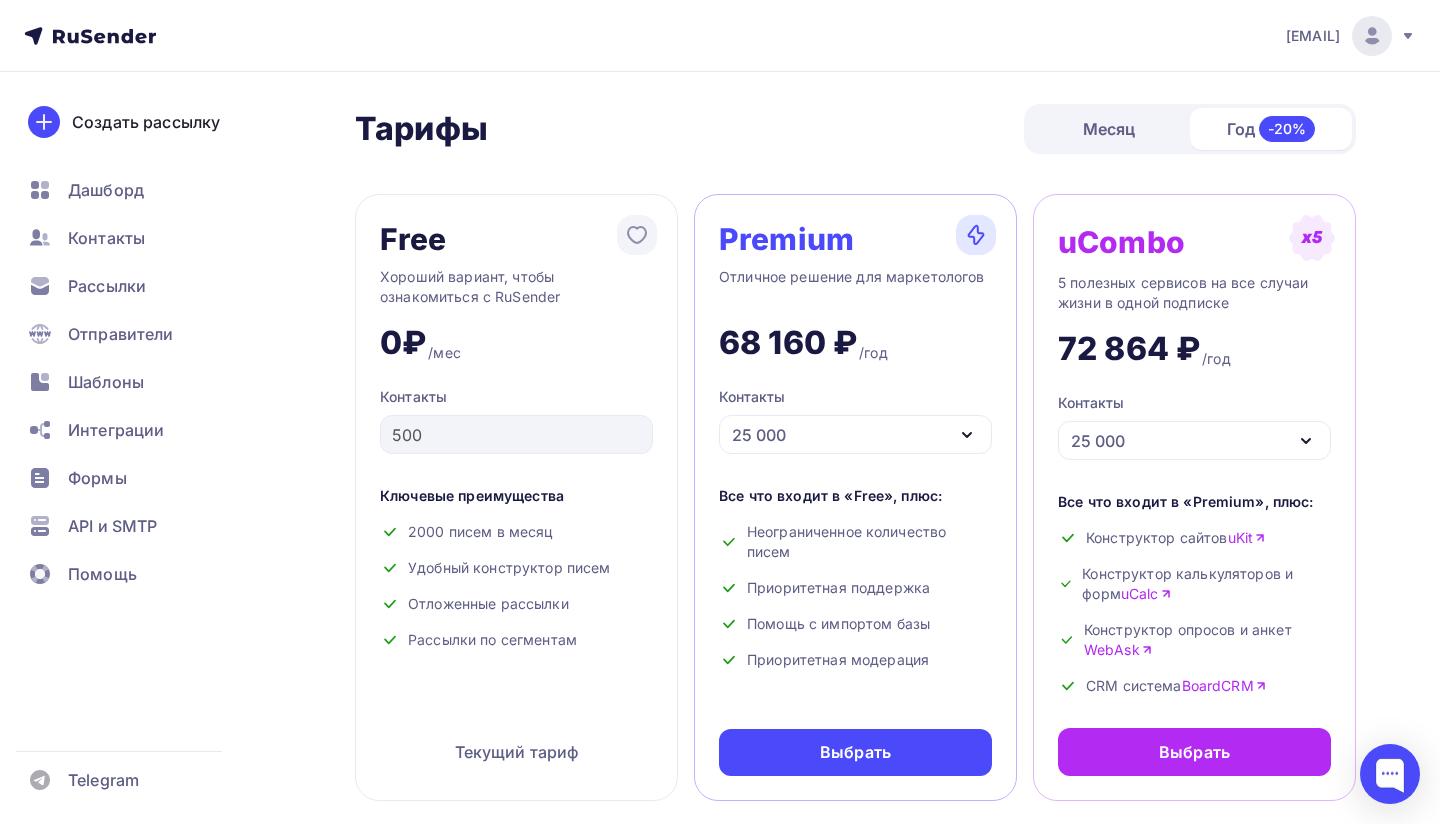 click on "Месяц" at bounding box center (1109, 129) 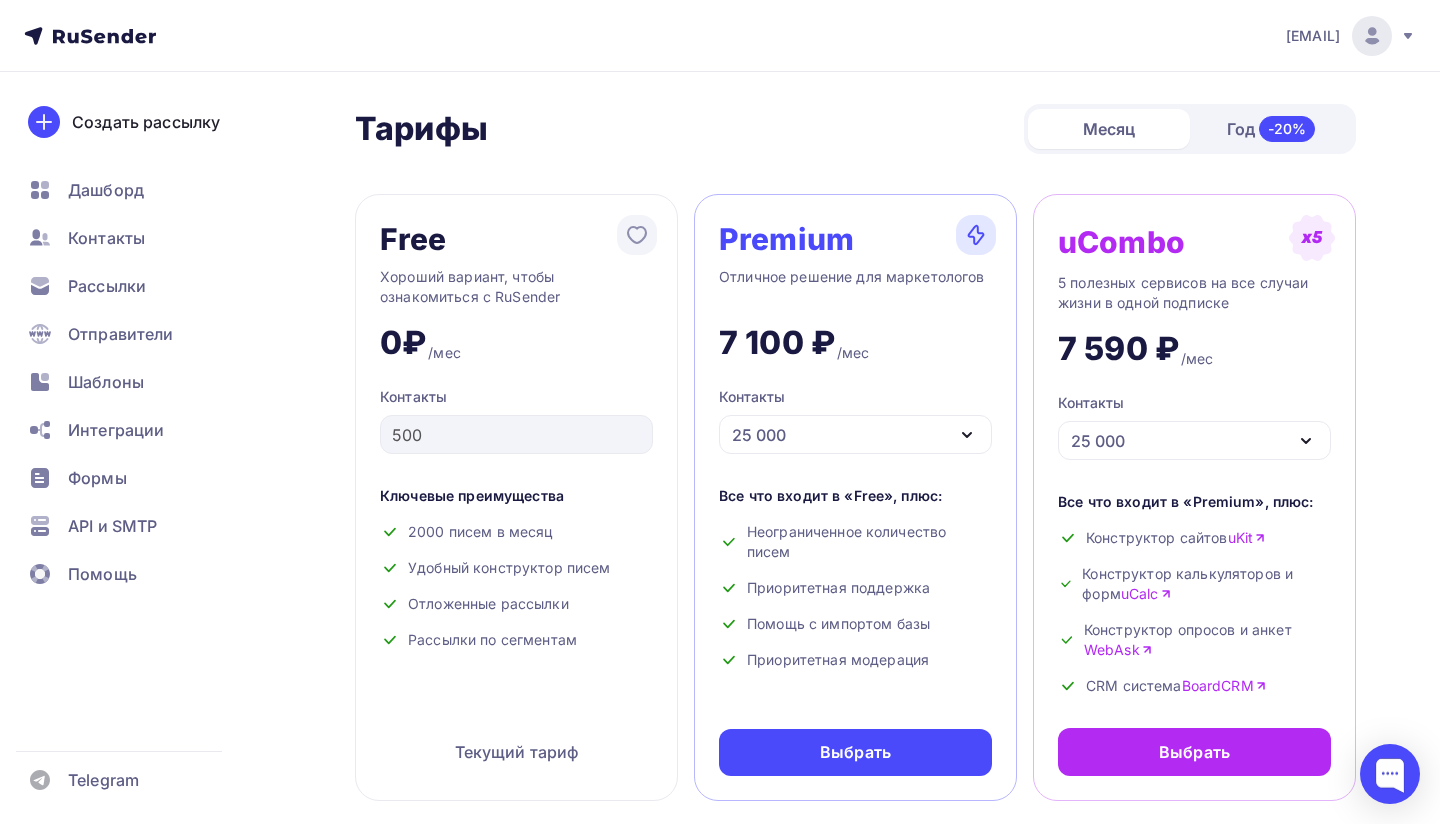 click on "25 000" at bounding box center (855, 434) 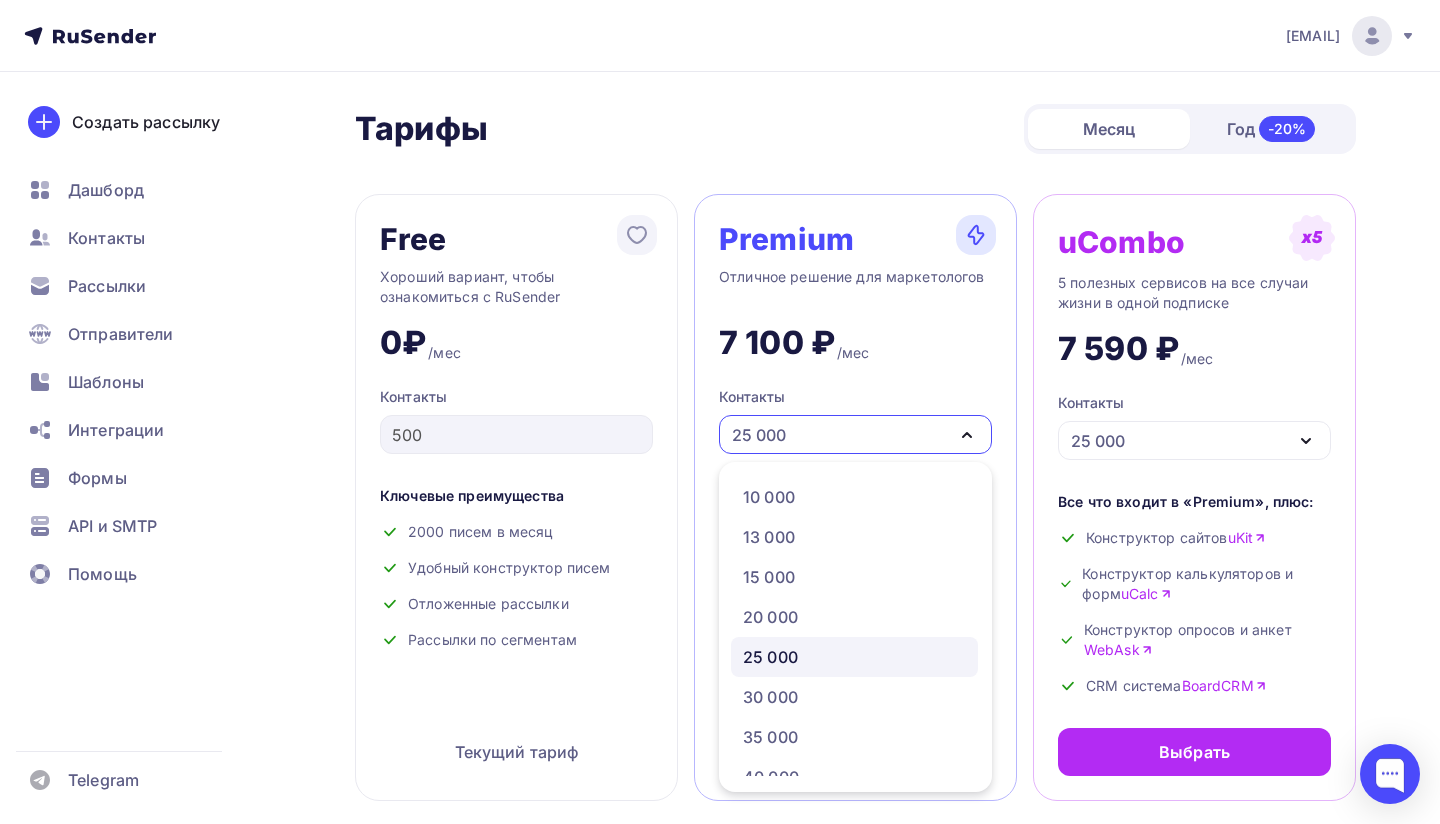 click on "Тарифы   Тарифы   Месяц
Год
-20%   Free     Хороший вариант, чтобы ознакомиться с RuSender   0₽   /мес
Контакты    500
Ключевые преимущества
2000 писем в месяц
Удобный конструктор писем
Отложенные рассылки
Рассылки по сегментам
Текущий тариф   Free     Хороший вариант, чтобы ознакомиться с RuSender                             Premium     Отличное решение для маркетологов   7 100 ₽   /мес
Контакты
25 000
1 000           2 000           3 000           4 000           5 000           7 500           10 000           13 000           15 000           20 000           25 000           30 000" at bounding box center (720, 1593) 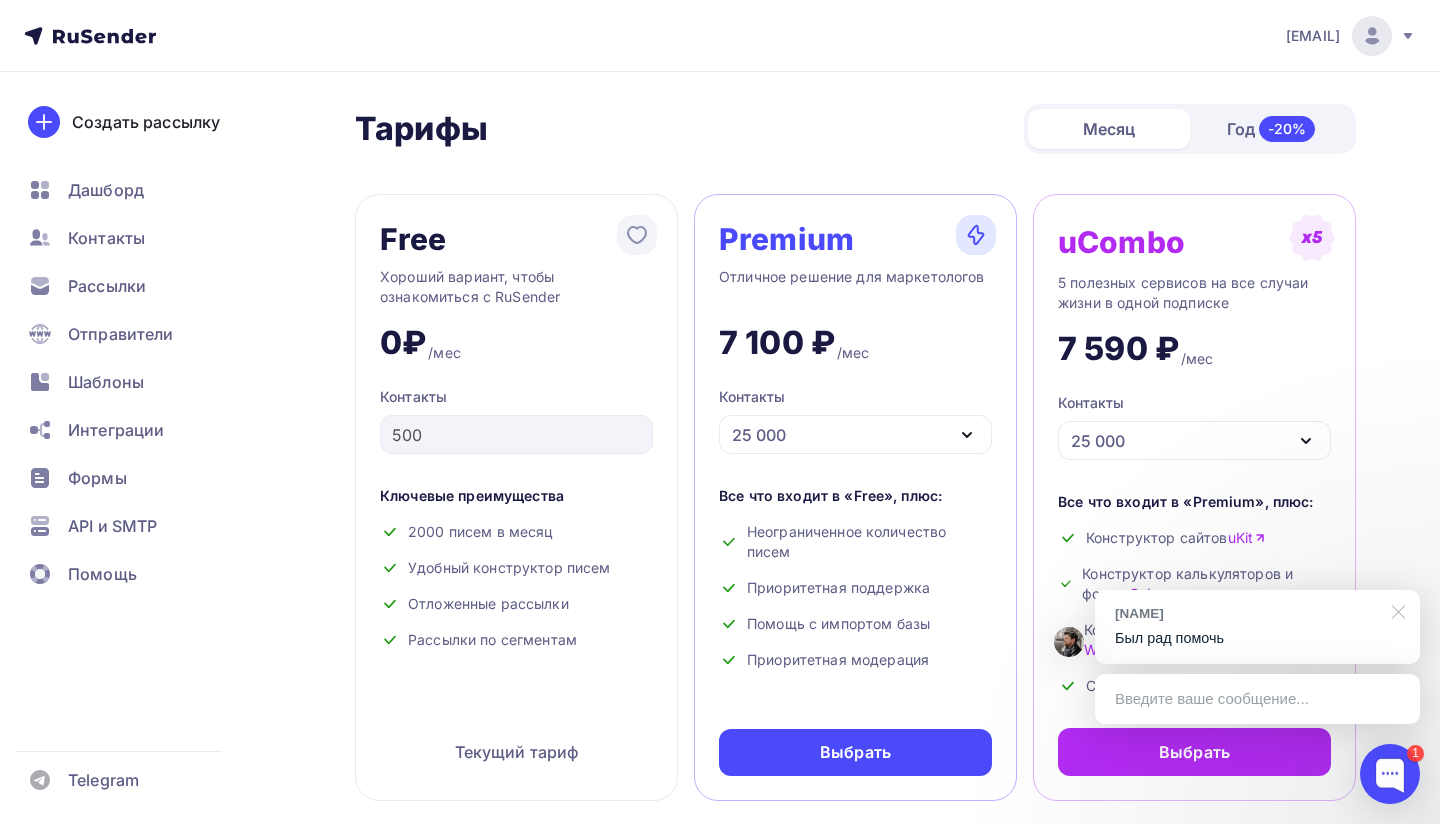 click at bounding box center (1395, 610) 